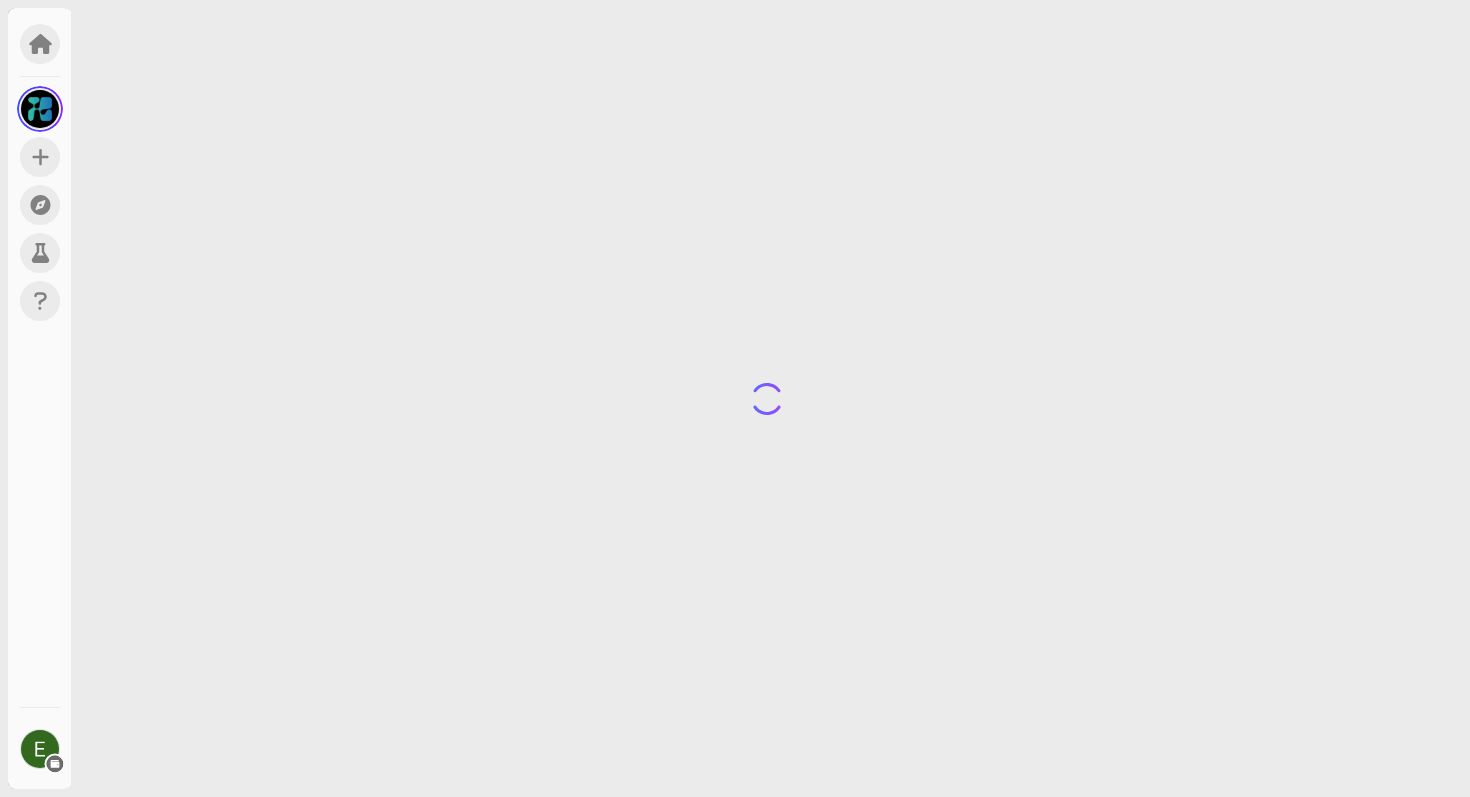 scroll, scrollTop: 0, scrollLeft: 0, axis: both 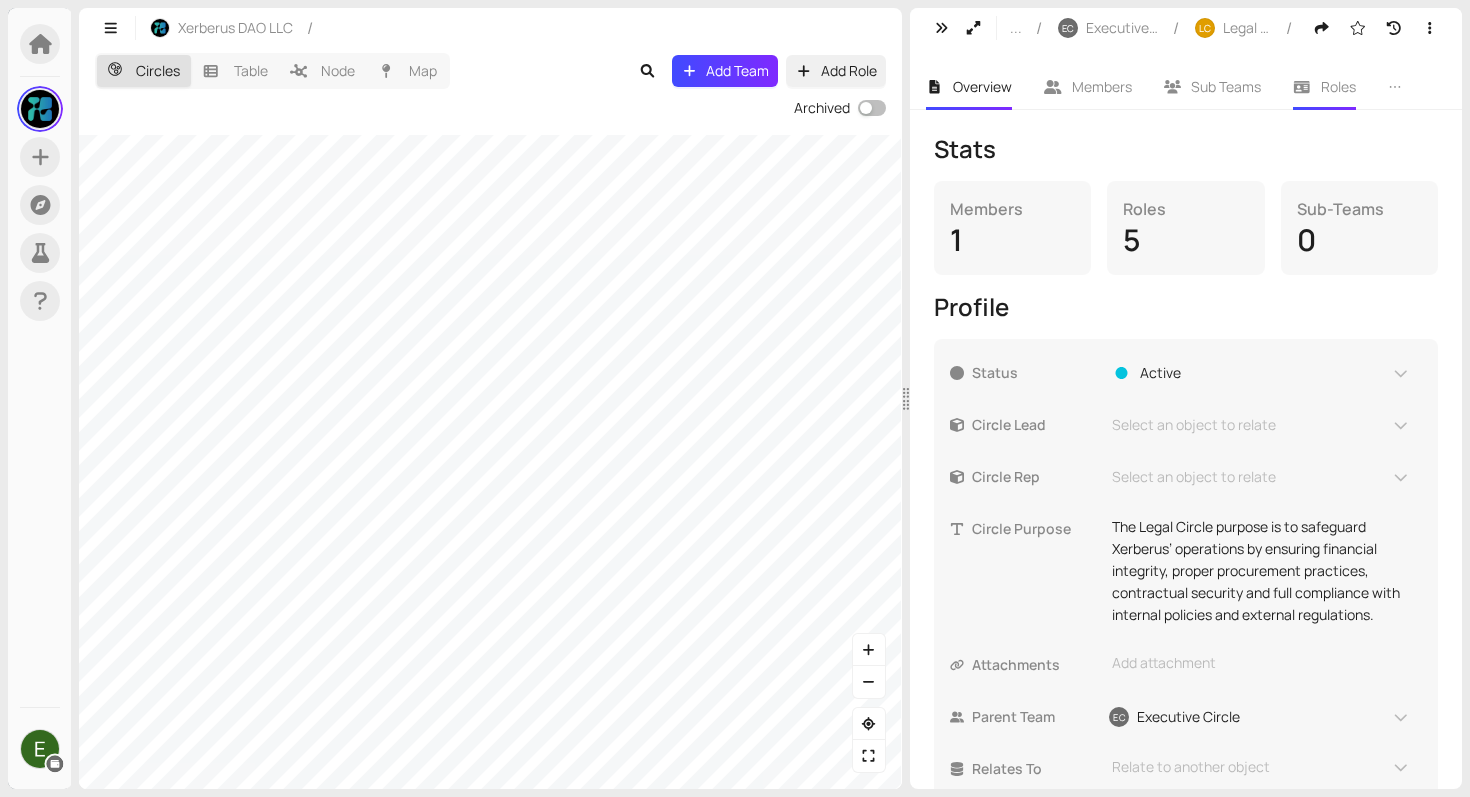 click on "Roles" at bounding box center (1324, 87) 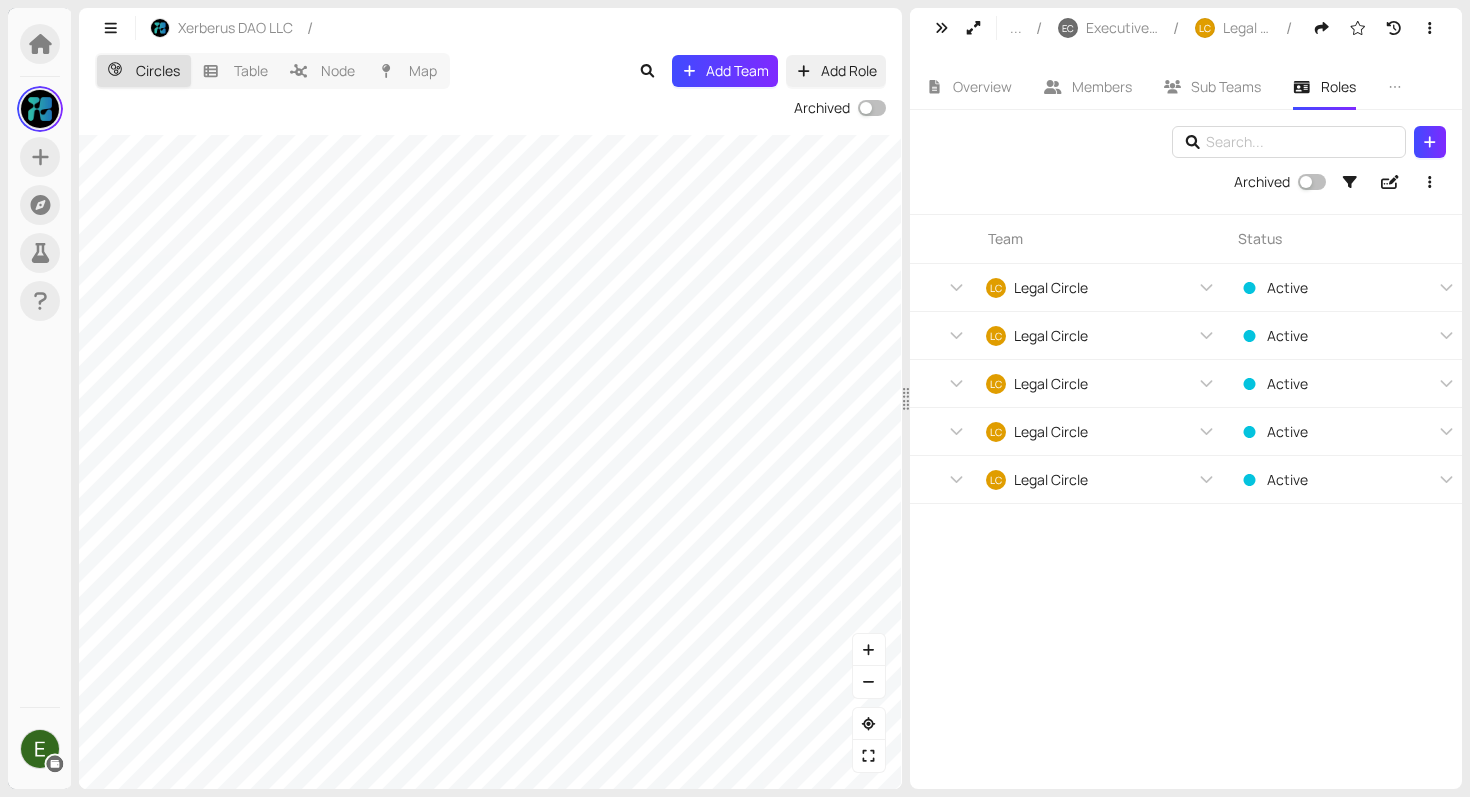 scroll, scrollTop: 0, scrollLeft: 1077, axis: horizontal 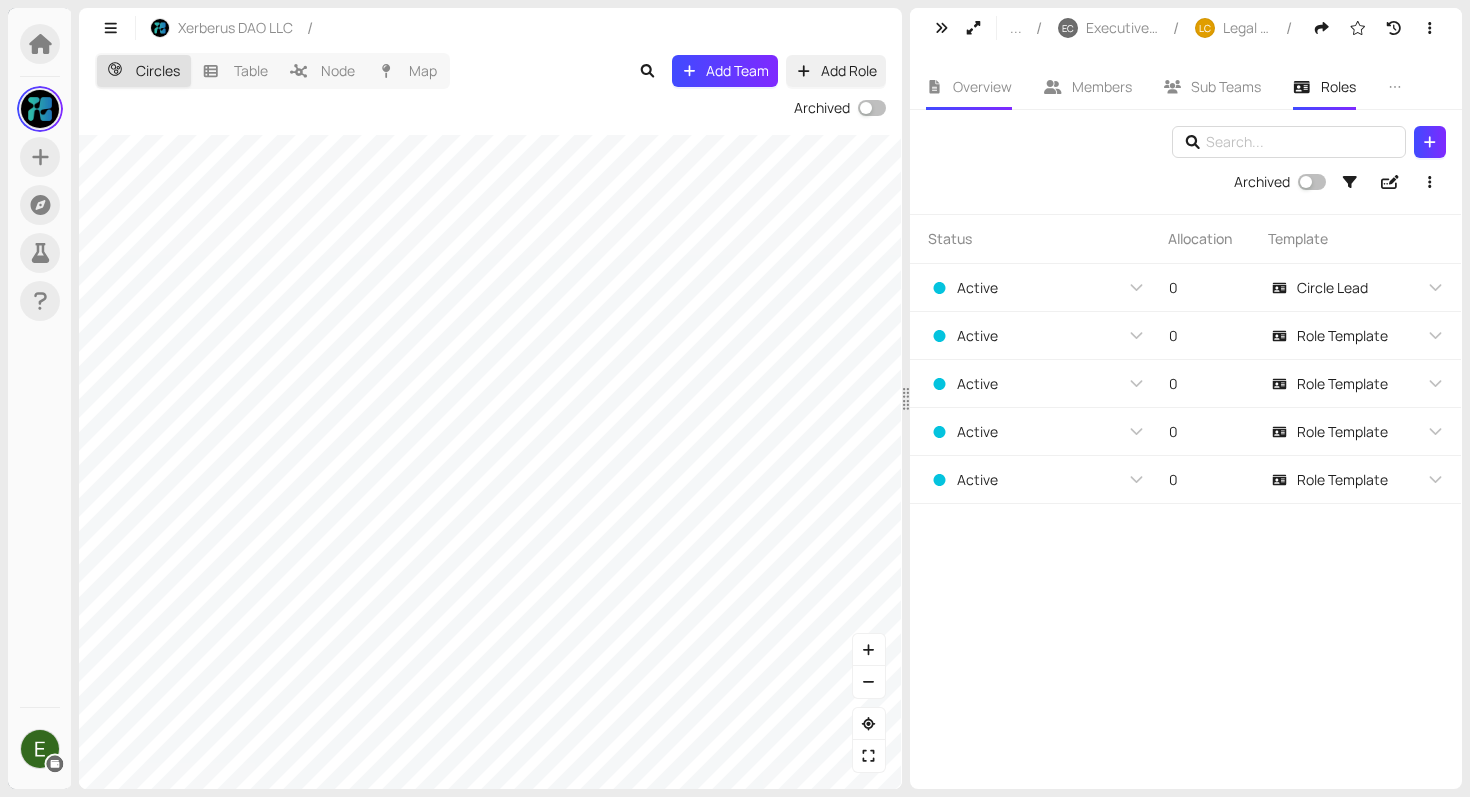 click on "Overview" at bounding box center [982, 86] 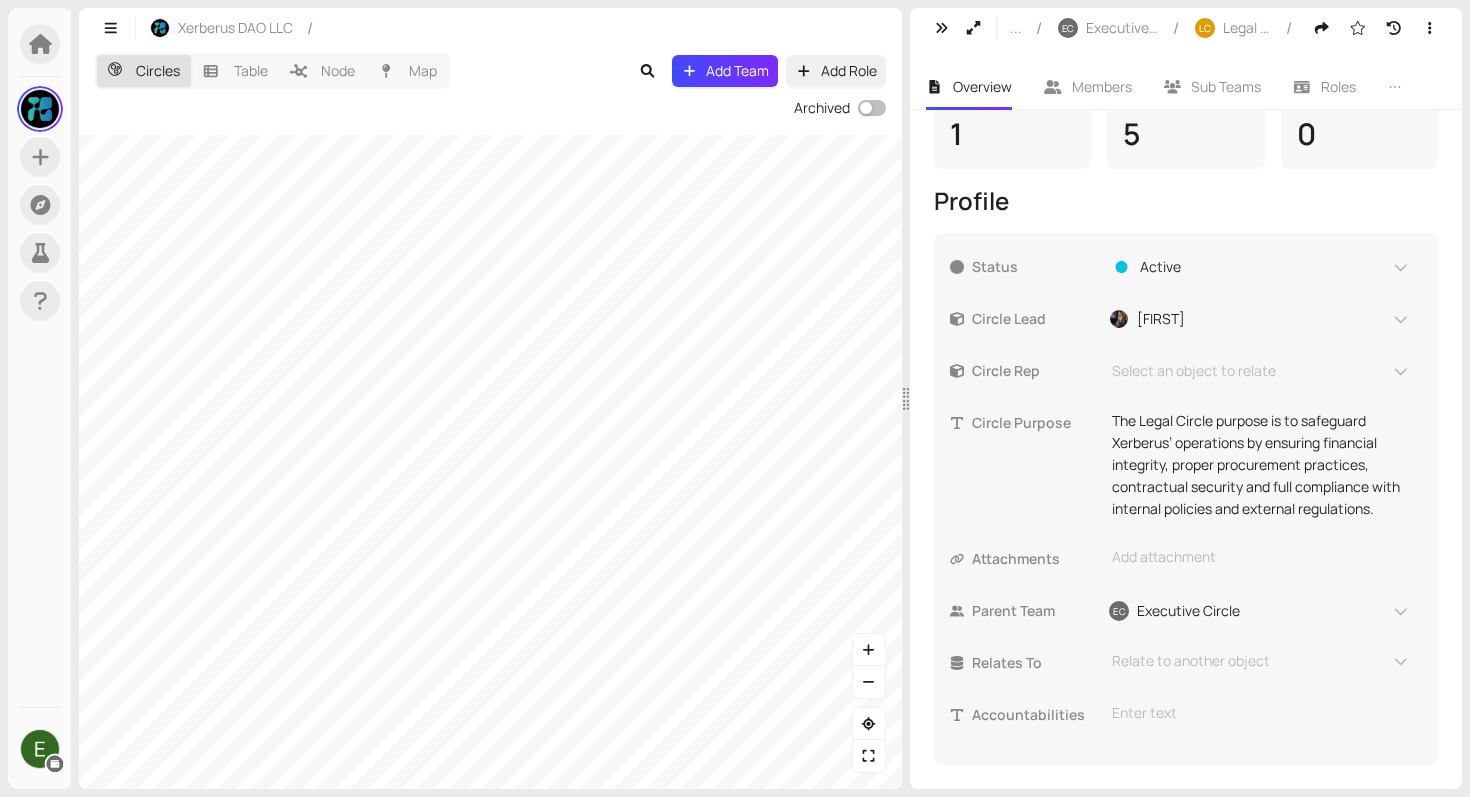 scroll, scrollTop: 390, scrollLeft: 0, axis: vertical 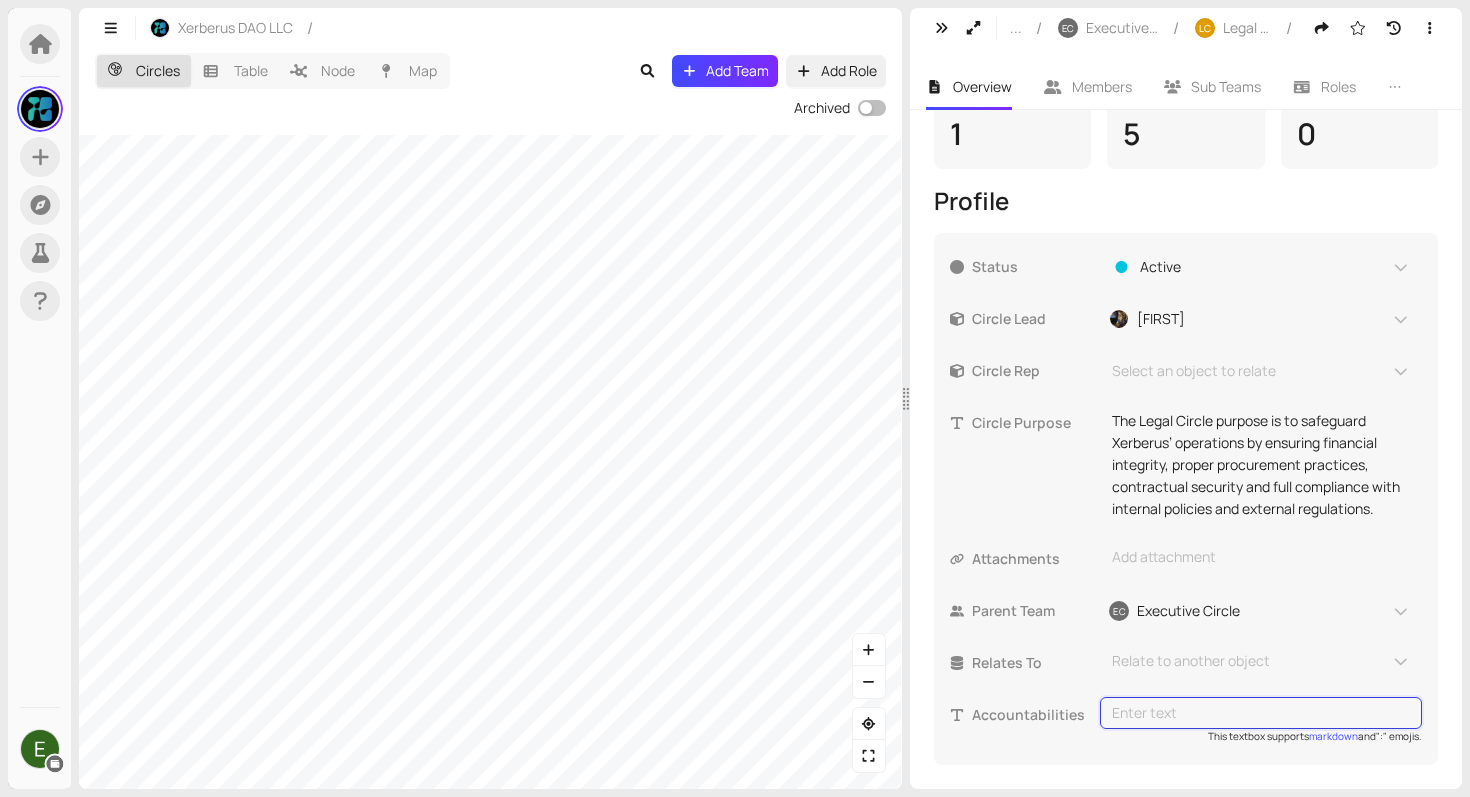 type on "a) Oversee budgeting and financial controls to ensure proper allocation and tracking of resources.
b) Manage purchasing to ensure efficiency, cost-effectiveness, and policy compliance.
c) Ensure operations comply with internal policies and regulations to mitigate risks.
d) Draft, review, and manage contracts to safeguard interests and prevent legal issues." 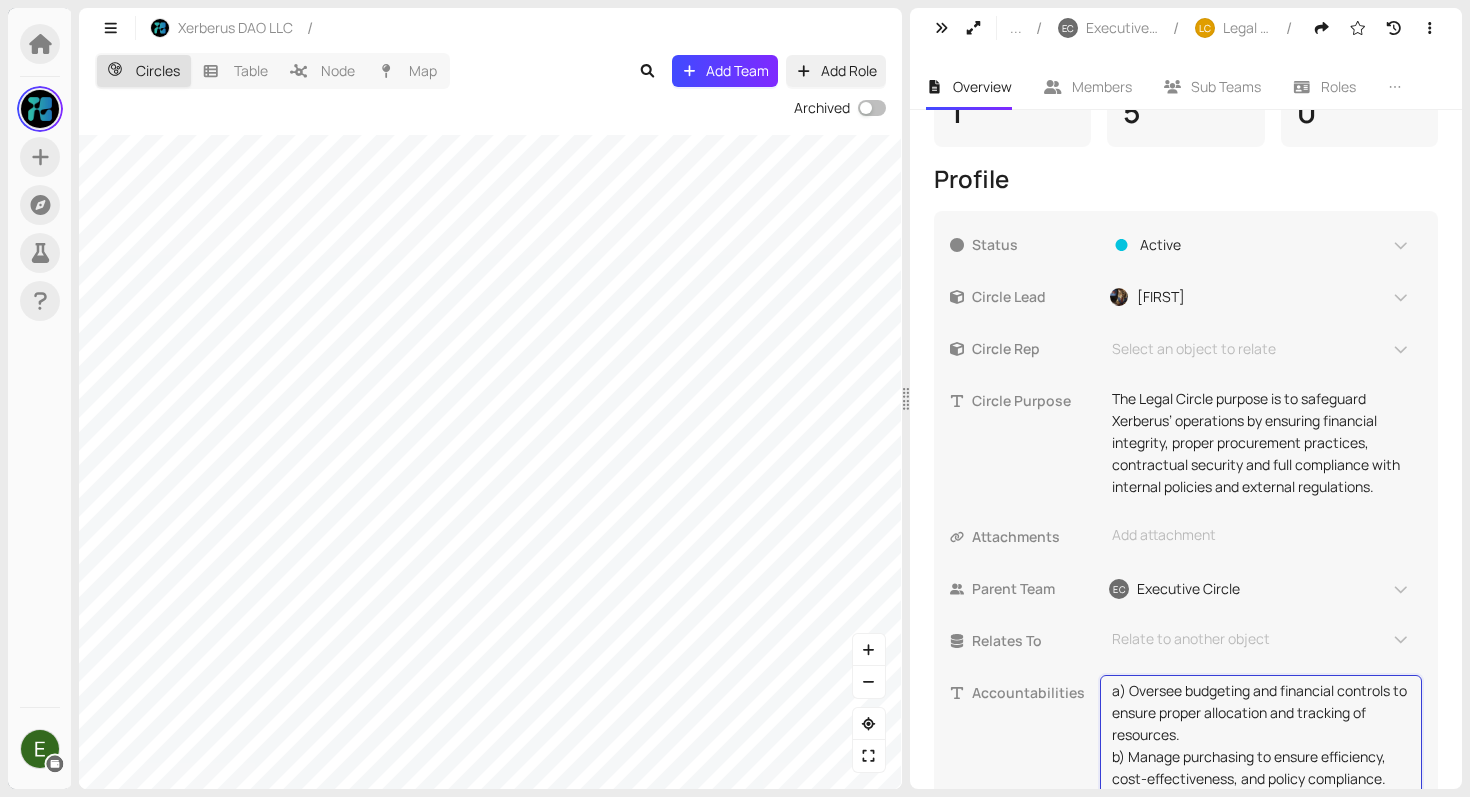 scroll, scrollTop: 20, scrollLeft: 0, axis: vertical 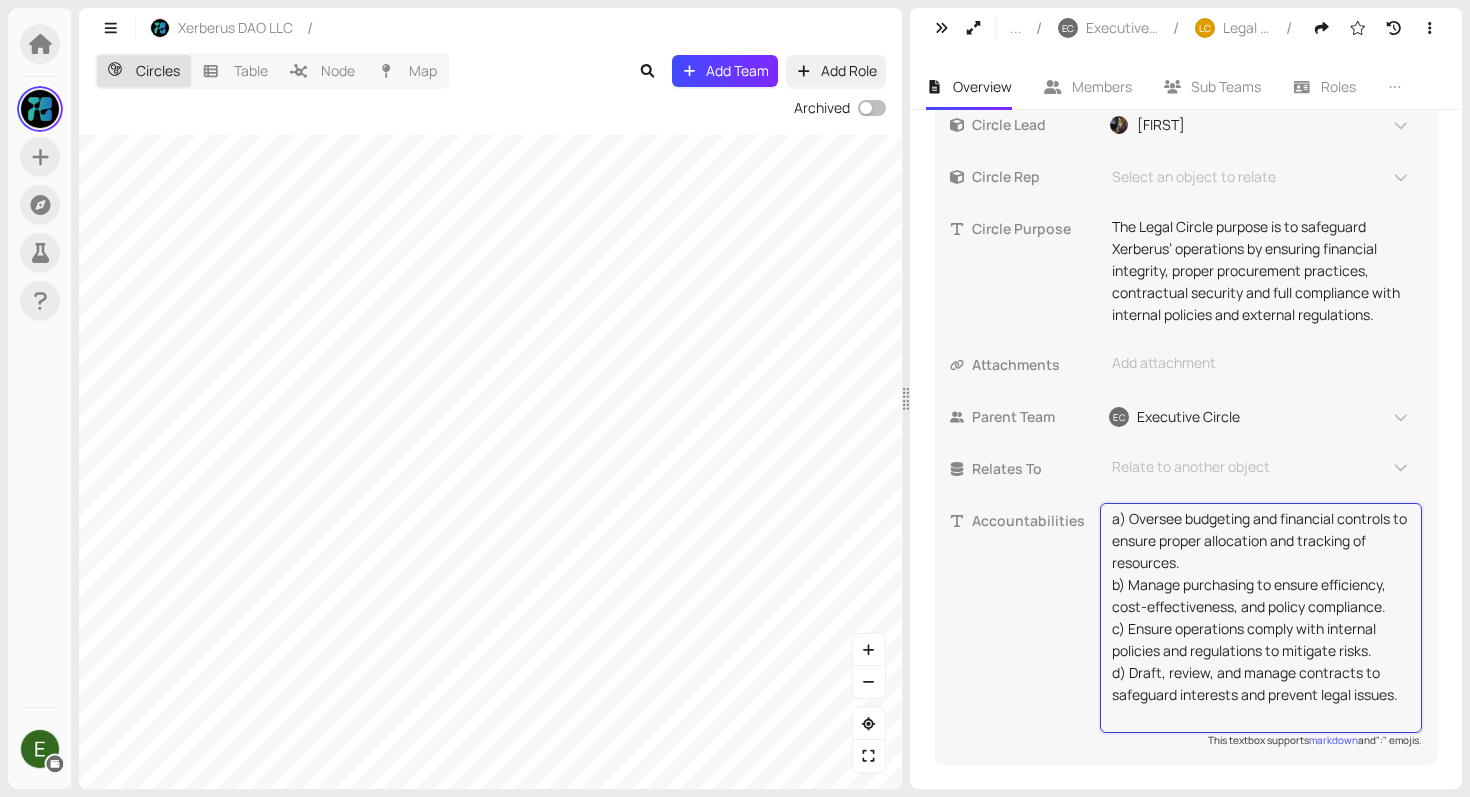 click on "a) Oversee budgeting and financial controls to ensure proper allocation and tracking of resources.
b) Manage purchasing to ensure efficiency, cost-effectiveness, and policy compliance.
c) Ensure operations comply with internal policies and regulations to mitigate risks.
d) Draft, review, and manage contracts to safeguard interests and prevent legal issues." at bounding box center (1261, 618) 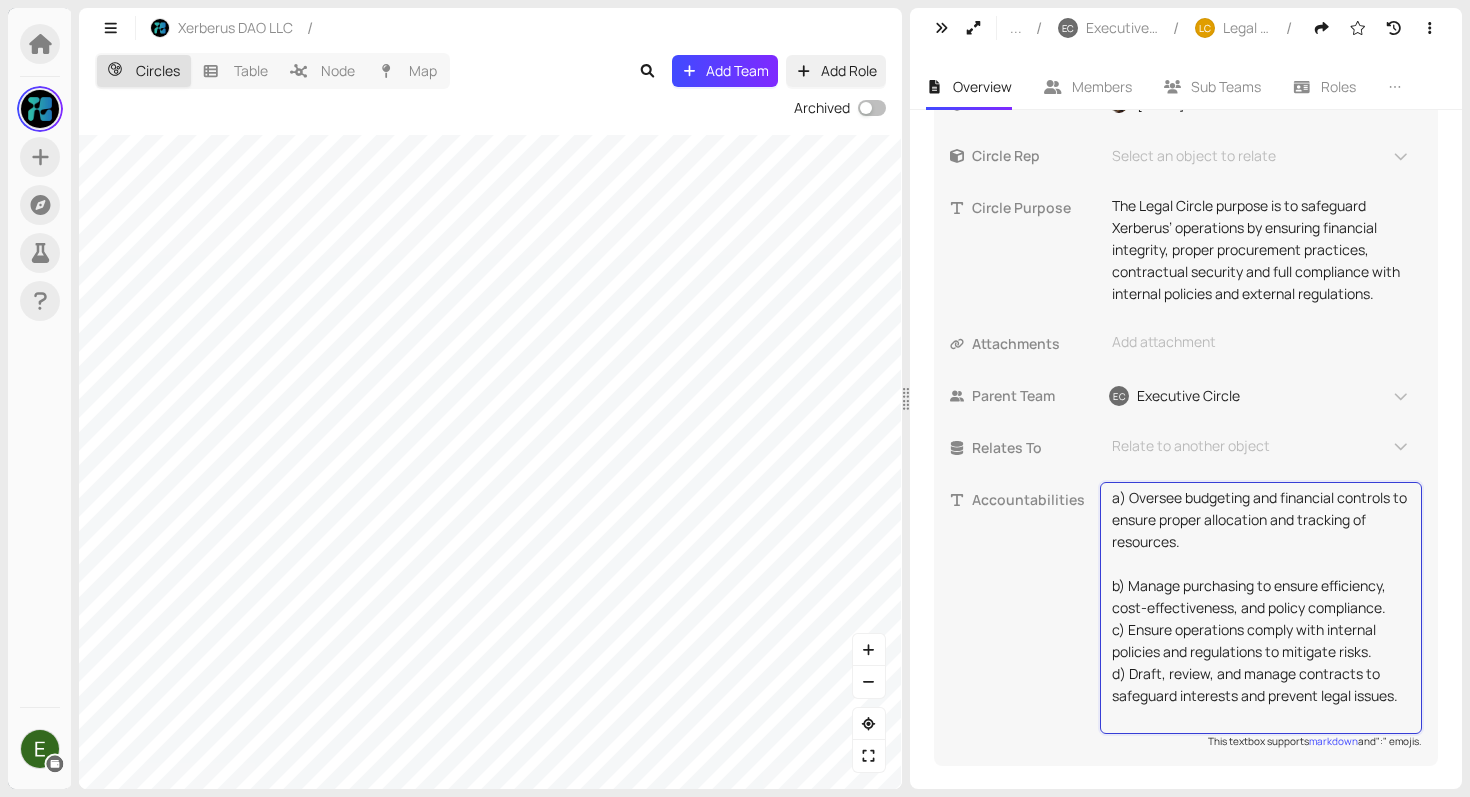 click on "a) Oversee budgeting and financial controls to ensure proper allocation and tracking of resources.
b) Manage purchasing to ensure efficiency, cost-effectiveness, and policy compliance.
c) Ensure operations comply with internal policies and regulations to mitigate risks.
d) Draft, review, and manage contracts to safeguard interests and prevent legal issues." at bounding box center (1261, 608) 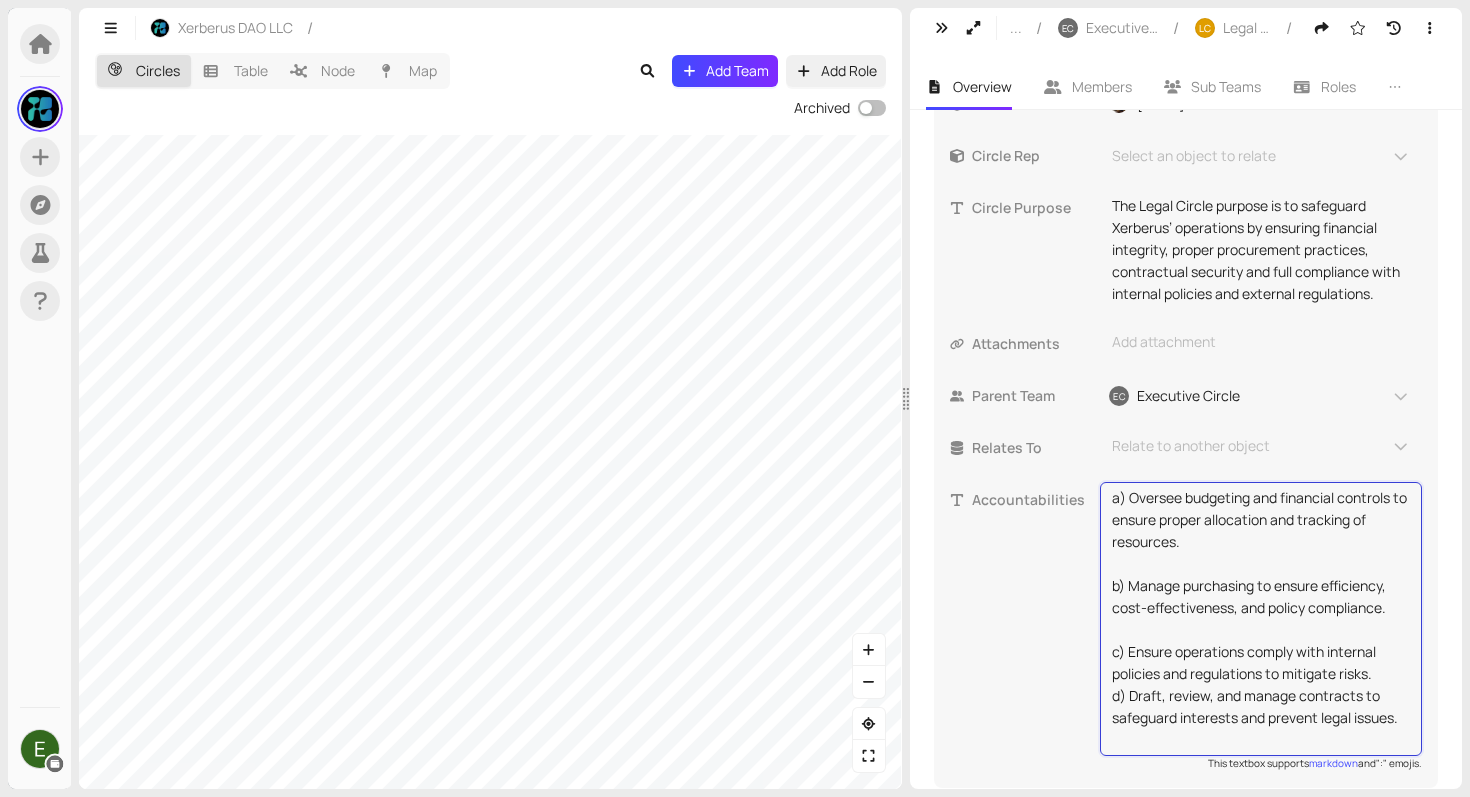 scroll, scrollTop: 22, scrollLeft: 0, axis: vertical 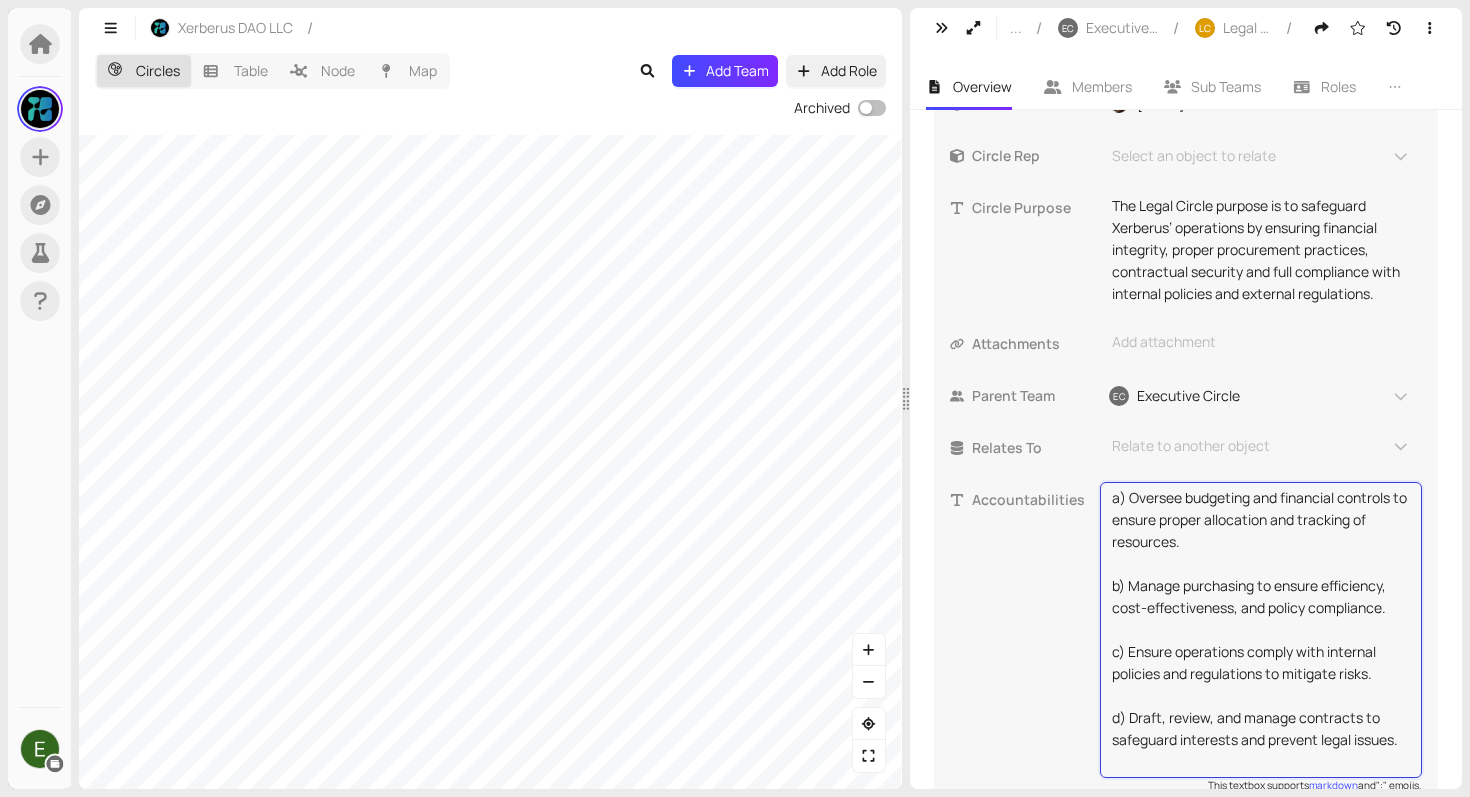 click on "Accountabilities a) Oversee budgeting and financial controls to ensure proper allocation and tracking of resources.
b) Manage purchasing to ensure efficiency, cost-effectiveness, and policy compliance.
c) Ensure operations comply with internal policies and regulations to mitigate risks.
d) Draft, review, and manage contracts to safeguard interests and prevent legal issues. This textbox supports   markdown  and  ":" emojis." at bounding box center (1186, 630) 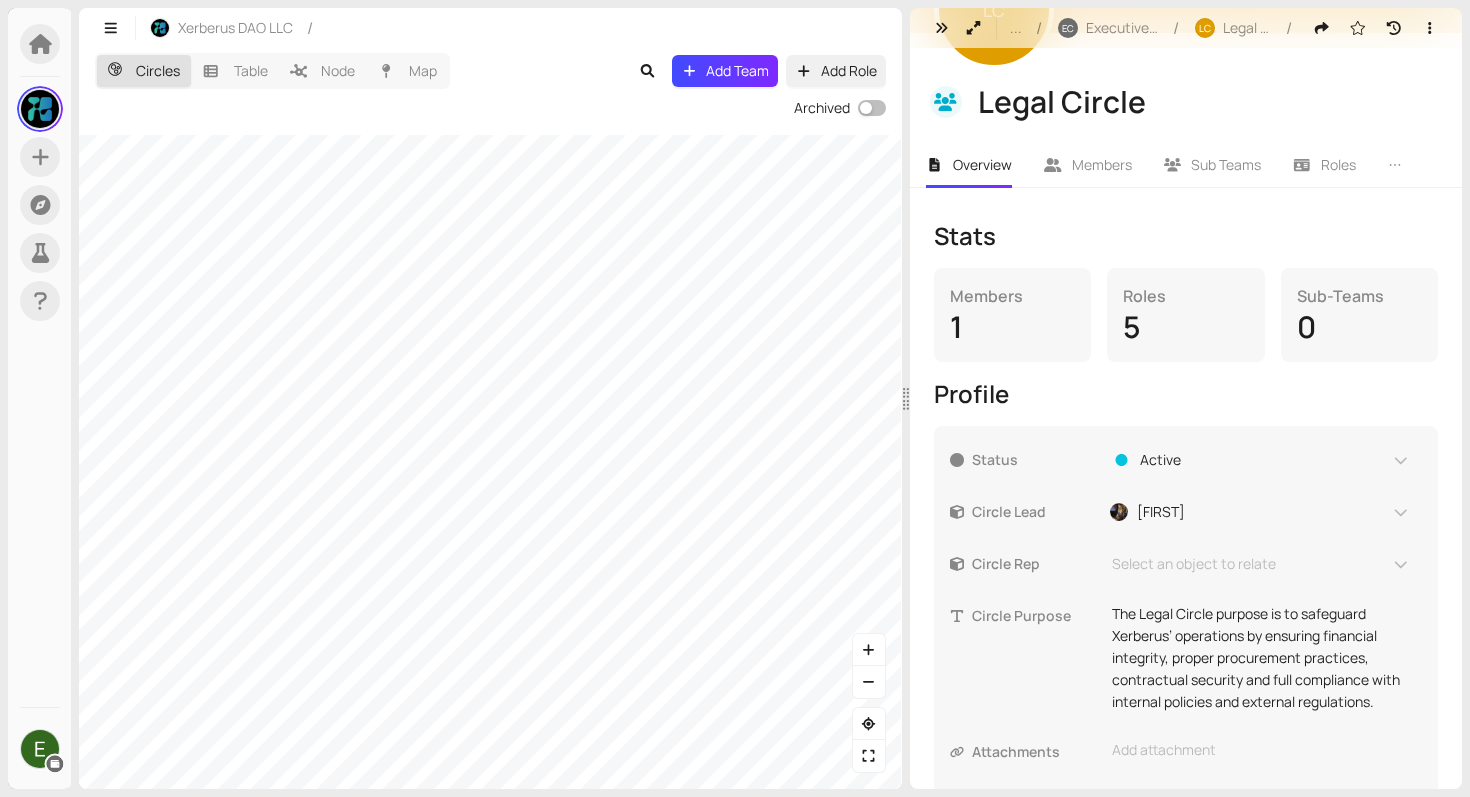 scroll, scrollTop: 584, scrollLeft: 0, axis: vertical 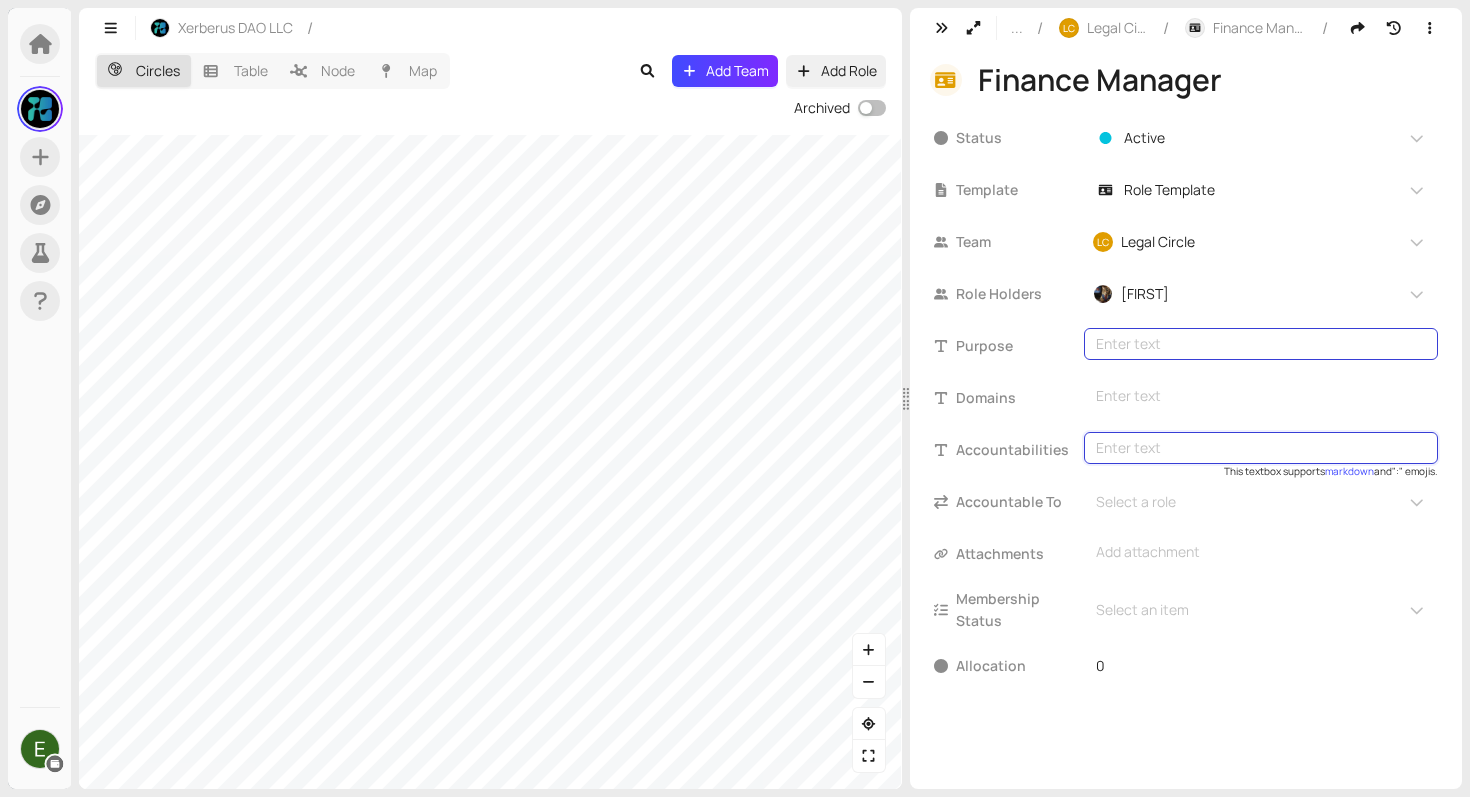 type on "Managing financial controls and budgeting processes" 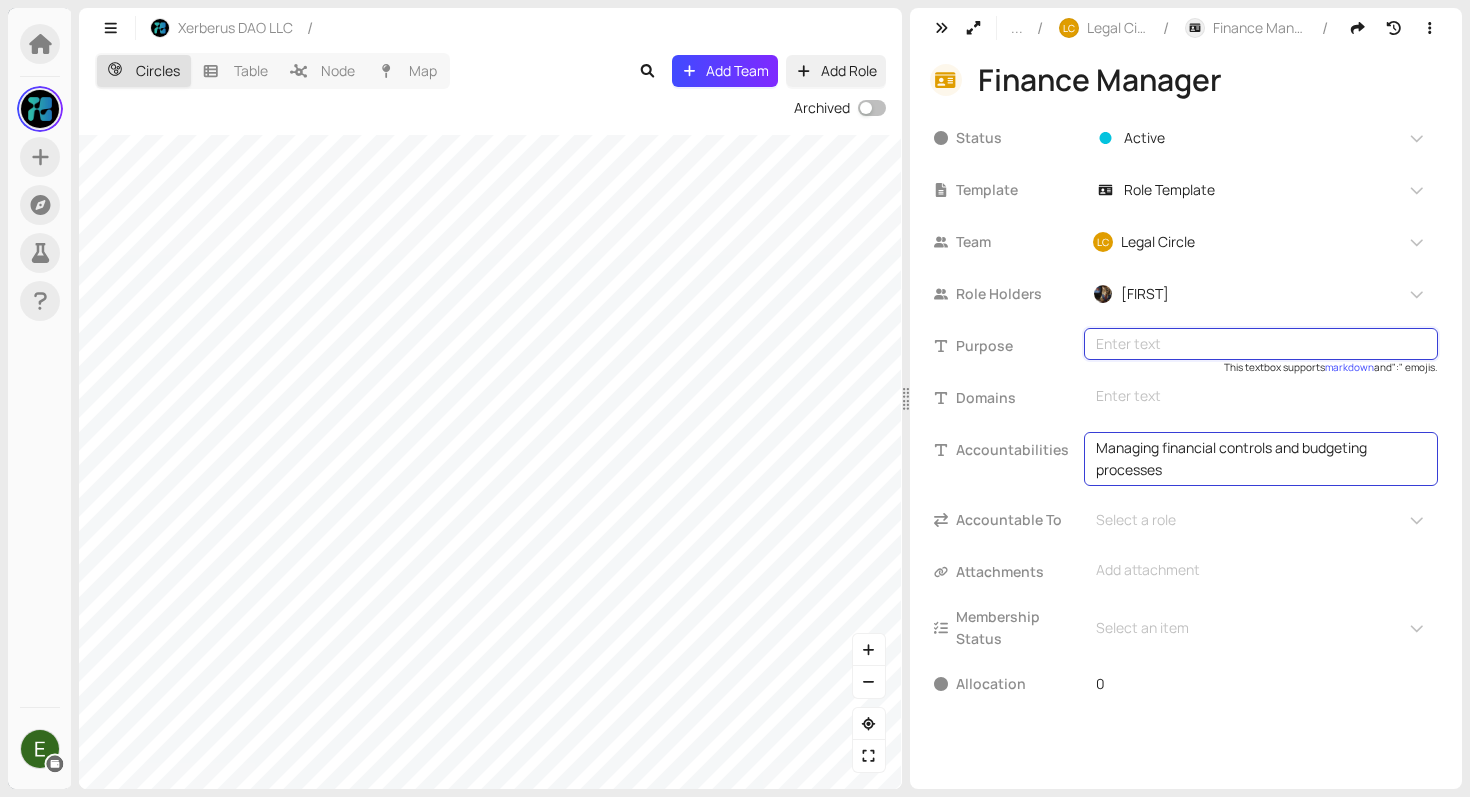 type on "to Worry about basic systems, so no one else has to." 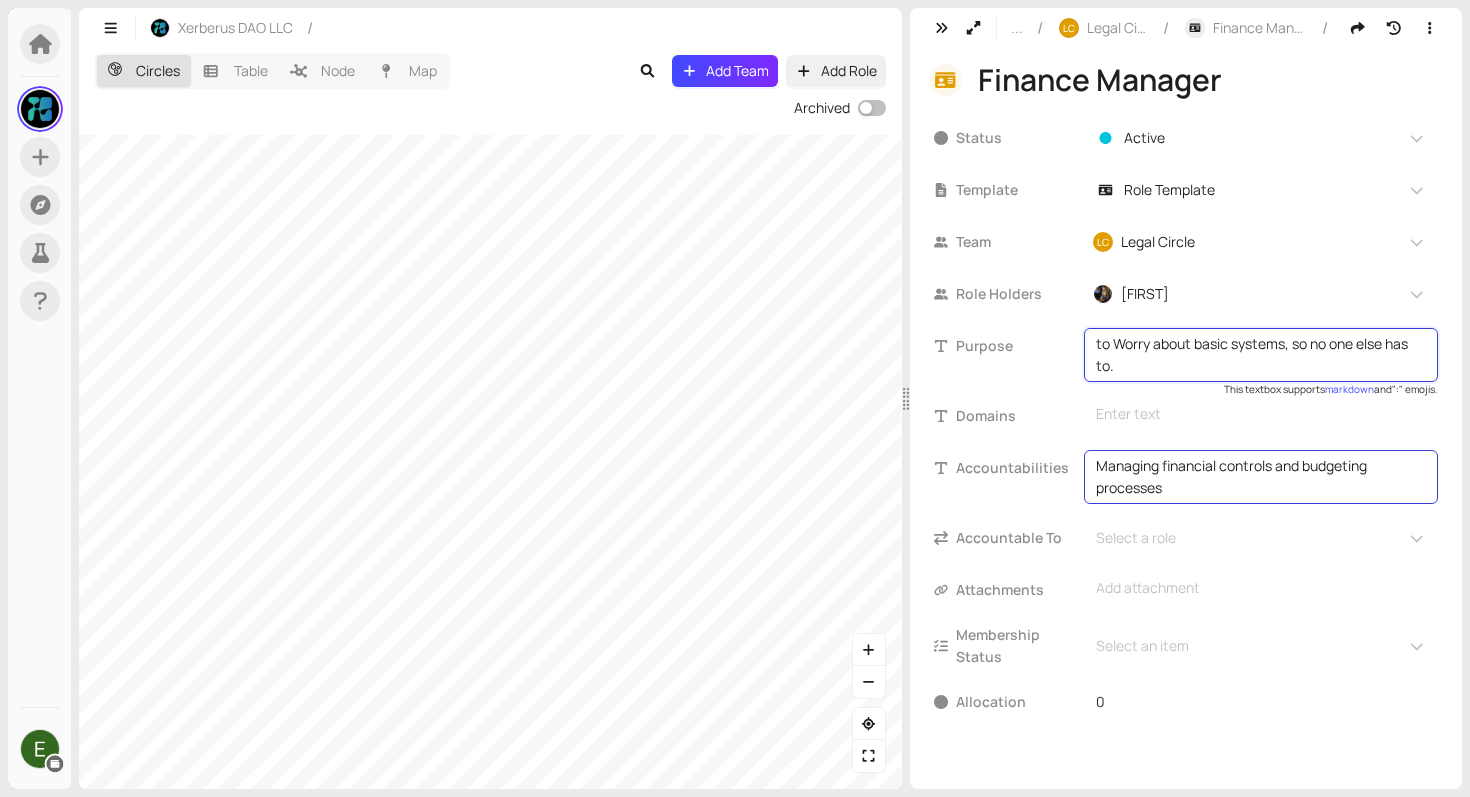 click on "to Worry about basic systems, so no one else has to." at bounding box center (1261, 355) 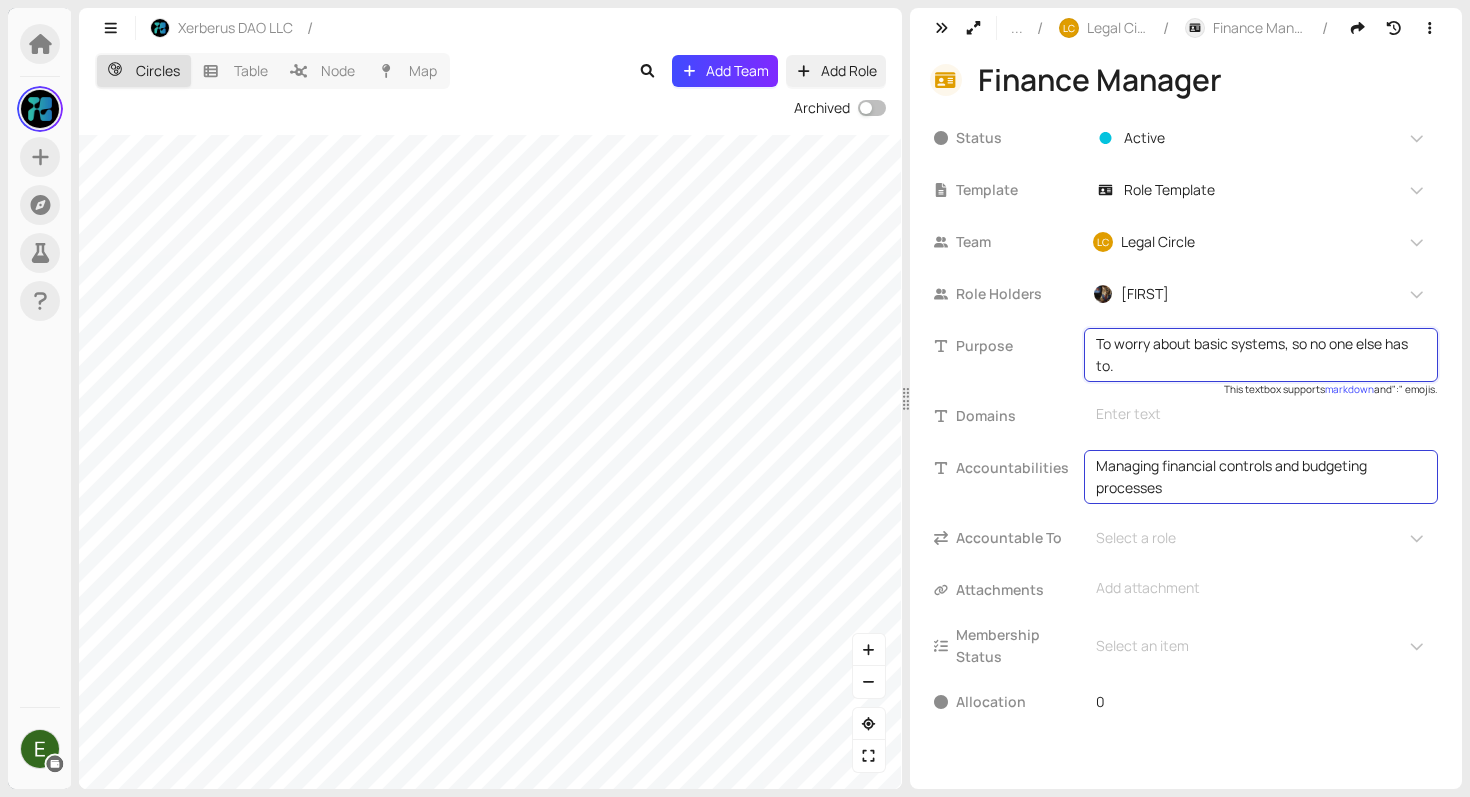 click on "To worry about basic systems, so no one else has to." at bounding box center [1261, 355] 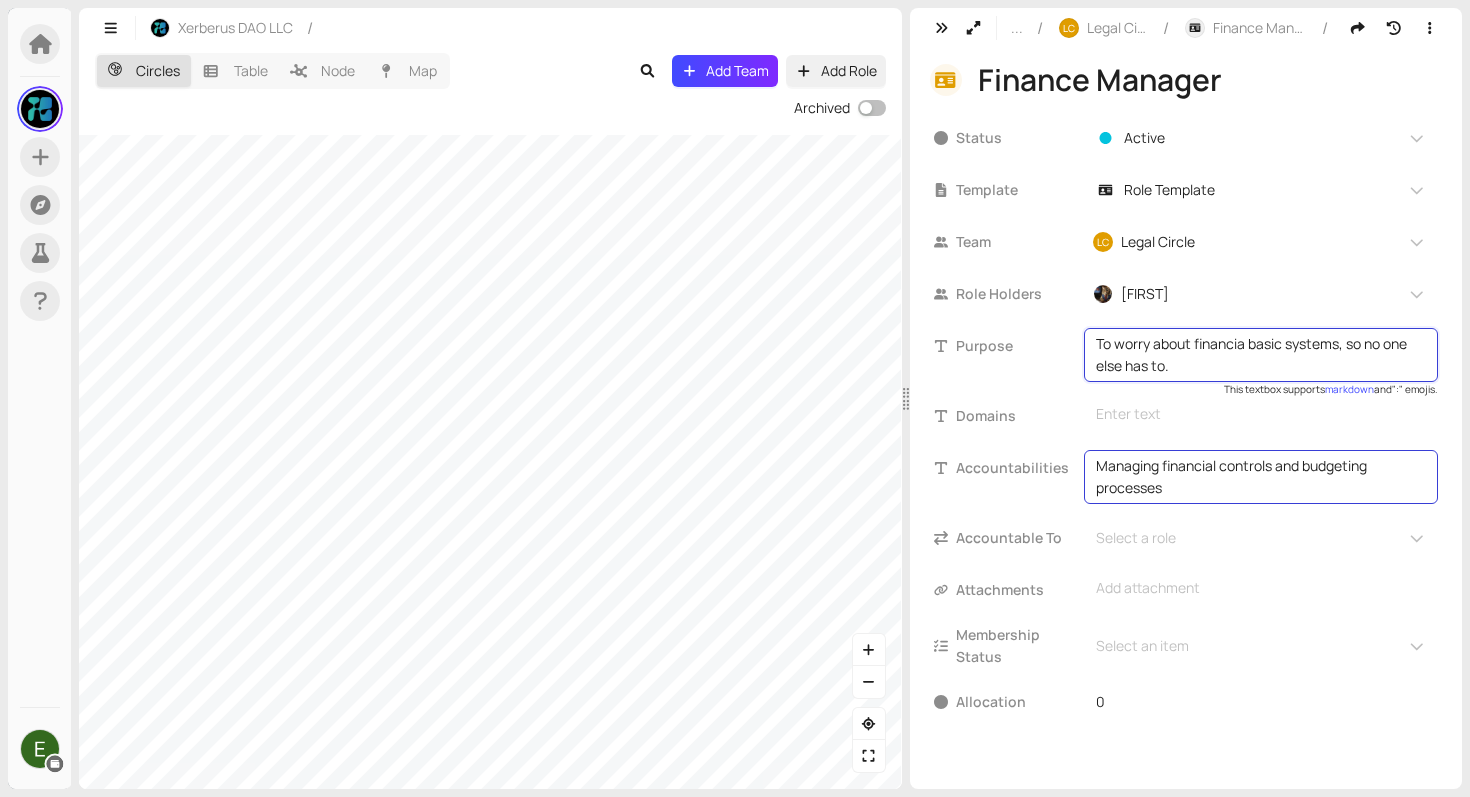 type on "To worry about financial basic systems, so no one else has to." 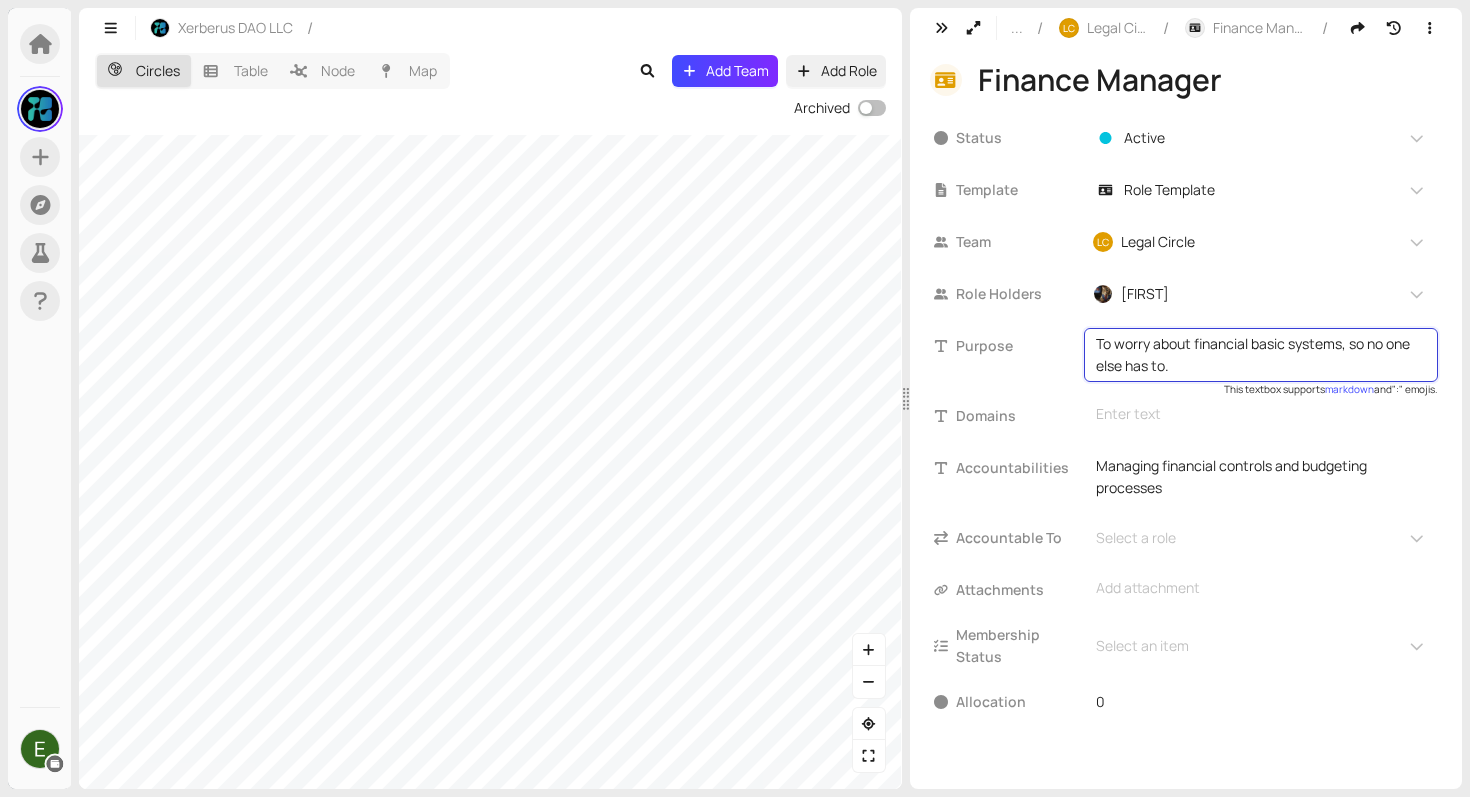 drag, startPoint x: 1098, startPoint y: 345, endPoint x: 1190, endPoint y: 365, distance: 94.14882 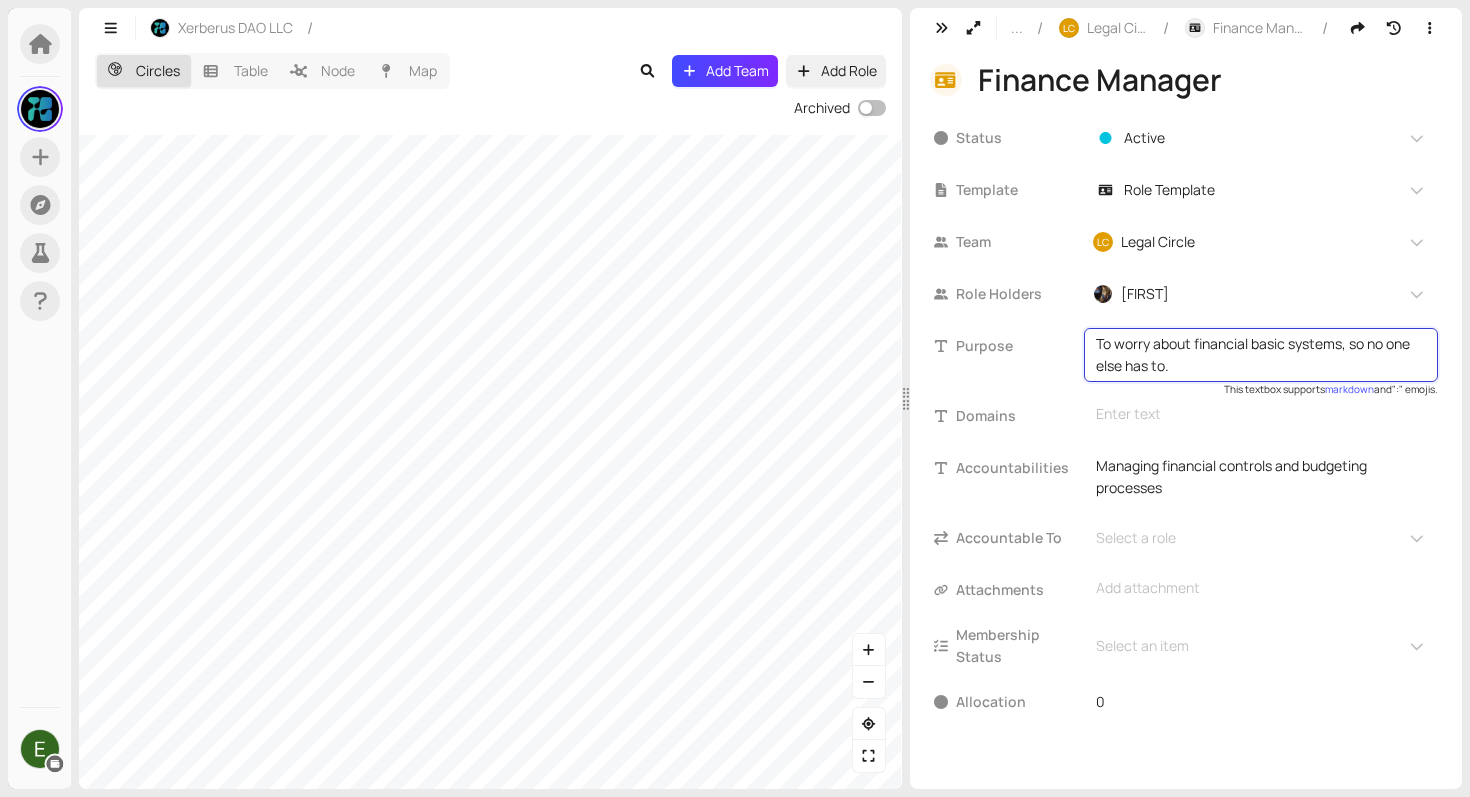 drag, startPoint x: 1190, startPoint y: 365, endPoint x: 1085, endPoint y: 335, distance: 109.201645 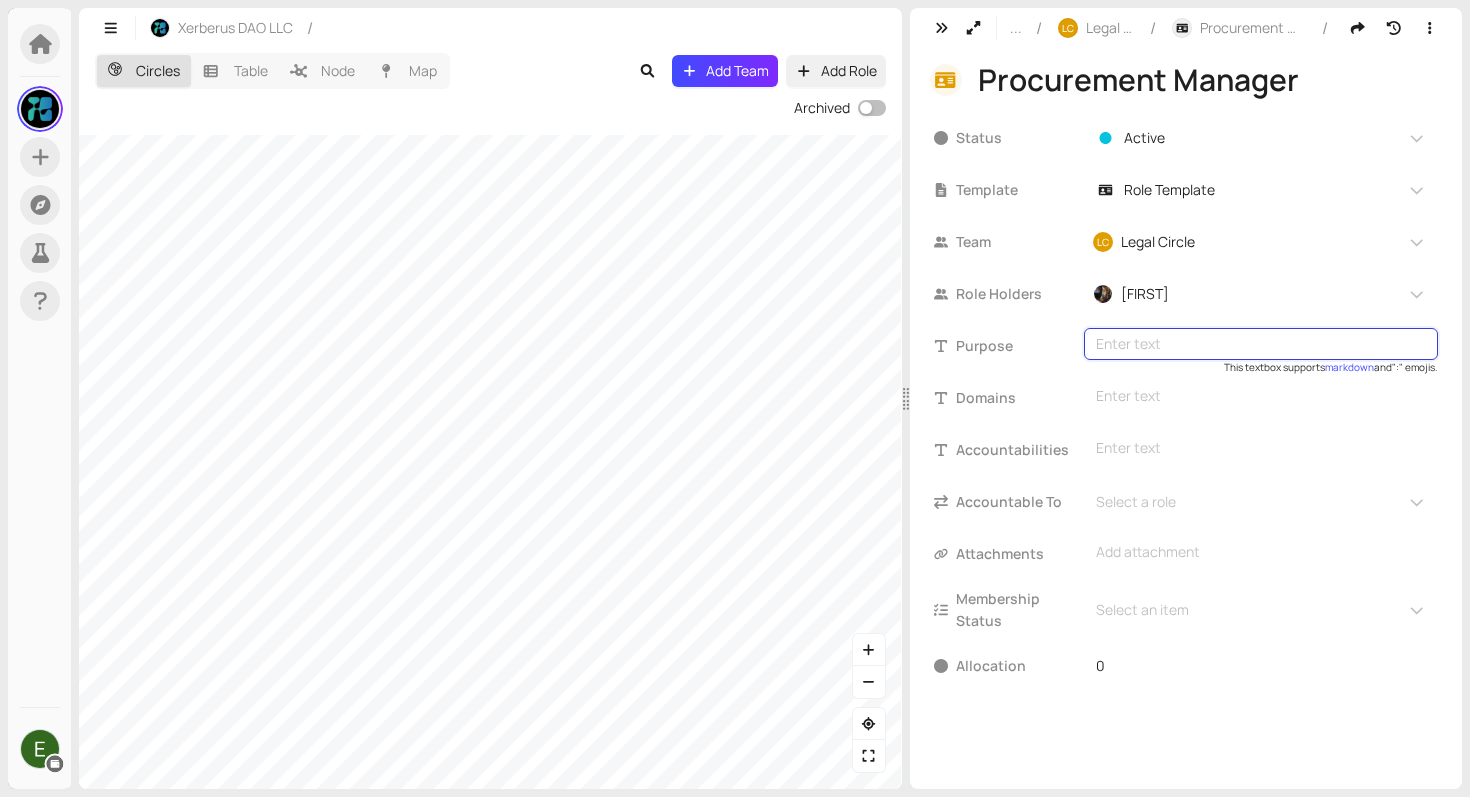 type on "Secure goods and services efficiently and cost-effectively." 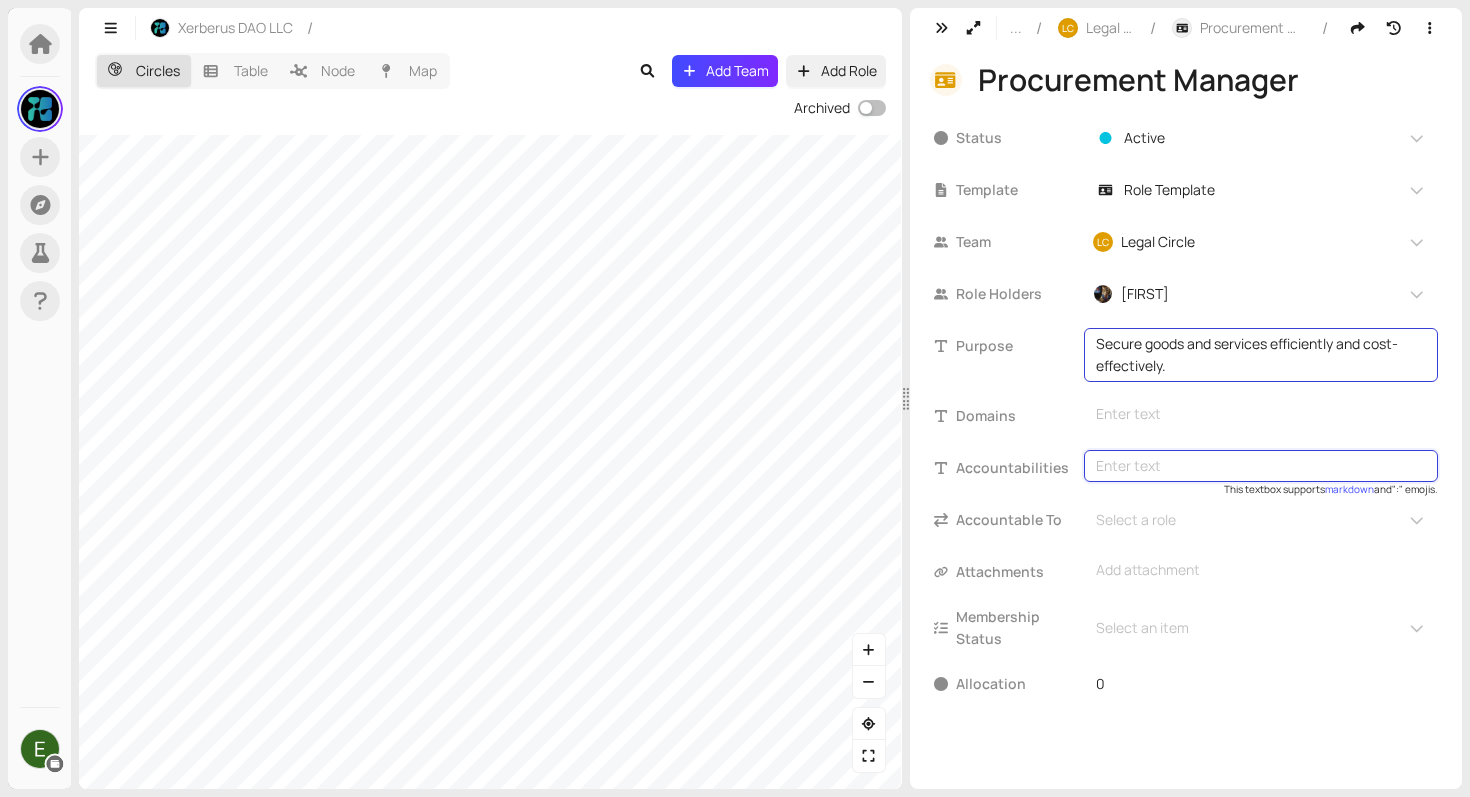 type on "Oversee purchasing to ensure value for money and policy compliance." 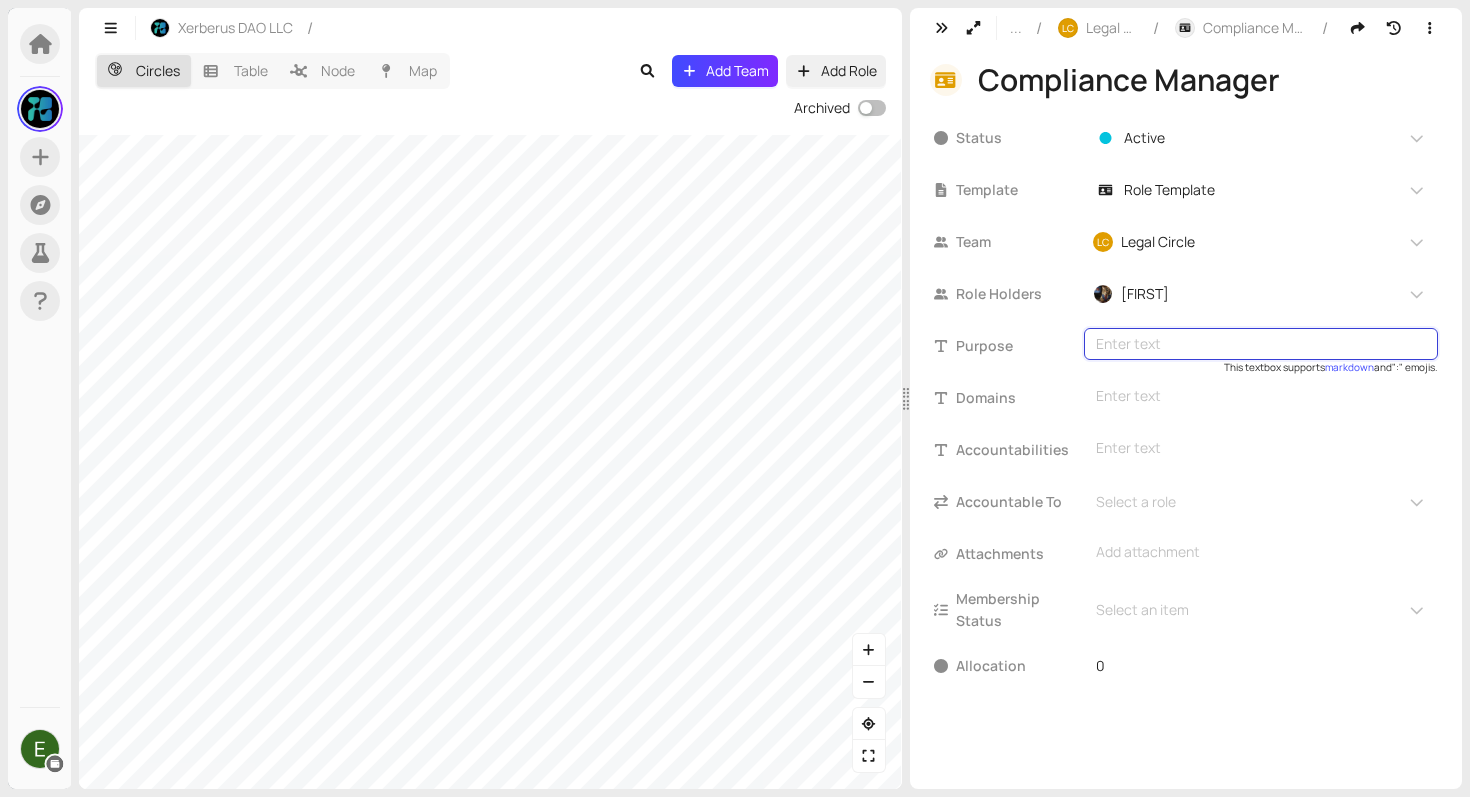 type on "Protect the organization from legal and regulatory risks." 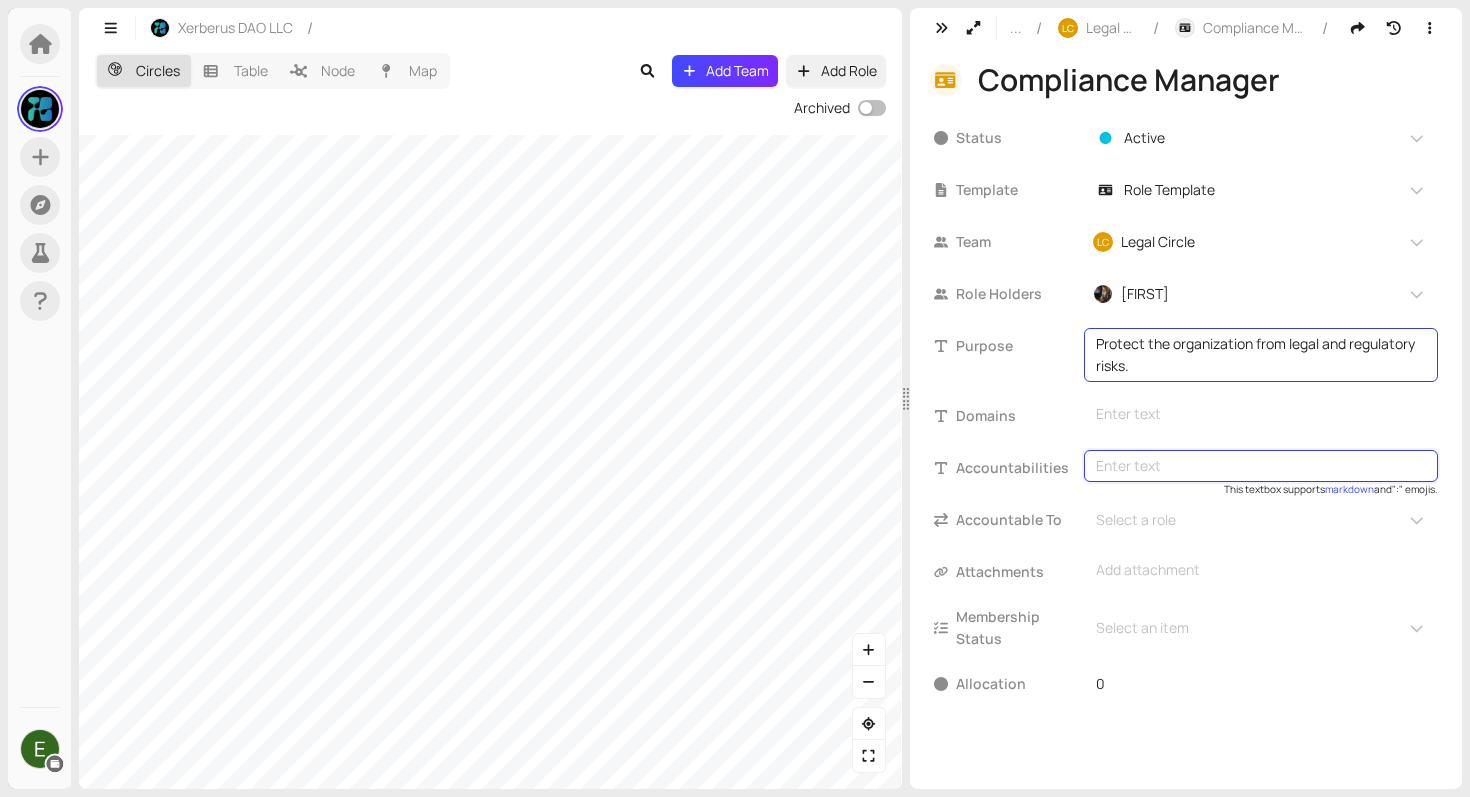 type on "Monitor and enforce adherence to internal policies and regulations." 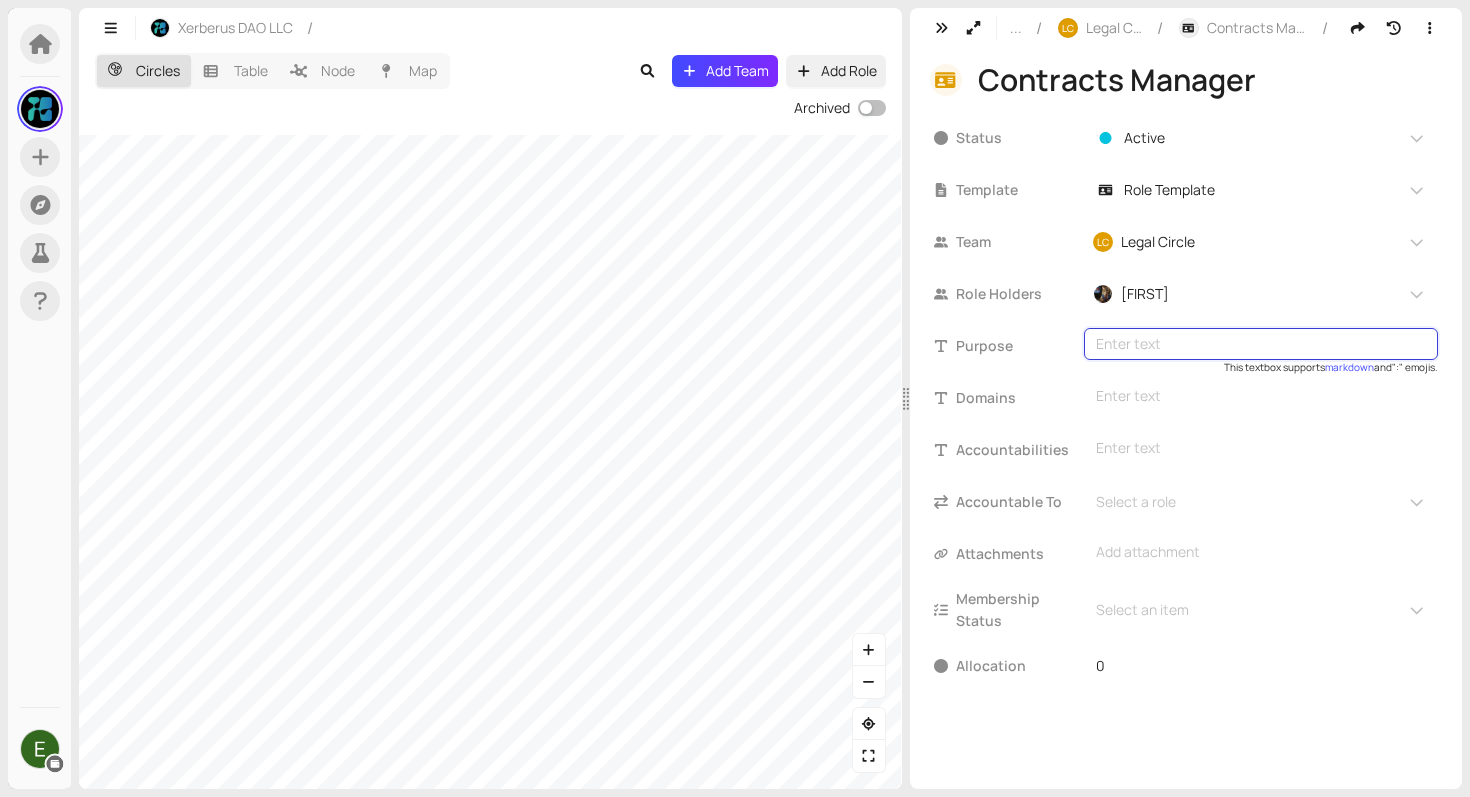 type on "Safeguard organizational interests in agreements." 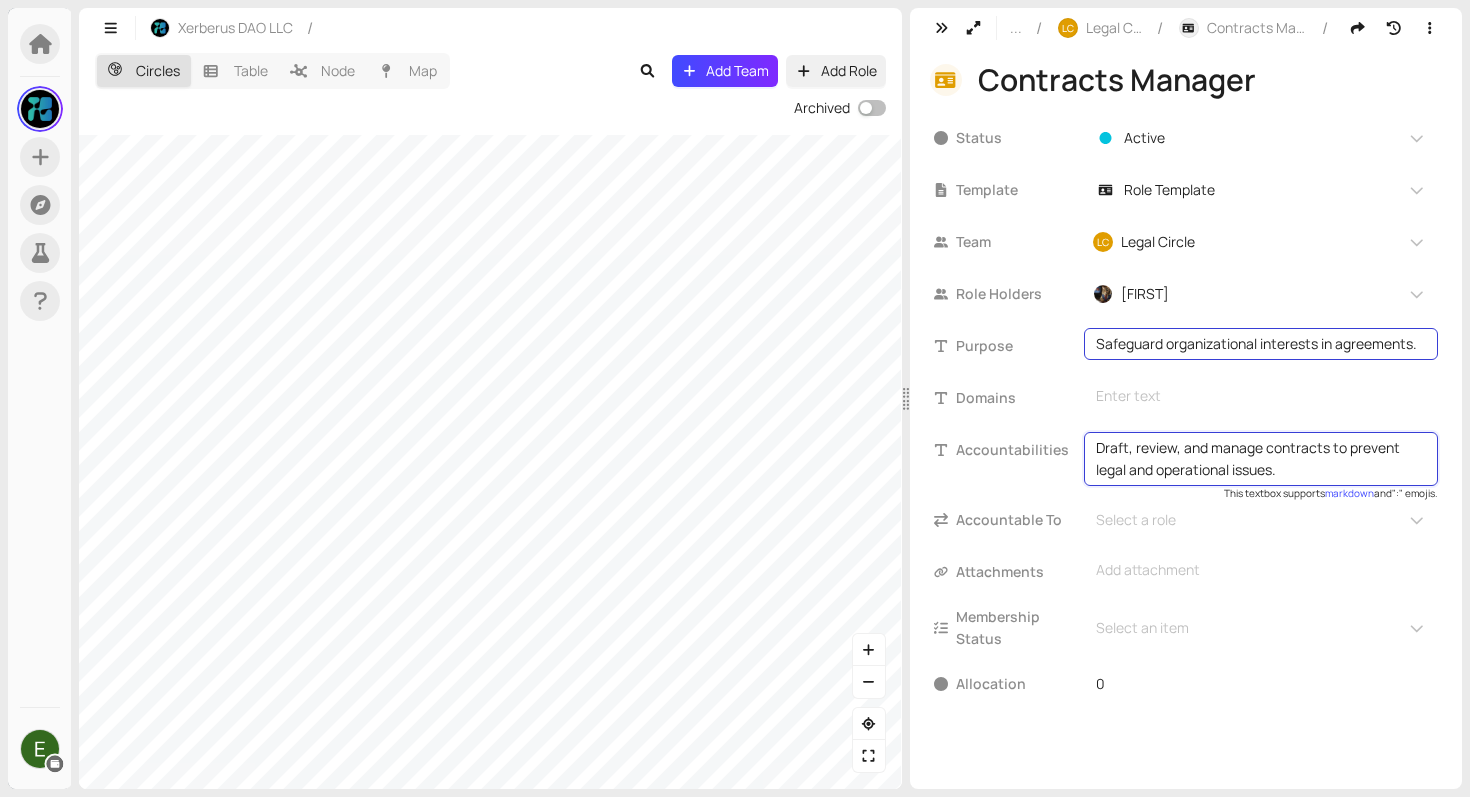click on "Draft, review, and manage contracts to prevent legal and operational issues." at bounding box center [1261, 459] 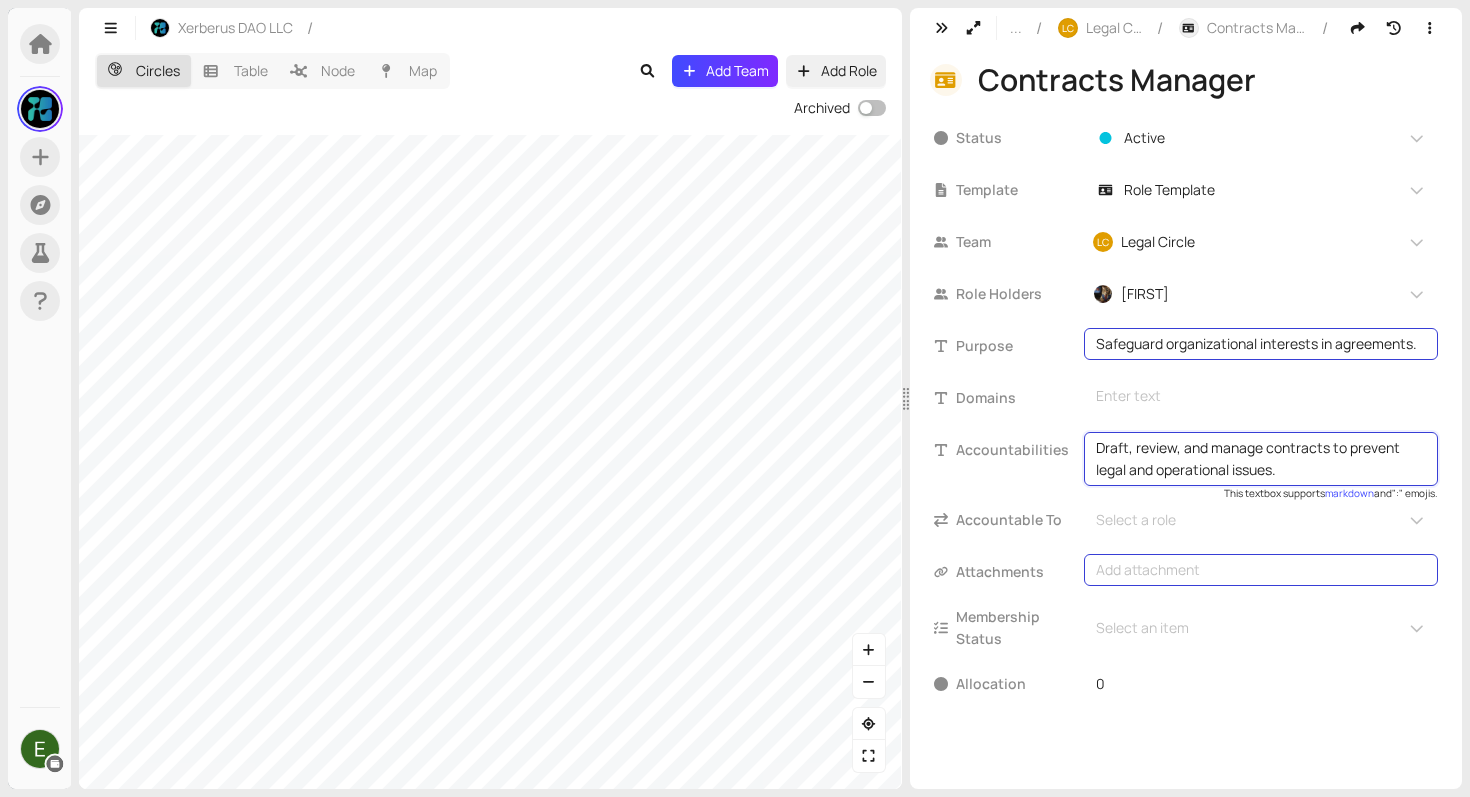 type on "Draft, review and manage contracts to prevent legal and operational issues." 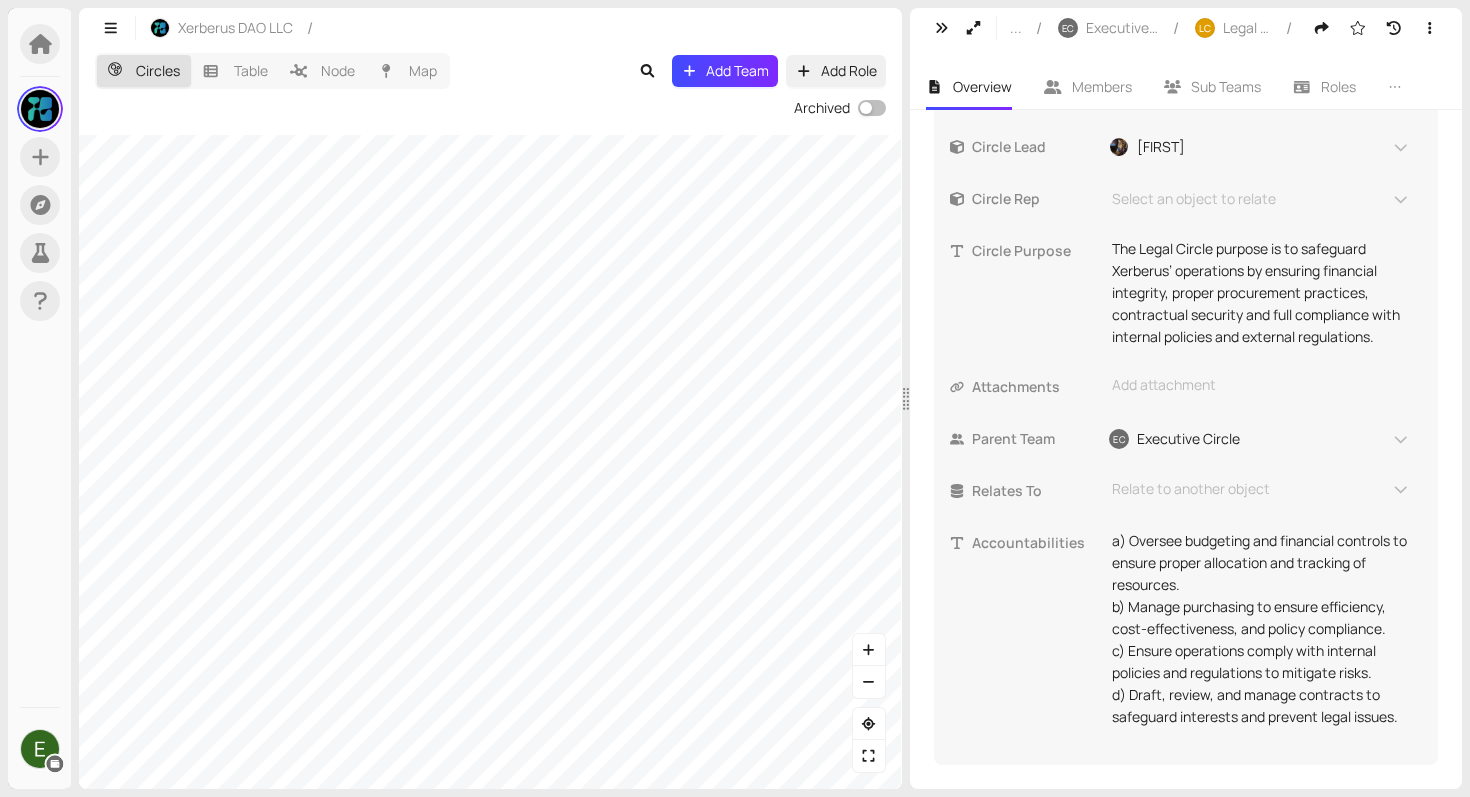 scroll, scrollTop: 584, scrollLeft: 0, axis: vertical 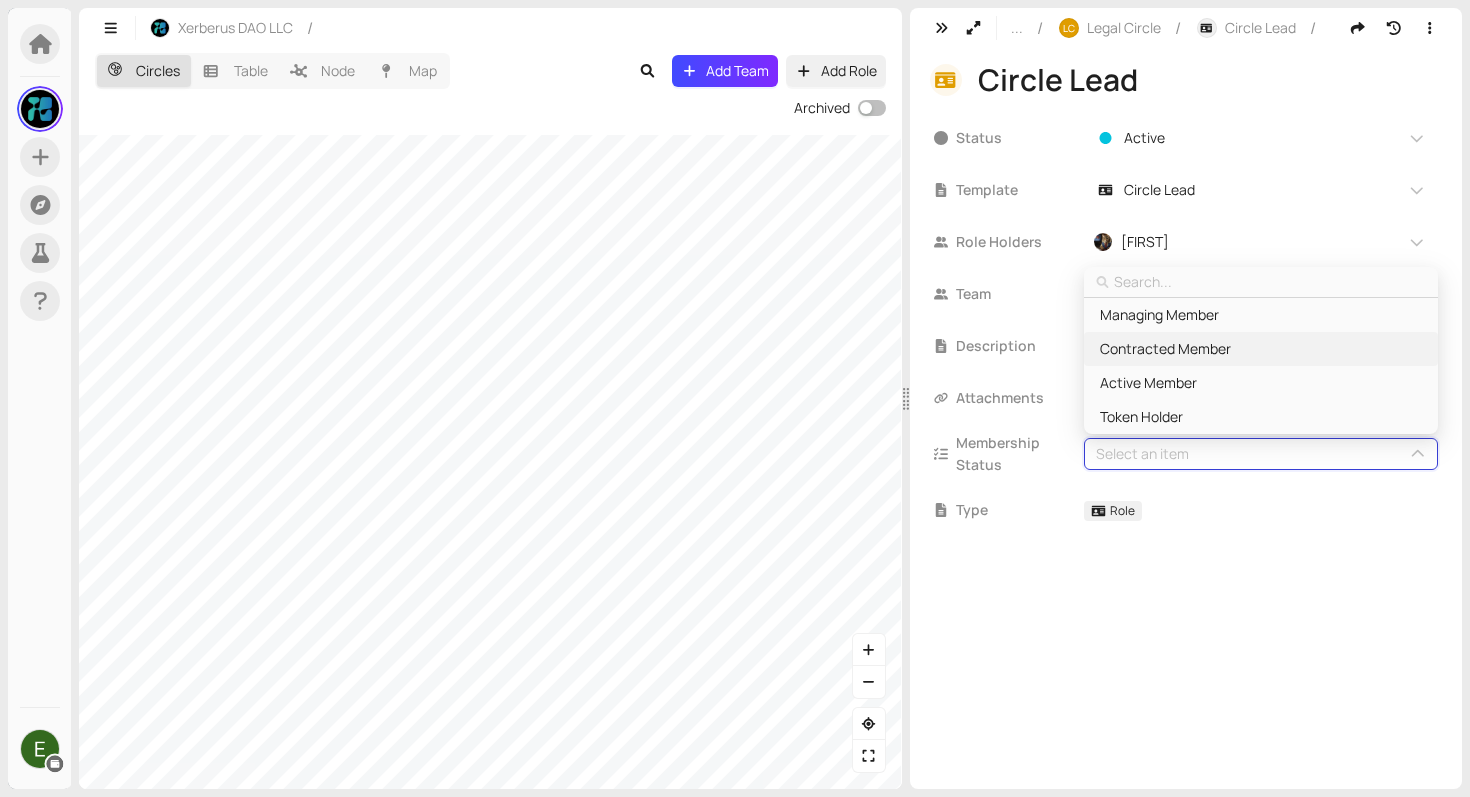 click on "Contracted Member" at bounding box center (1165, 349) 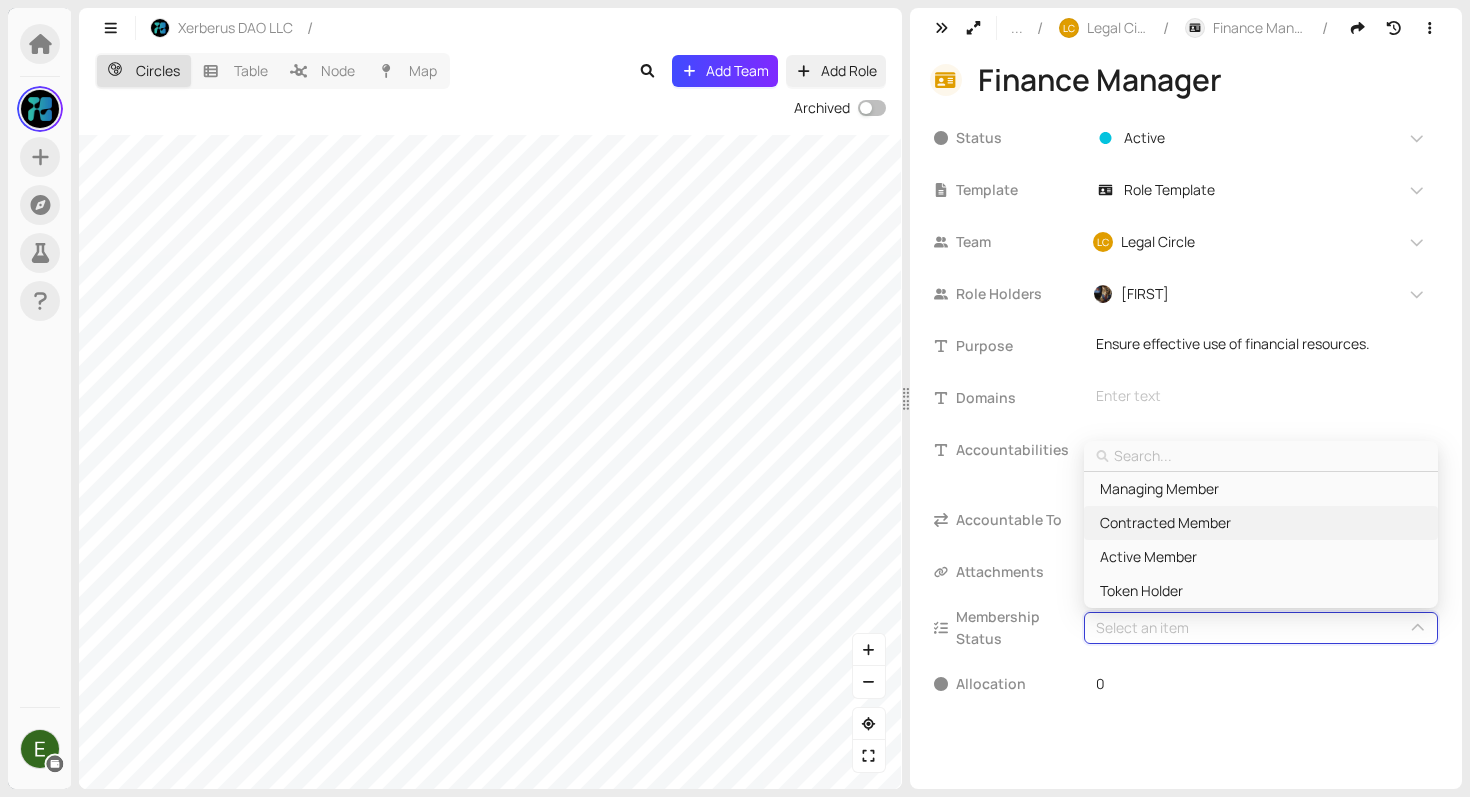click on "Contracted Member" at bounding box center [1165, 523] 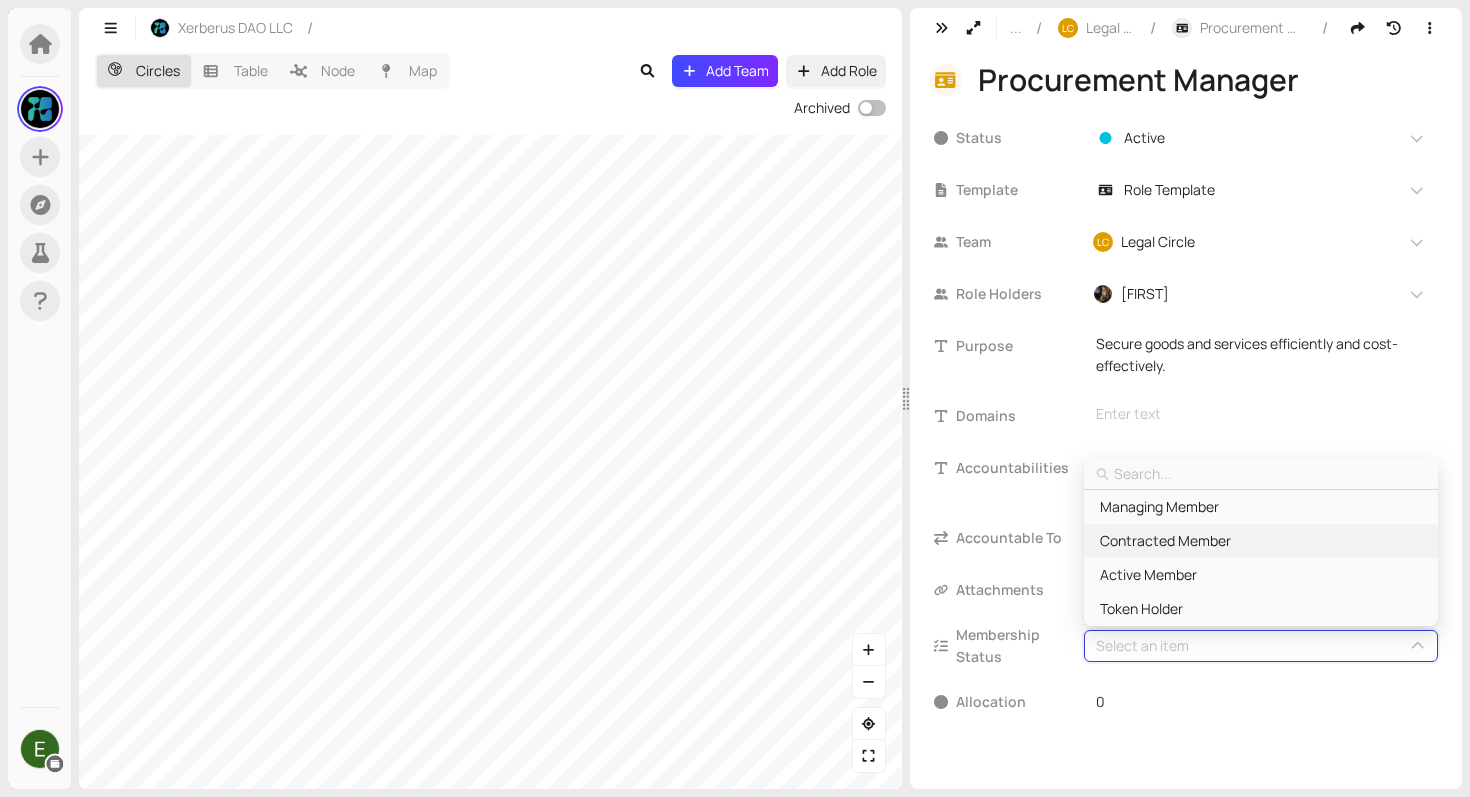 click on "Contracted Member" at bounding box center [1165, 541] 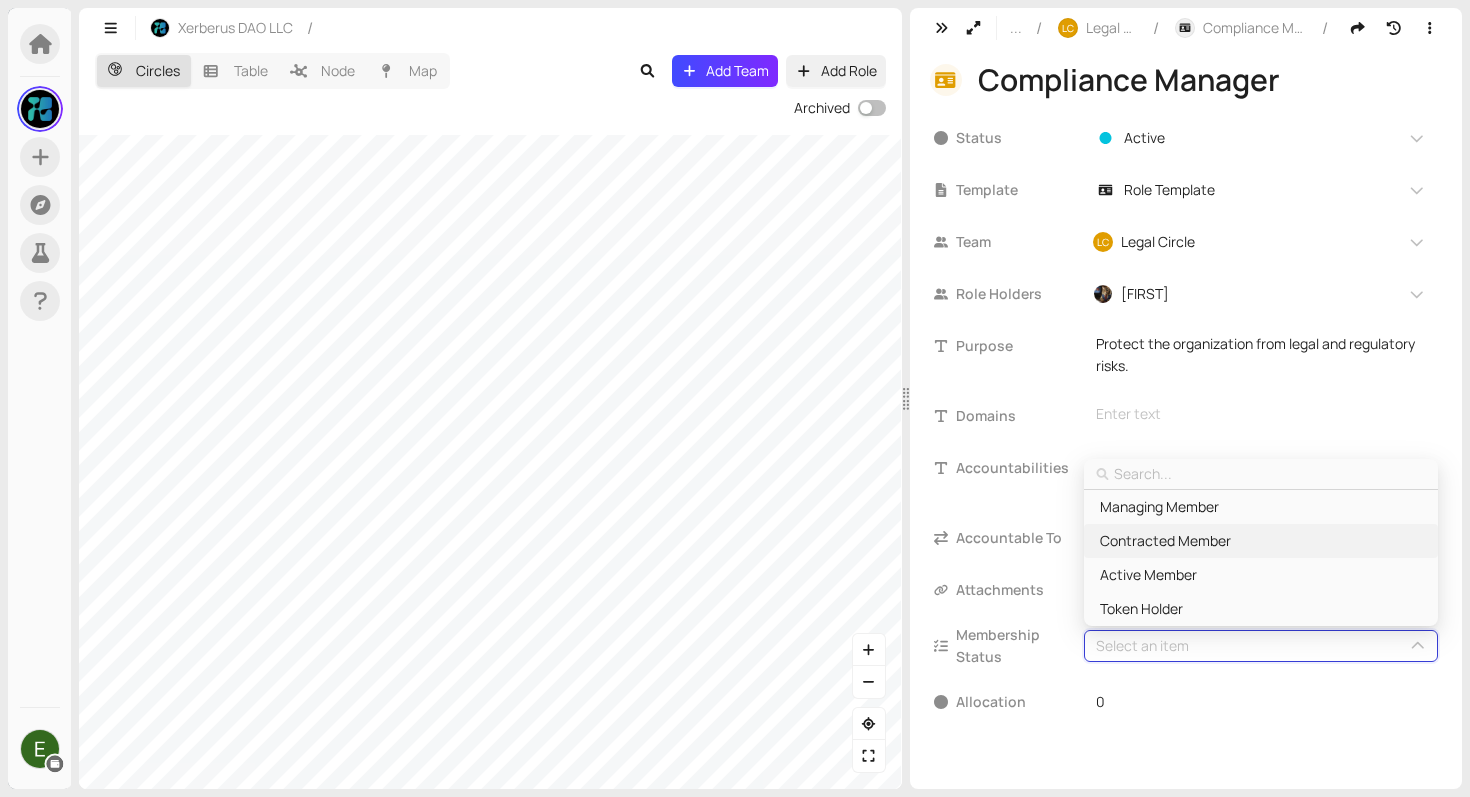 click on "Contracted Member" at bounding box center [1165, 541] 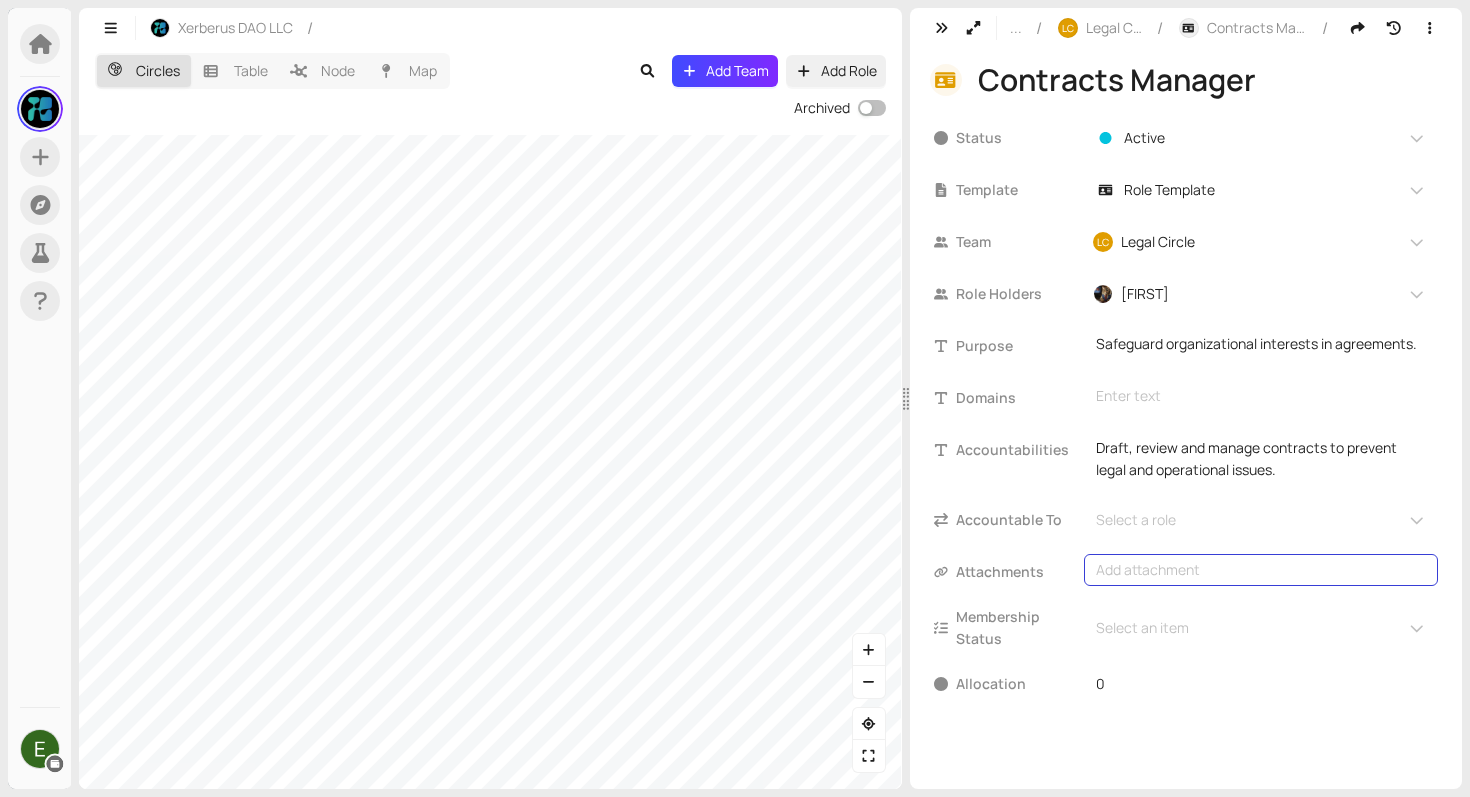 click on "Add attachment" at bounding box center [1261, 570] 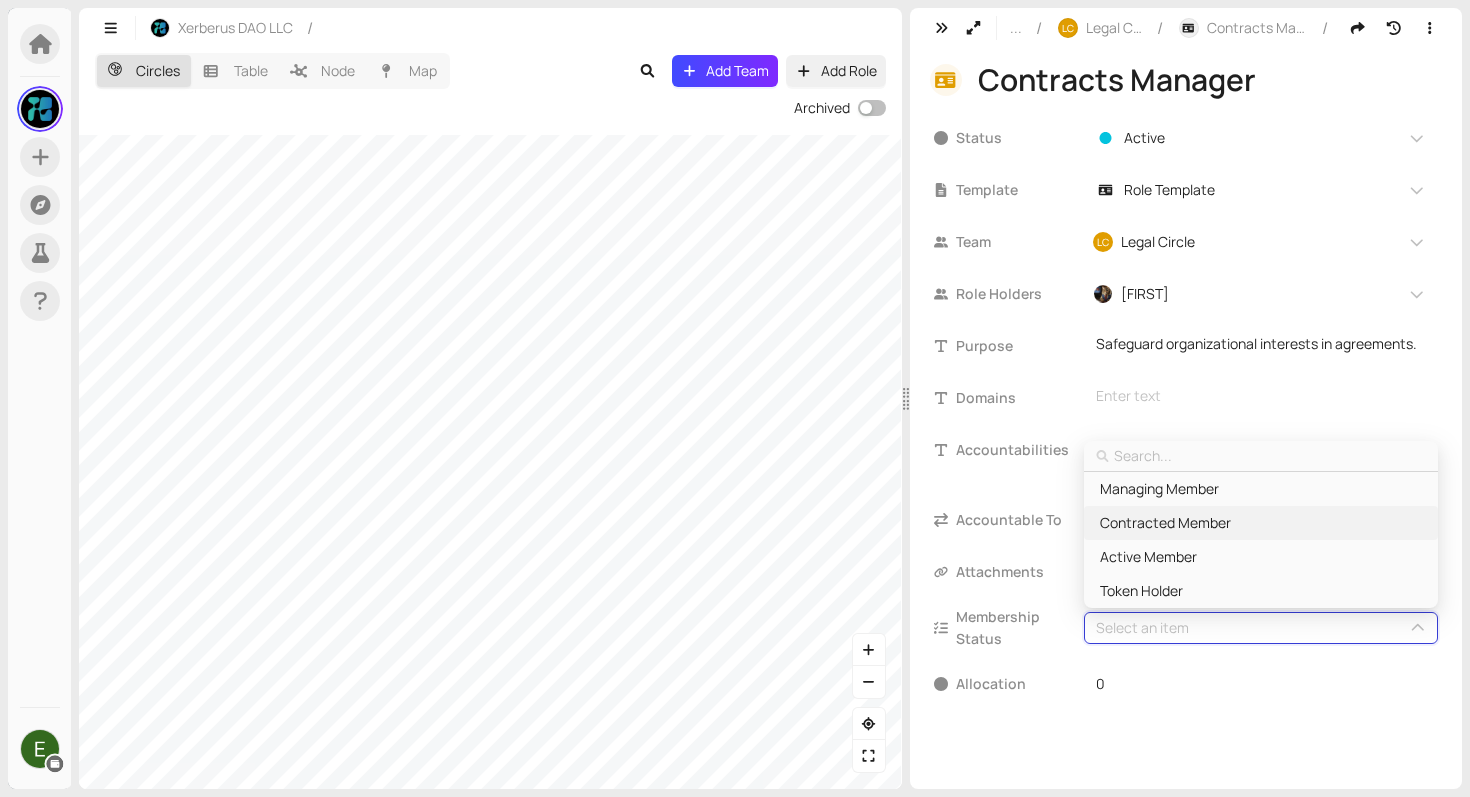 click on "Contracted Member" at bounding box center [1165, 523] 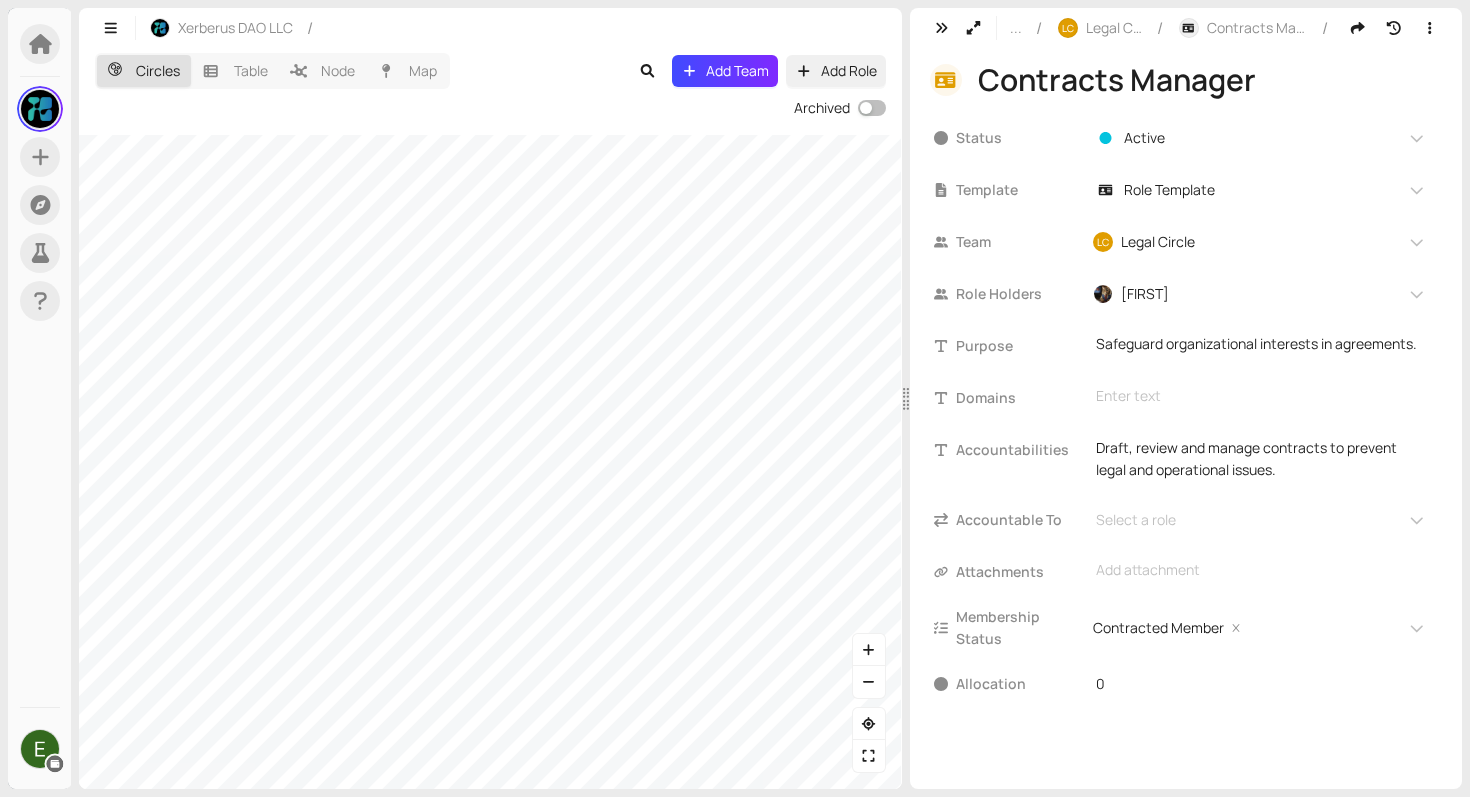 drag, startPoint x: 829, startPoint y: 579, endPoint x: 416, endPoint y: 108, distance: 626.4264 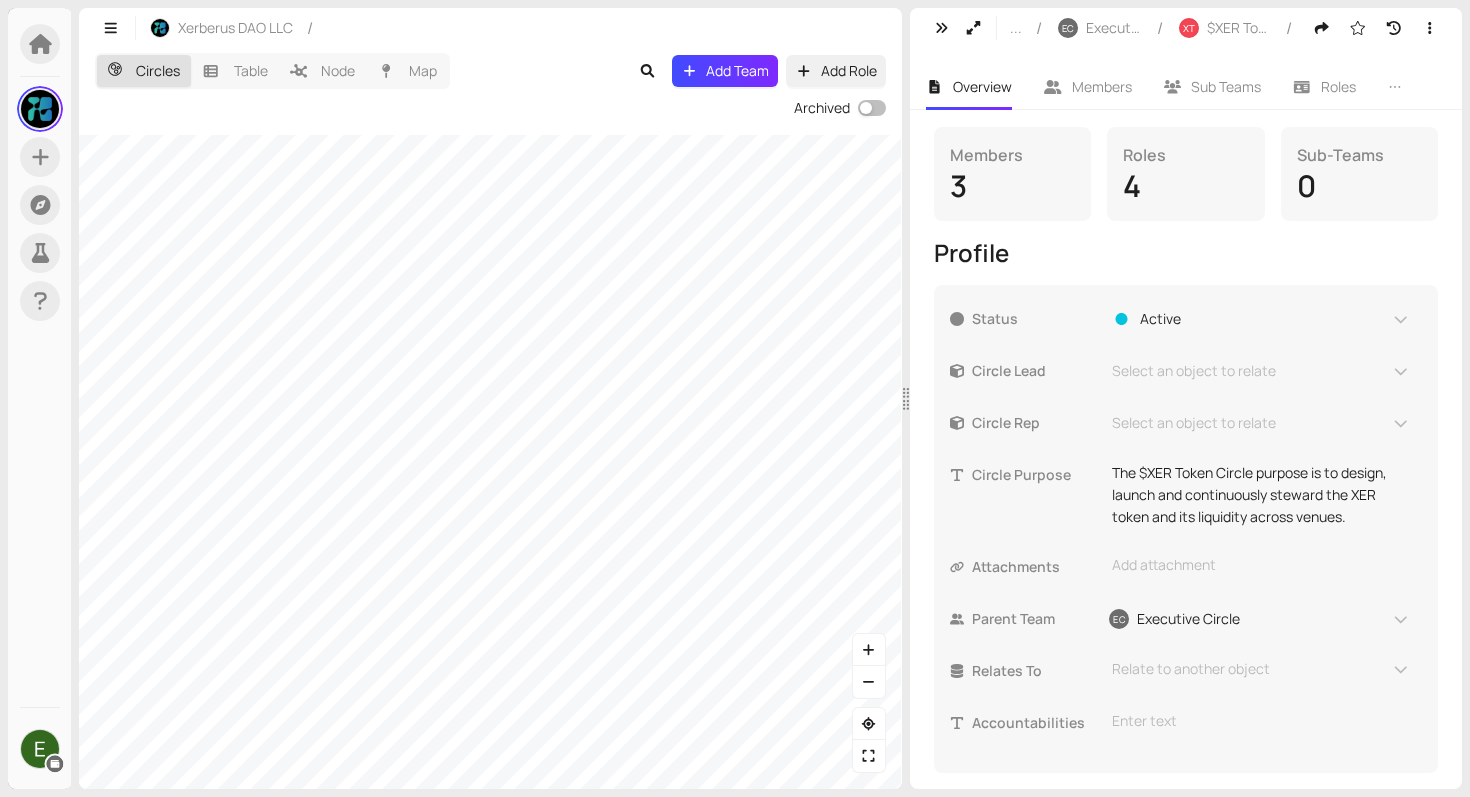 scroll, scrollTop: 322, scrollLeft: 0, axis: vertical 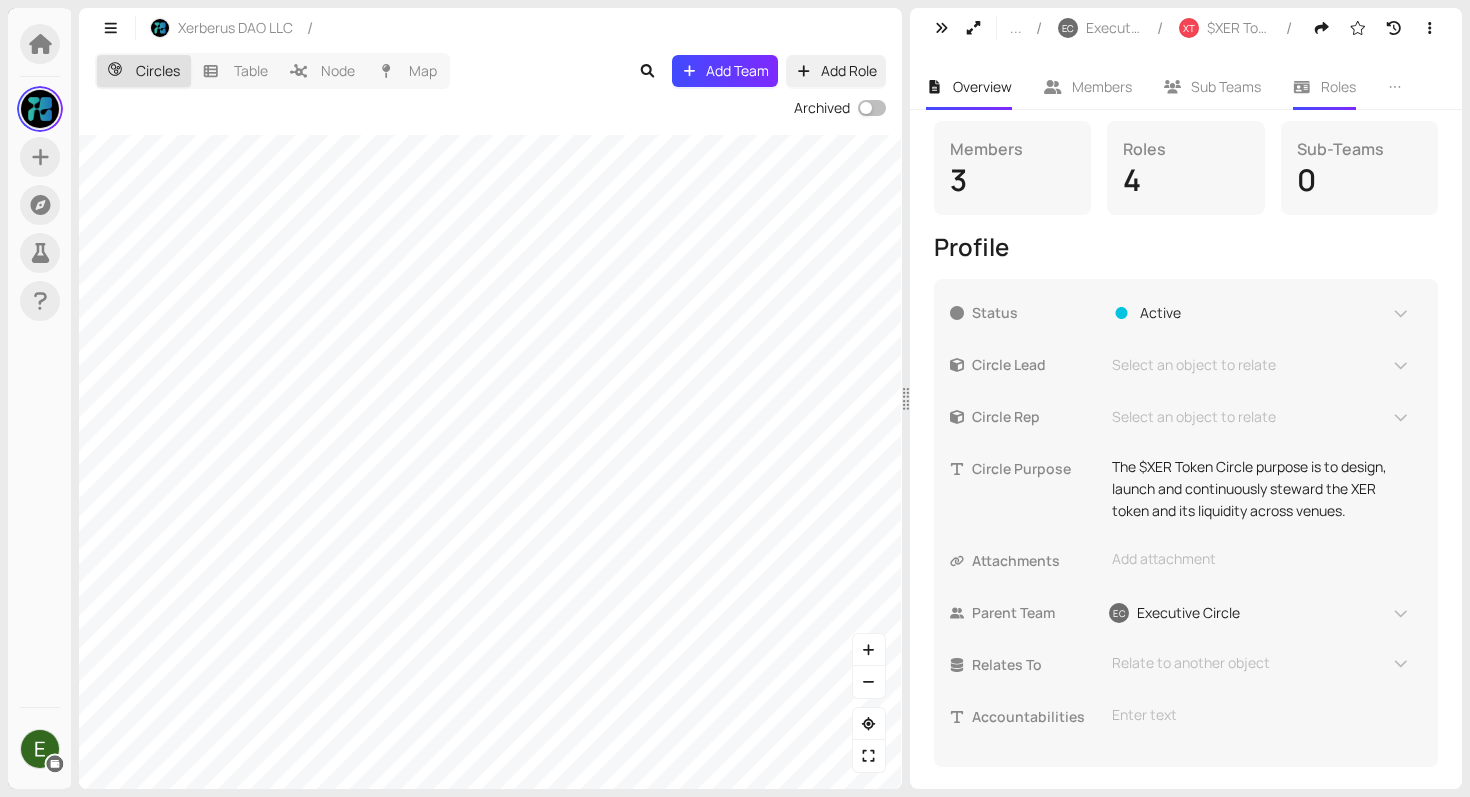 click 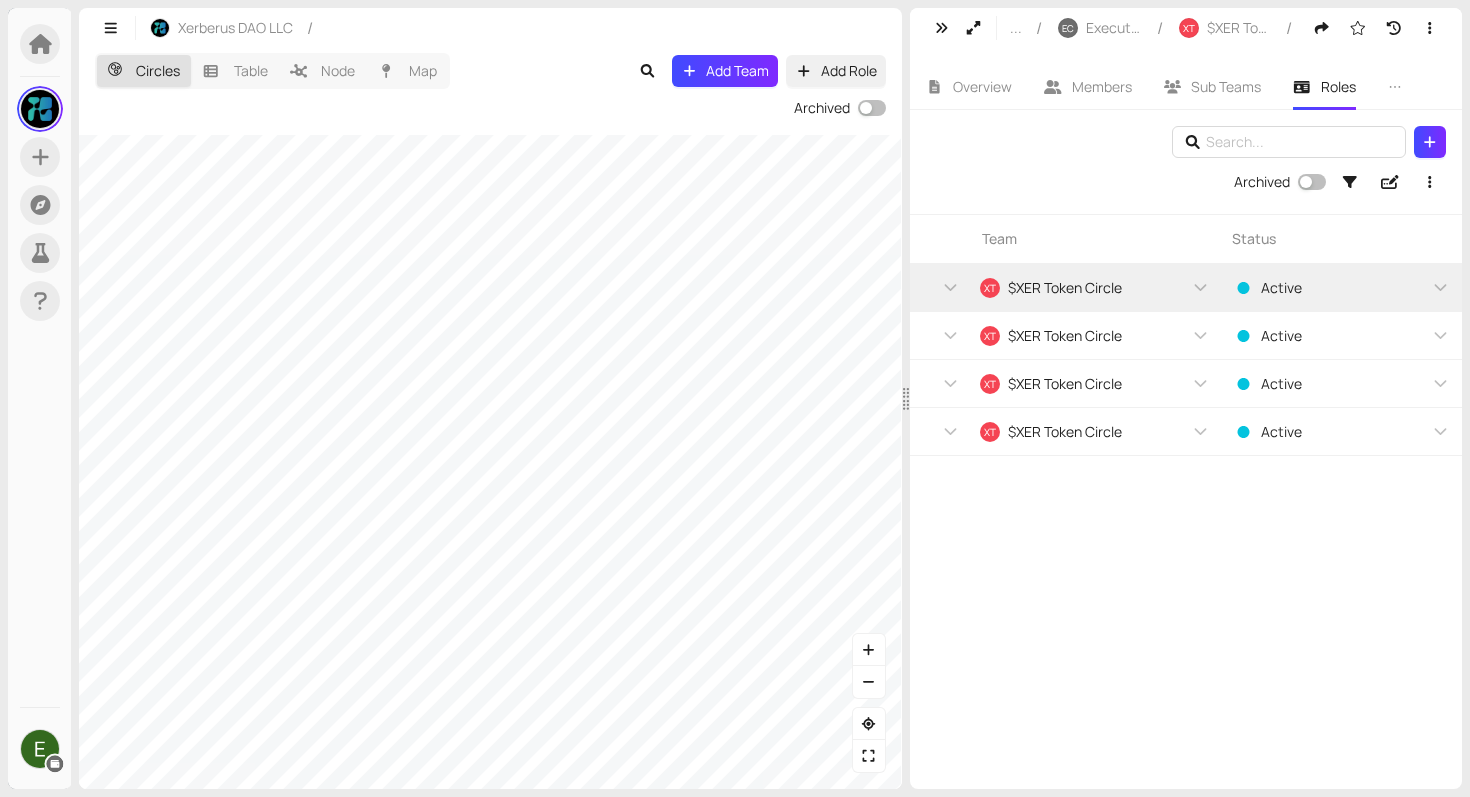 scroll, scrollTop: 0, scrollLeft: 1077, axis: horizontal 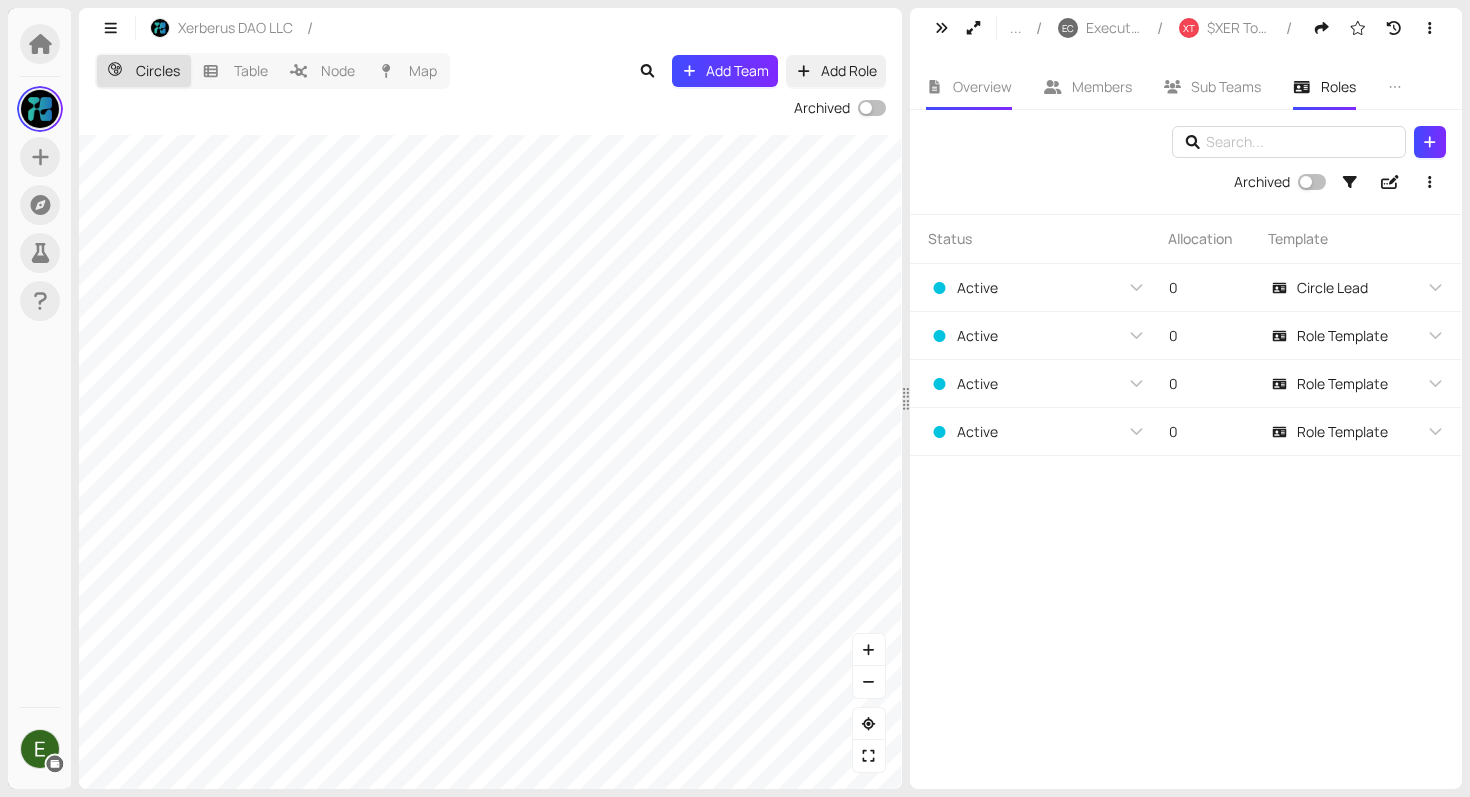 click on "Overview" at bounding box center (969, 87) 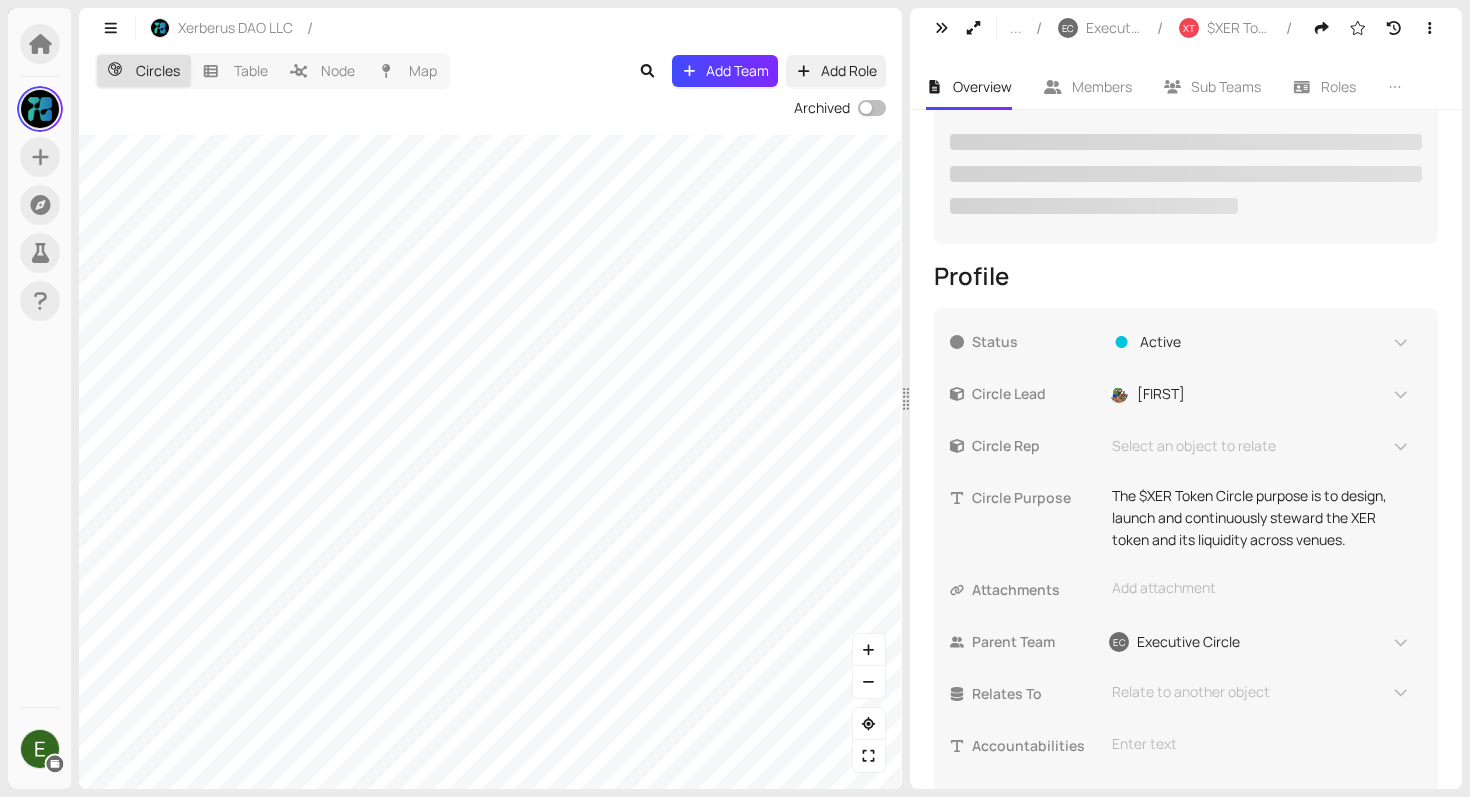 scroll, scrollTop: 324, scrollLeft: 0, axis: vertical 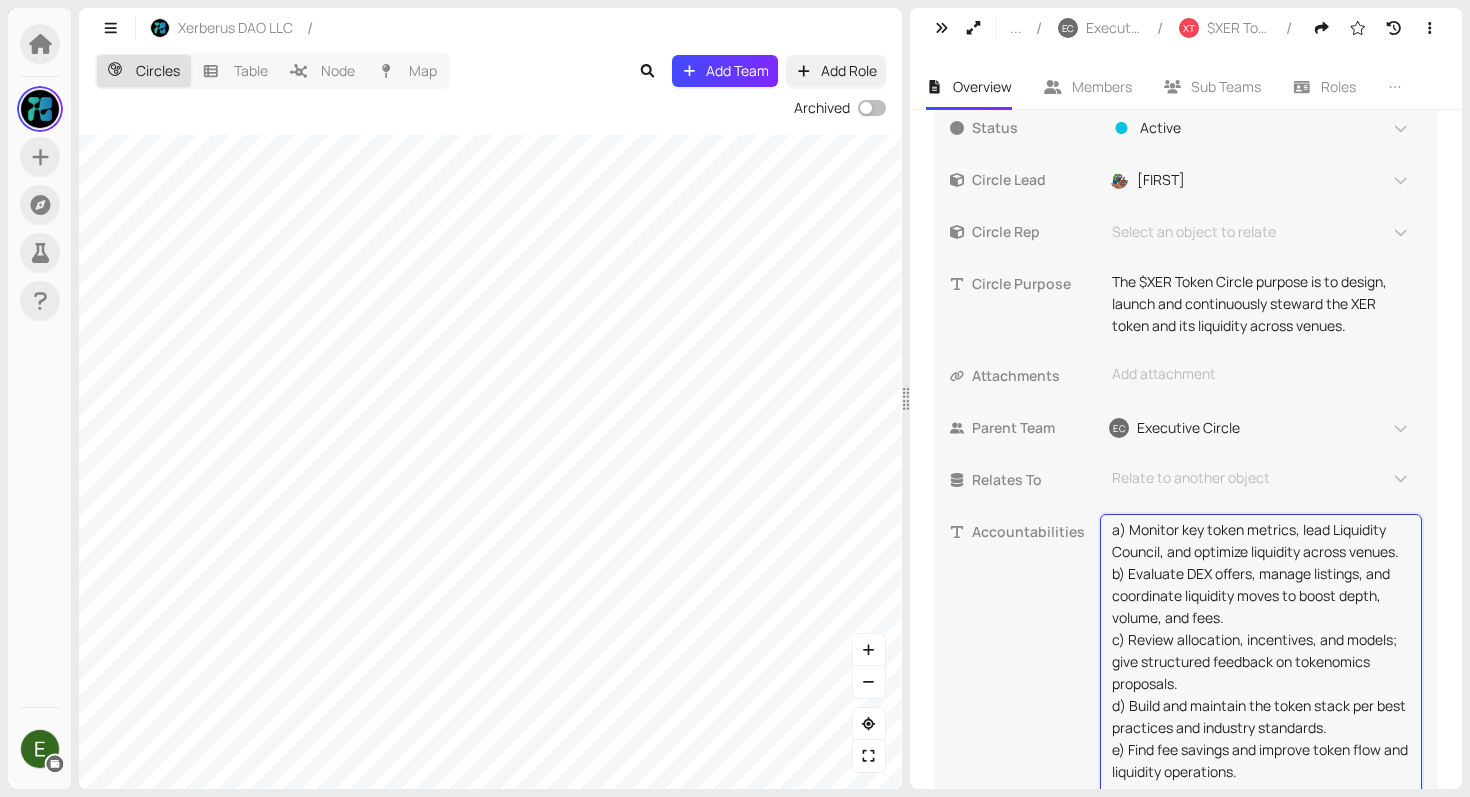 click on "a) Monitor key token metrics, lead Liquidity Council, and optimize liquidity across venues.
b) Evaluate DEX offers, manage listings, and coordinate liquidity moves to boost depth, volume, and fees.
c) Review allocation, incentives, and models; give structured feedback on tokenomics proposals.
d) Build and maintain the token stack per best practices and industry standards.
e) Find fee savings and improve token flow and liquidity operations." at bounding box center [1261, 662] 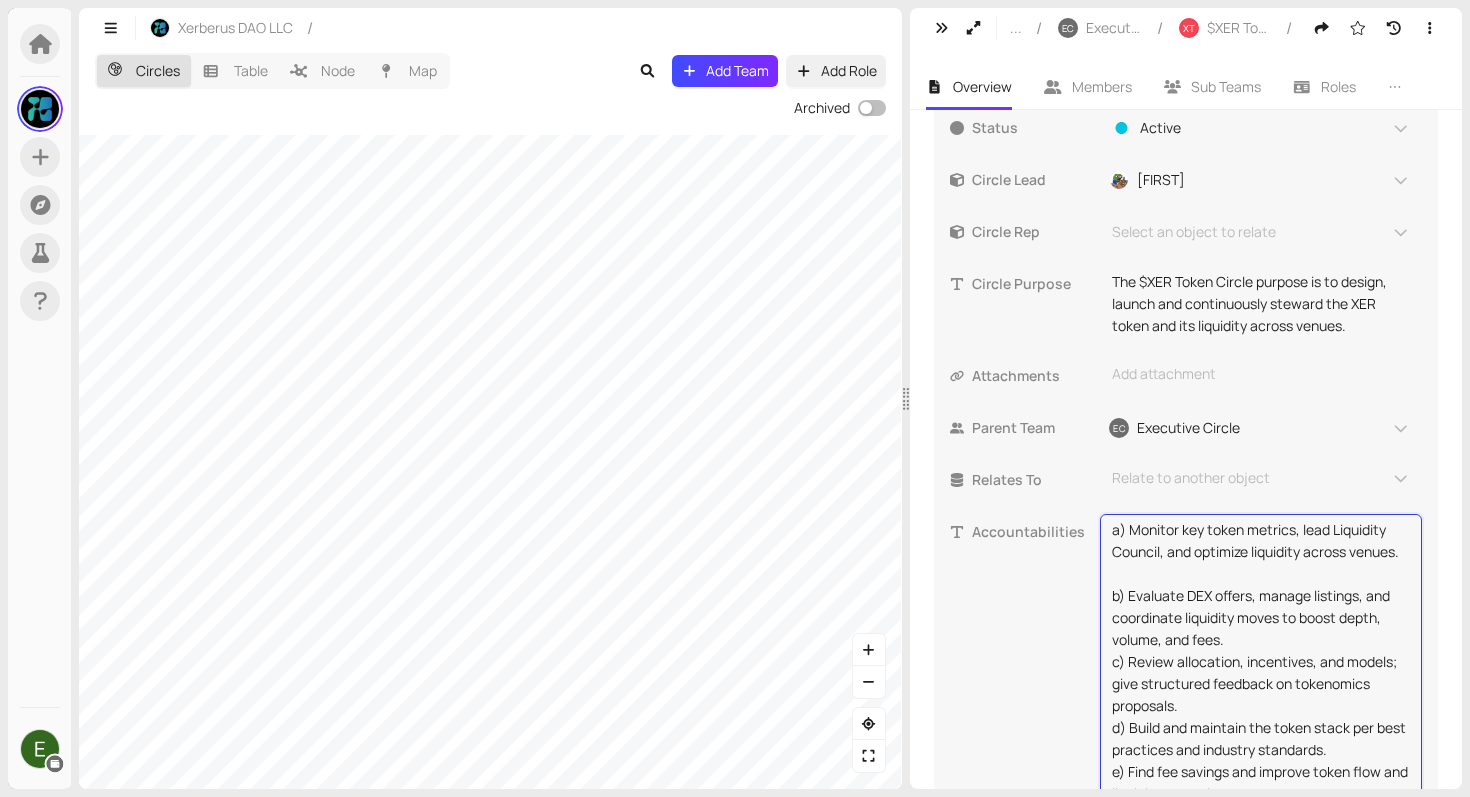 click on "a) Monitor key token metrics, lead Liquidity Council, and optimize liquidity across venues.
b) Evaluate DEX offers, manage listings, and coordinate liquidity moves to boost depth, volume, and fees.
c) Review allocation, incentives, and models; give structured feedback on tokenomics proposals.
d) Build and maintain the token stack per best practices and industry standards.
e) Find fee savings and improve token flow and liquidity operations." at bounding box center [1261, 673] 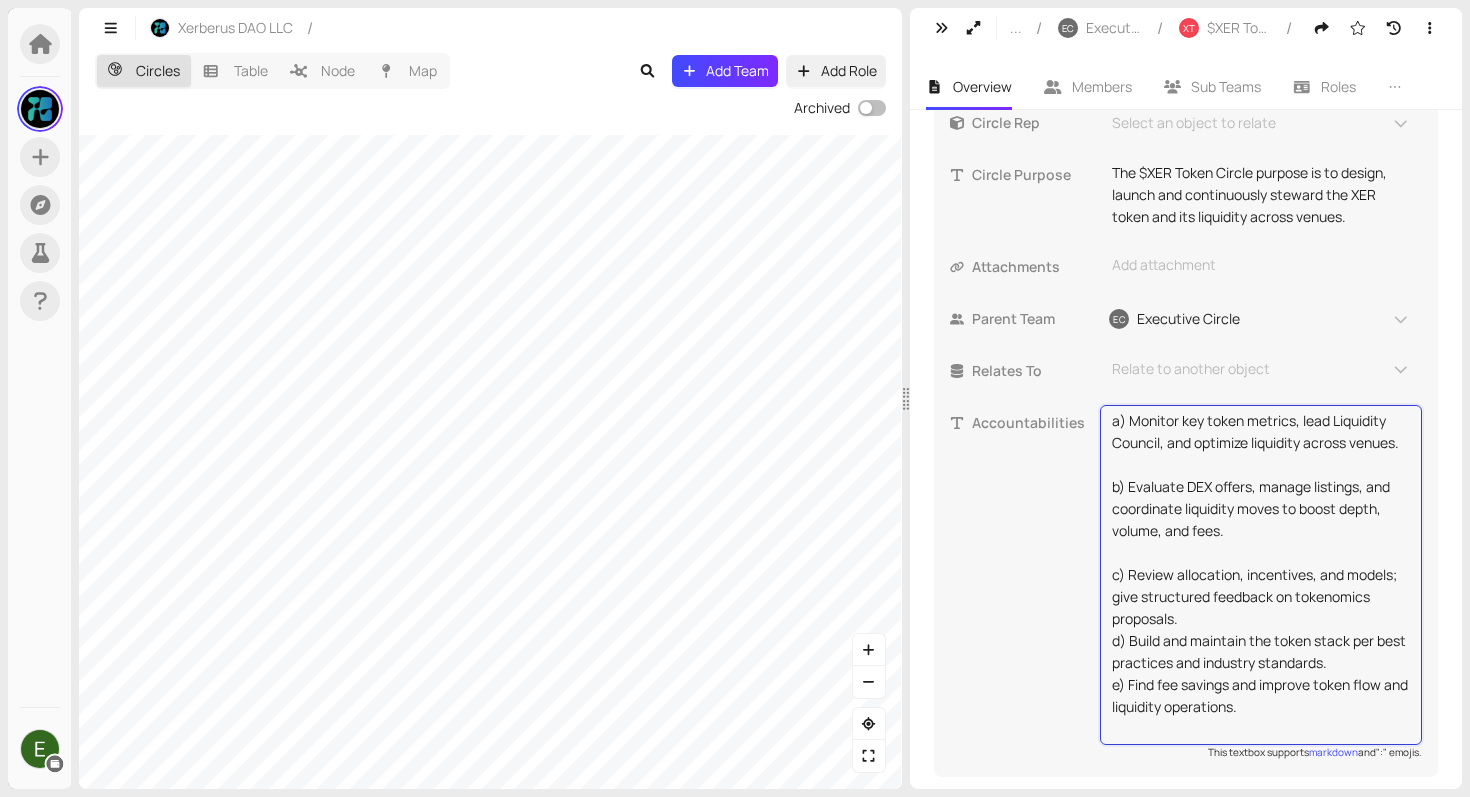 scroll, scrollTop: 628, scrollLeft: 0, axis: vertical 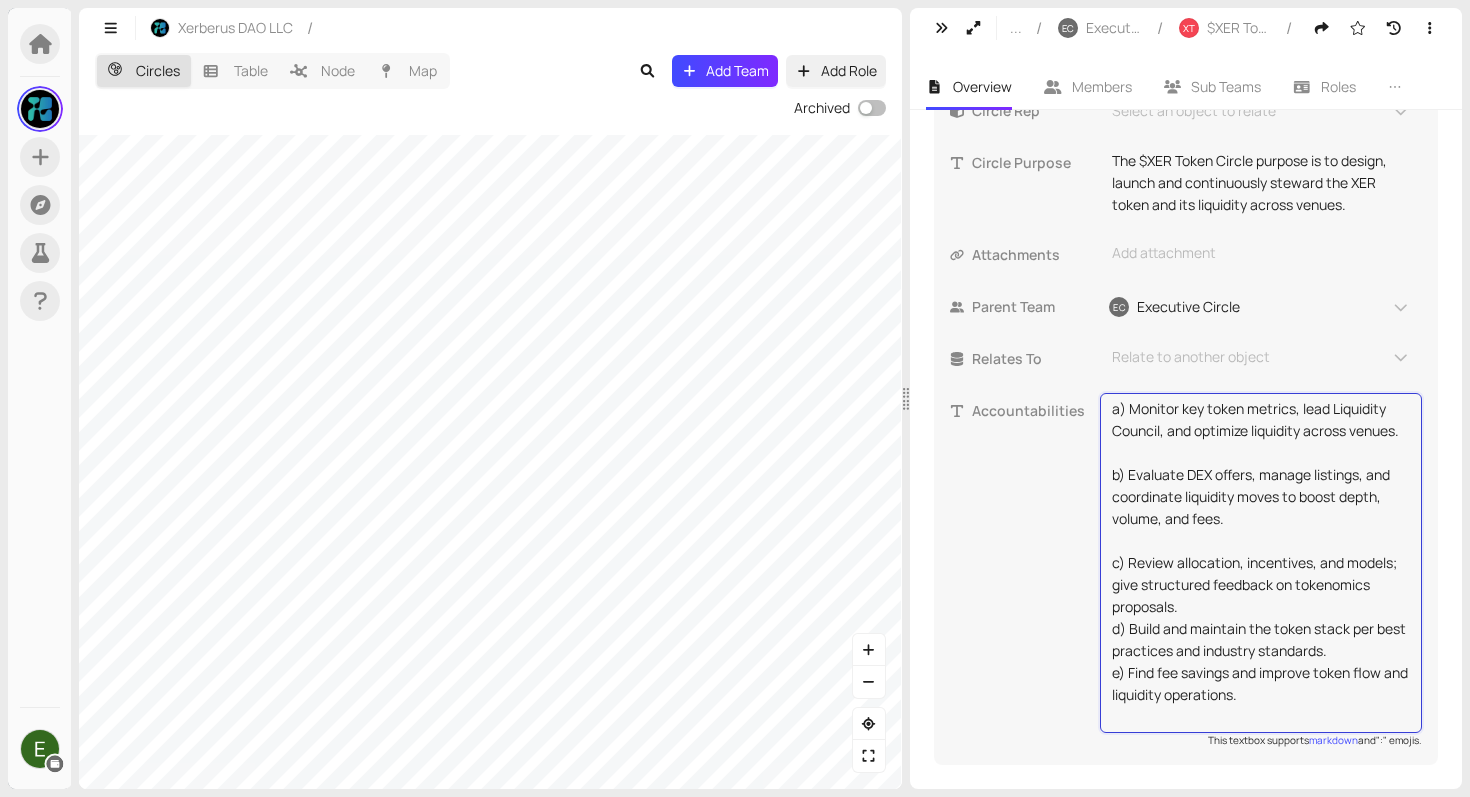 click on "a) Monitor key token metrics, lead Liquidity Council, and optimize liquidity across venues.
b) Evaluate DEX offers, manage listings, and coordinate liquidity moves to boost depth, volume, and fees.
c) Review allocation, incentives, and models; give structured feedback on tokenomics proposals.
d) Build and maintain the token stack per best practices and industry standards.
e) Find fee savings and improve token flow and liquidity operations." at bounding box center [1261, 563] 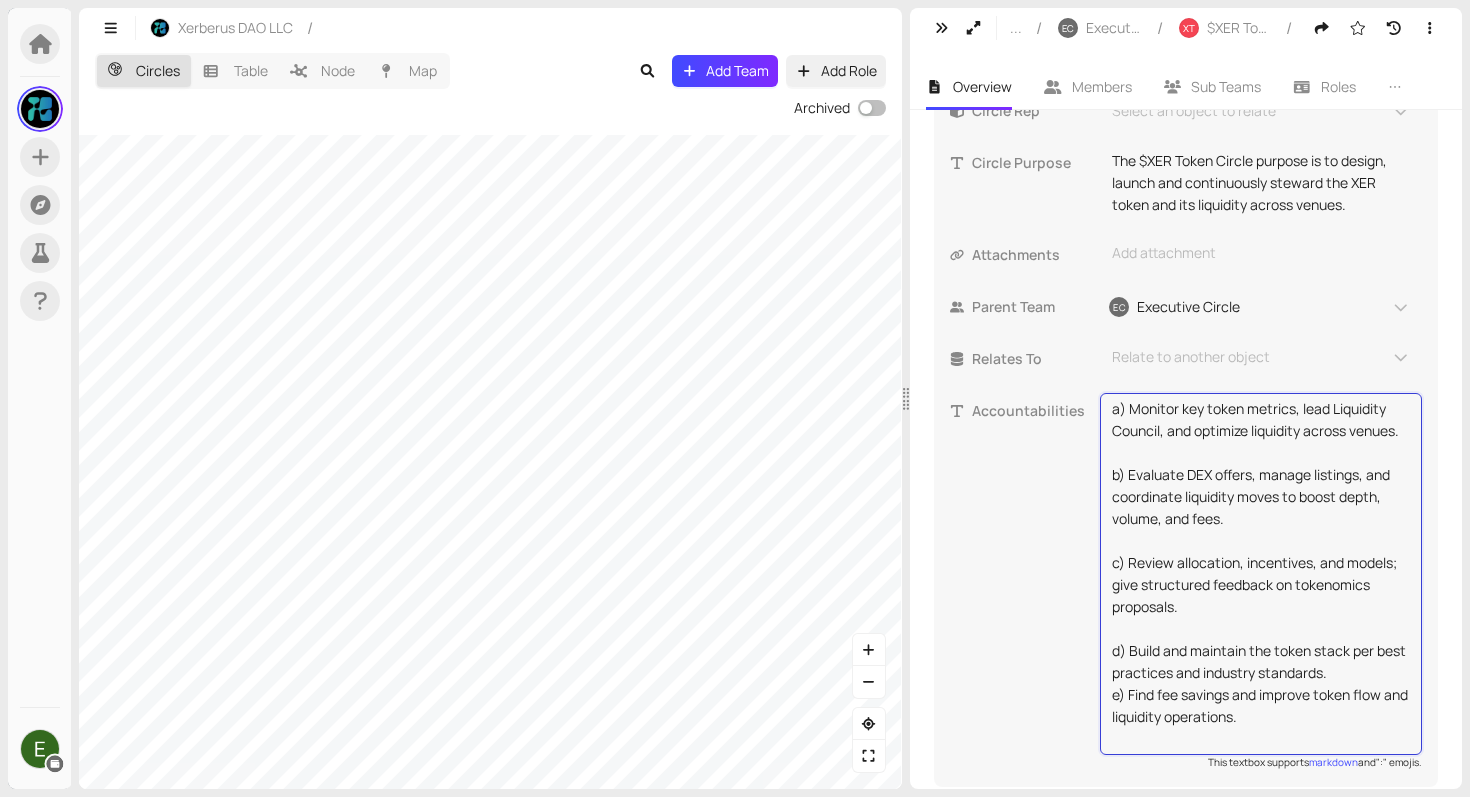 click on "a) Monitor key token metrics, lead Liquidity Council, and optimize liquidity across venues.
b) Evaluate DEX offers, manage listings, and coordinate liquidity moves to boost depth, volume, and fees.
c) Review allocation, incentives, and models; give structured feedback on tokenomics proposals.
d) Build and maintain the token stack per best practices and industry standards.
e) Find fee savings and improve token flow and liquidity operations." at bounding box center [1261, 574] 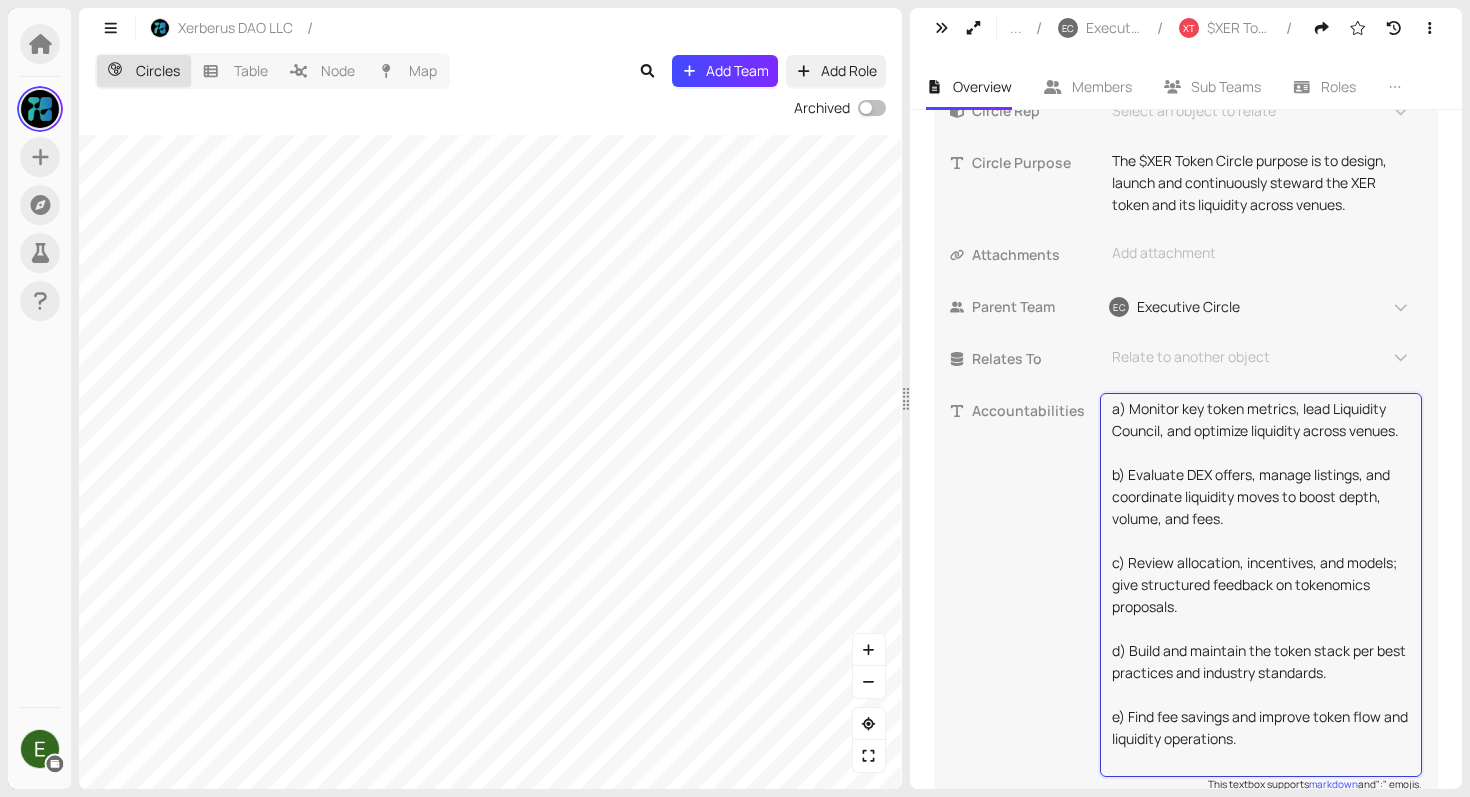 scroll, scrollTop: 584, scrollLeft: 0, axis: vertical 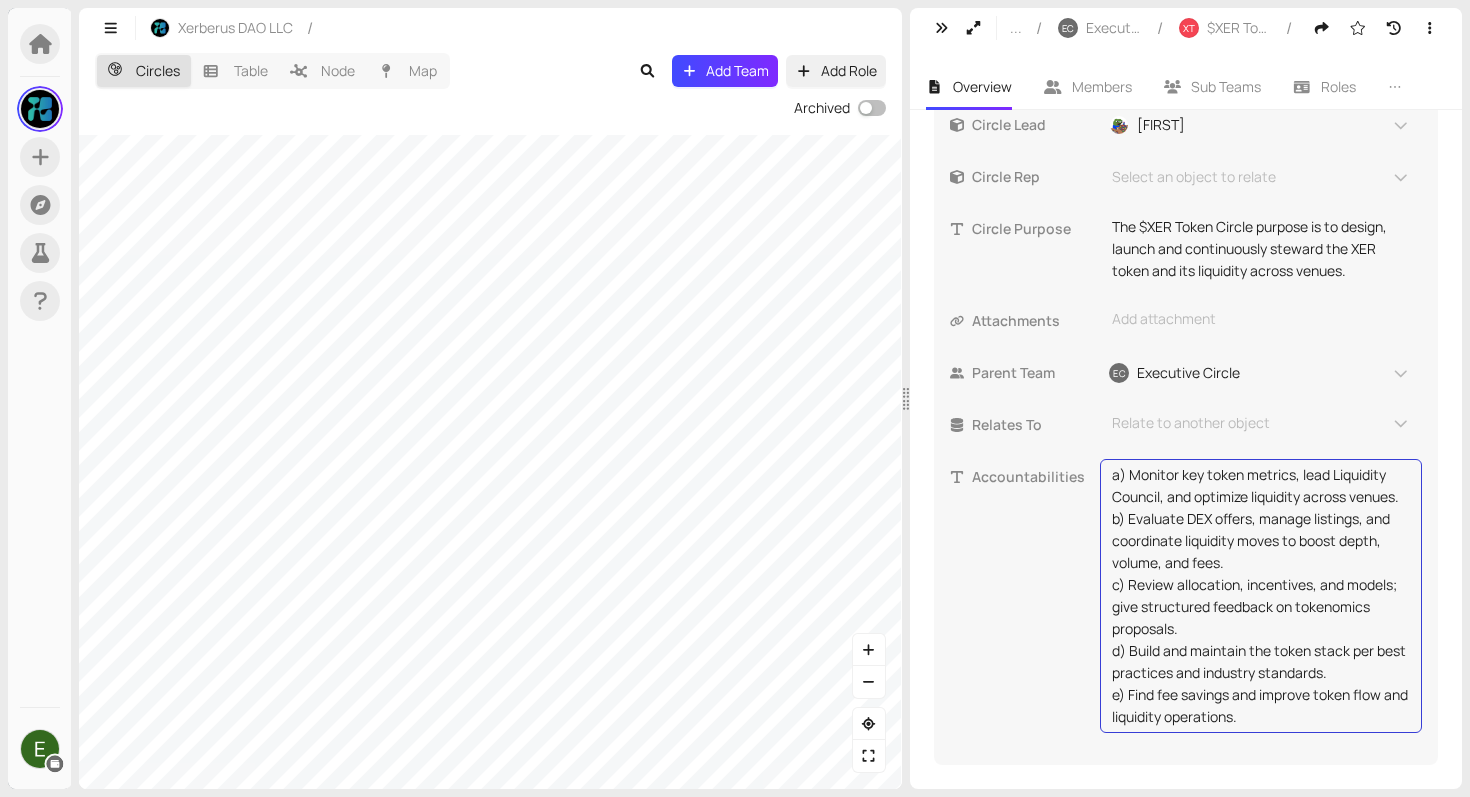 click on "Accountabilities a) Monitor key token metrics, lead Liquidity Council, and optimize liquidity across venues.
b) Evaluate DEX offers, manage listings, and coordinate liquidity moves to boost depth, volume, and fees.
c) Review allocation, incentives, and models; give structured feedback on tokenomics proposals.
d) Build and maintain the token stack per best practices and industry standards.
e) Find fee savings and improve token flow and liquidity operations.
This textbox supports   markdown  and  ":" emojis." at bounding box center (1186, 596) 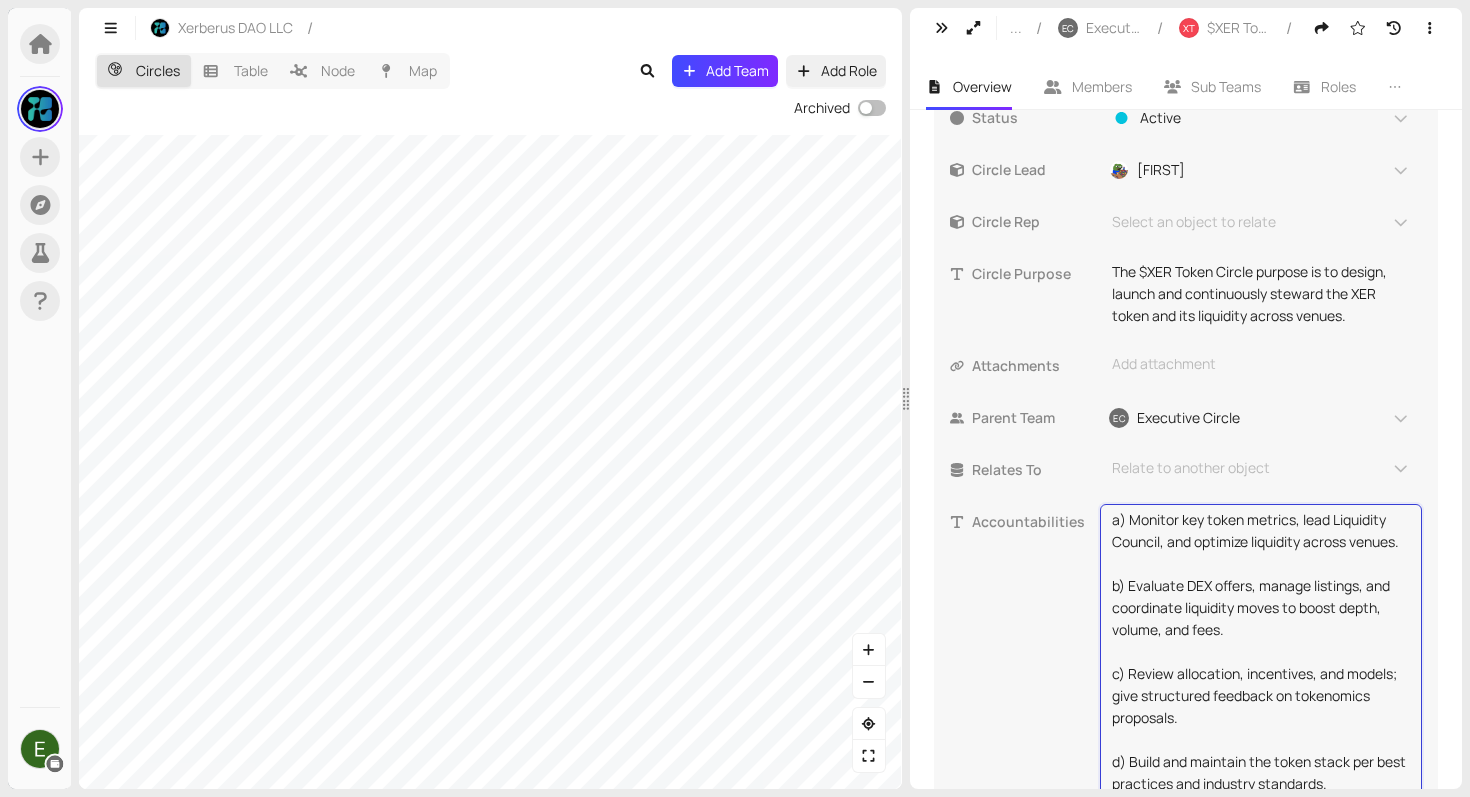 scroll, scrollTop: 566, scrollLeft: 0, axis: vertical 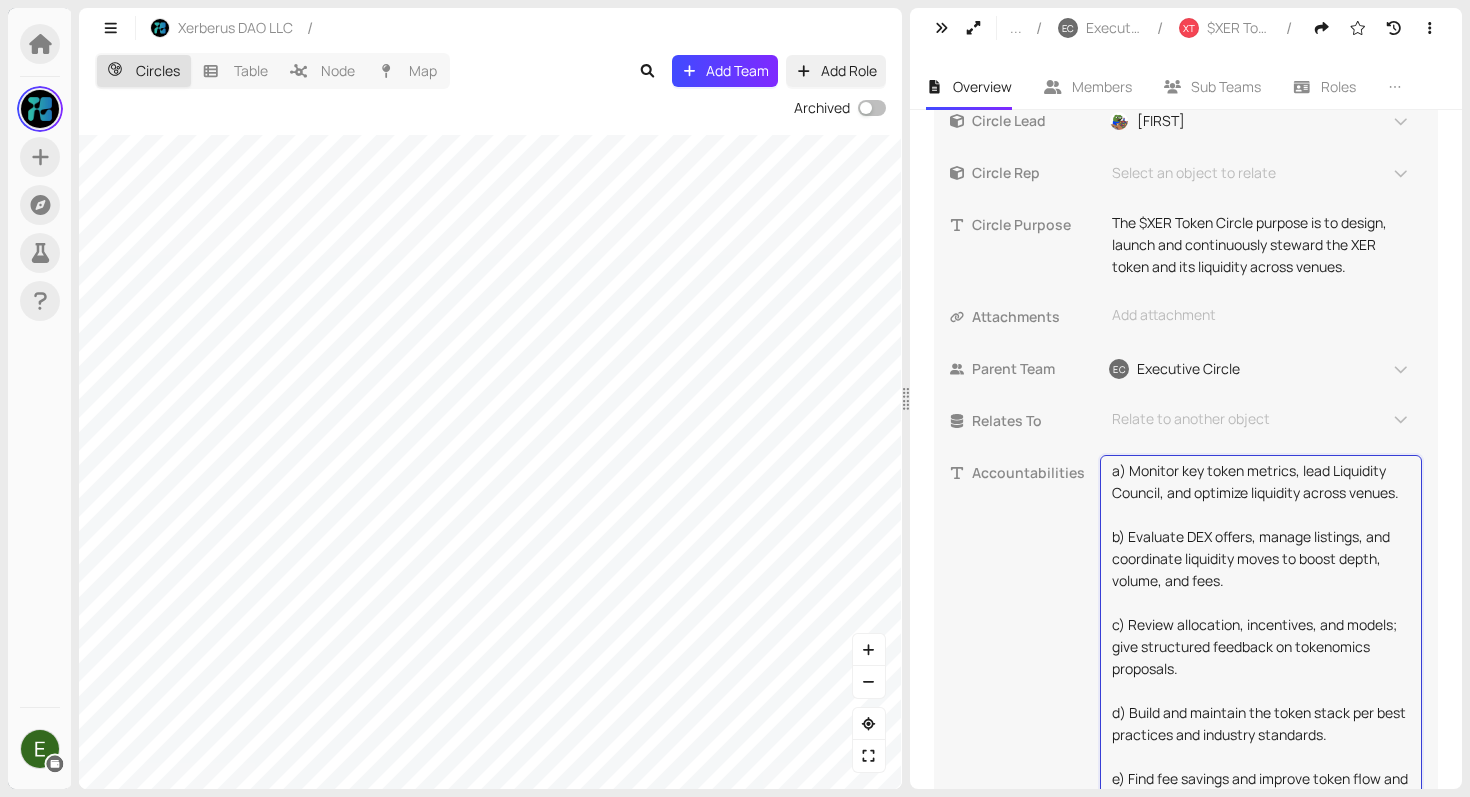 click on "a) Monitor key token metrics, lead Liquidity Council, and optimize liquidity across venues.
b) Evaluate DEX offers, manage listings, and coordinate liquidity moves to boost depth, volume, and fees.
c) Review allocation, incentives, and models; give structured feedback on tokenomics proposals.
d) Build and maintain the token stack per best practices and industry standards.
e) Find fee savings and improve token flow and liquidity operations." at bounding box center (1261, 647) 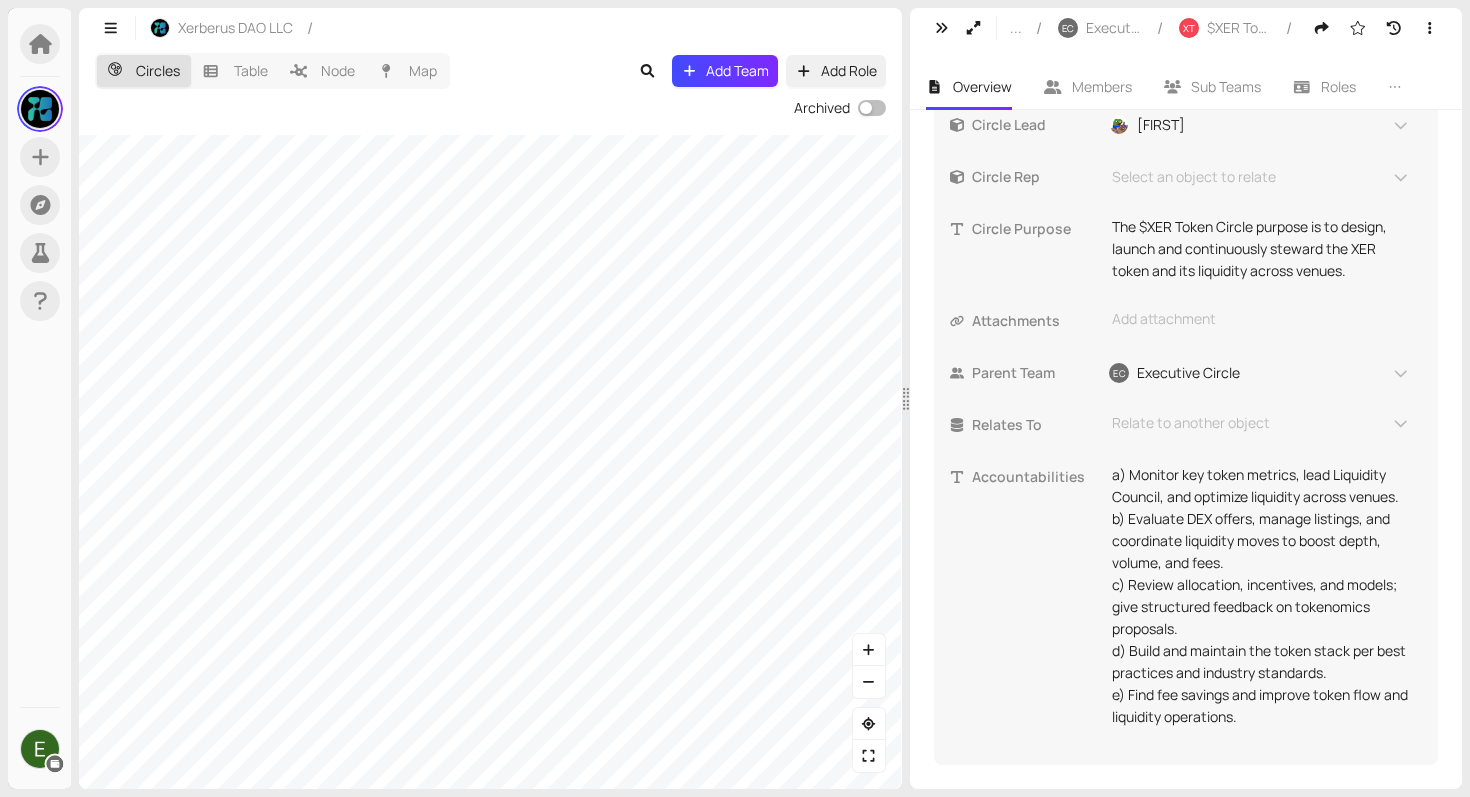 click on "Accountabilities a) Monitor key token metrics, lead Liquidity Council, and optimize liquidity across venues.
b) Evaluate DEX offers, manage listings, and coordinate liquidity moves to boost depth, volume, and fees.
c) Review allocation, incentives, and models; give structured feedback on tokenomics proposals.
d) Build and maintain the token stack per best practices and industry standards.
e) Find fee savings and improve token flow and liquidity operations.
This textbox supports   markdown  and  ":" emojis." at bounding box center [1186, 596] 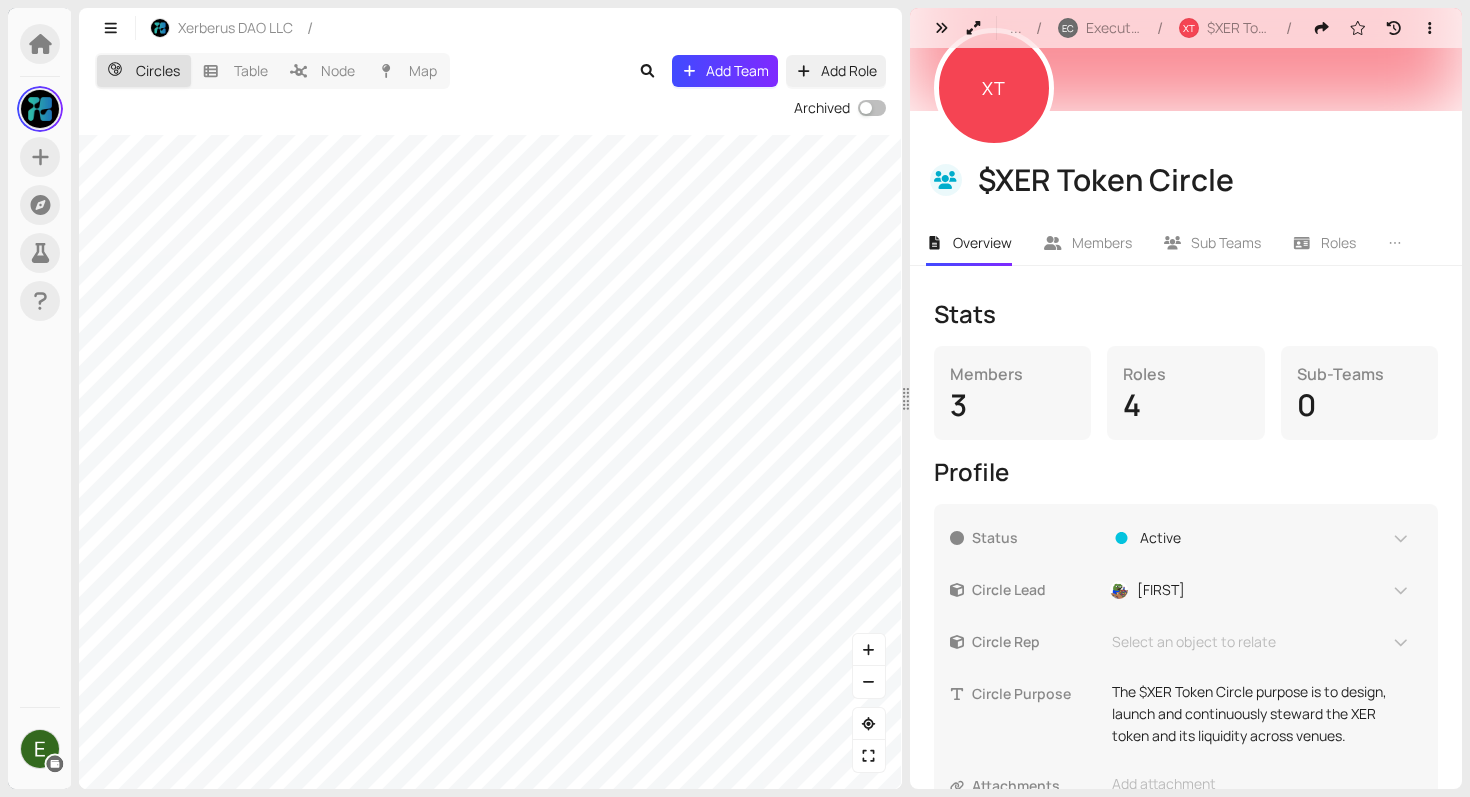 scroll, scrollTop: 87, scrollLeft: 0, axis: vertical 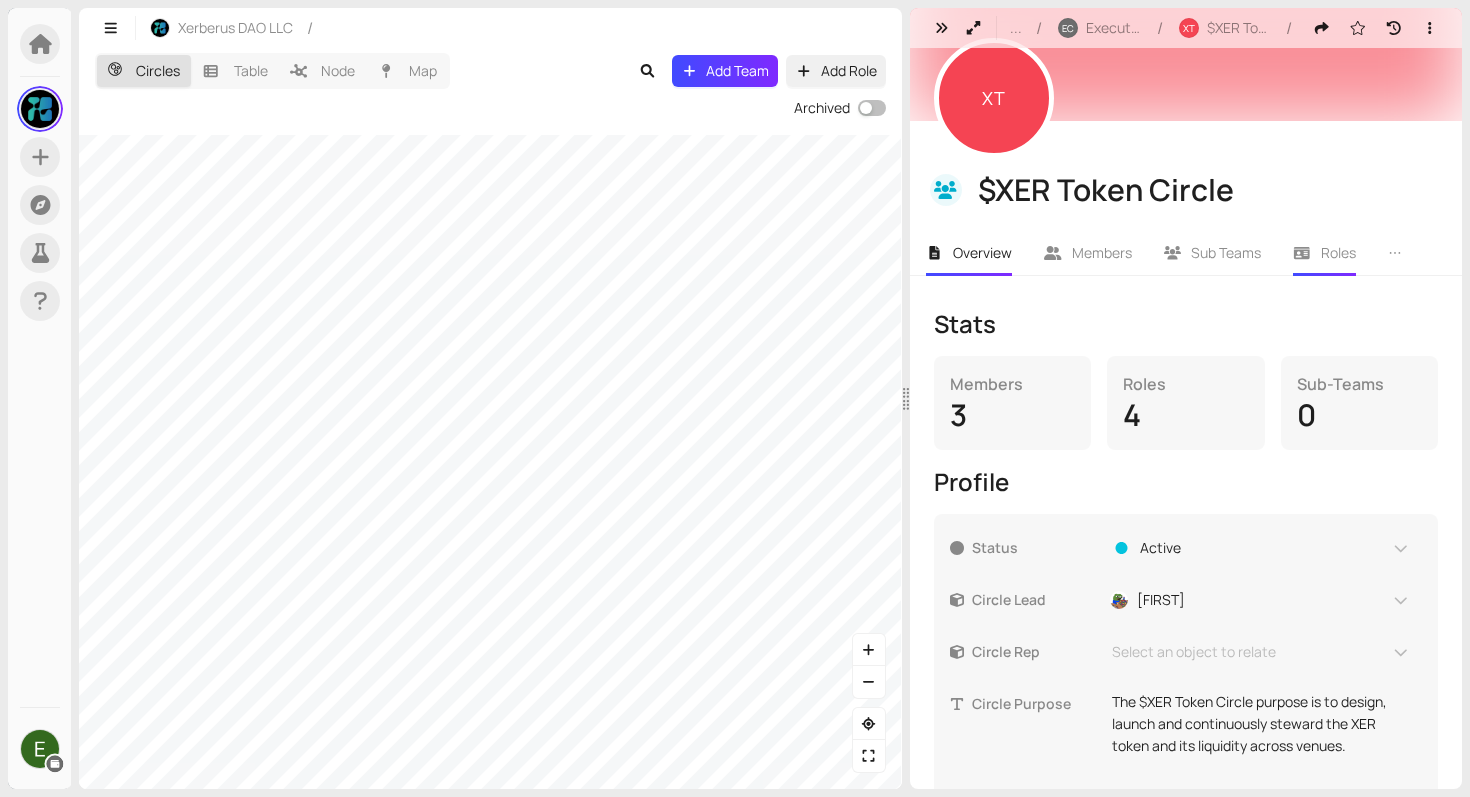 click on "Roles" at bounding box center (1338, 252) 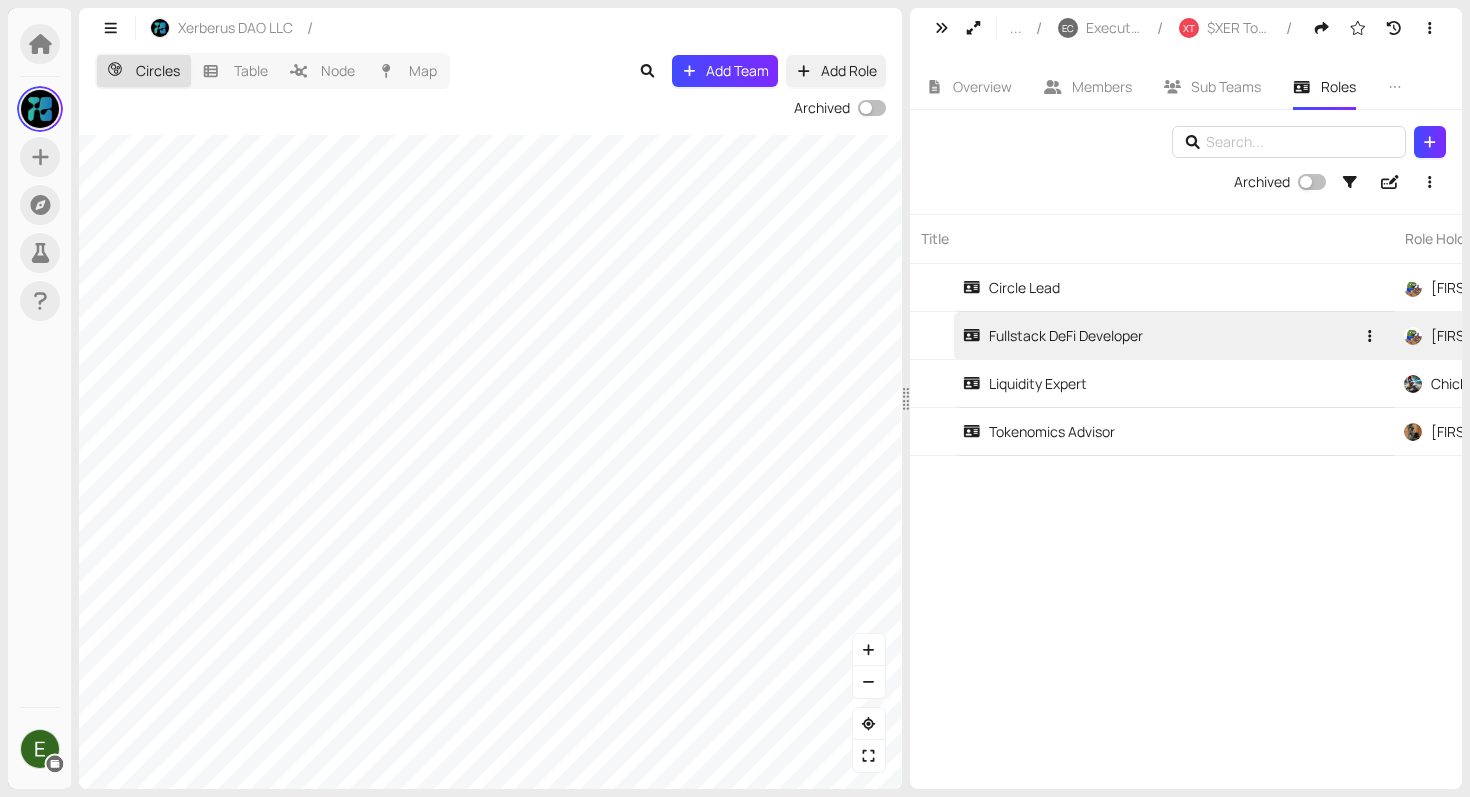 click on "Fullstack DeFi Developer" at bounding box center [1053, 336] 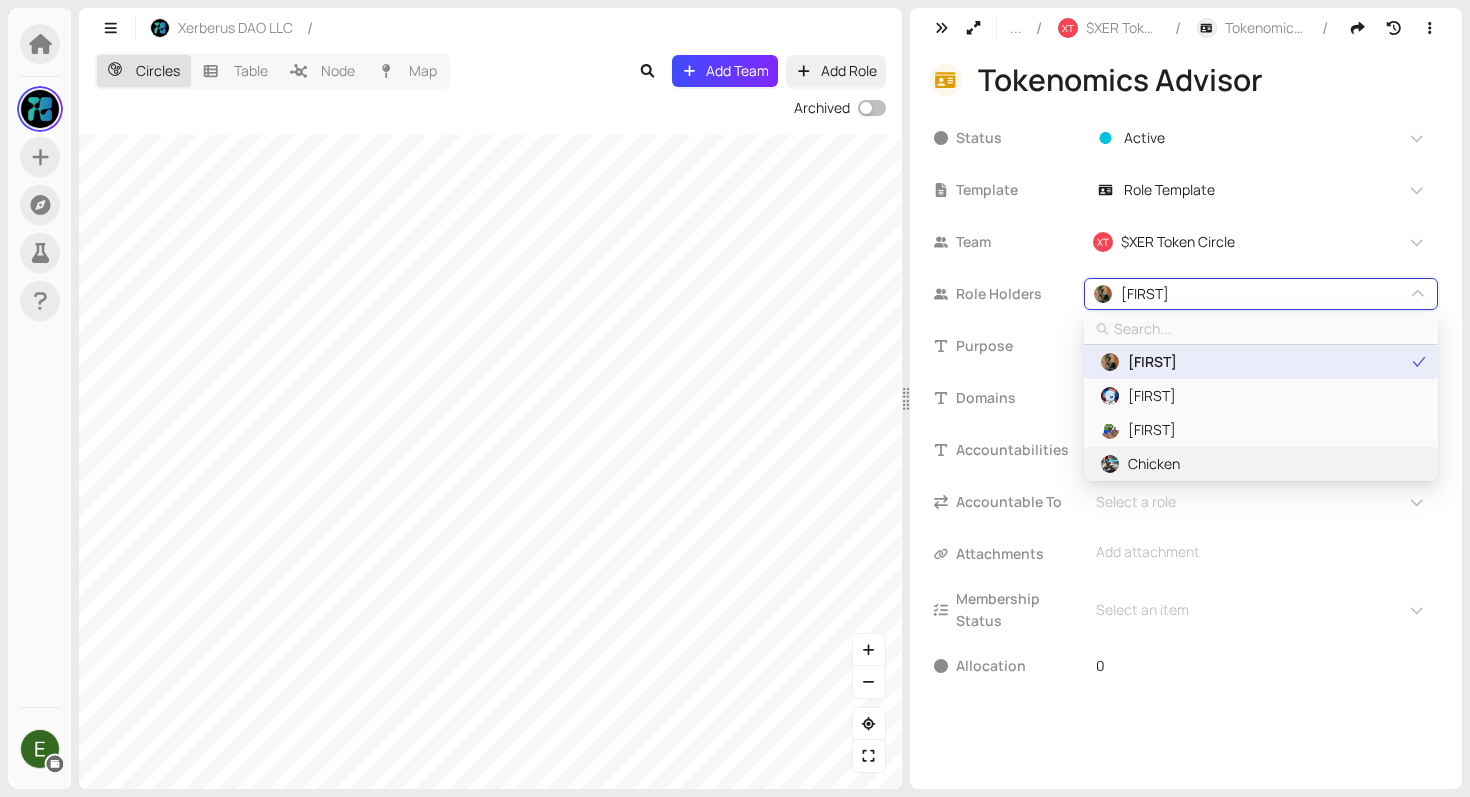 click on "Chicken" at bounding box center [1260, 464] 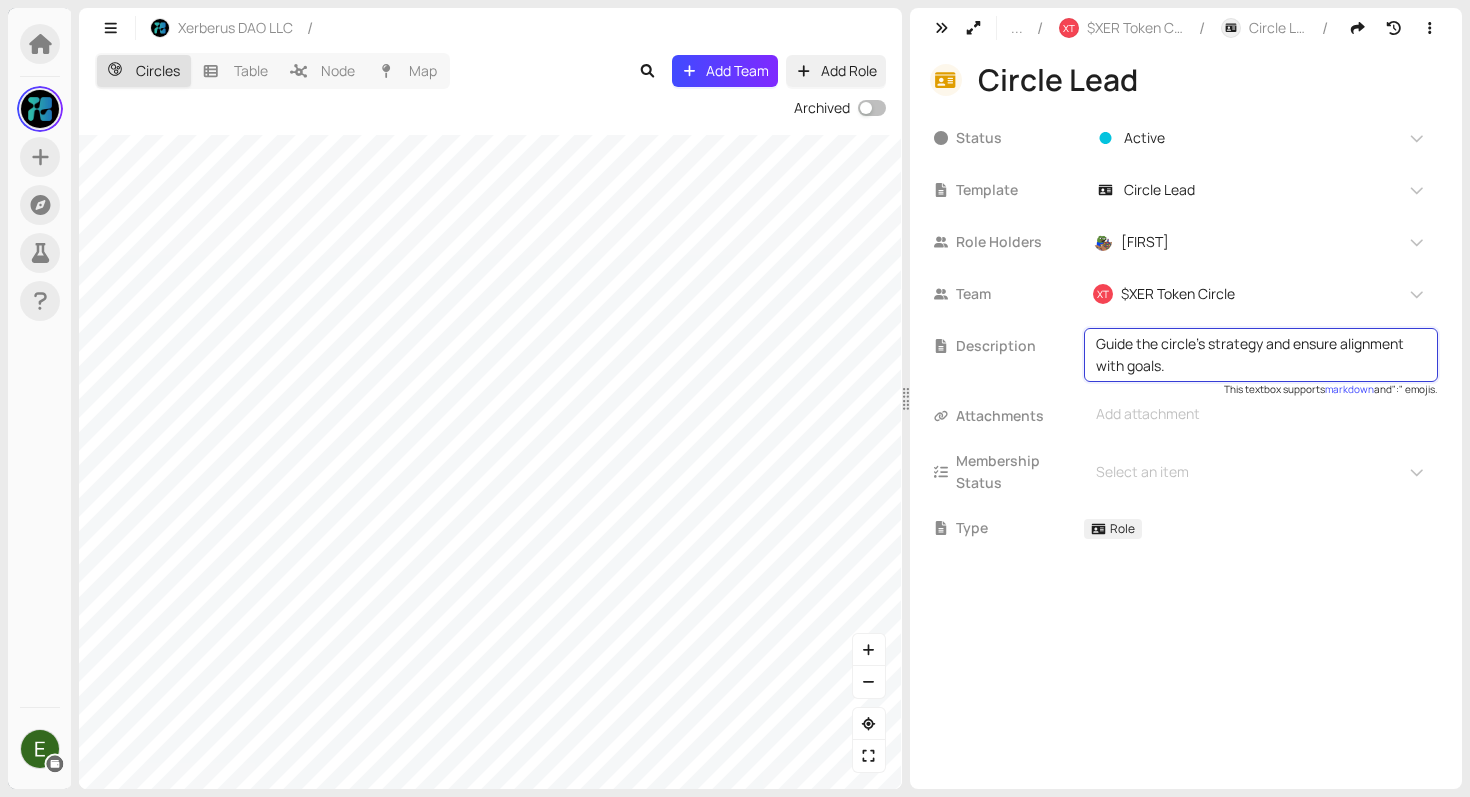 click on "Guide the circle’s strategy and ensure alignment with goals." at bounding box center [1261, 355] 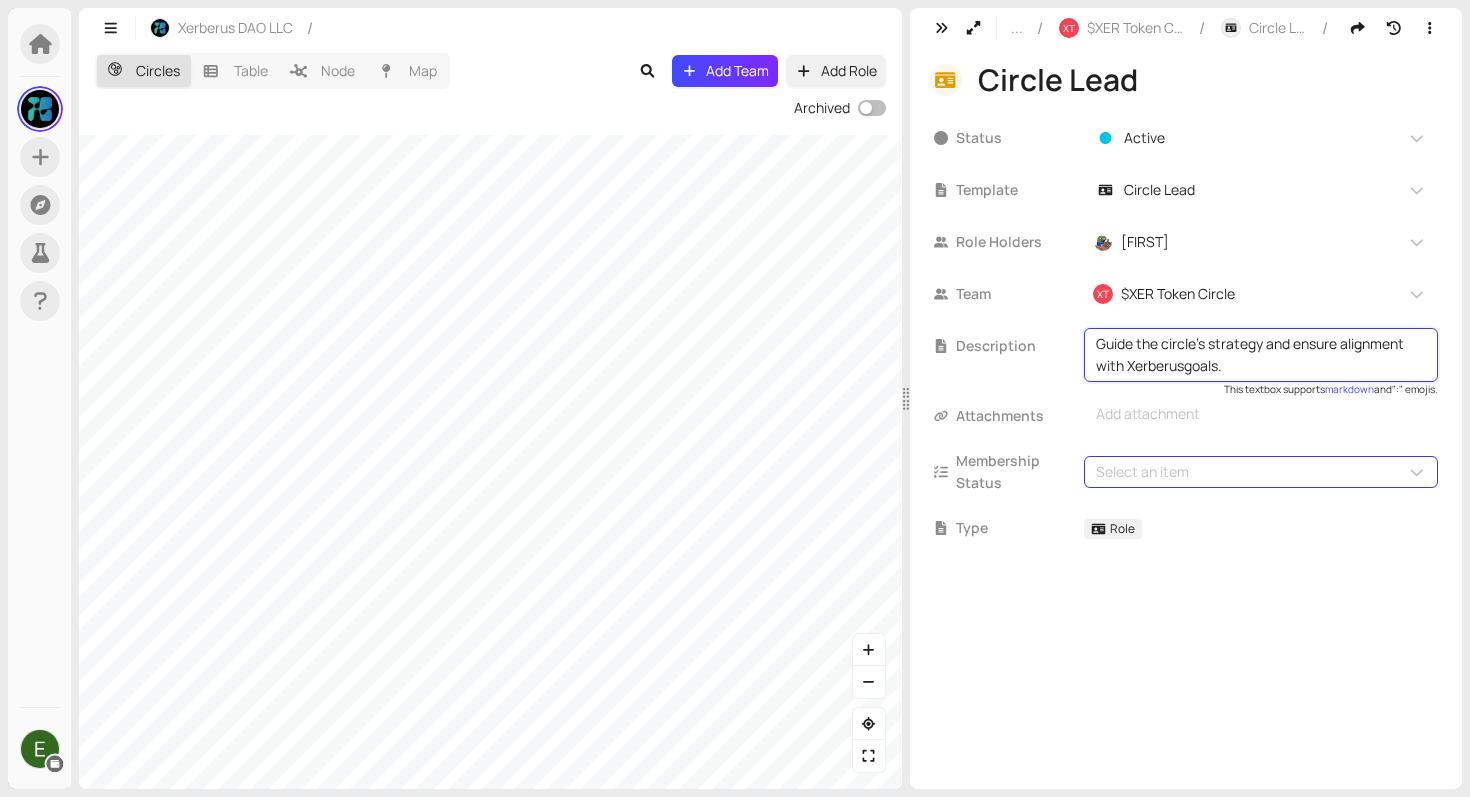type on "Guide the circle’s strategy and ensure alignment with Xerberus goals." 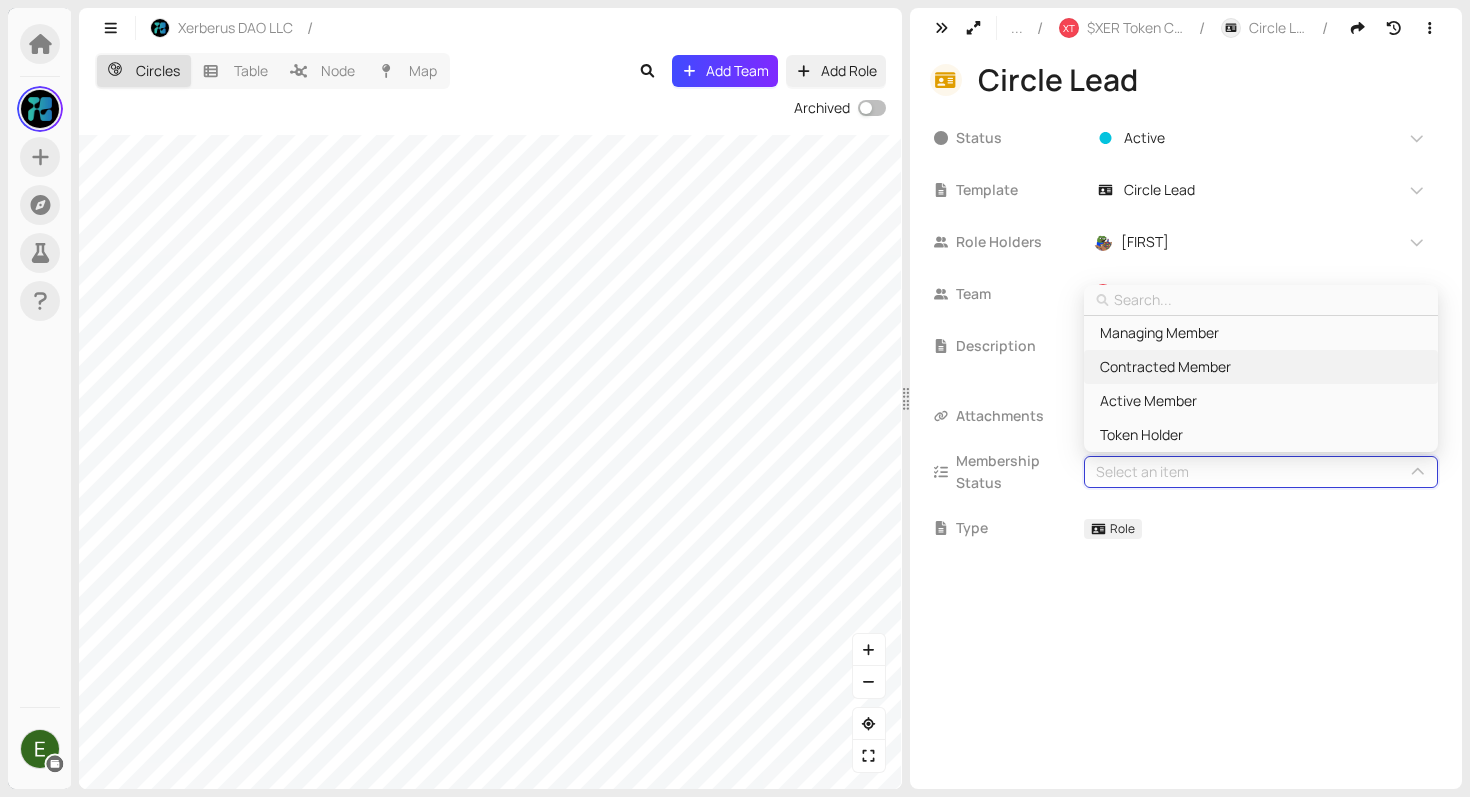 click on "Contracted Member" at bounding box center (1165, 367) 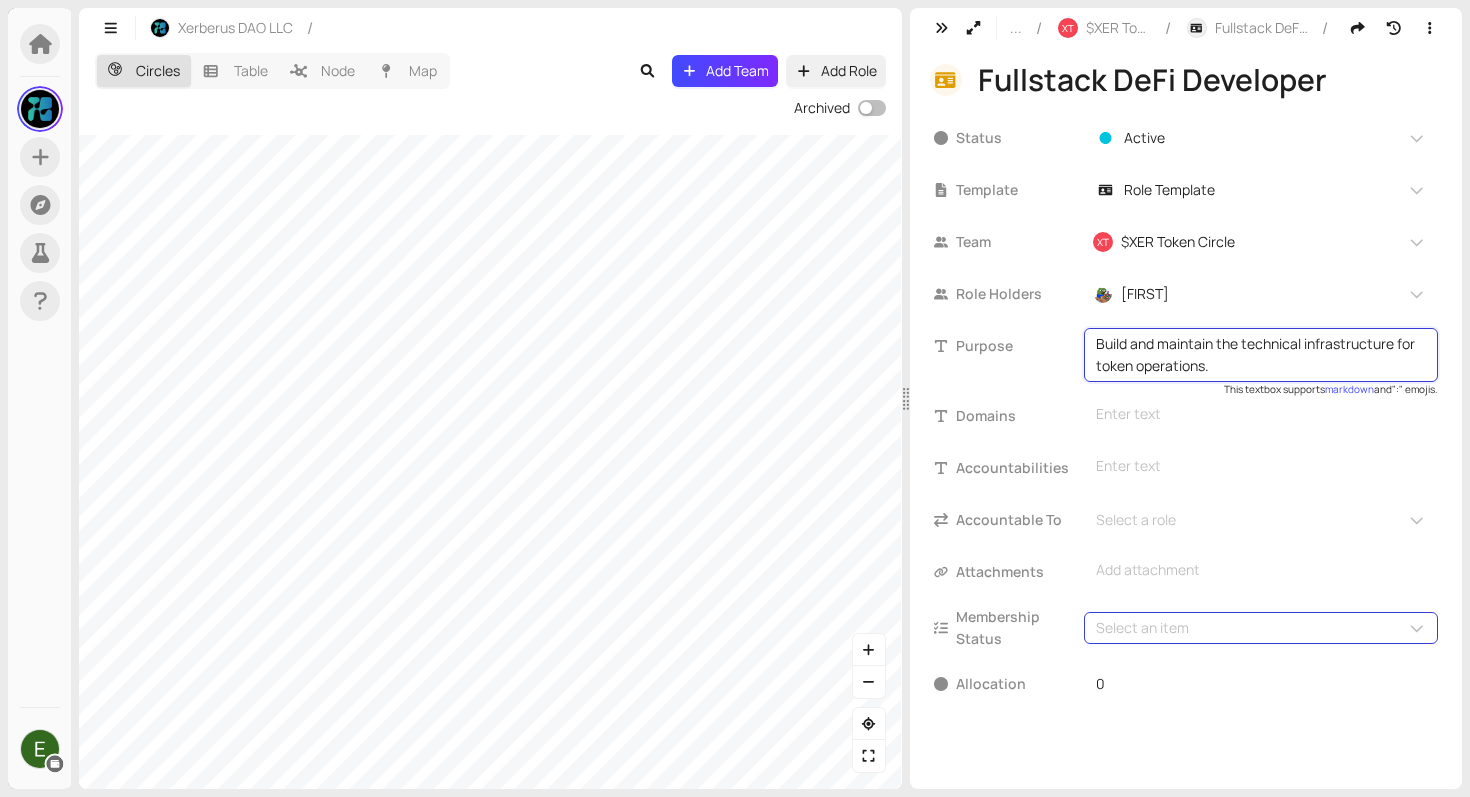 type on "Build and maintain the technical infrastructure for token operations." 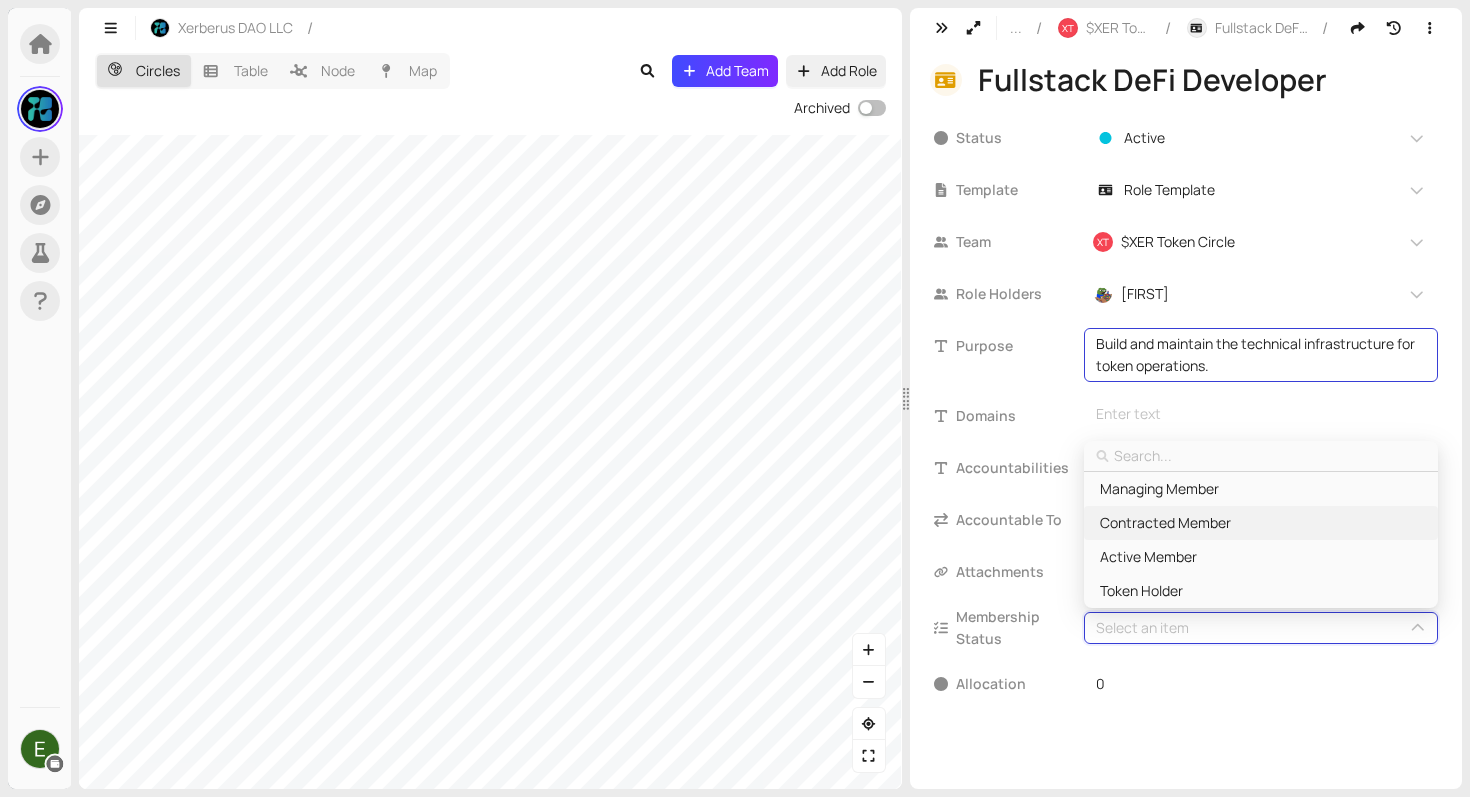 click on "Contracted Member" at bounding box center [1165, 523] 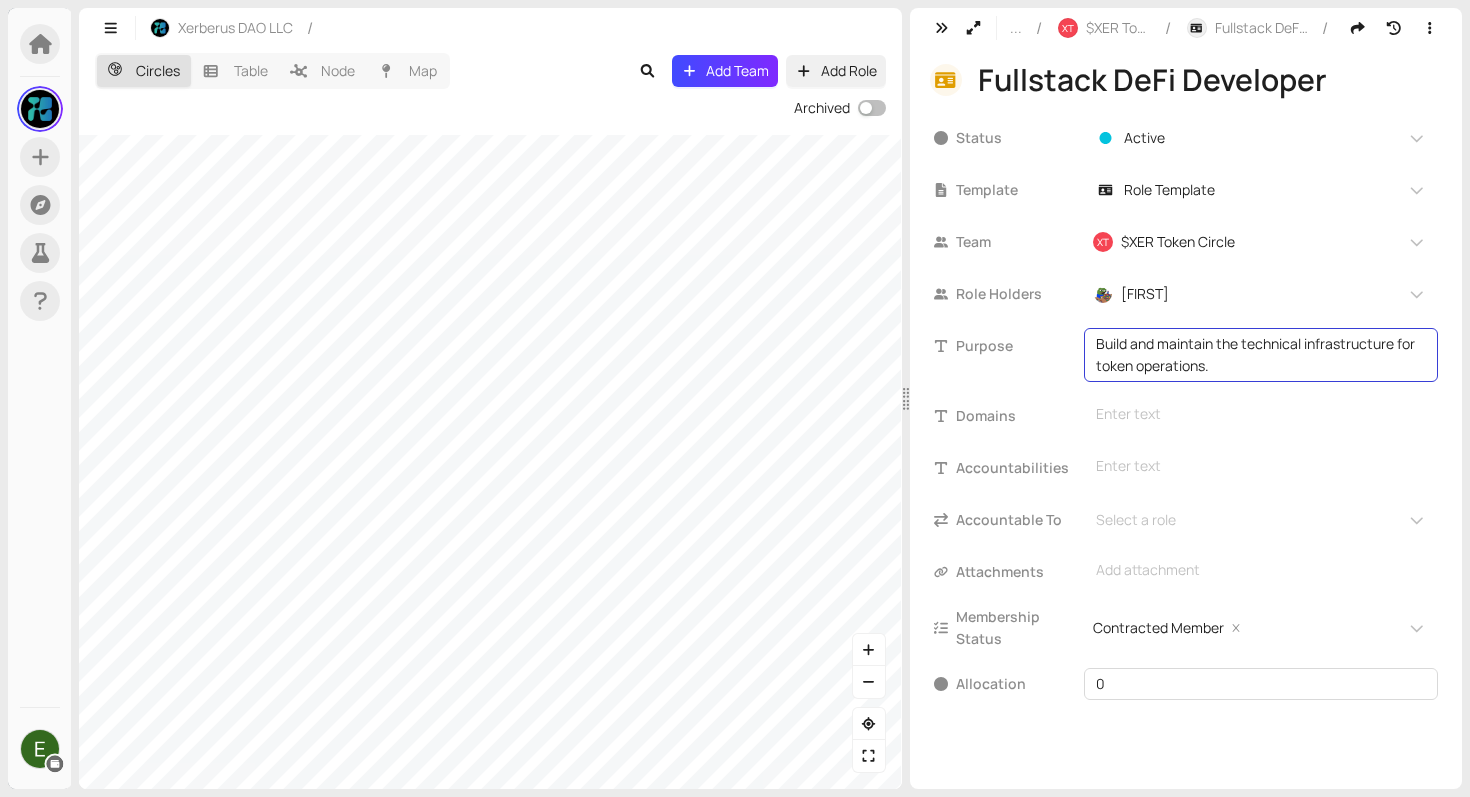 click on "Status Active Template Role Template Team XT $XER Token Circle Role Holders Amin +  0  ... Purpose Build and maintain the technical infrastructure for token operations.
This textbox supports   markdown  and  ":" emojis. Domains Enter text This textbox supports   markdown  and  ":" emojis. Accountabilities Enter text This textbox supports   markdown  and  ":" emojis. Accountable To Select a role Attachments Add attachment Membership Status  Contracted Member Allocation 0" at bounding box center [1186, 423] 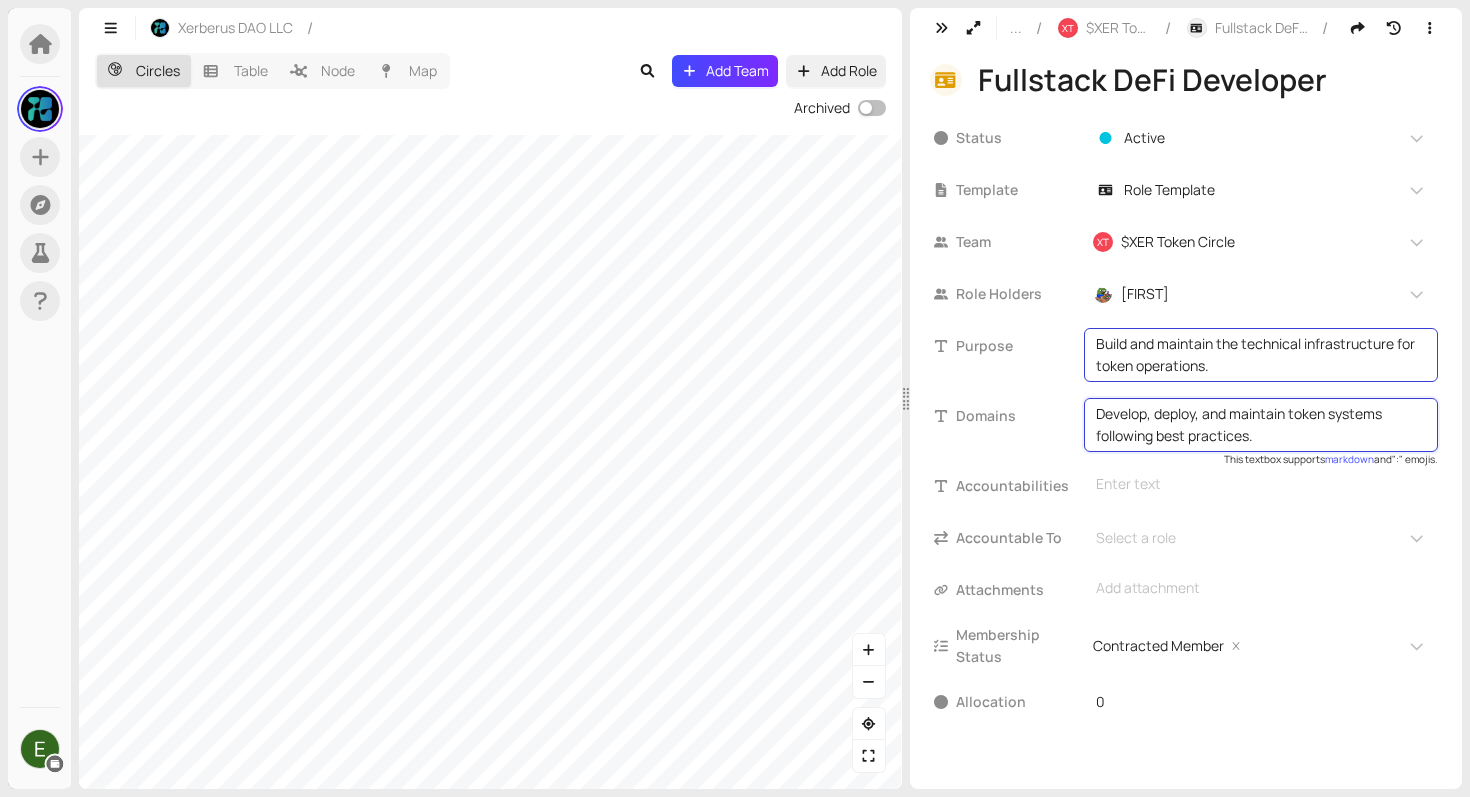 click on "Develop, deploy, and maintain token systems following best practices." at bounding box center [1261, 425] 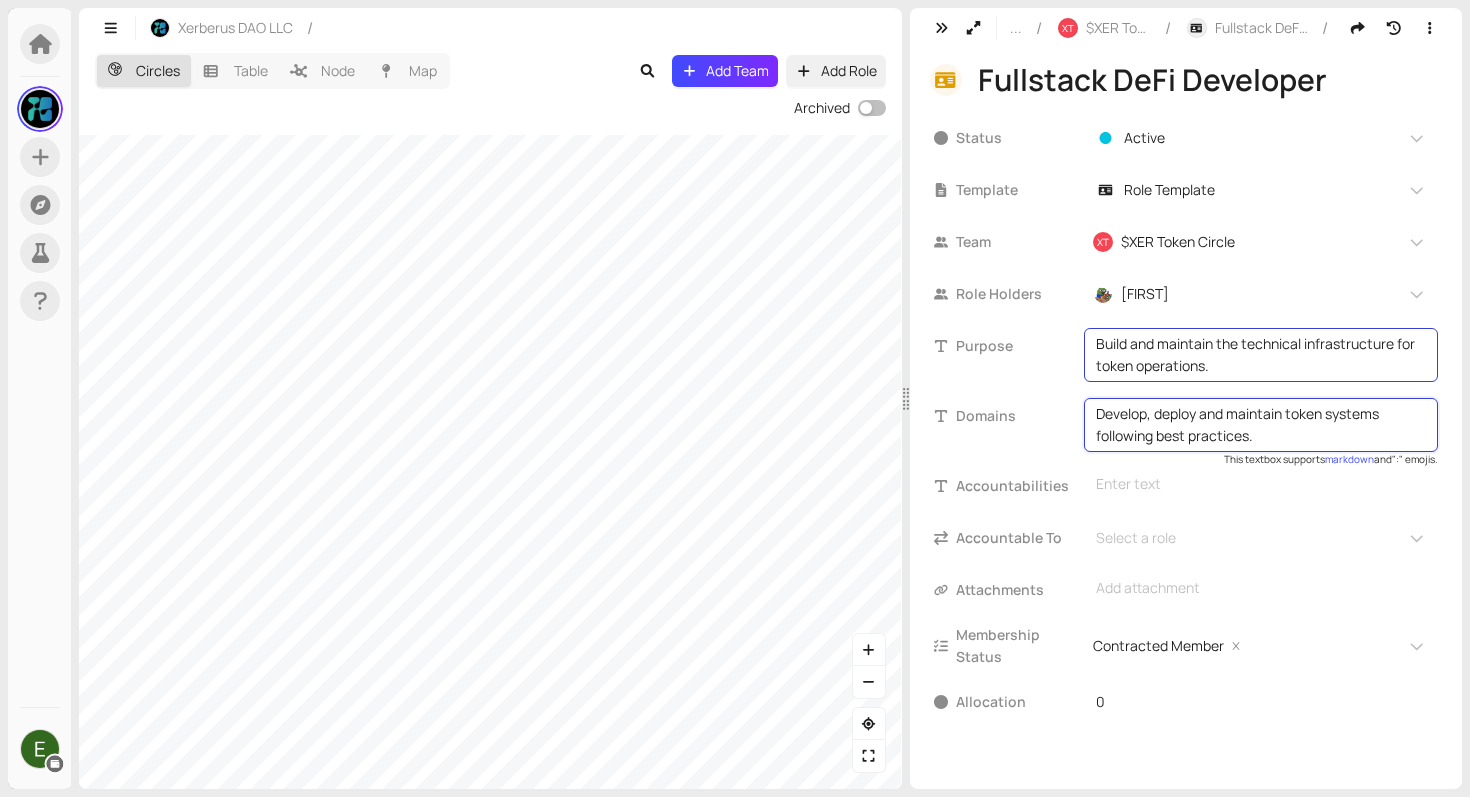 drag, startPoint x: 1270, startPoint y: 433, endPoint x: 1084, endPoint y: 407, distance: 187.80841 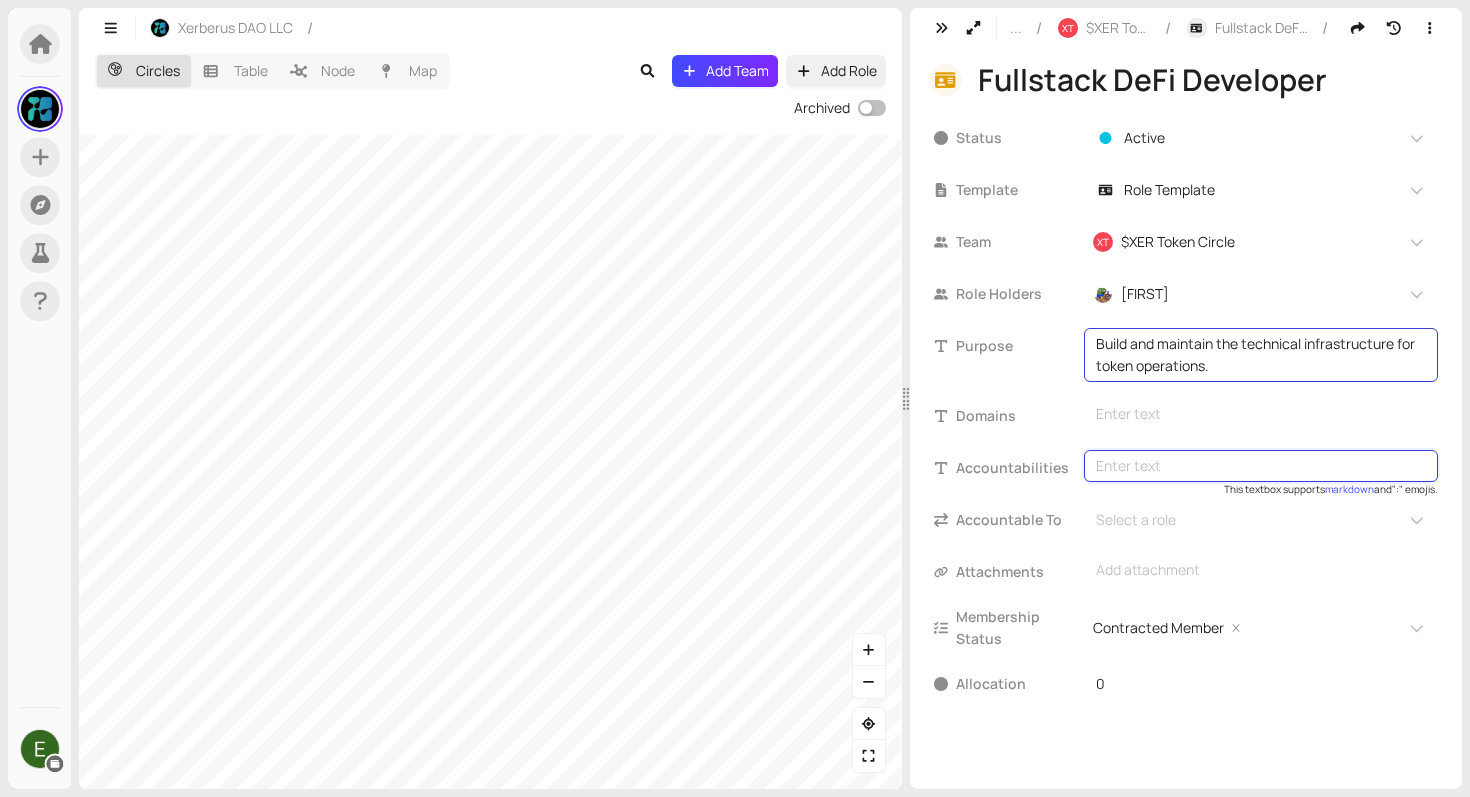type on "Develop, deploy and maintain token systems following best practices." 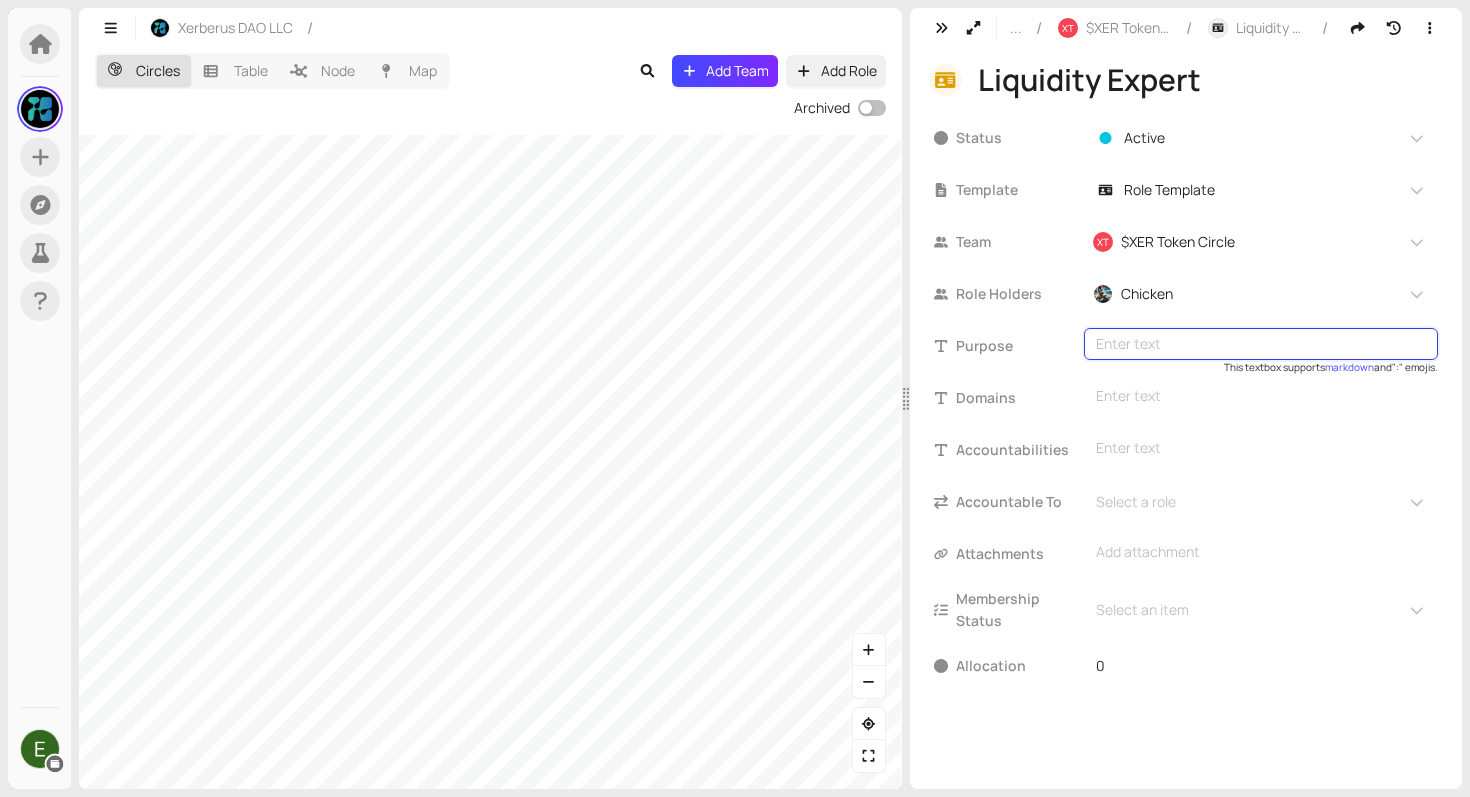 type on "Maximize liquidity efficiency and trading performance." 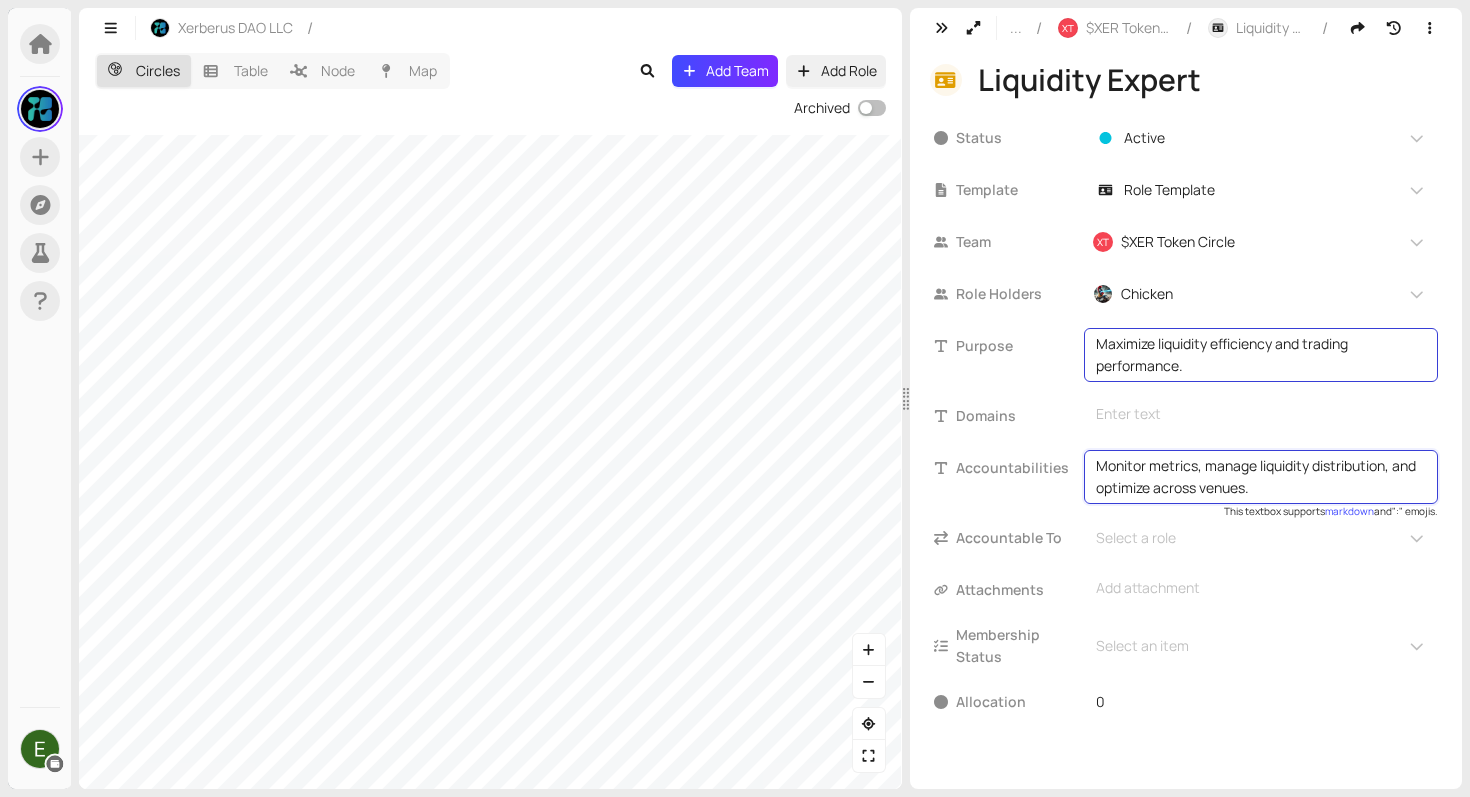 click on "Monitor metrics, manage liquidity distribution, and optimize across venues." at bounding box center [1261, 477] 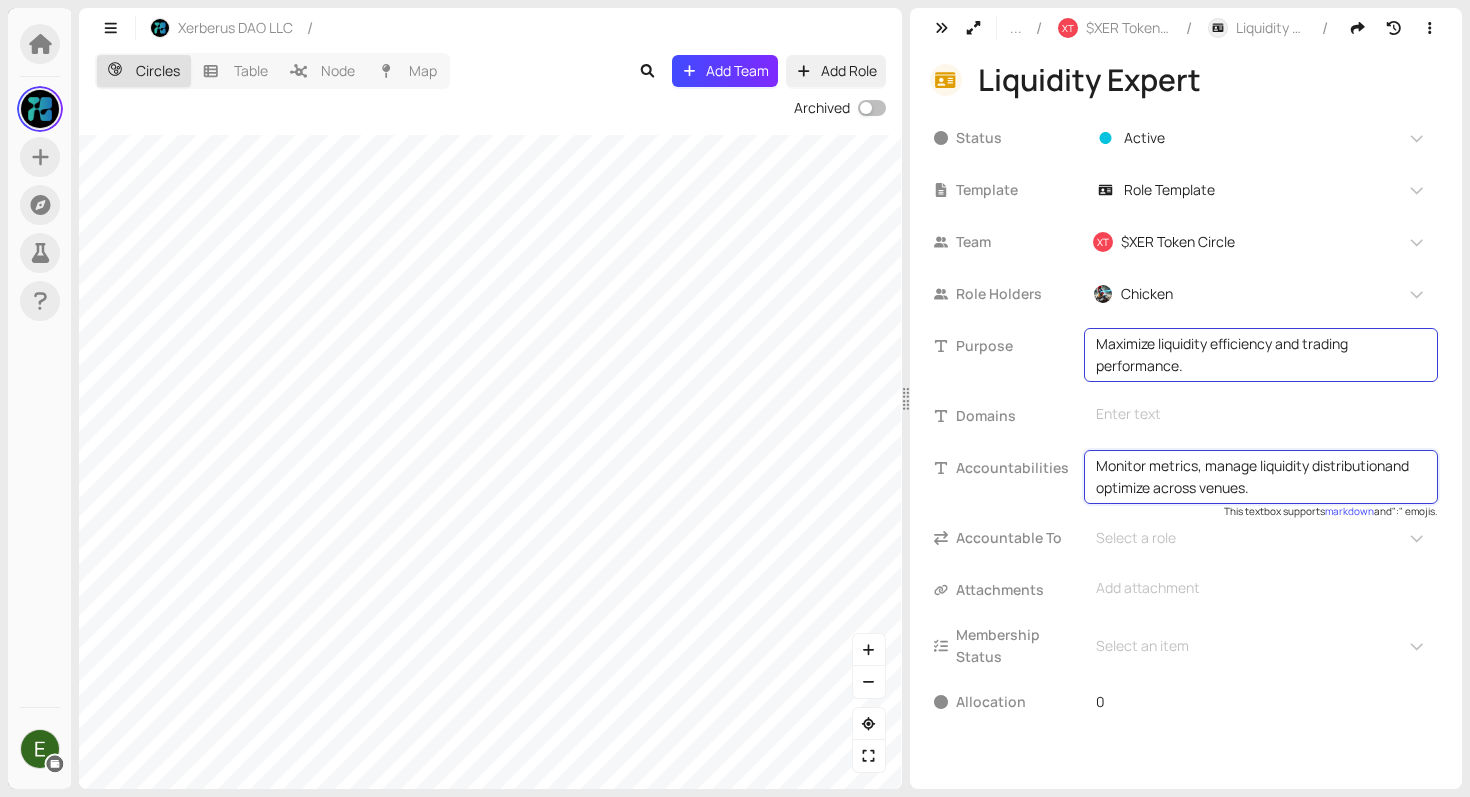 type on "Monitor metrics, manage liquidity distribution and optimize across venues." 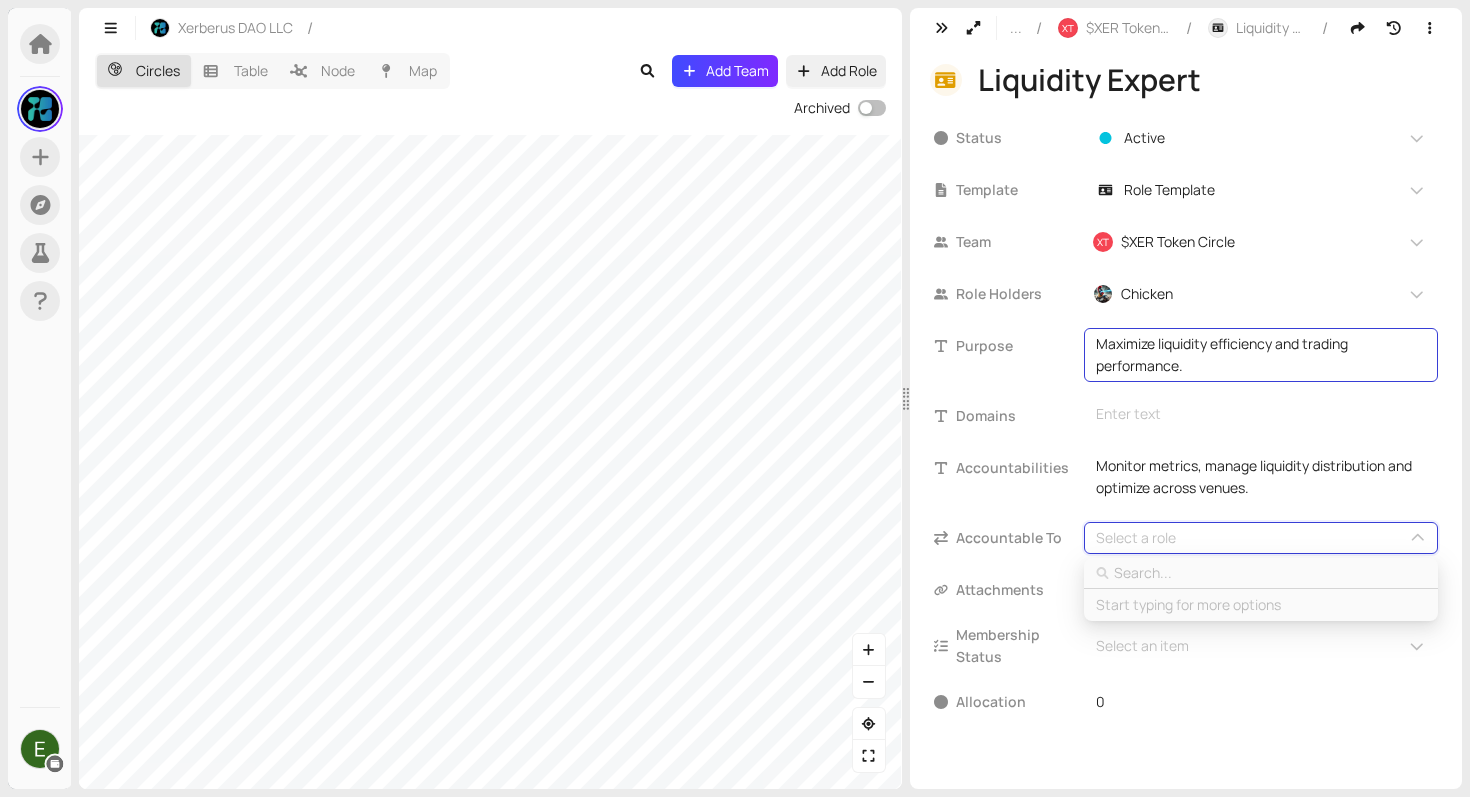 type 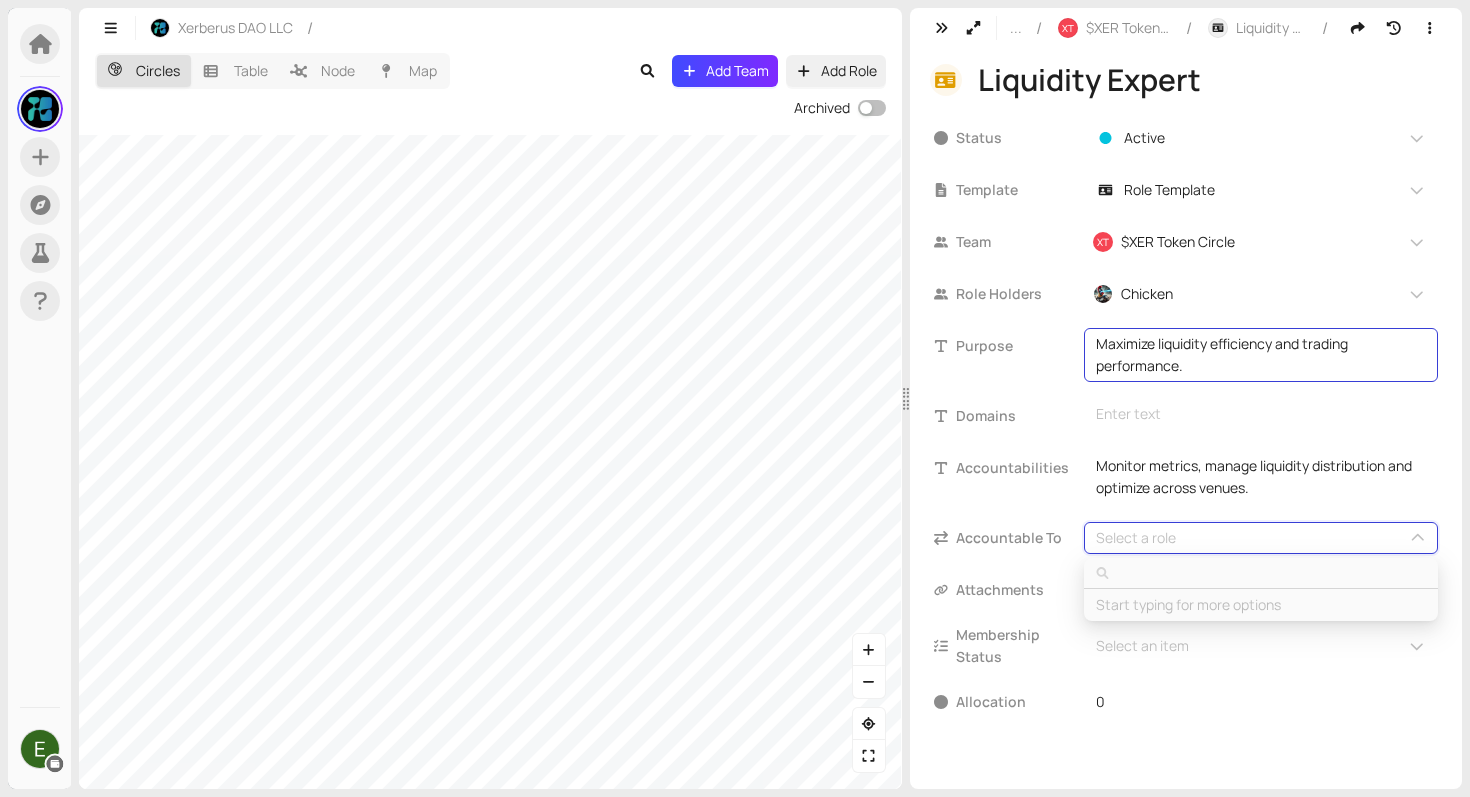 type on "i" 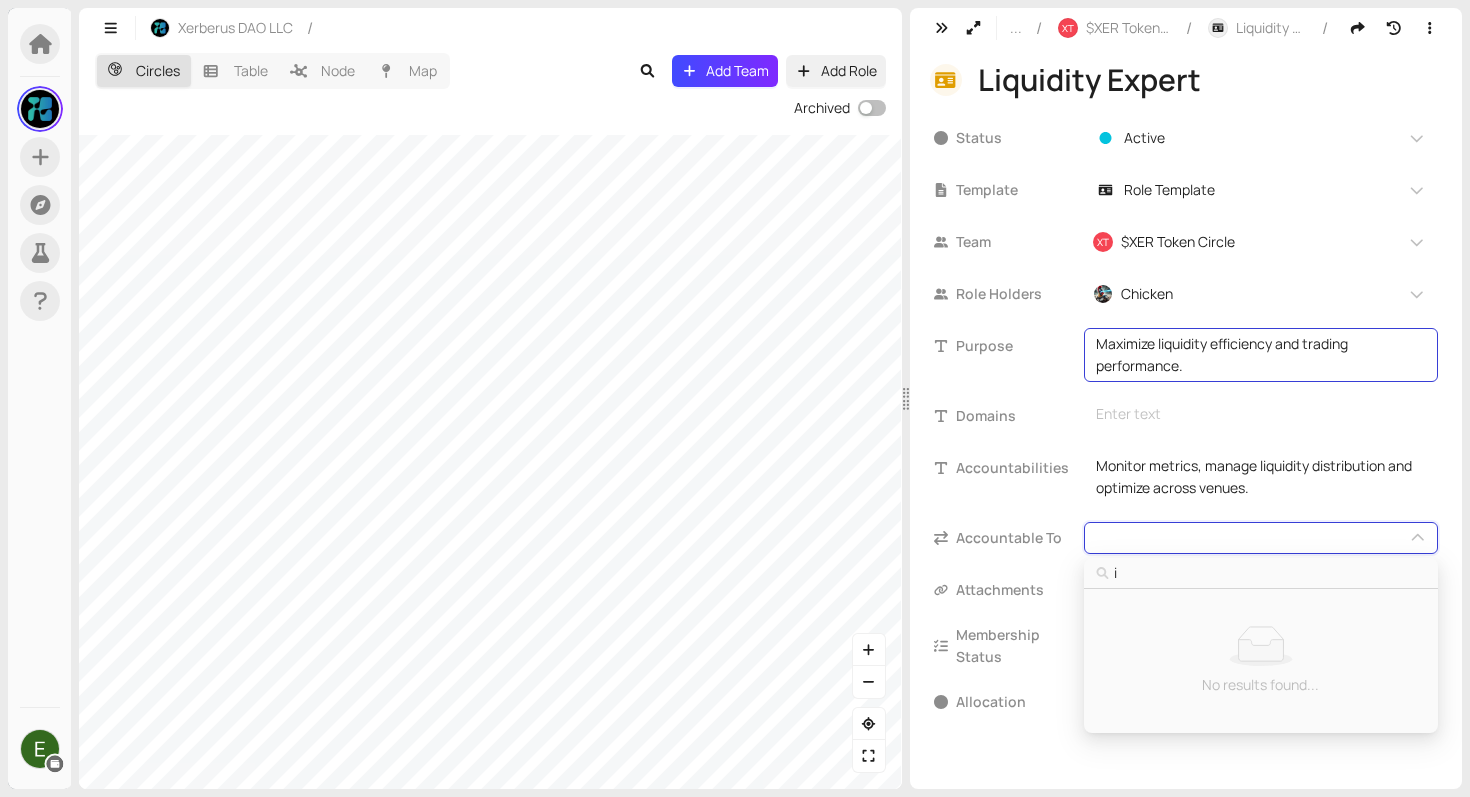 type on "ir" 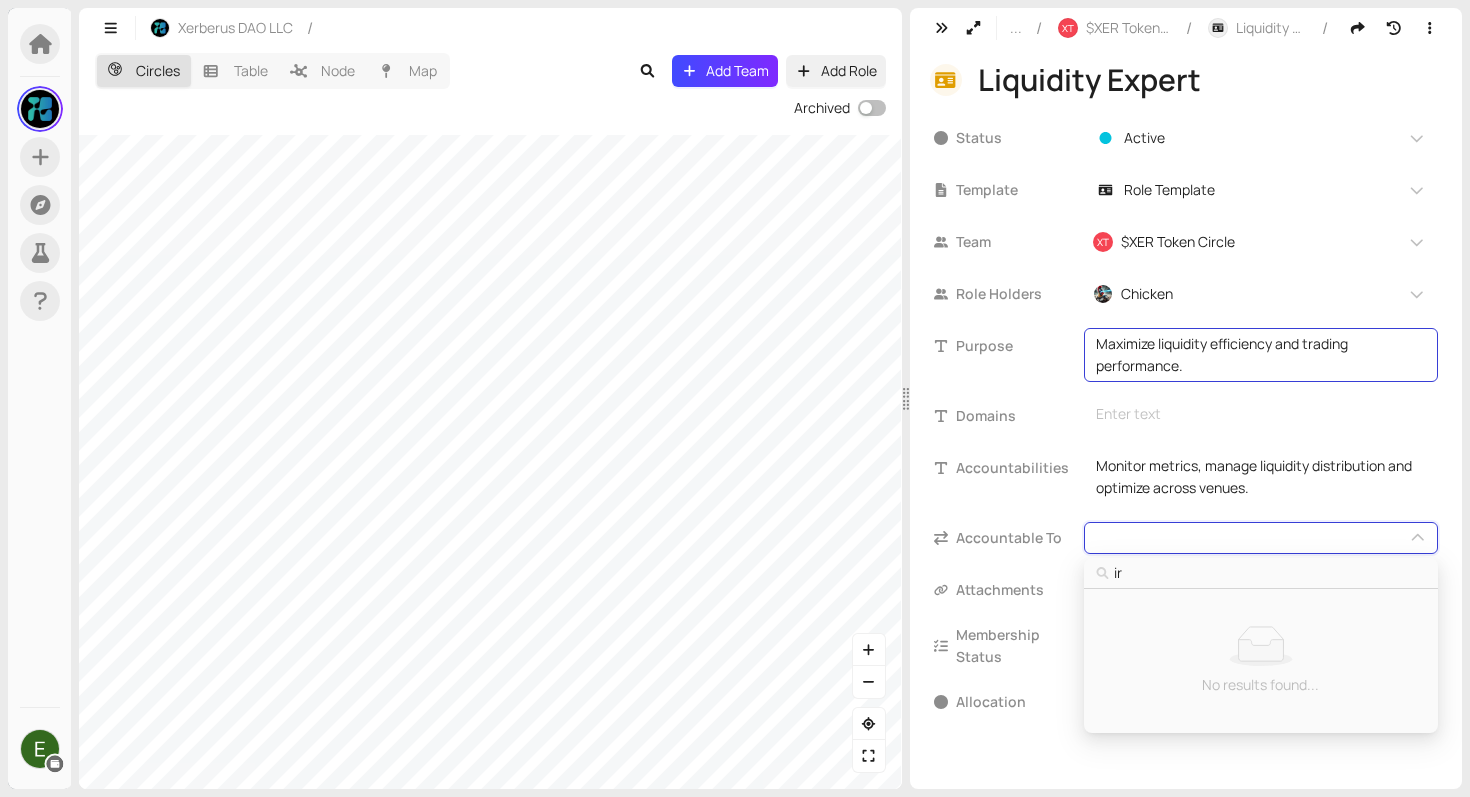 type on "irl" 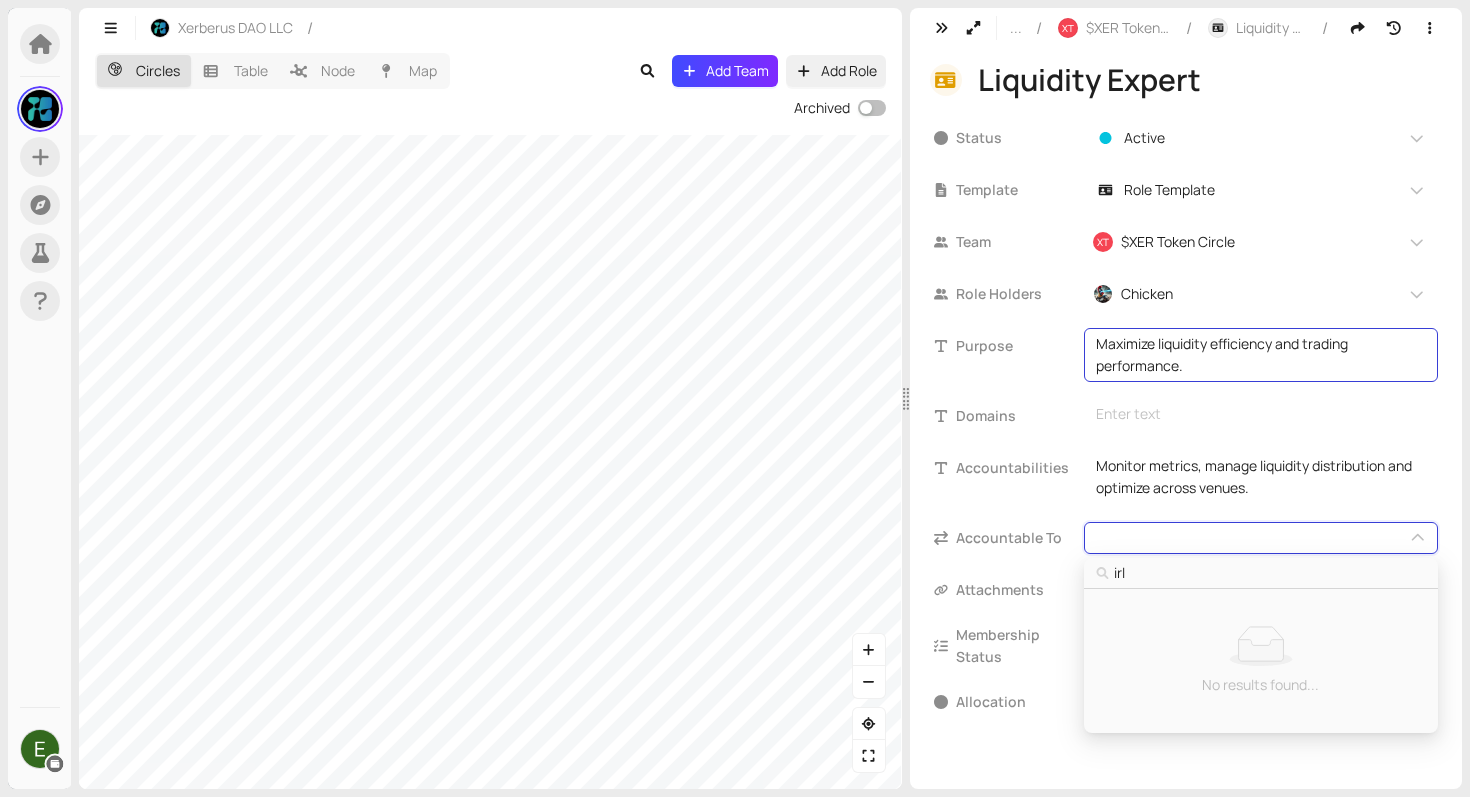 type on "ir" 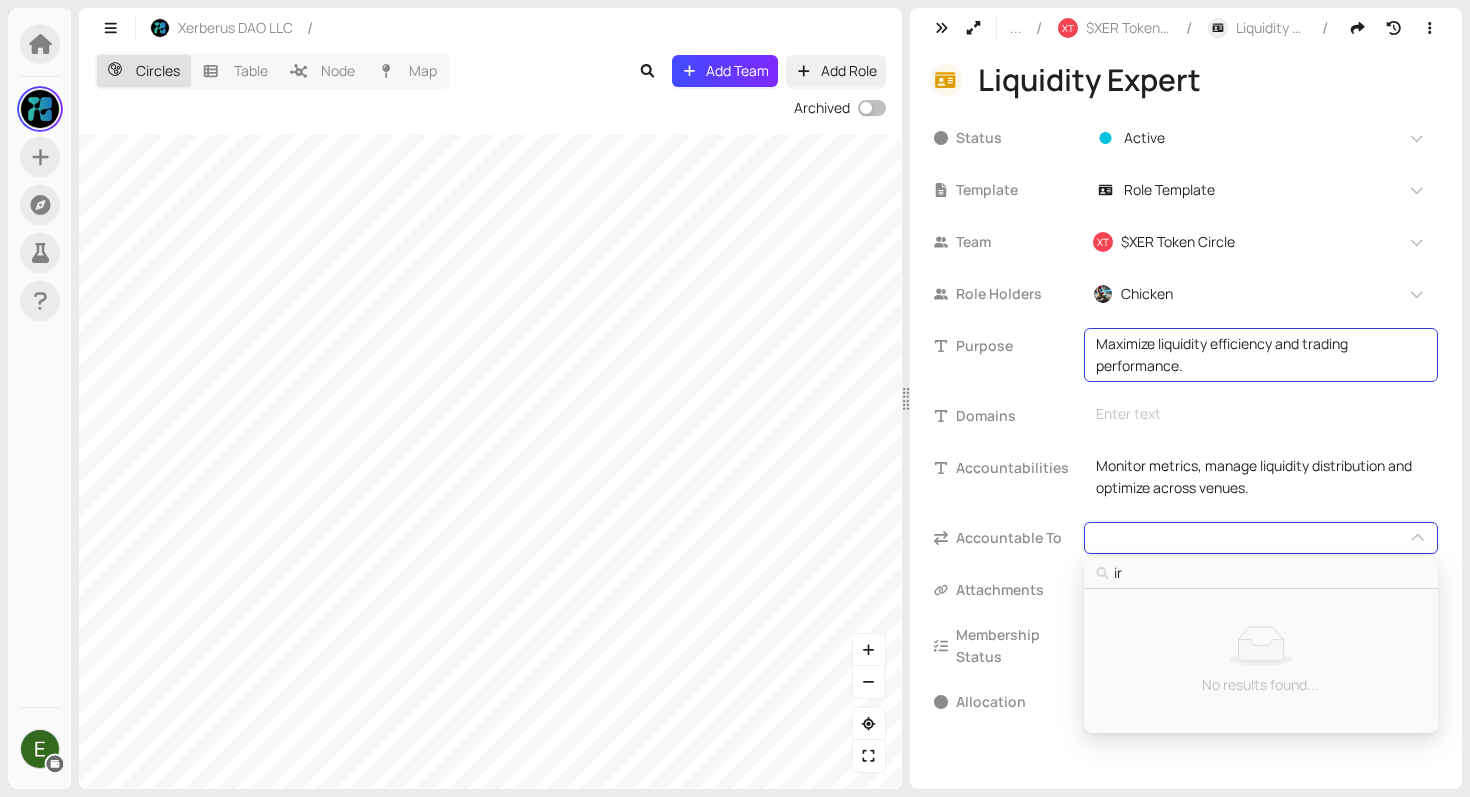 type on "i" 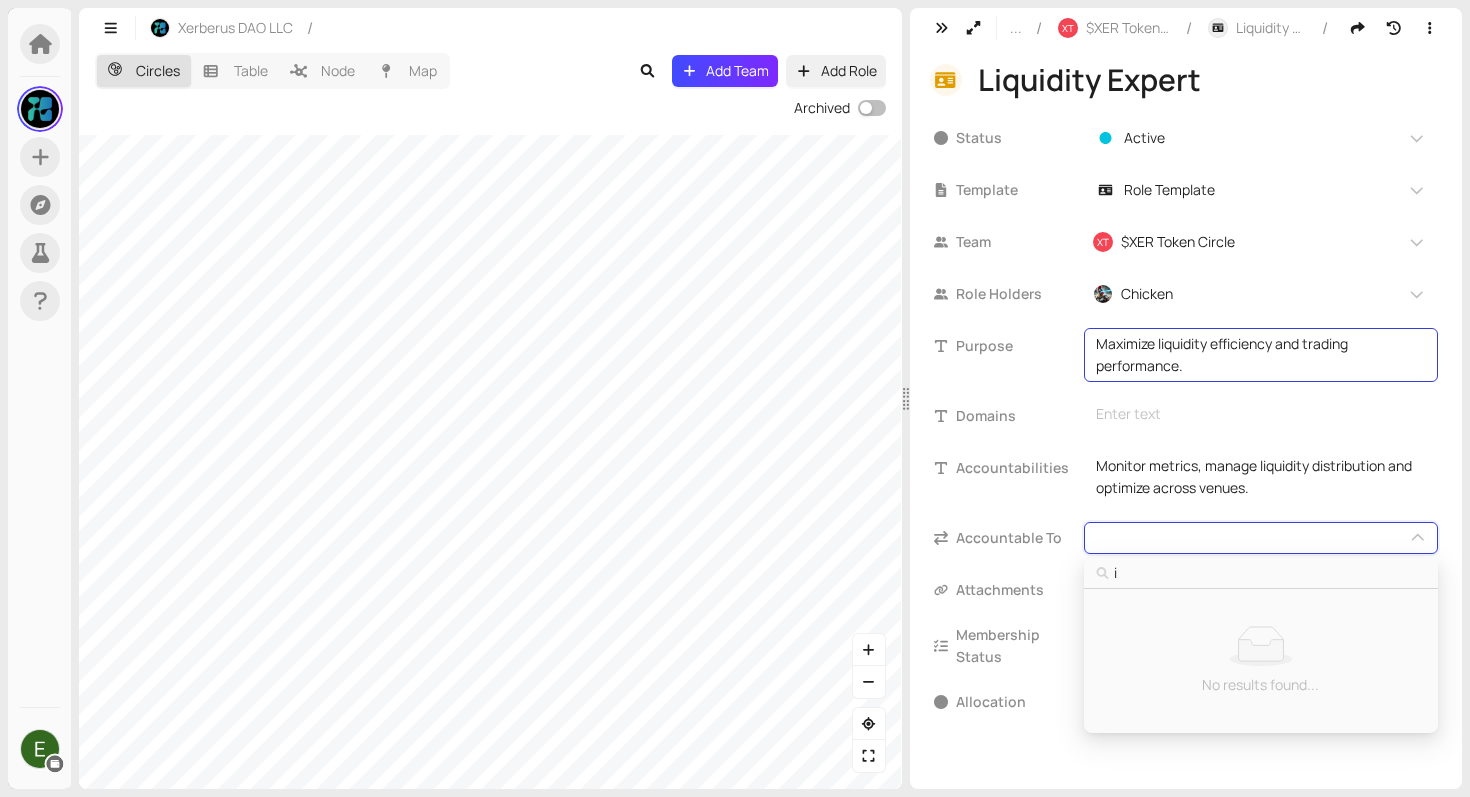 type 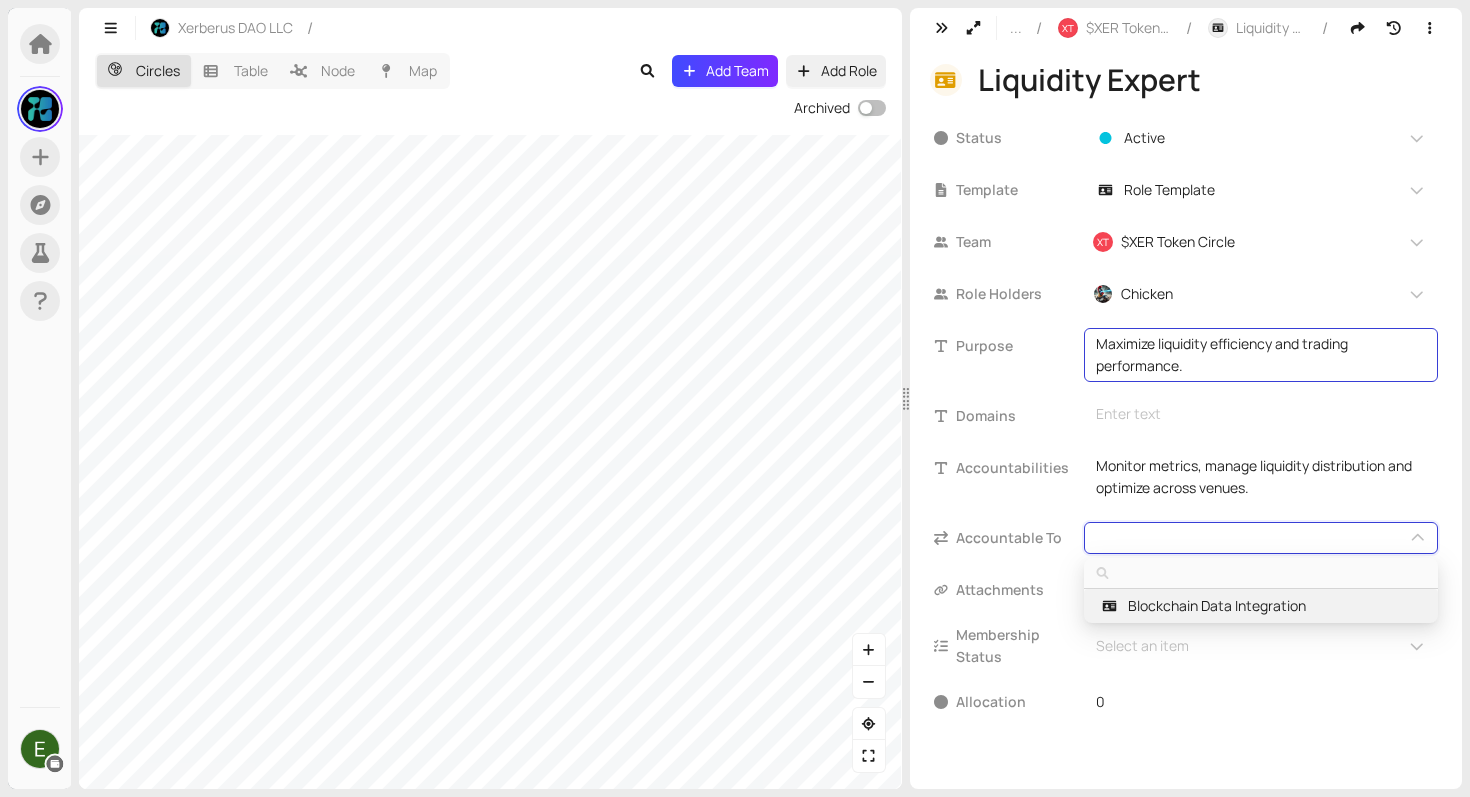 type on "c" 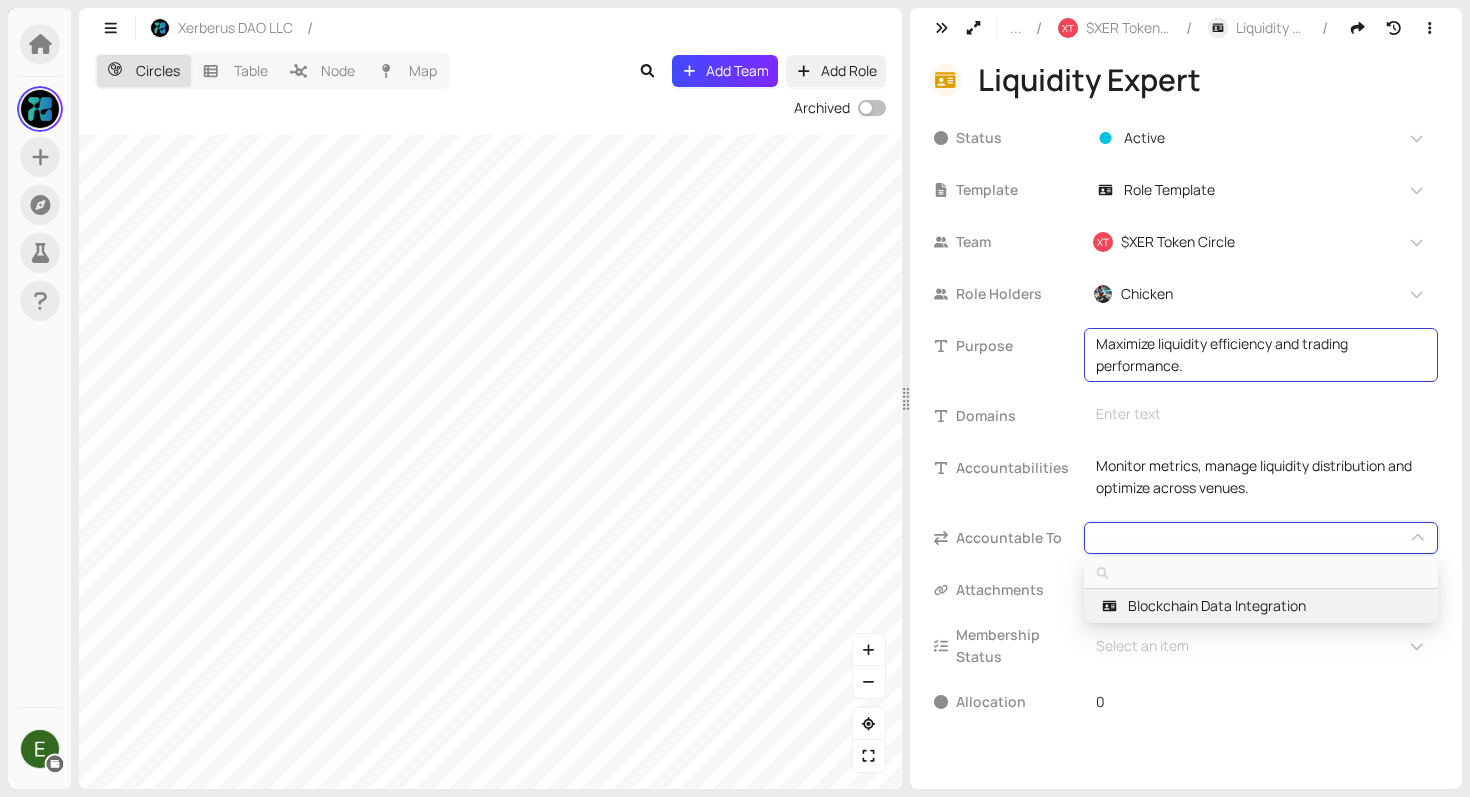 type on "c" 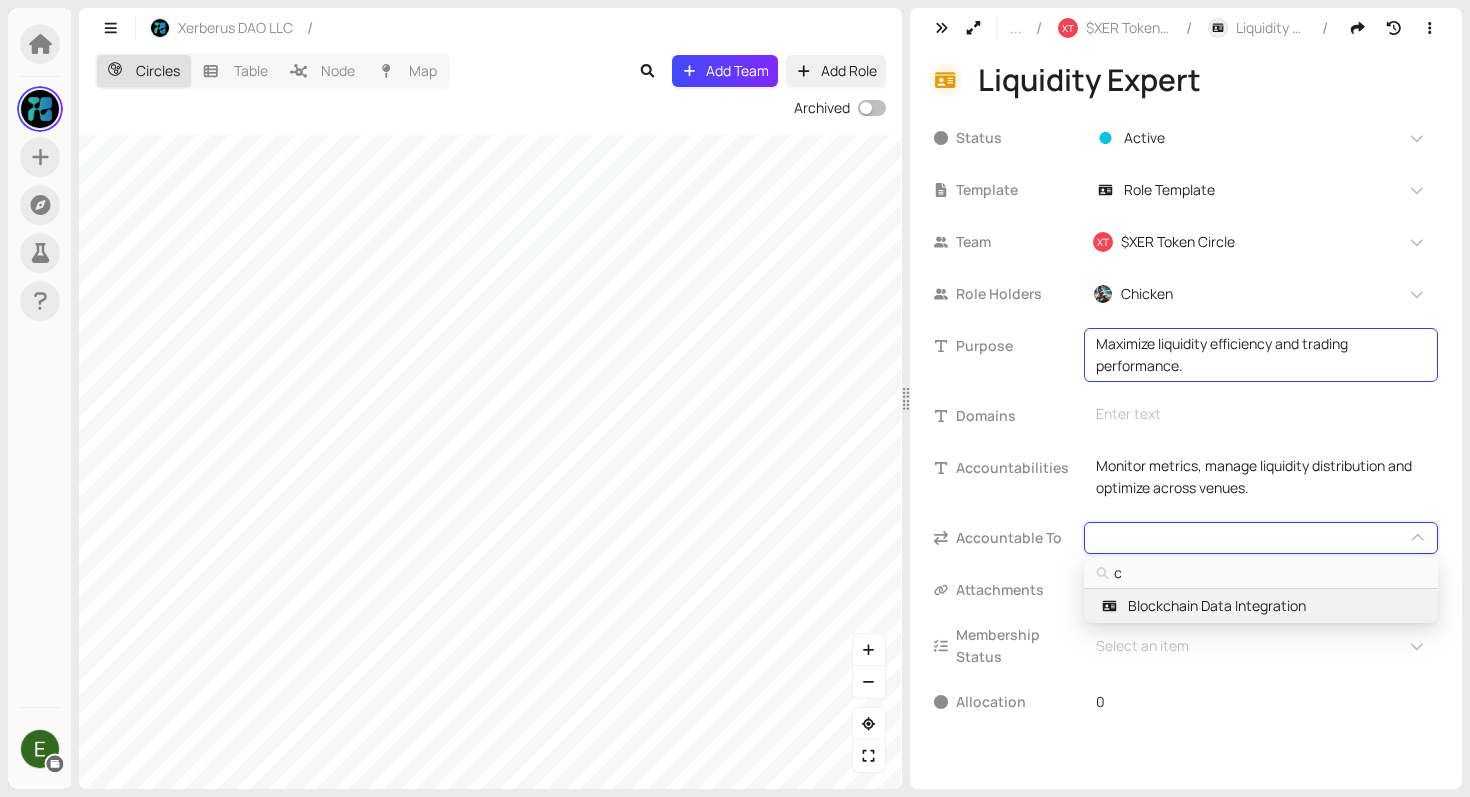 type on "ci" 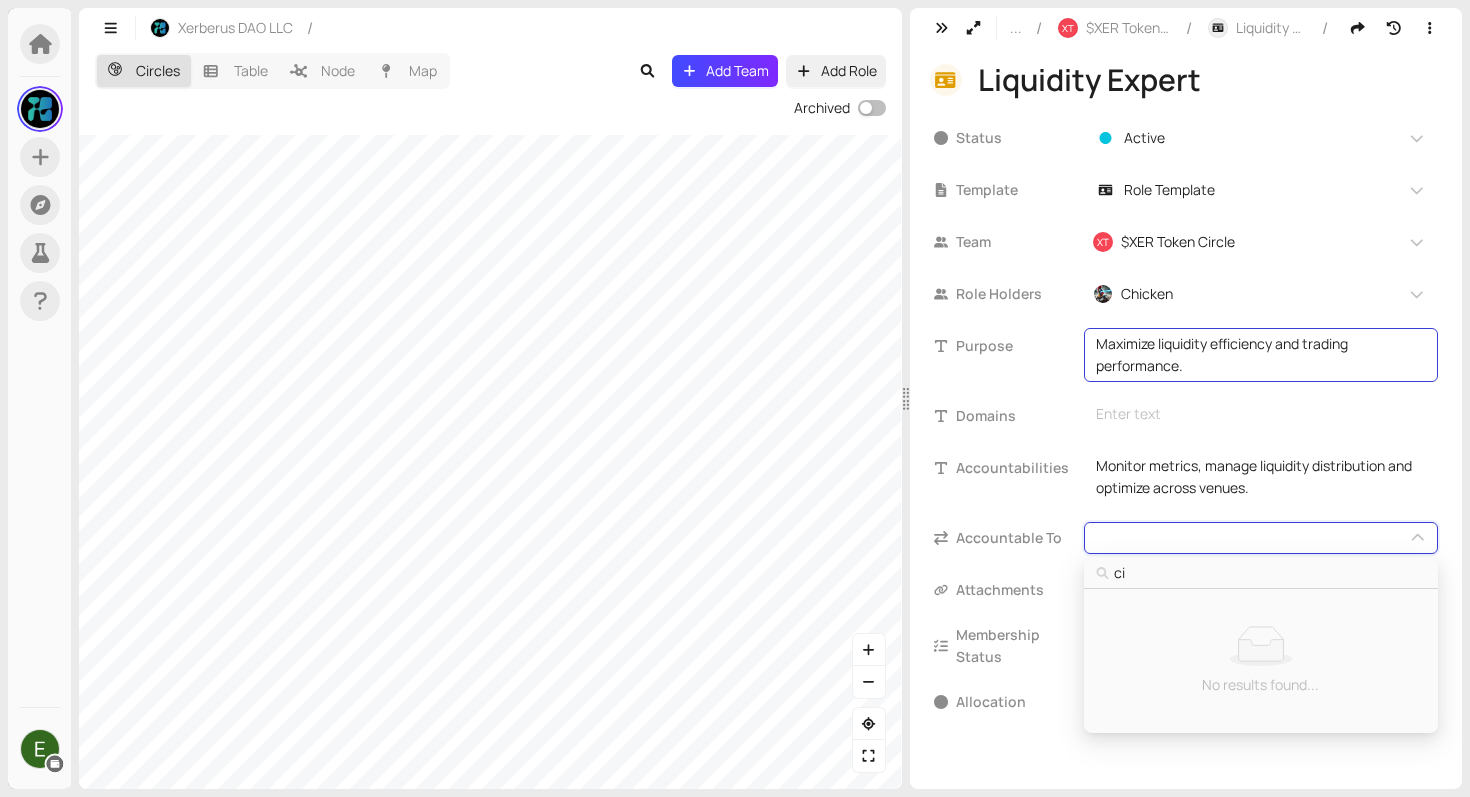 type on "cir" 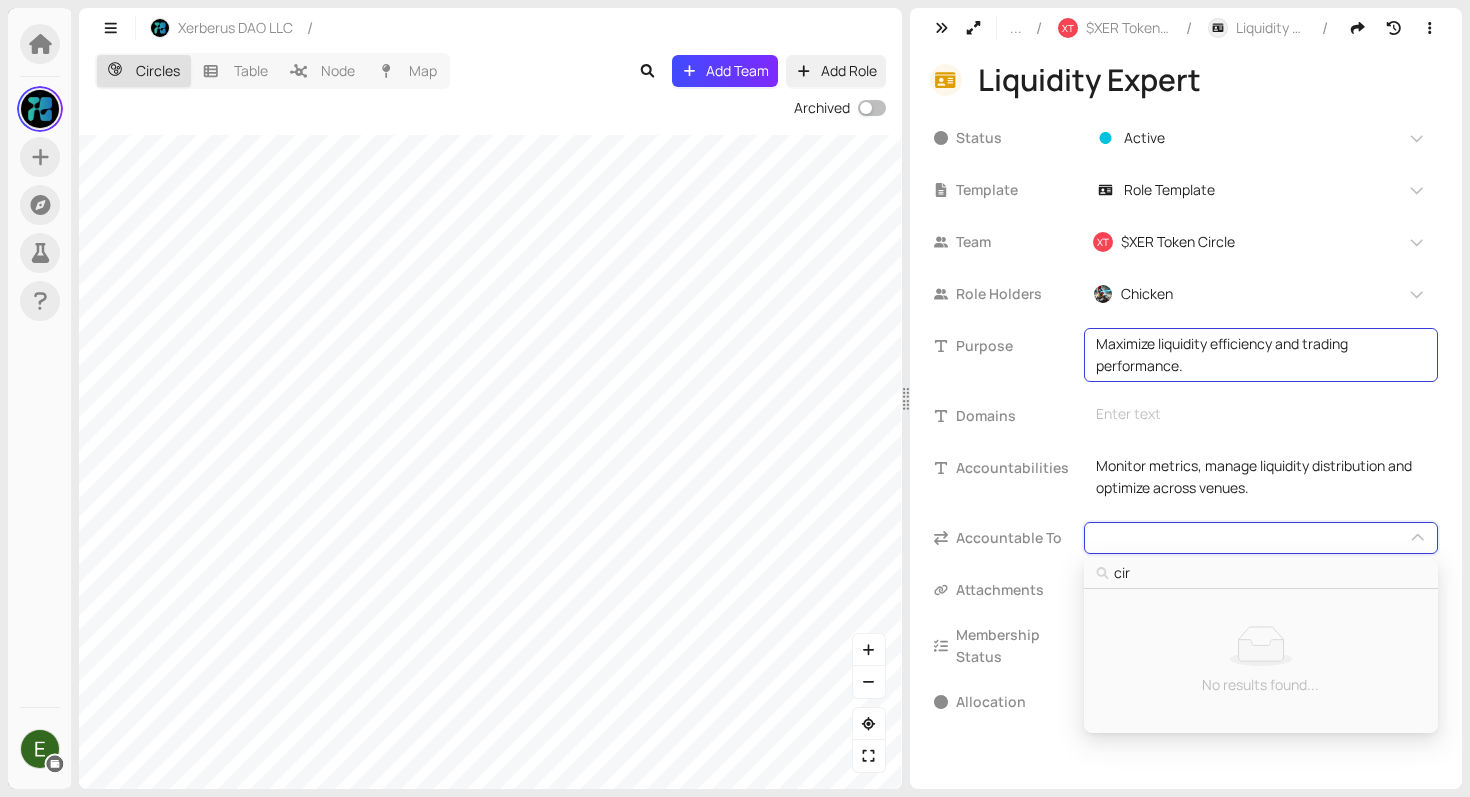 type on "circ" 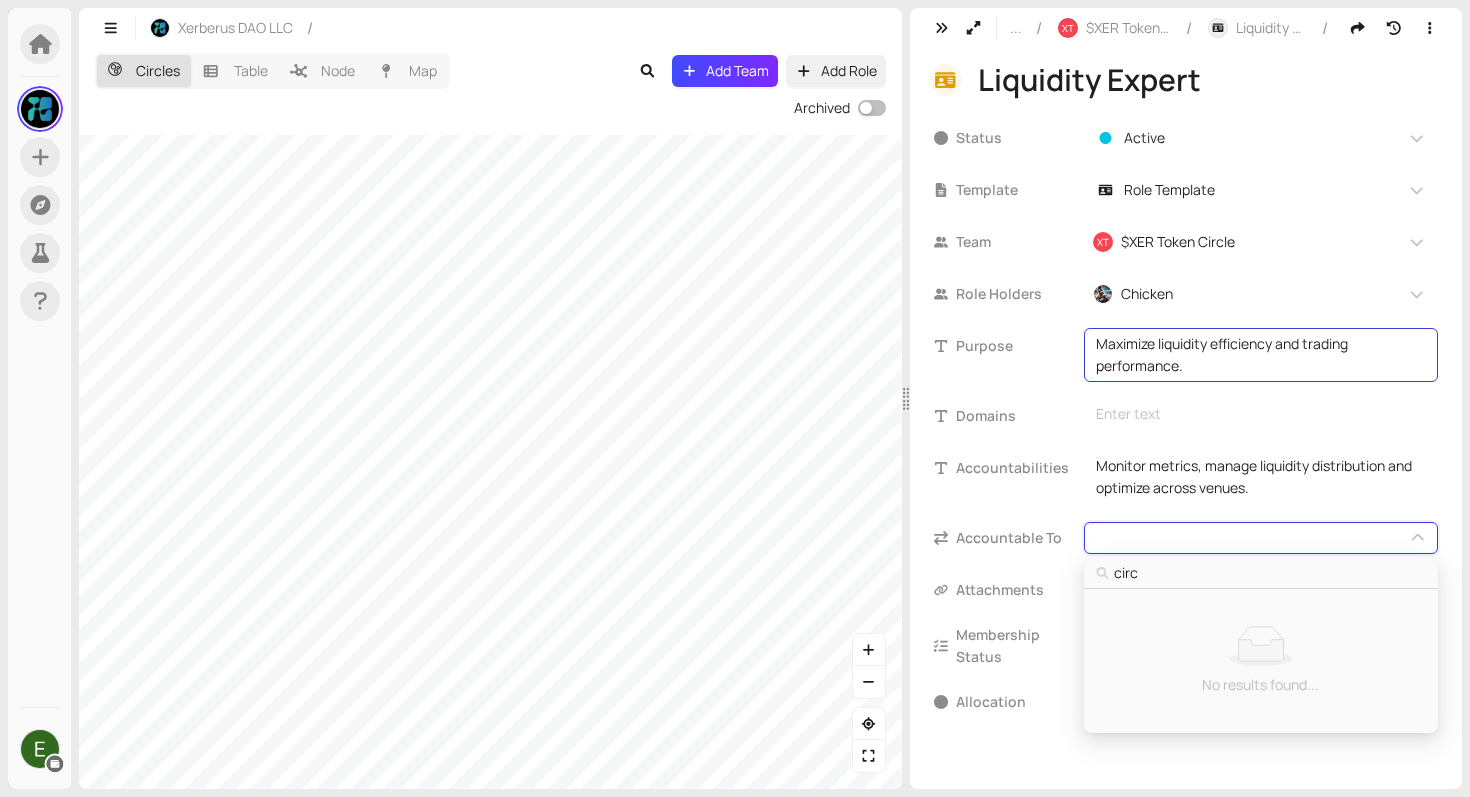 type on "circl" 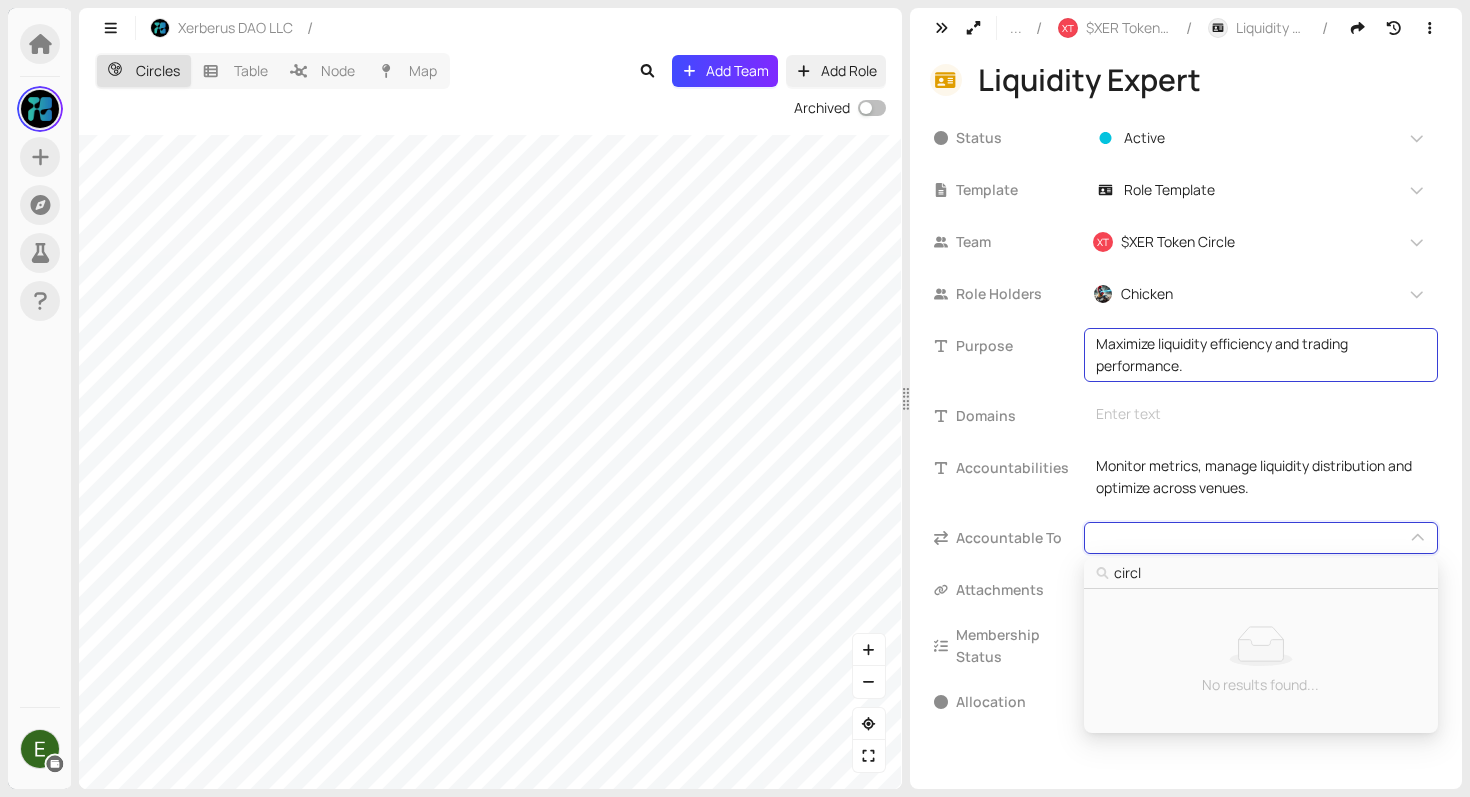 type on "circle" 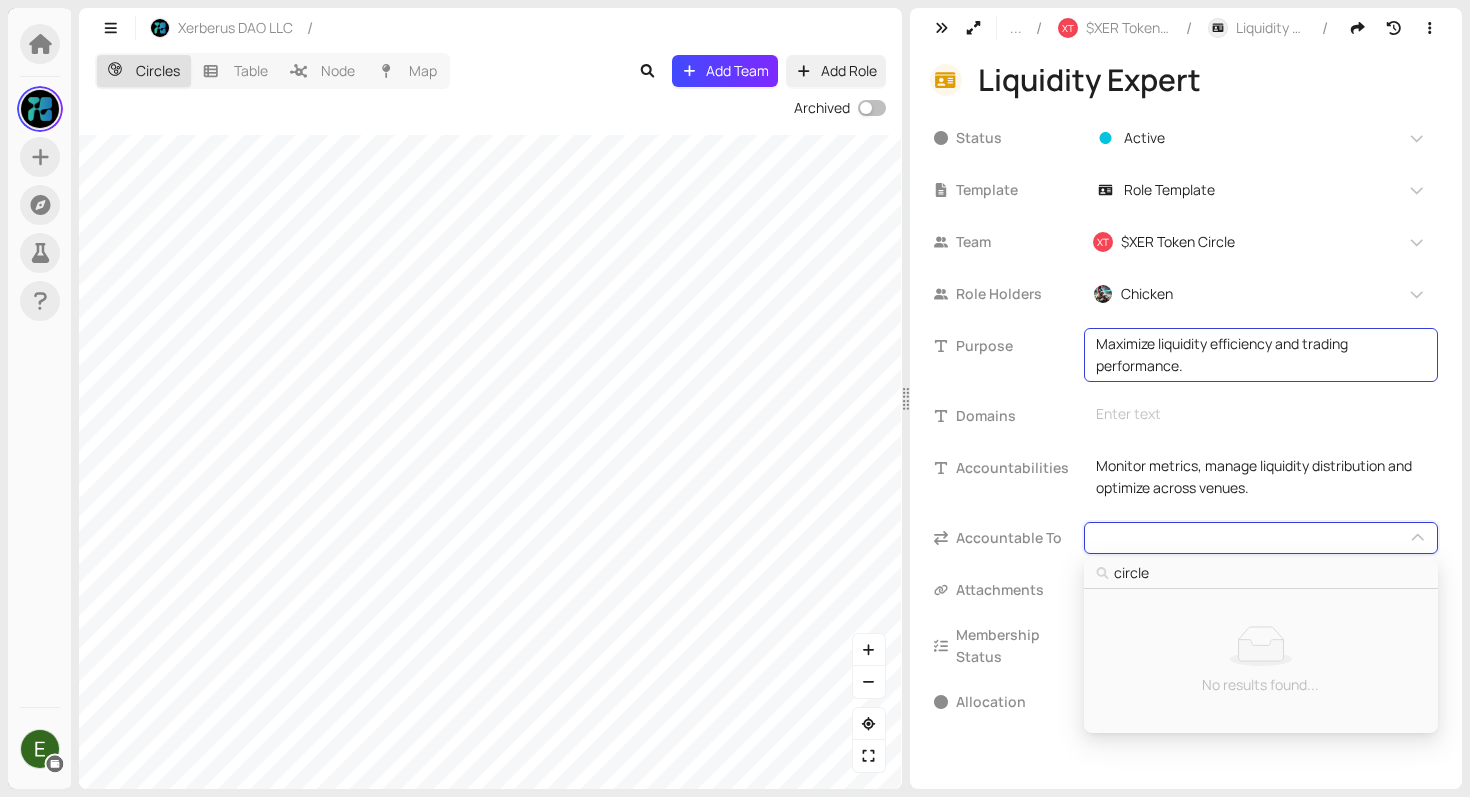type on "circle" 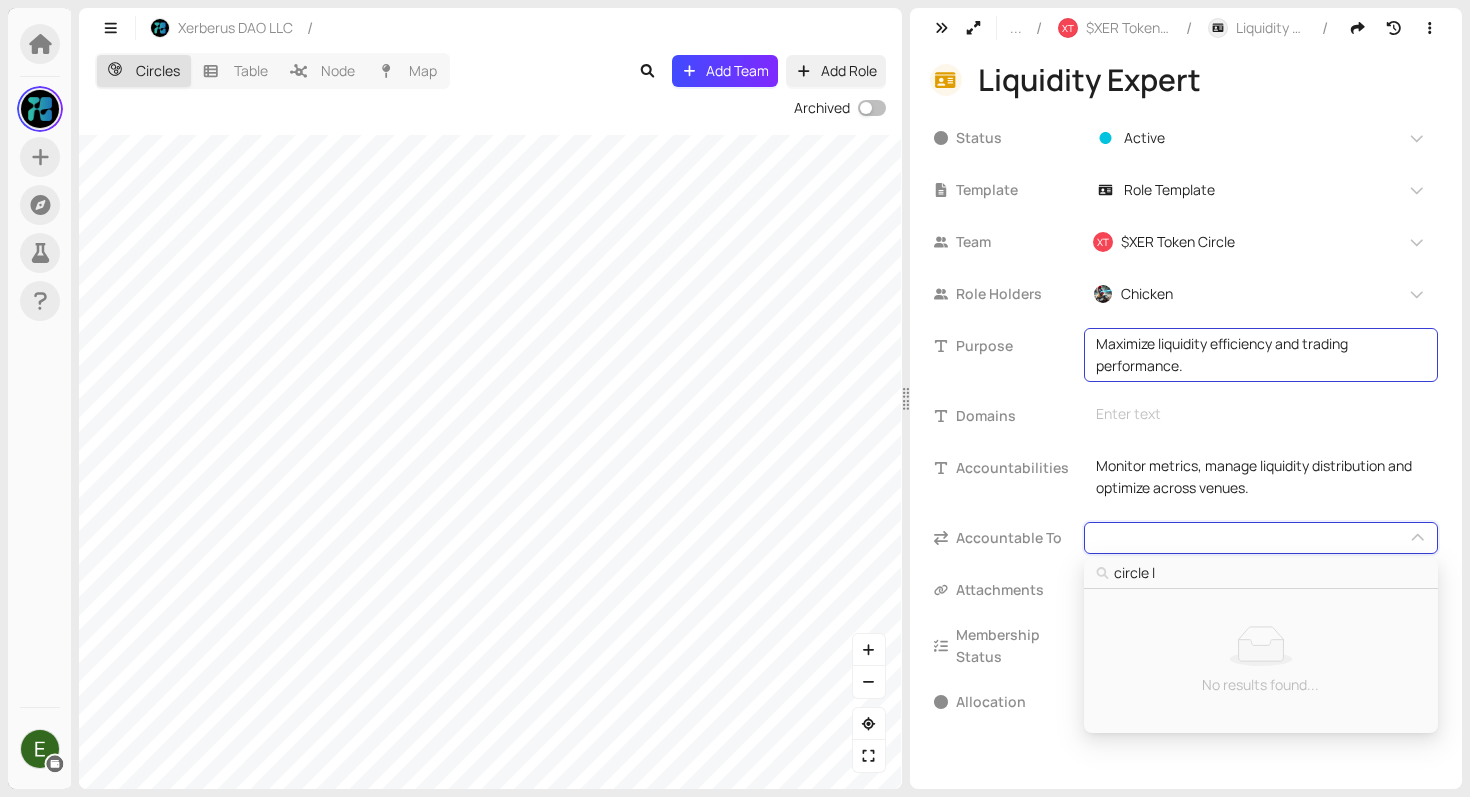 type on "circle le" 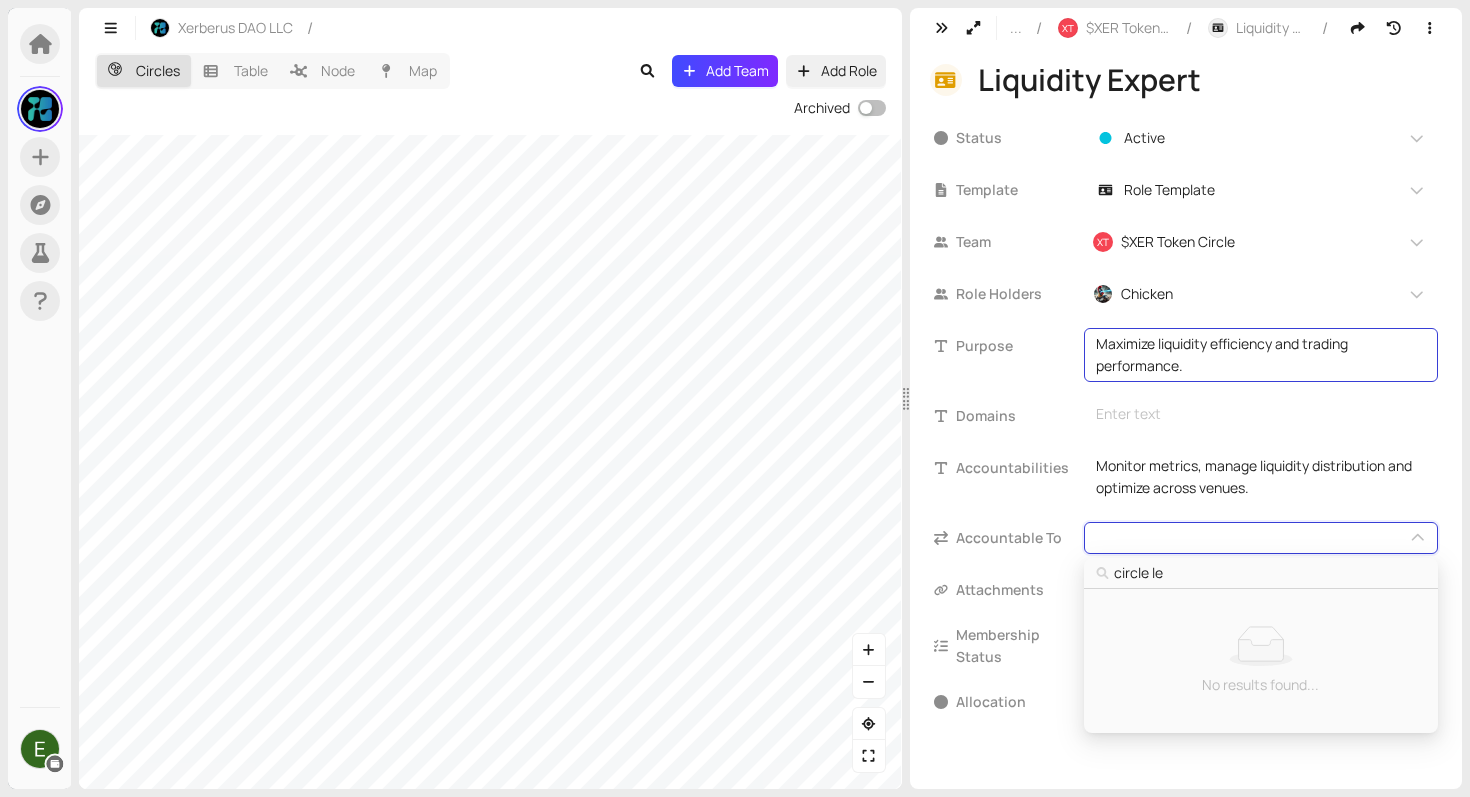 type on "circle lea" 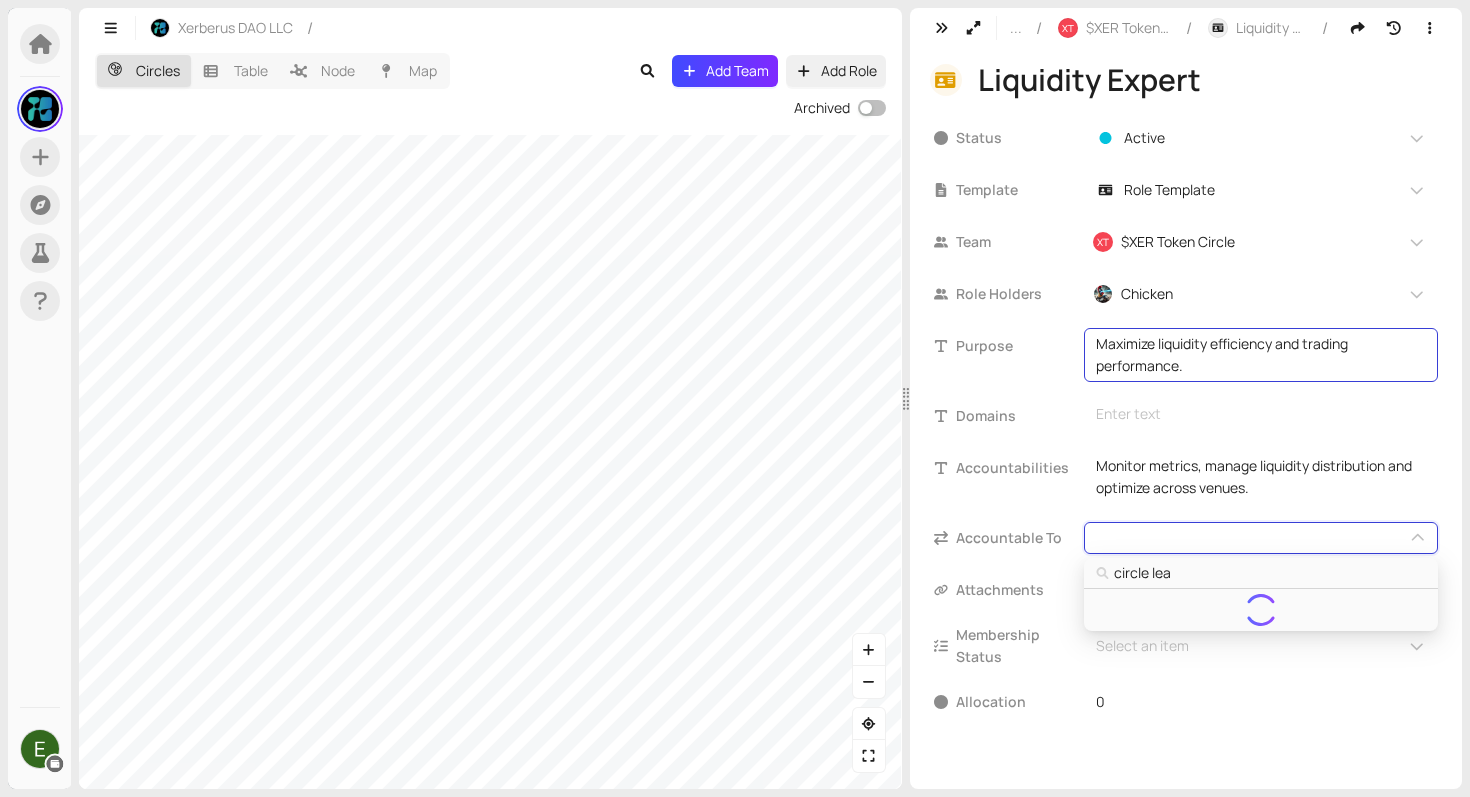 type on "circle lead" 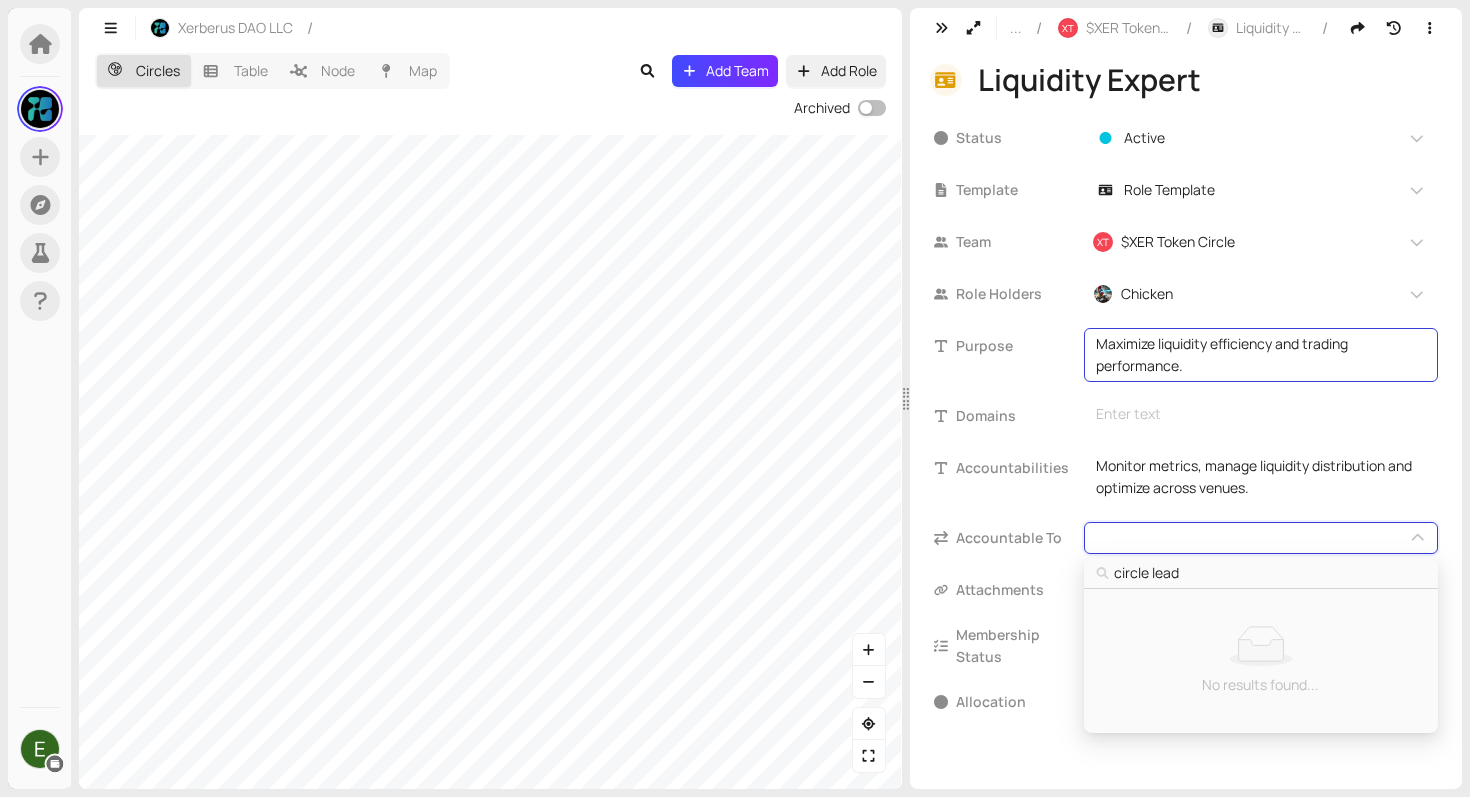 type on "circle lea" 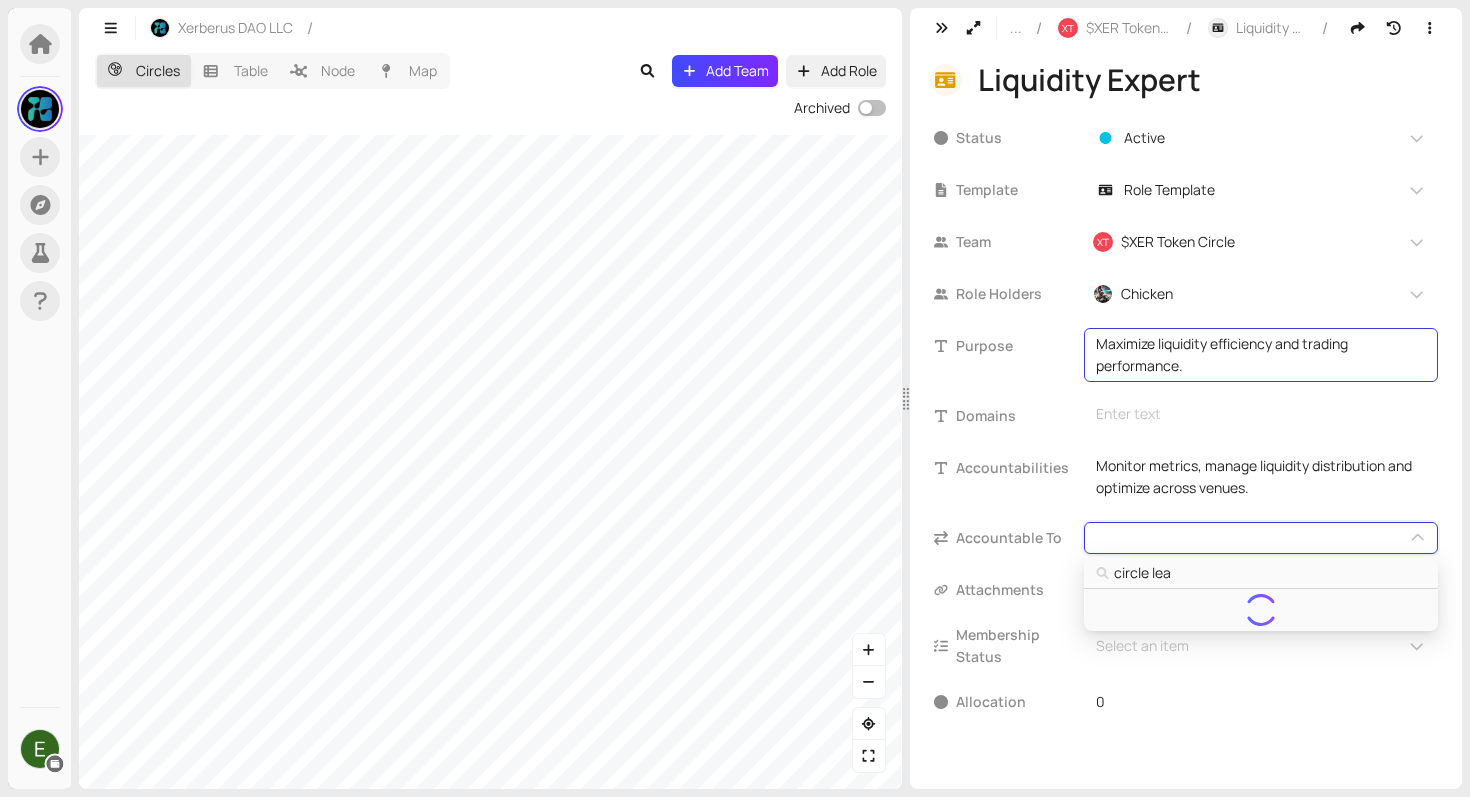 type on "circle le" 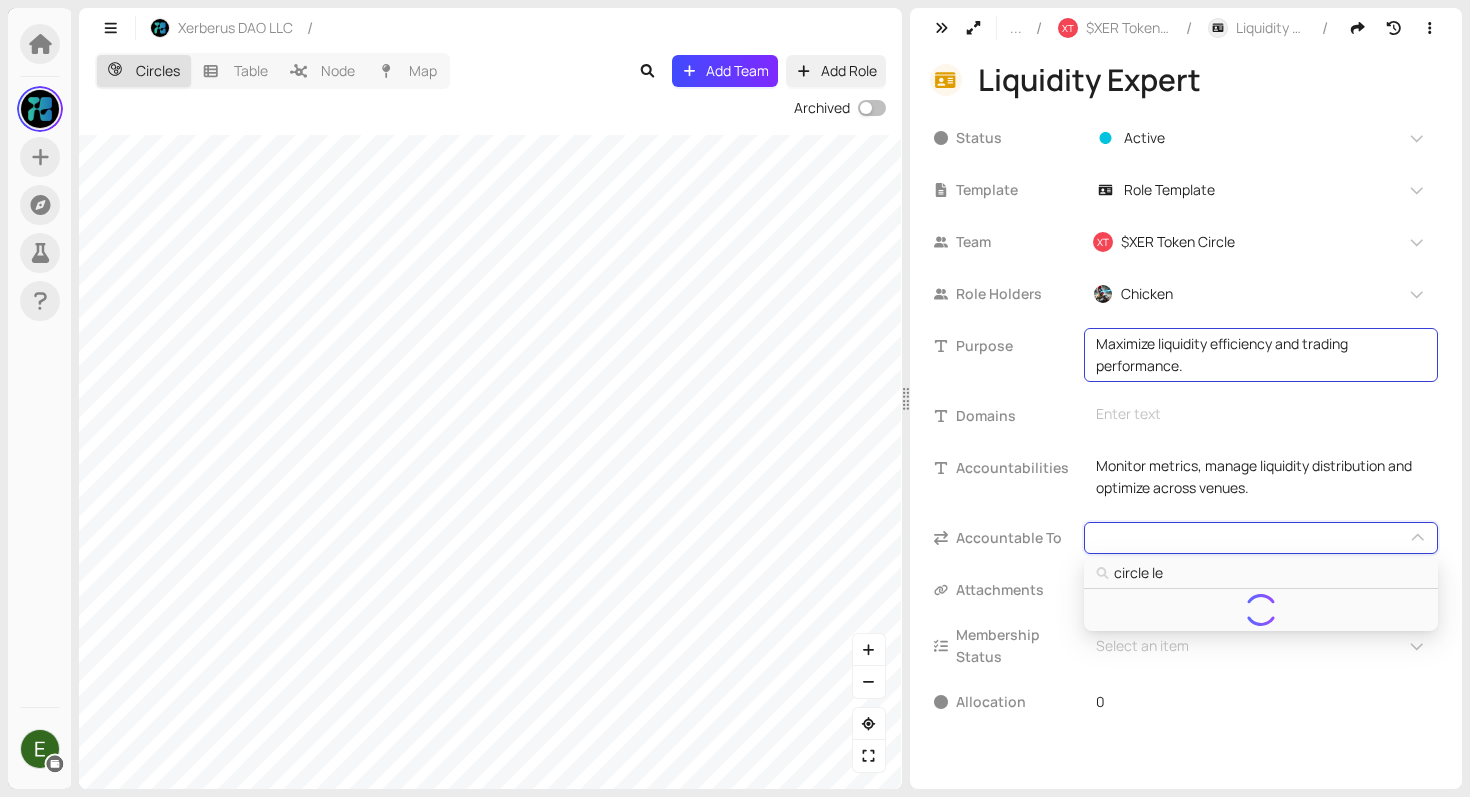 type on "circle l" 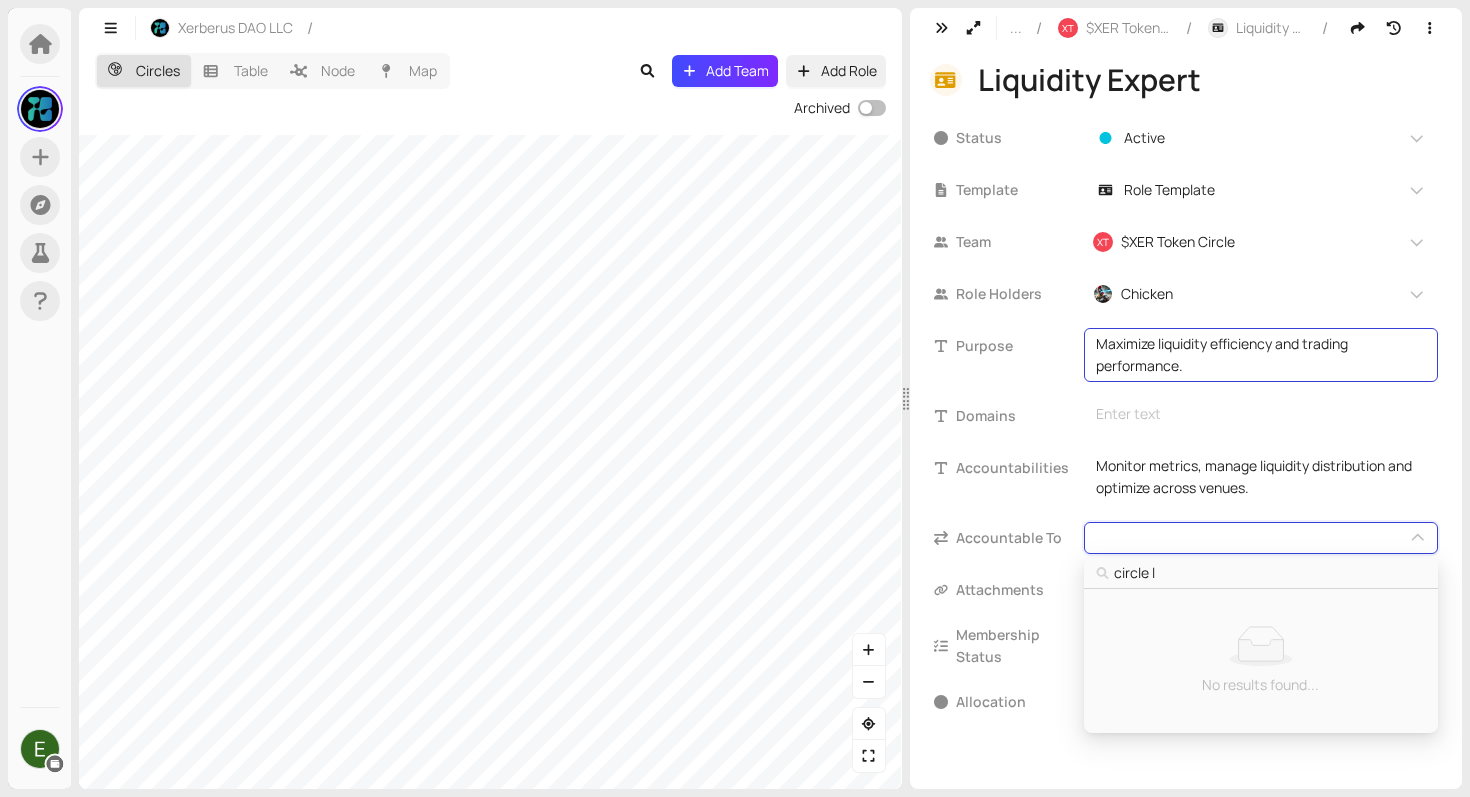 type on "circle" 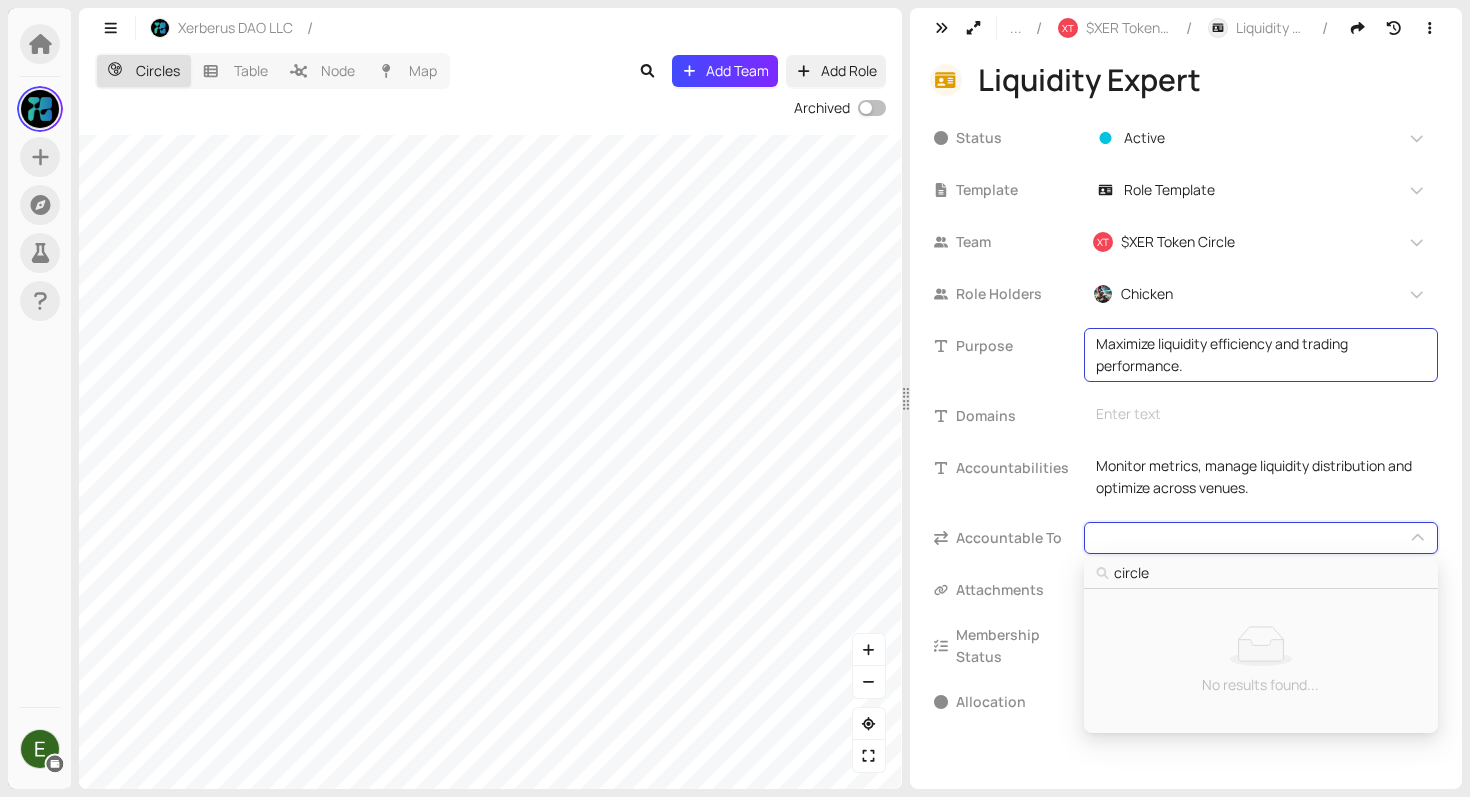 type on "circle" 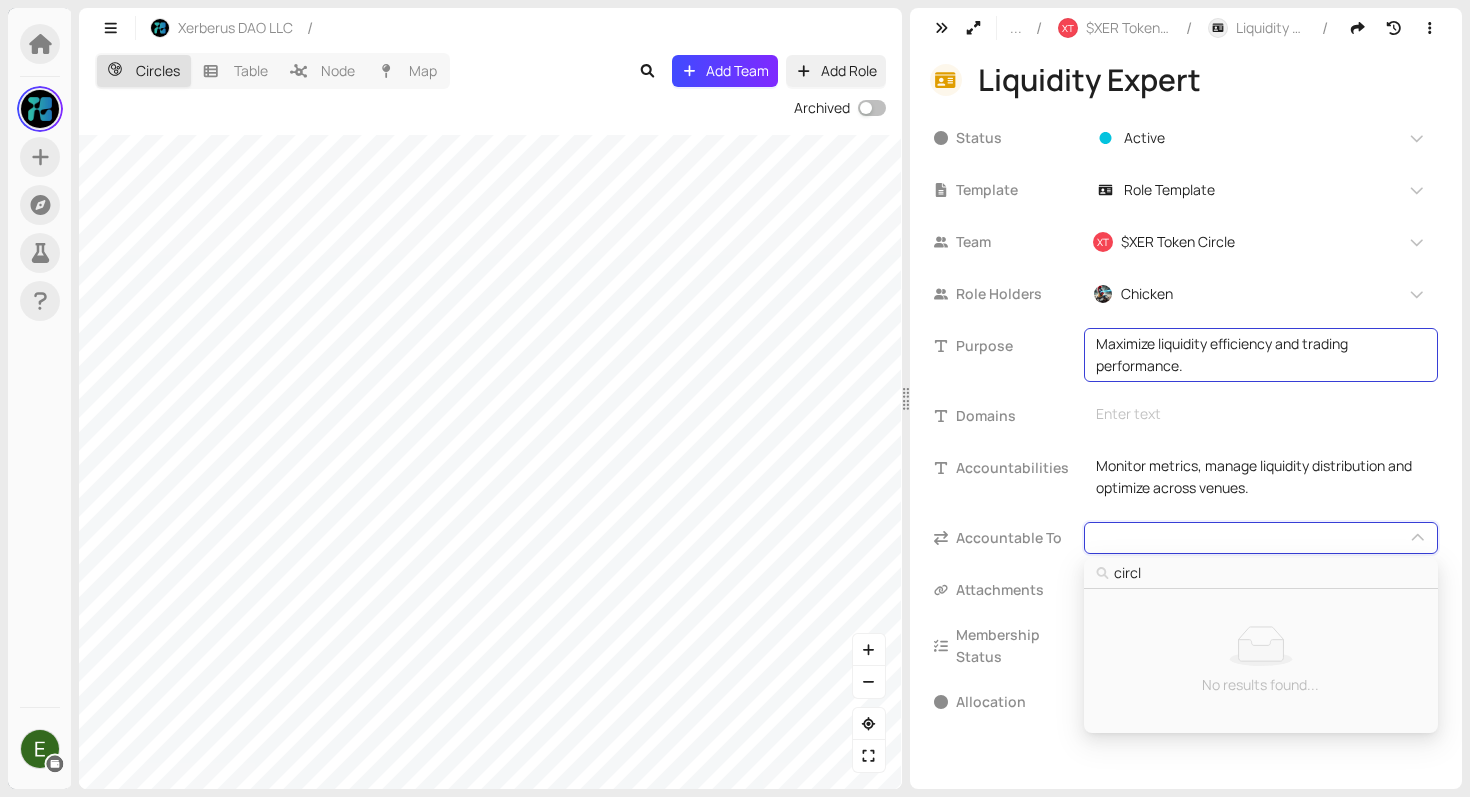 type on "circ" 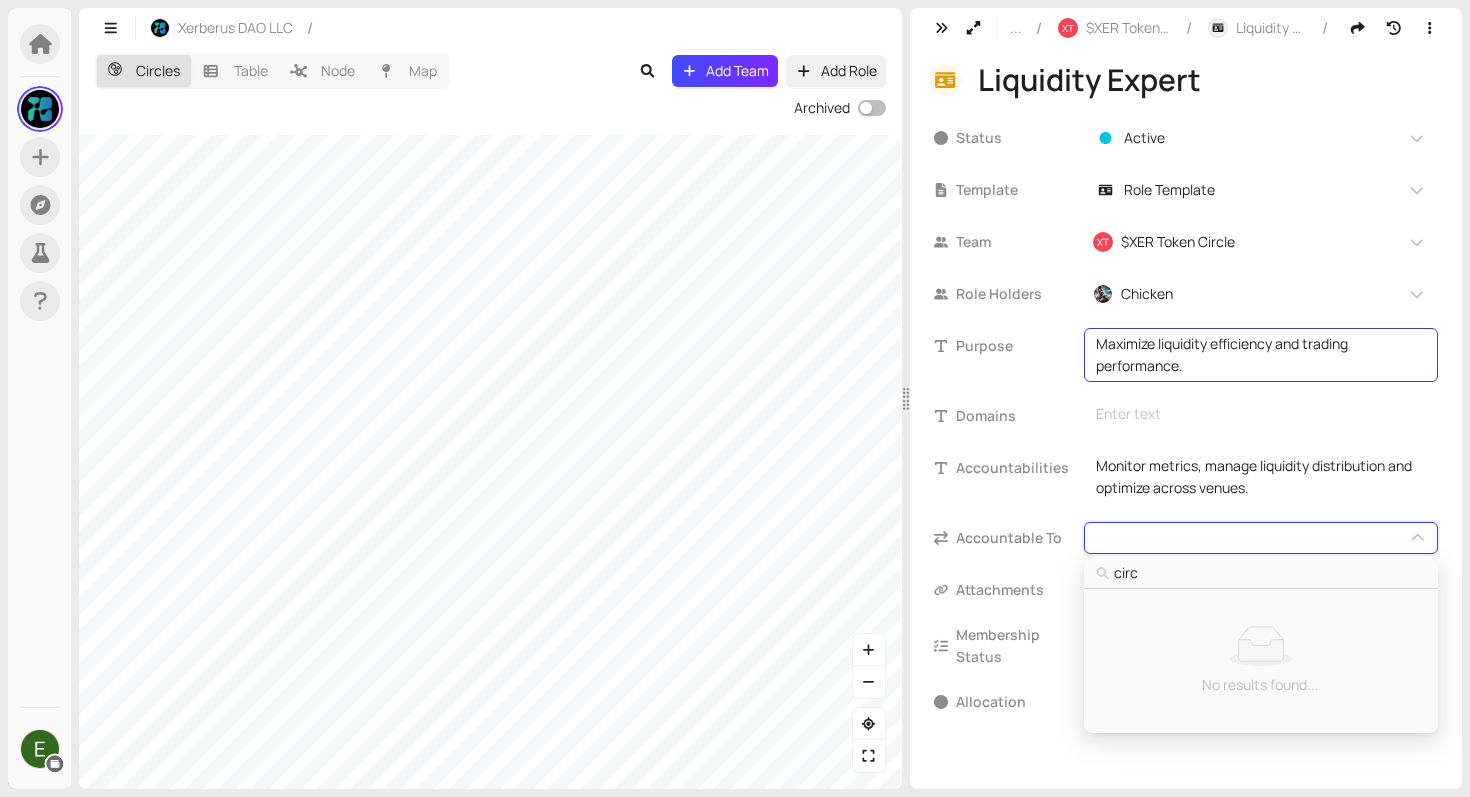 type on "cir" 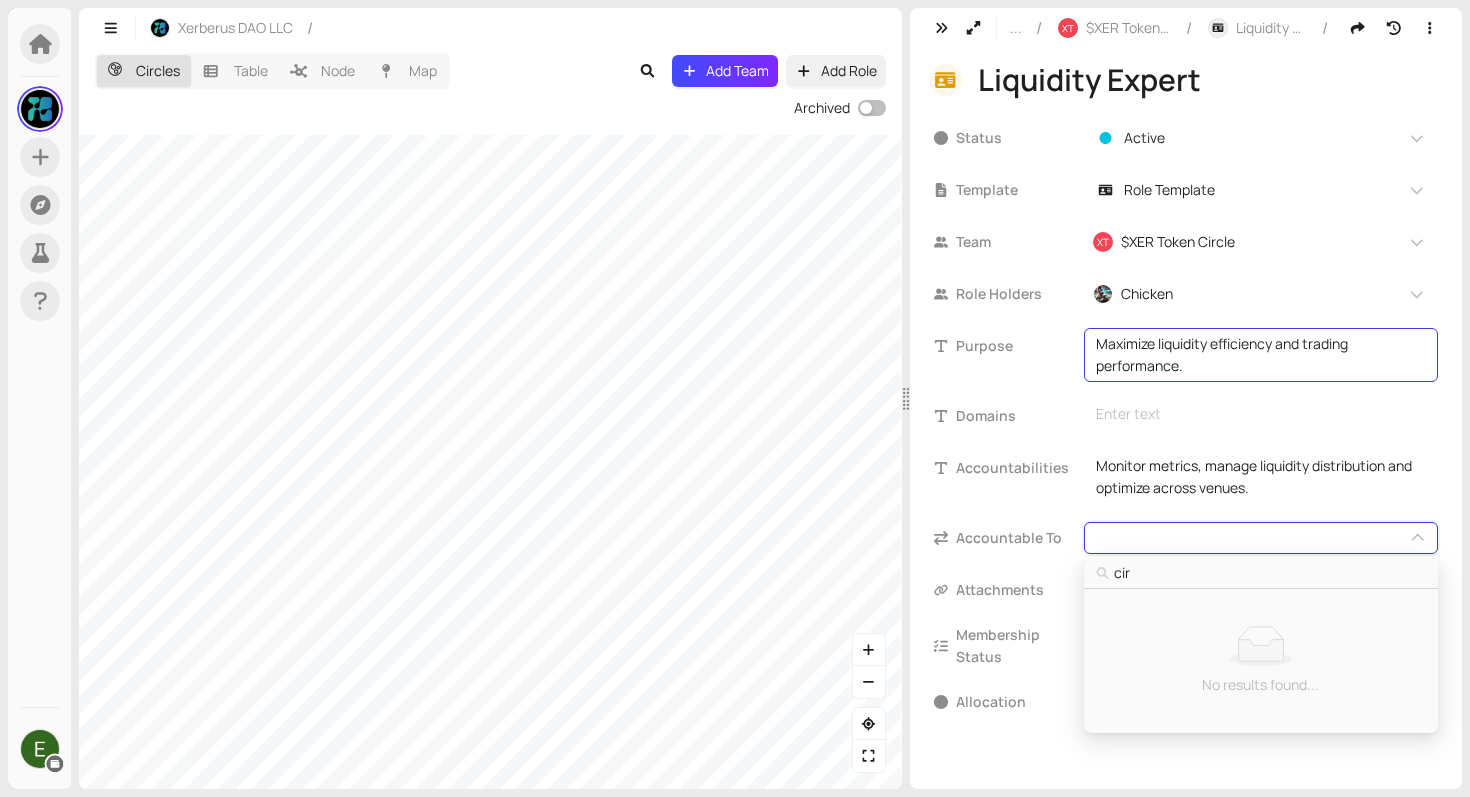 type on "ci" 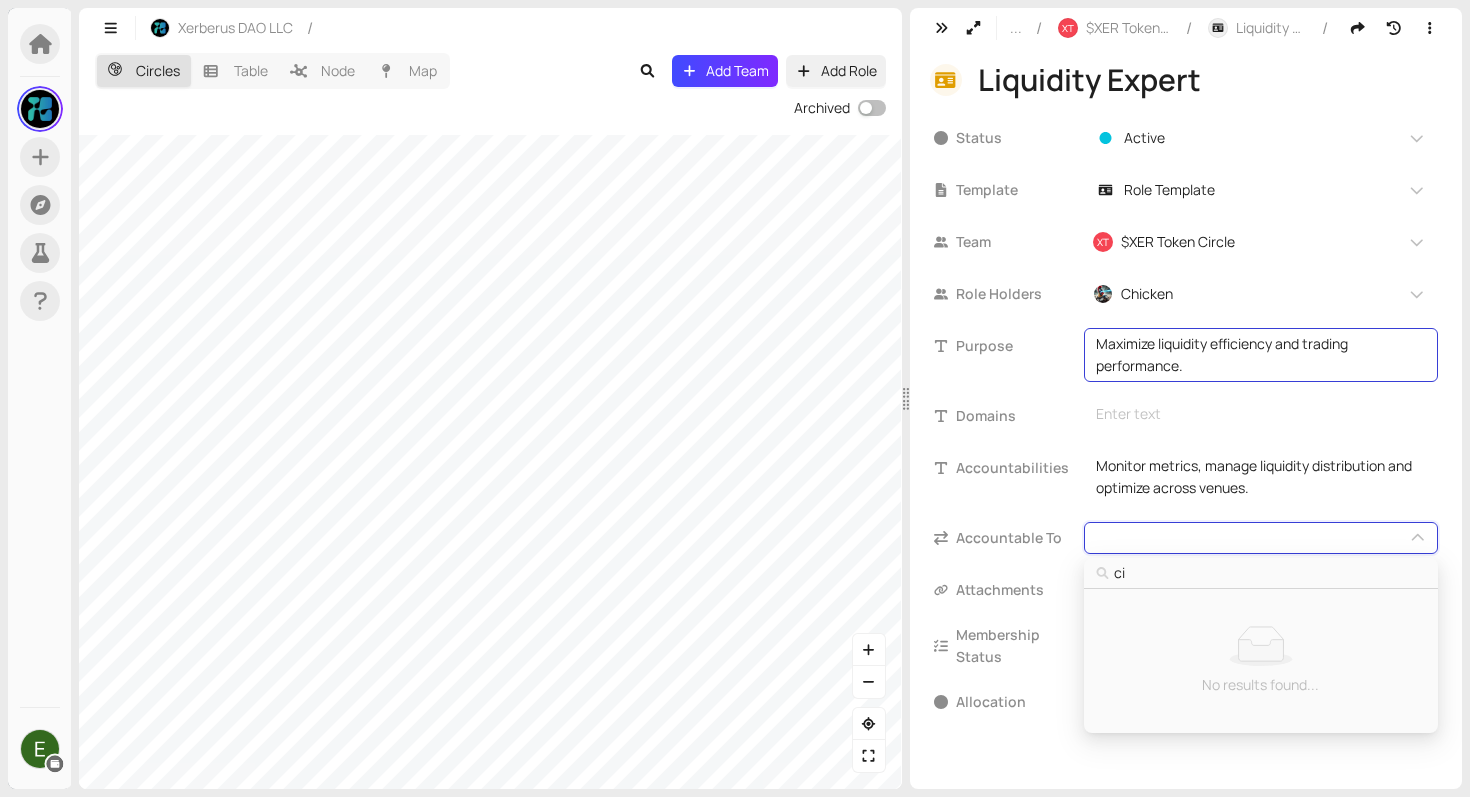type on "c" 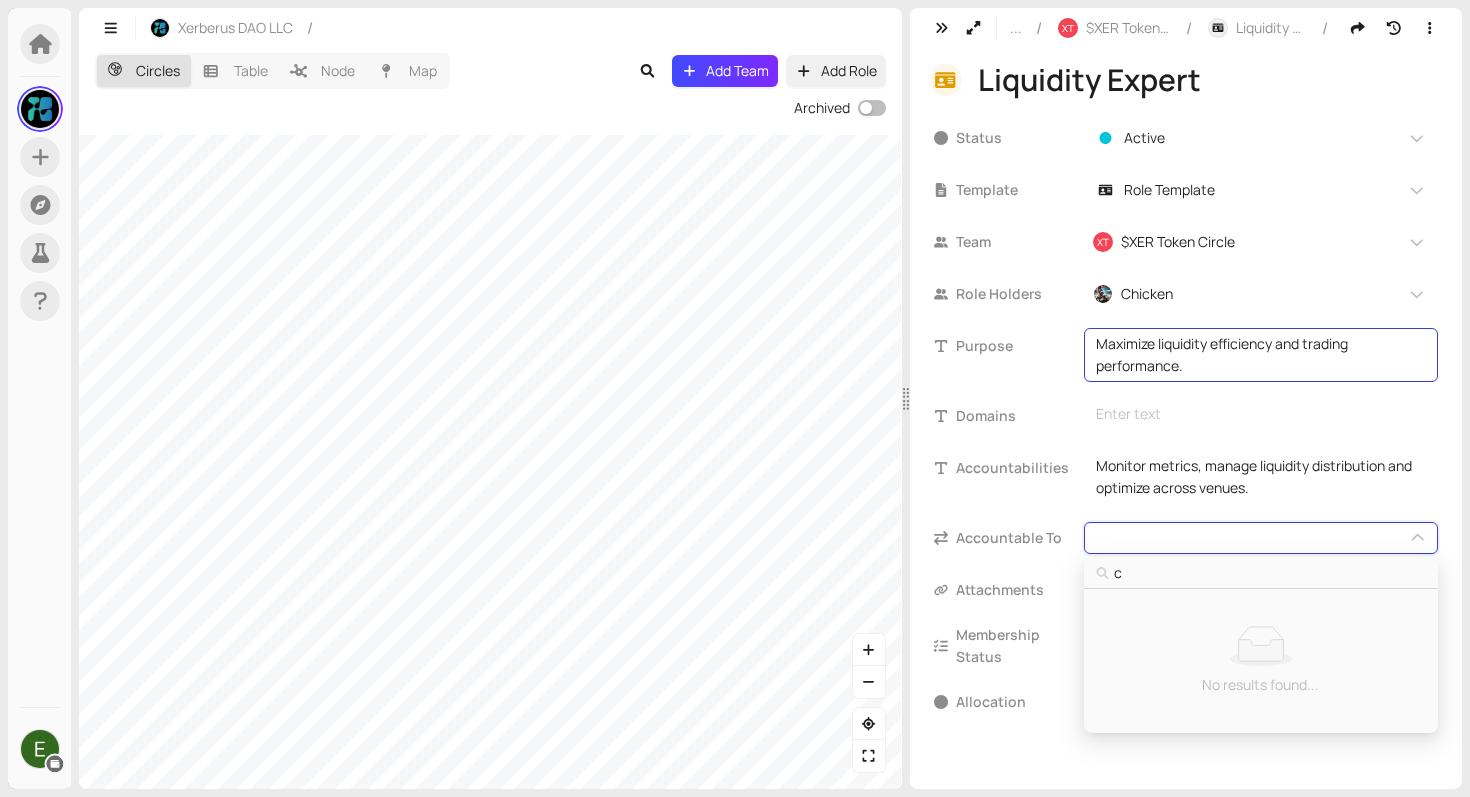 type 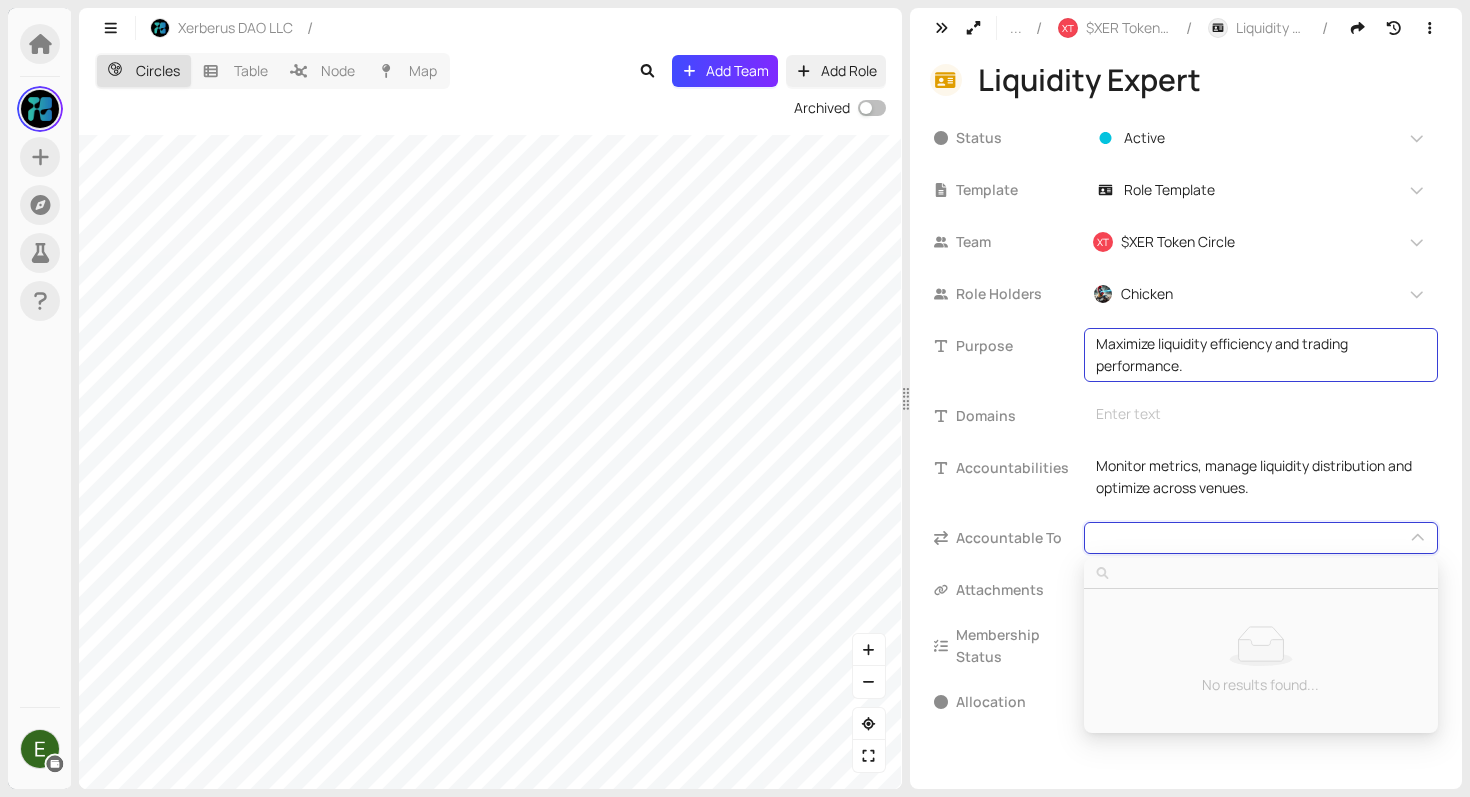 type 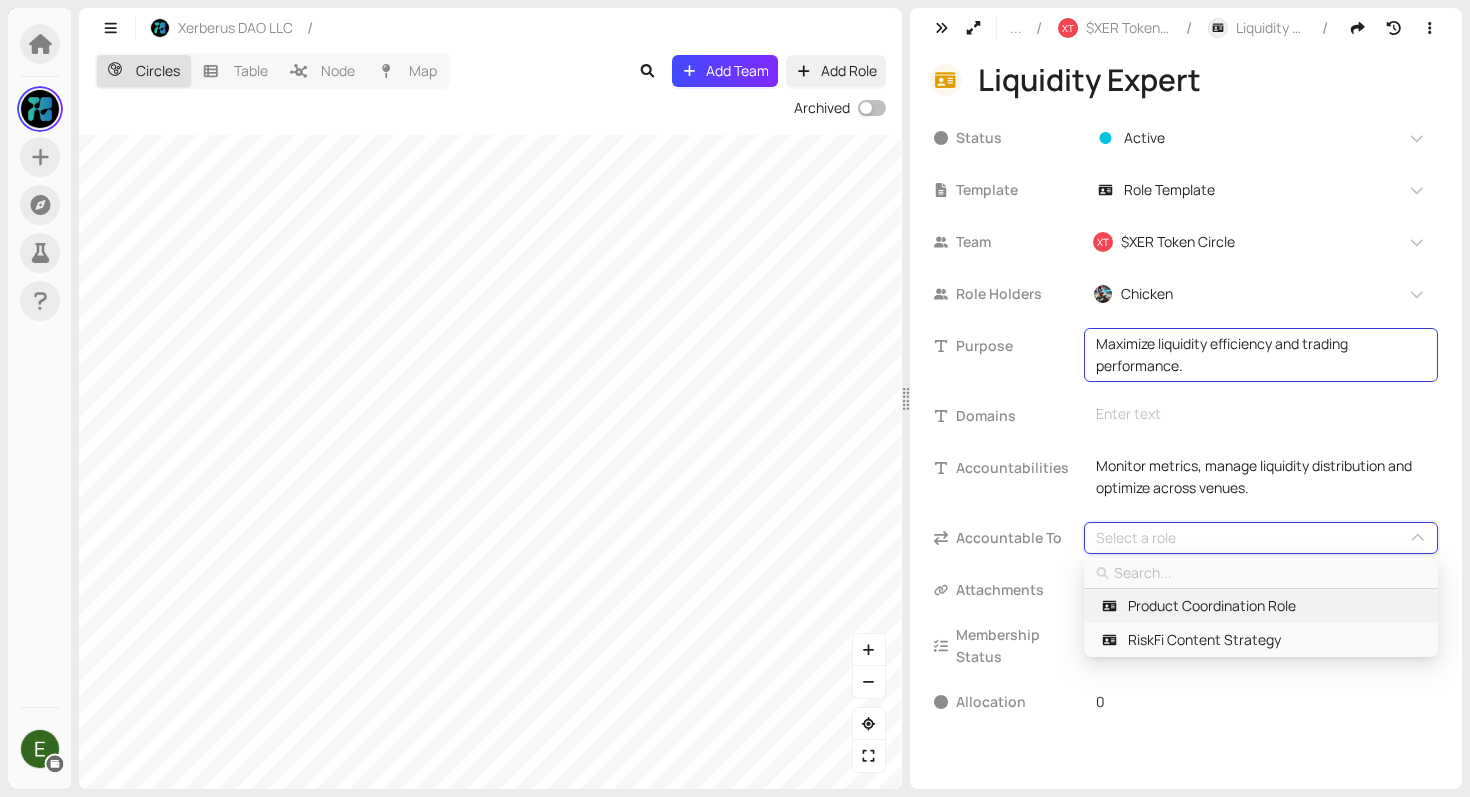 type on "L" 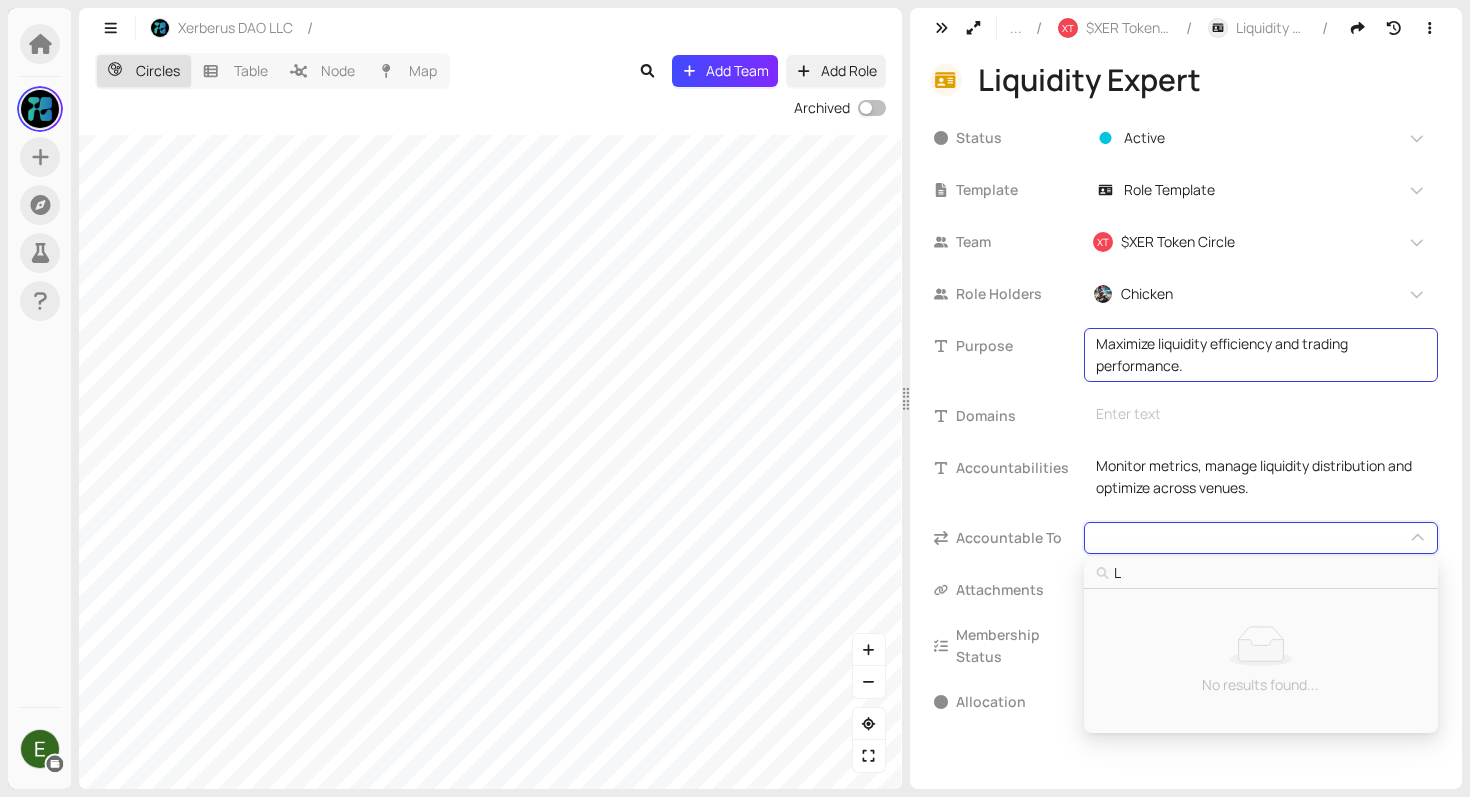 type on "Le" 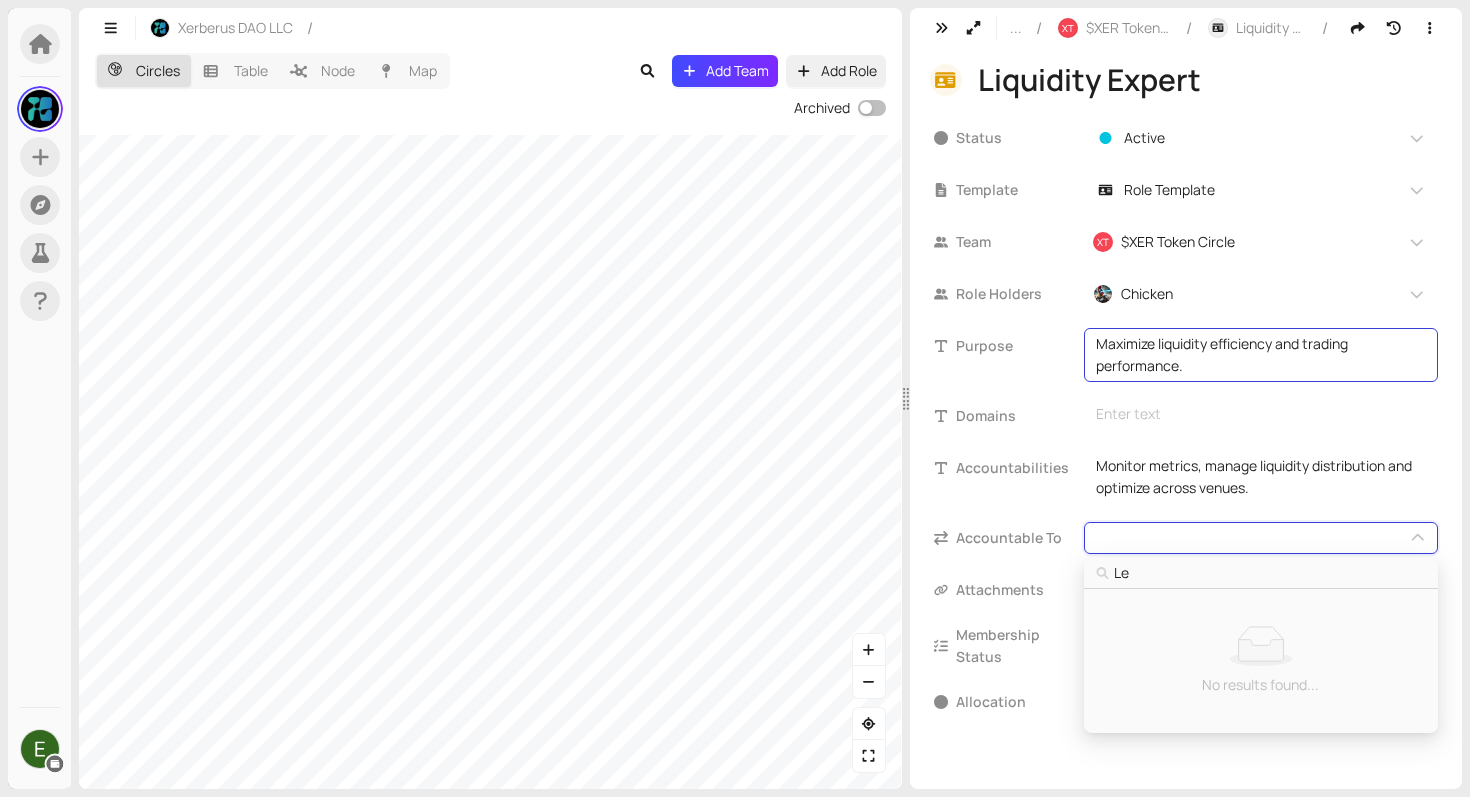 type on "Lea" 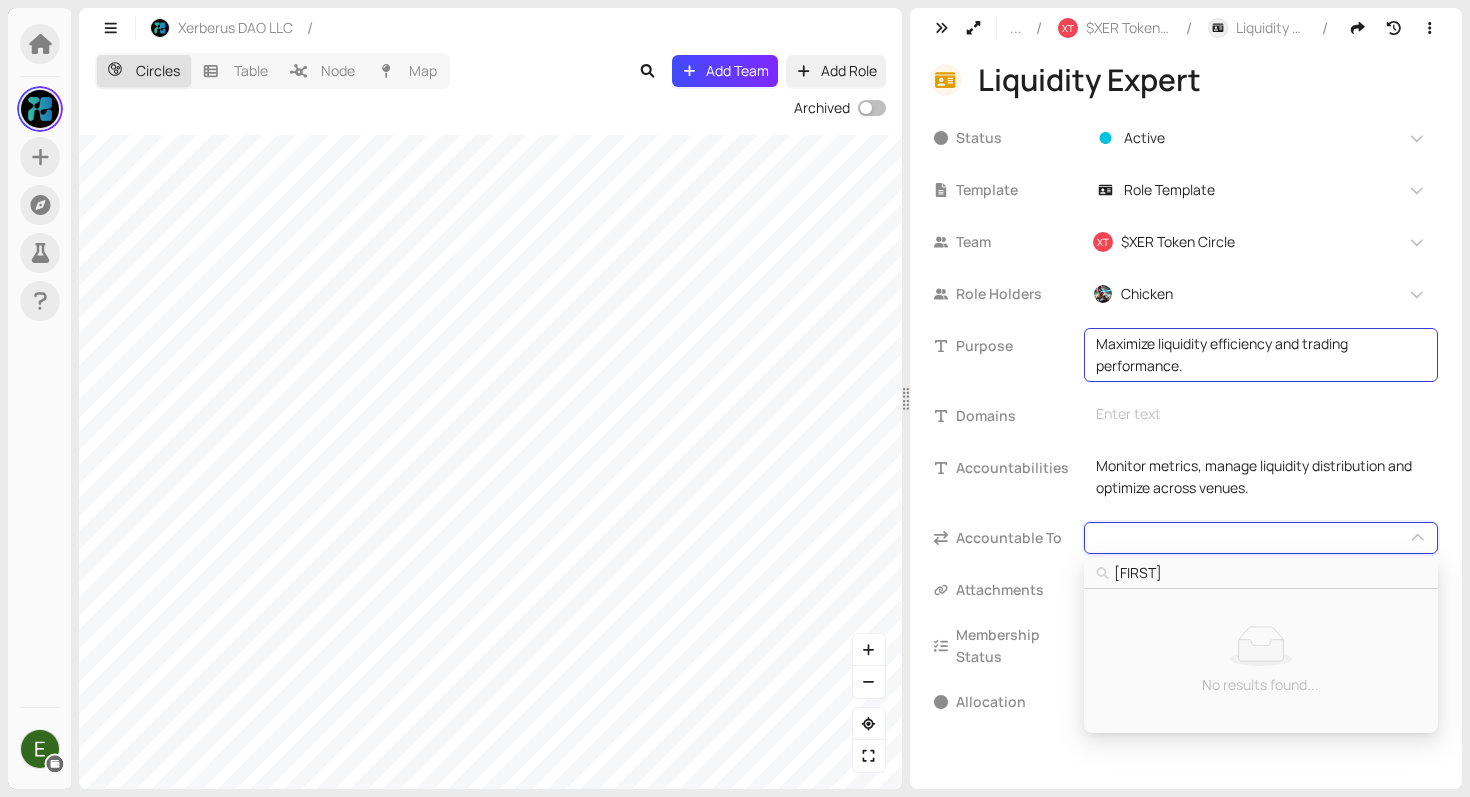 type on "Lead" 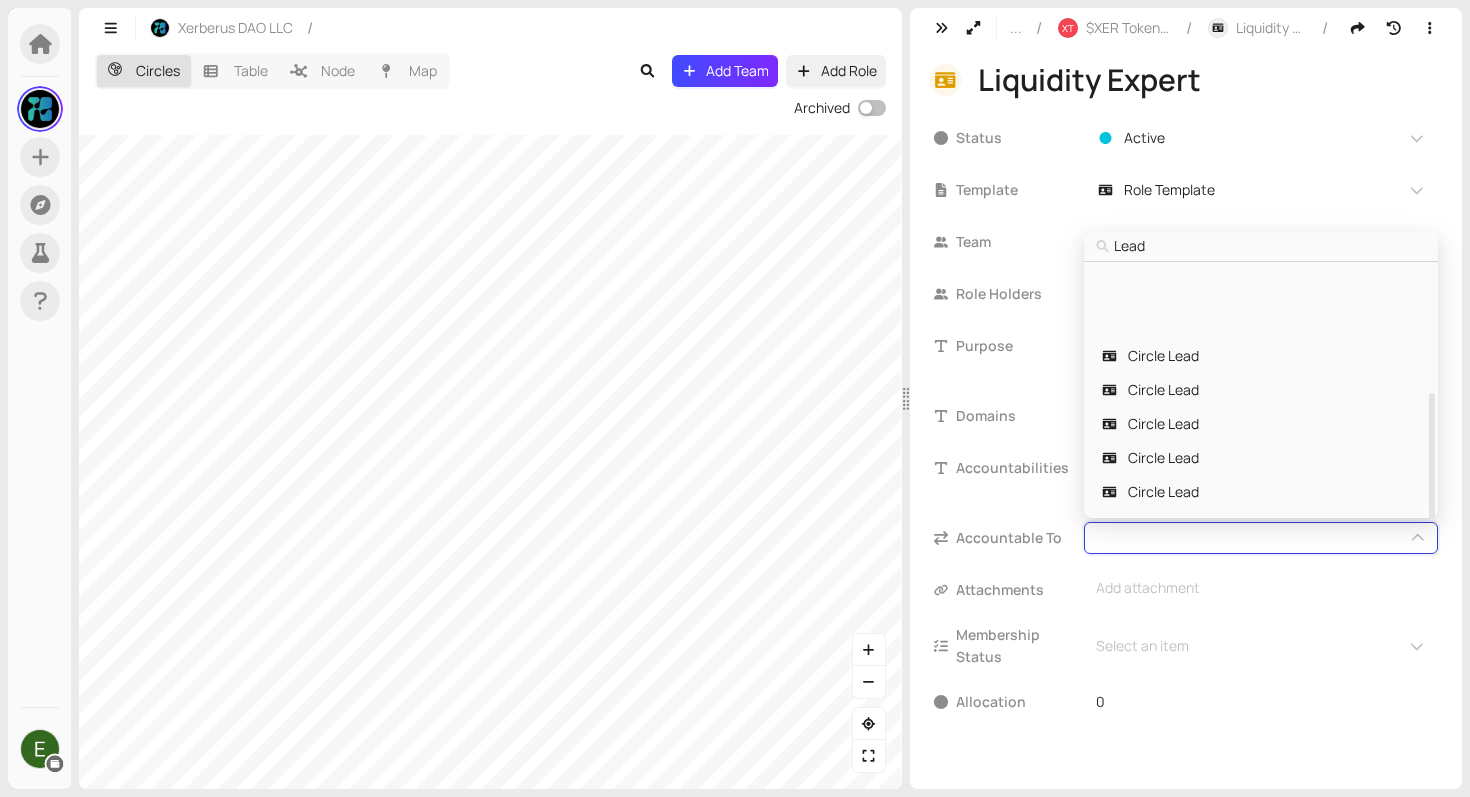 scroll, scrollTop: 220, scrollLeft: 0, axis: vertical 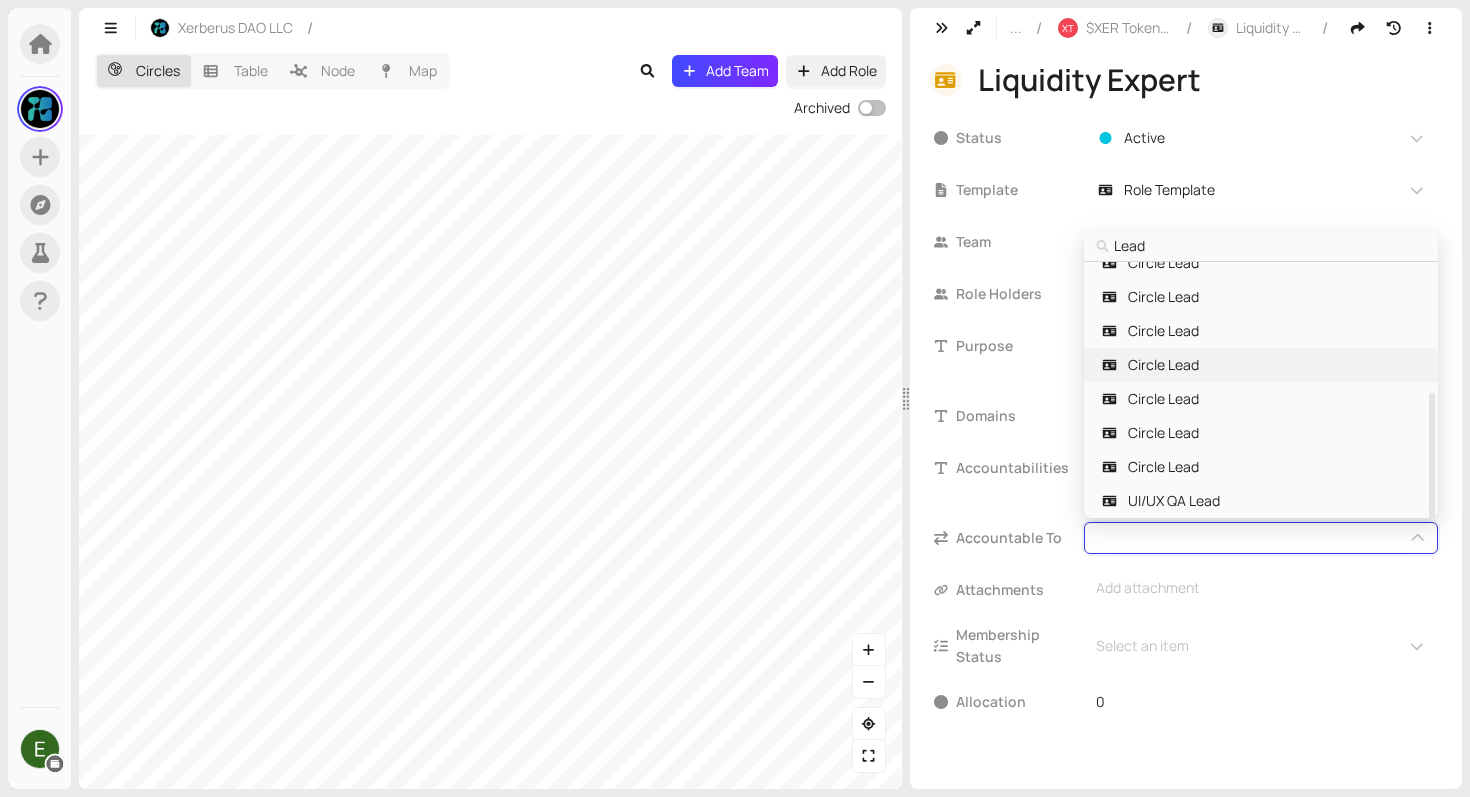click on "Circle Lead" at bounding box center [1163, 365] 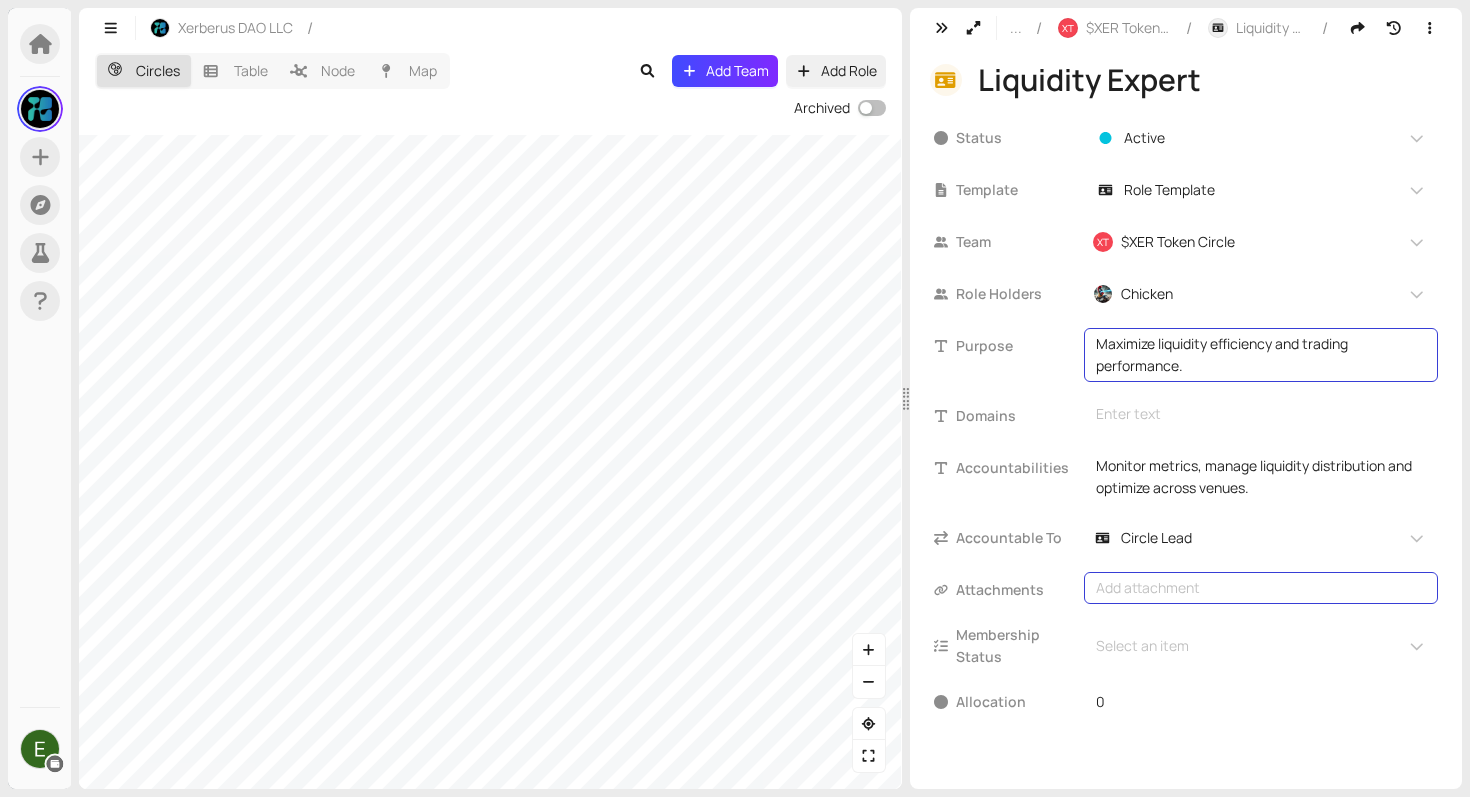 click on "Add attachment" at bounding box center (1261, 588) 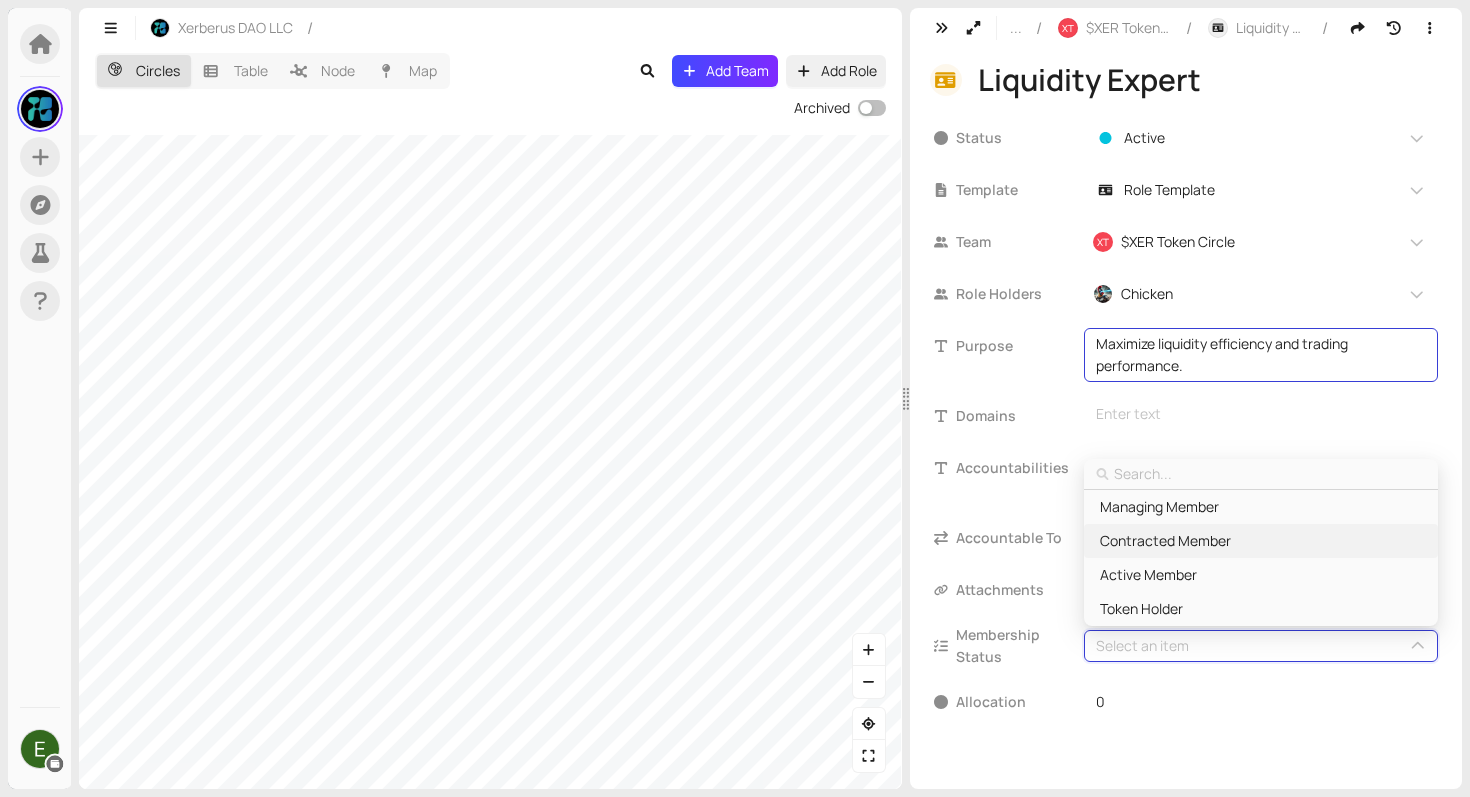 click on "Contracted Member" at bounding box center (1165, 541) 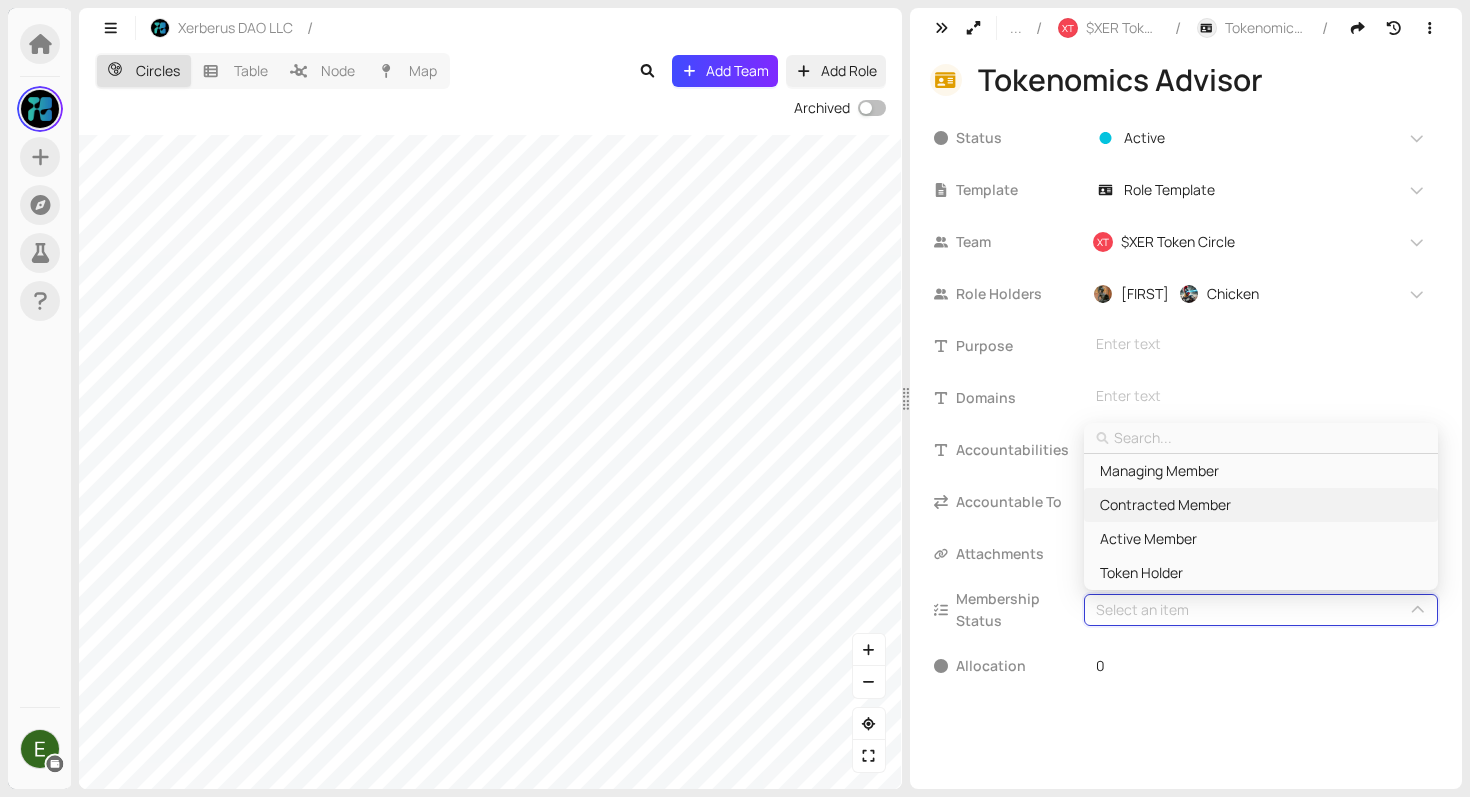 click on "Contracted Member" at bounding box center [1165, 505] 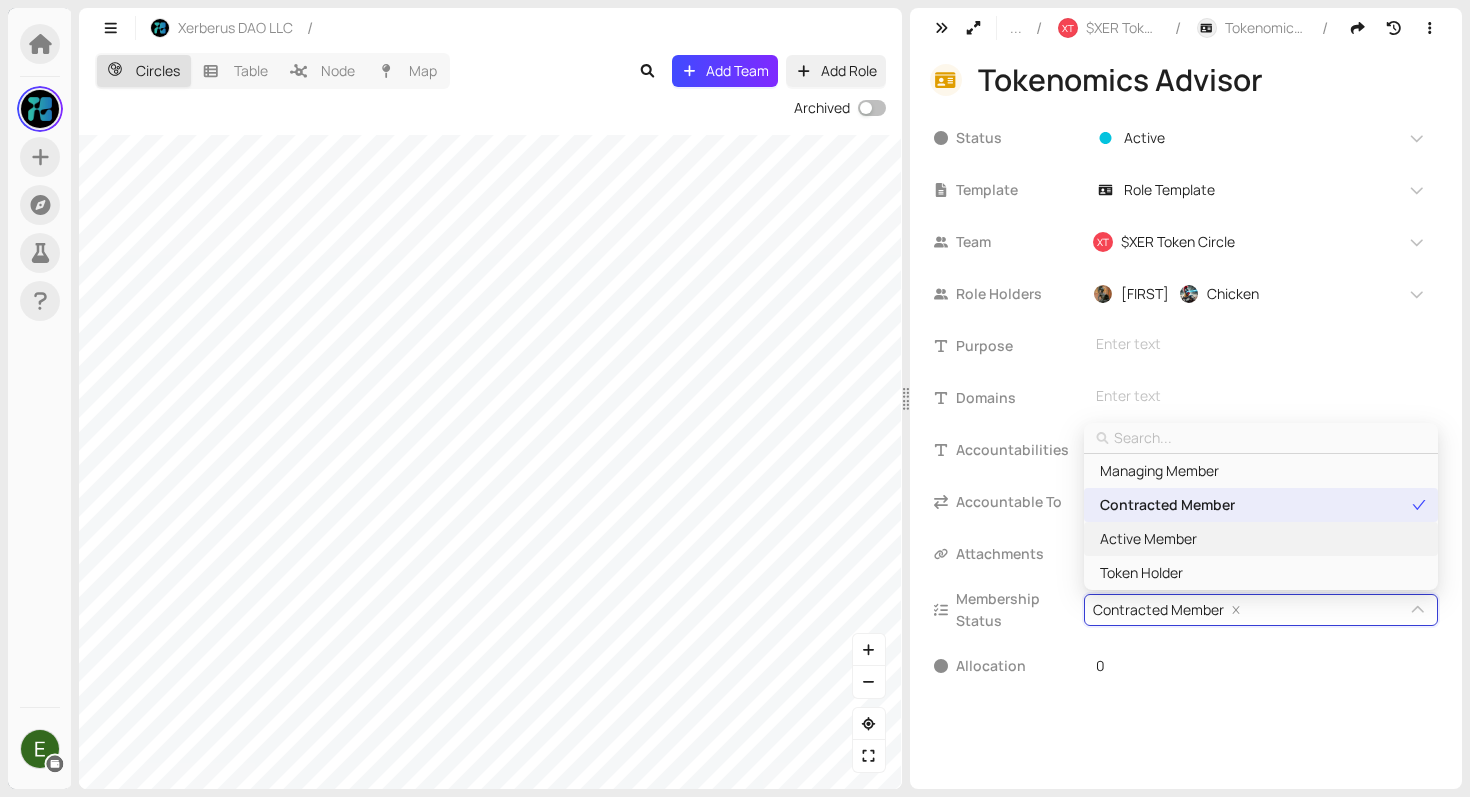 click on "Active Member" at bounding box center [1260, 539] 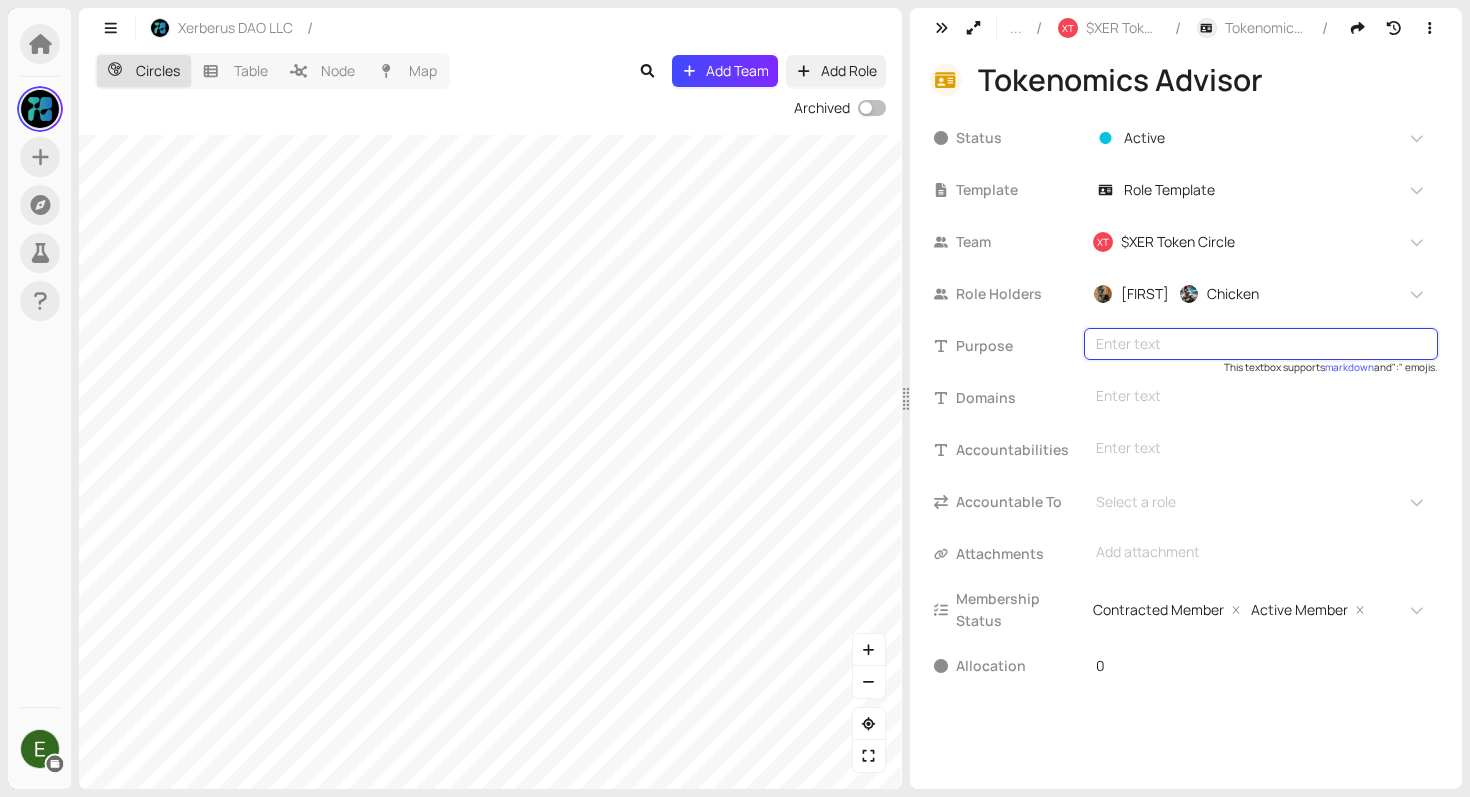 type on "Optimize token allocation and design for sustainability." 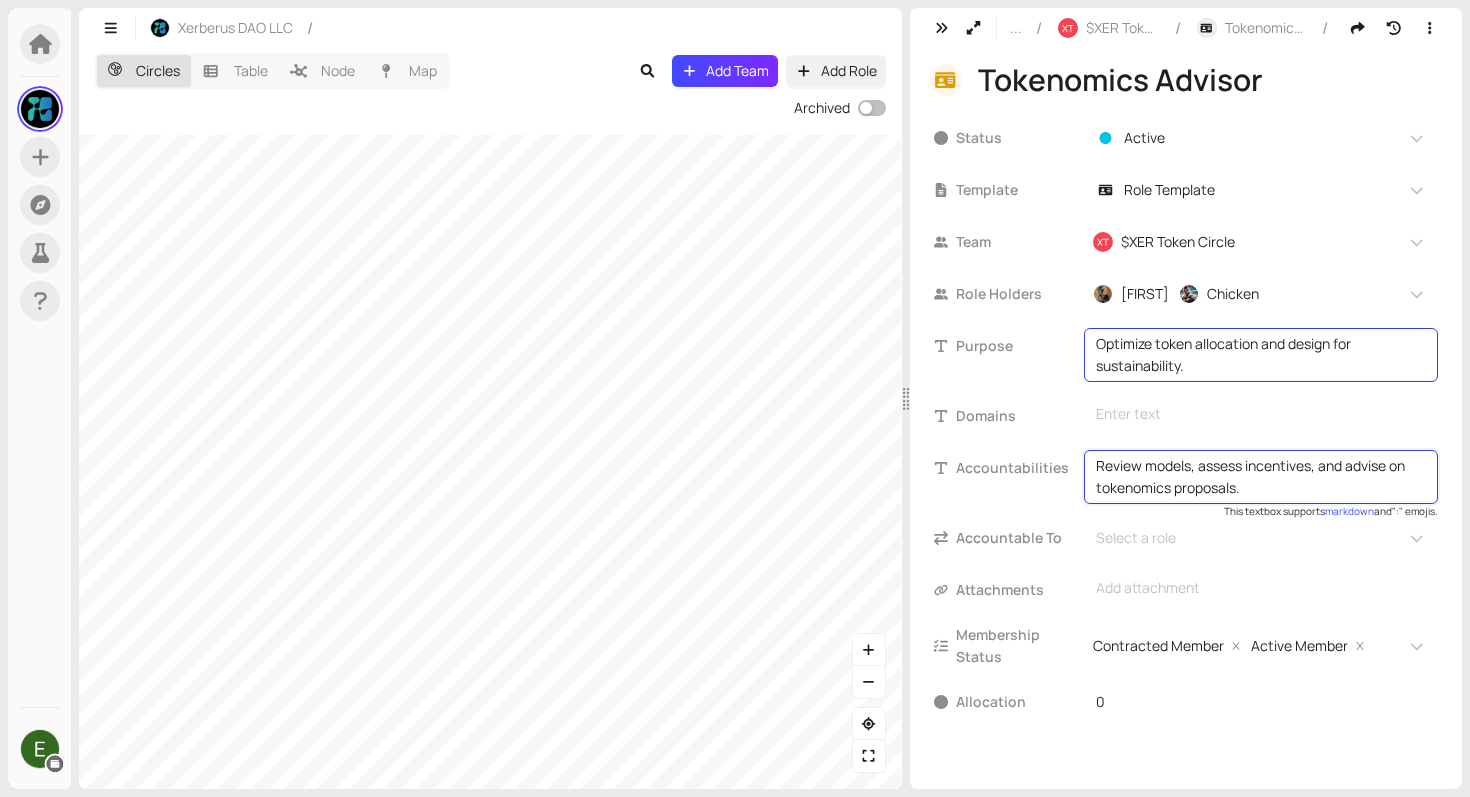 click on "Review models, assess incentives, and advise on tokenomics proposals." at bounding box center (1261, 477) 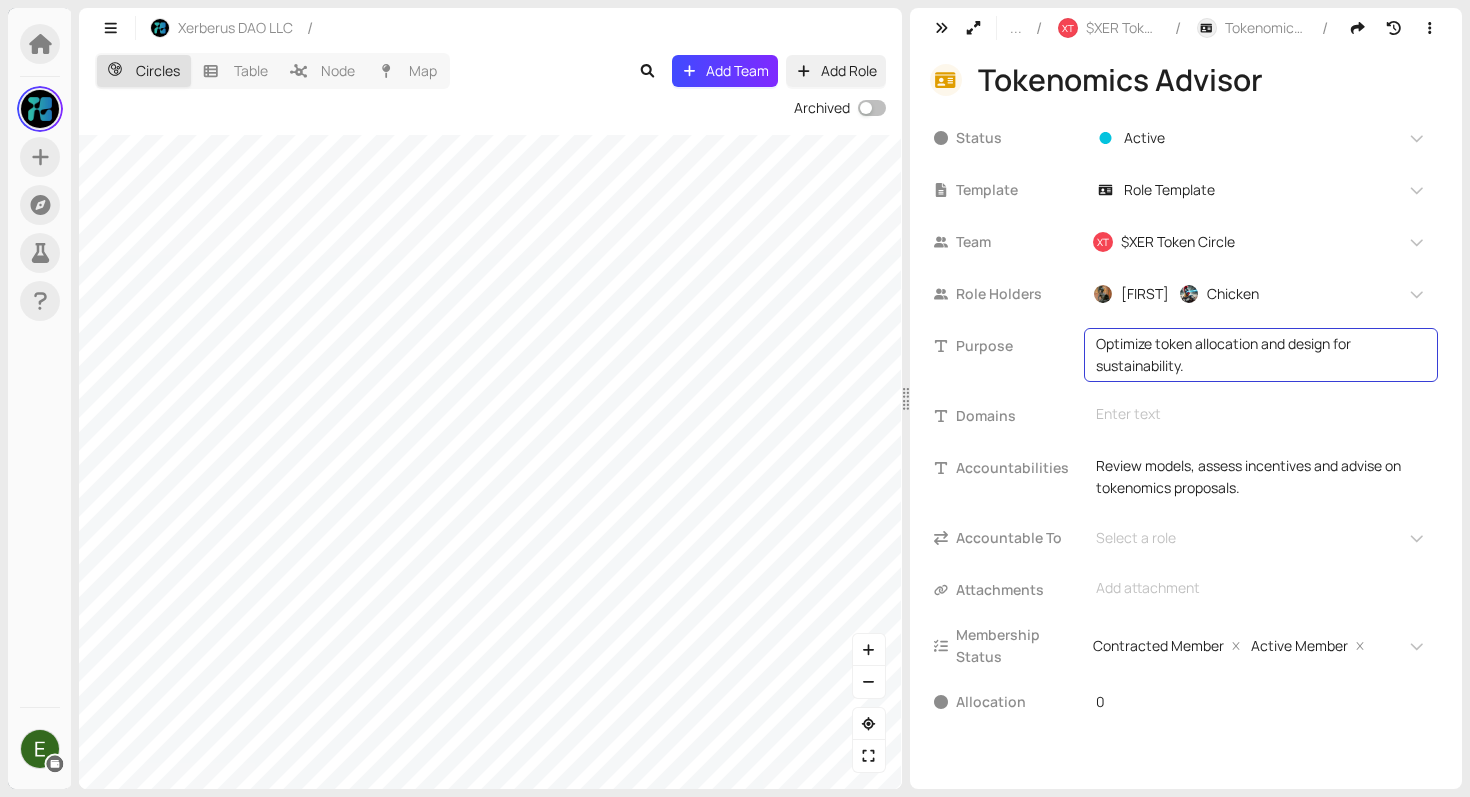 click on "Status Active Template Role Template Team XT $XER Token Circle Role Holders Miguel Chicken +  0  ... Purpose Optimize token allocation and design for sustainability.
This textbox supports   markdown  and  ":" emojis. Domains Enter text This textbox supports   markdown  and  ":" emojis. Accountabilities Review models, assess incentives and advise on tokenomics proposals.
This textbox supports   markdown  and  ":" emojis. Accountable To Select a role Attachments Add attachment Membership Status  Contracted Member Active Member Allocation 0" at bounding box center (1186, 432) 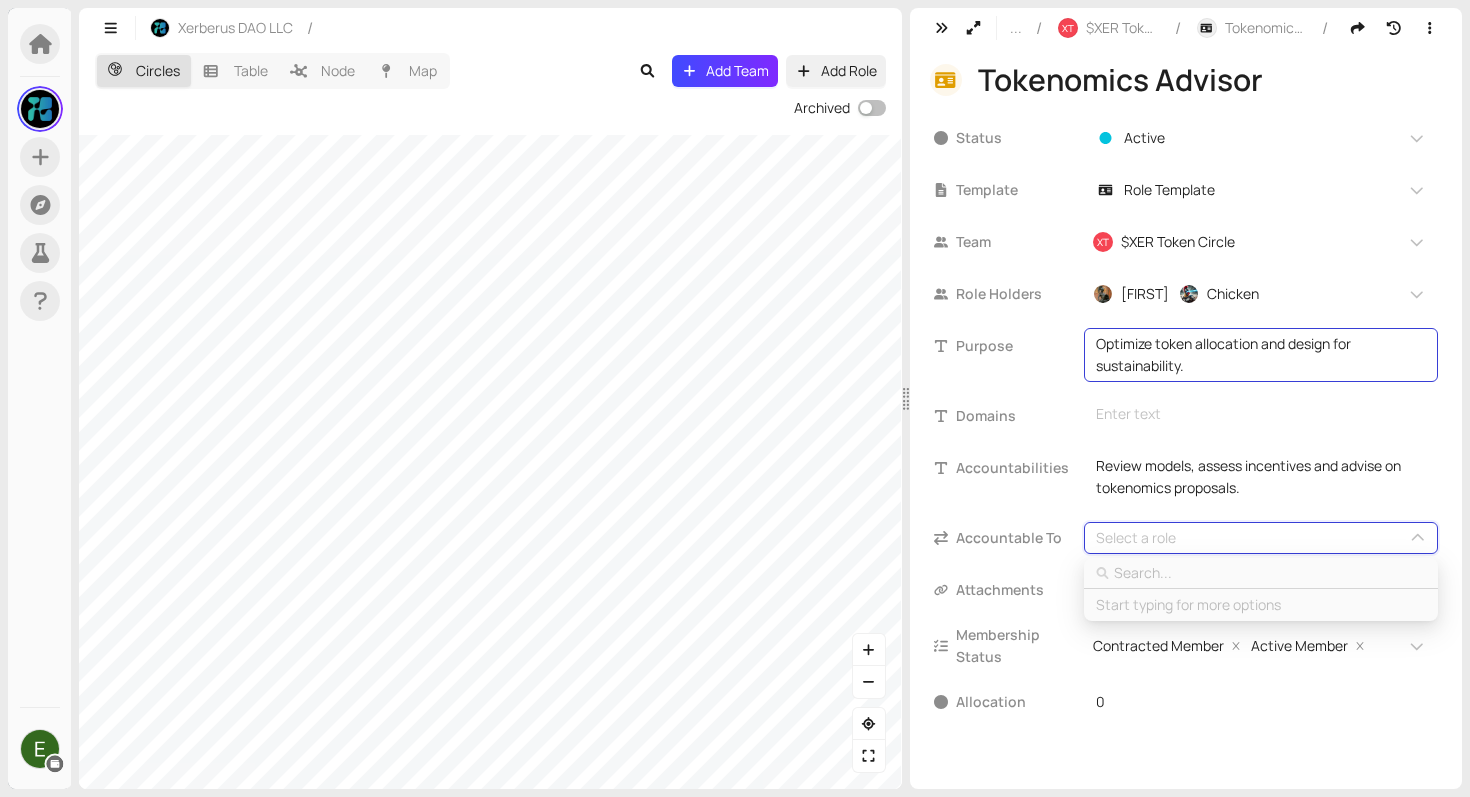 type on "l" 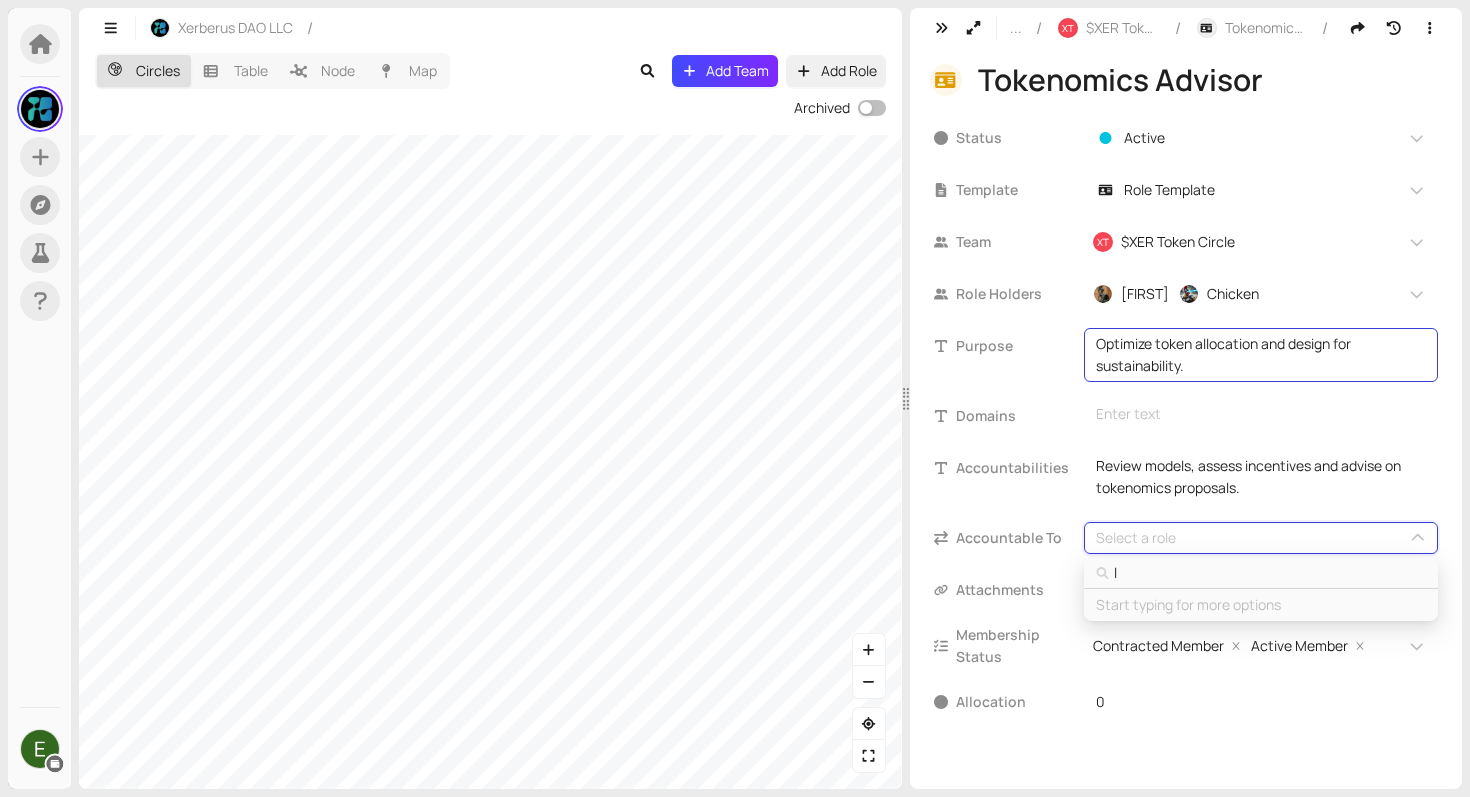 type on "le" 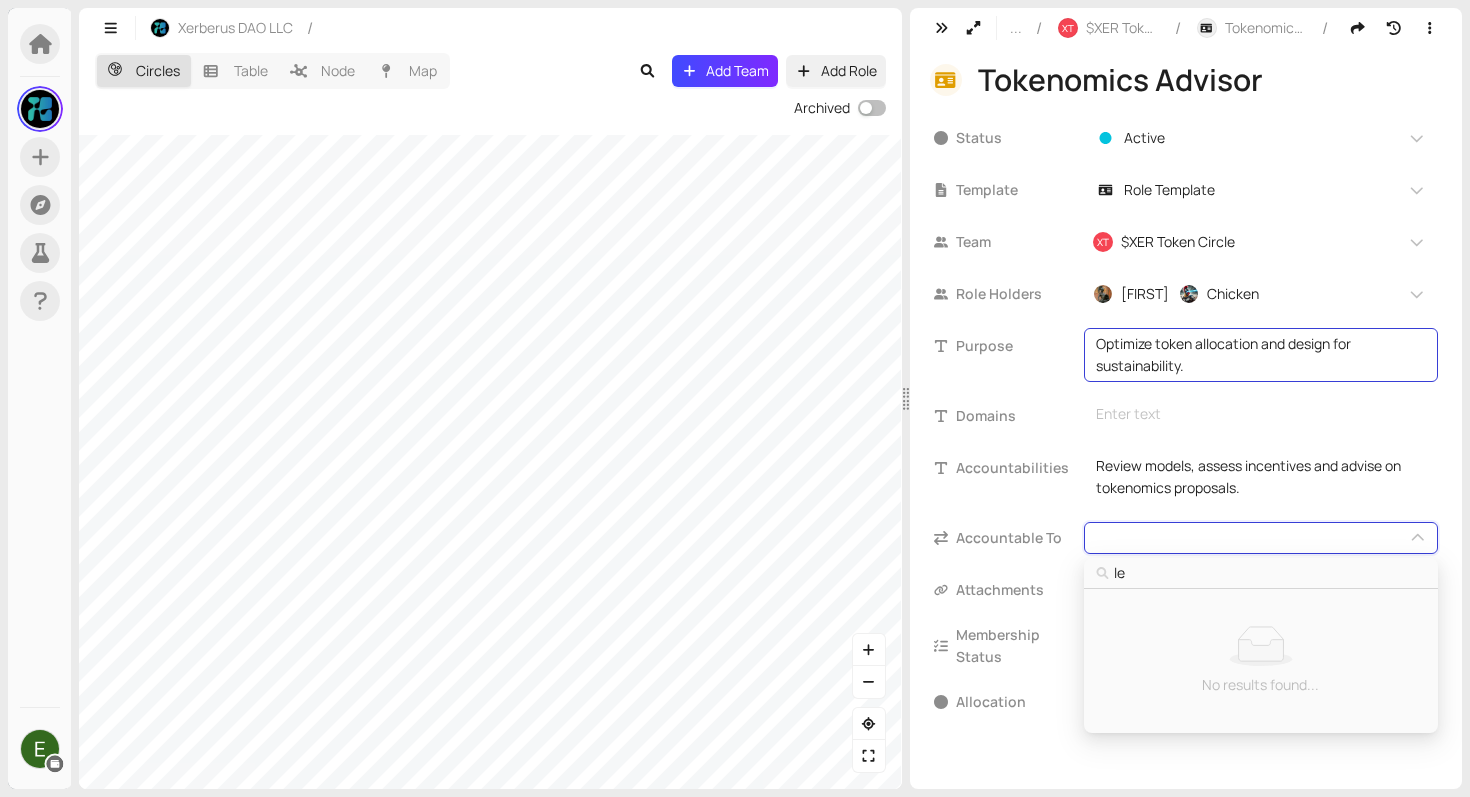 type on "lea" 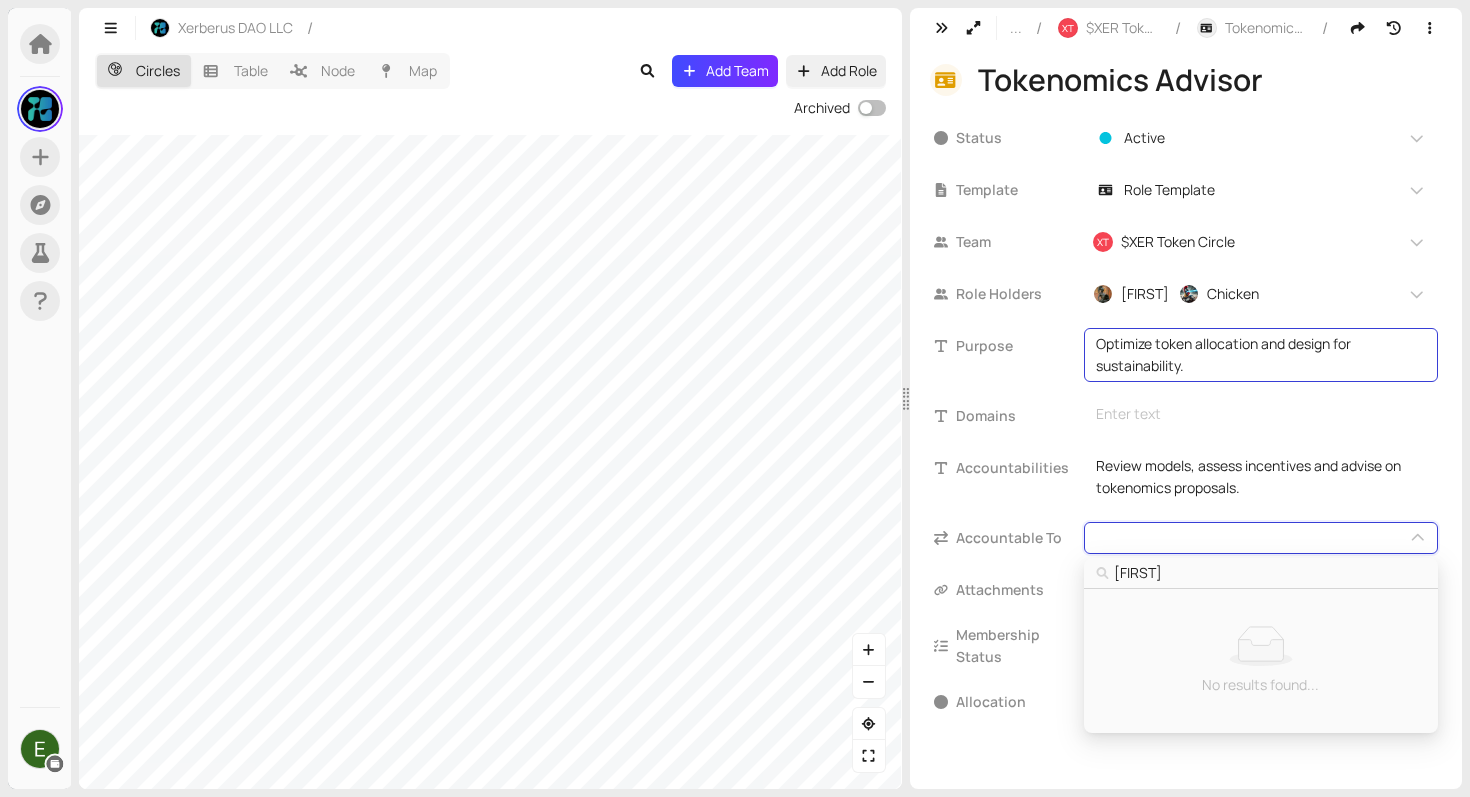 type on "lead" 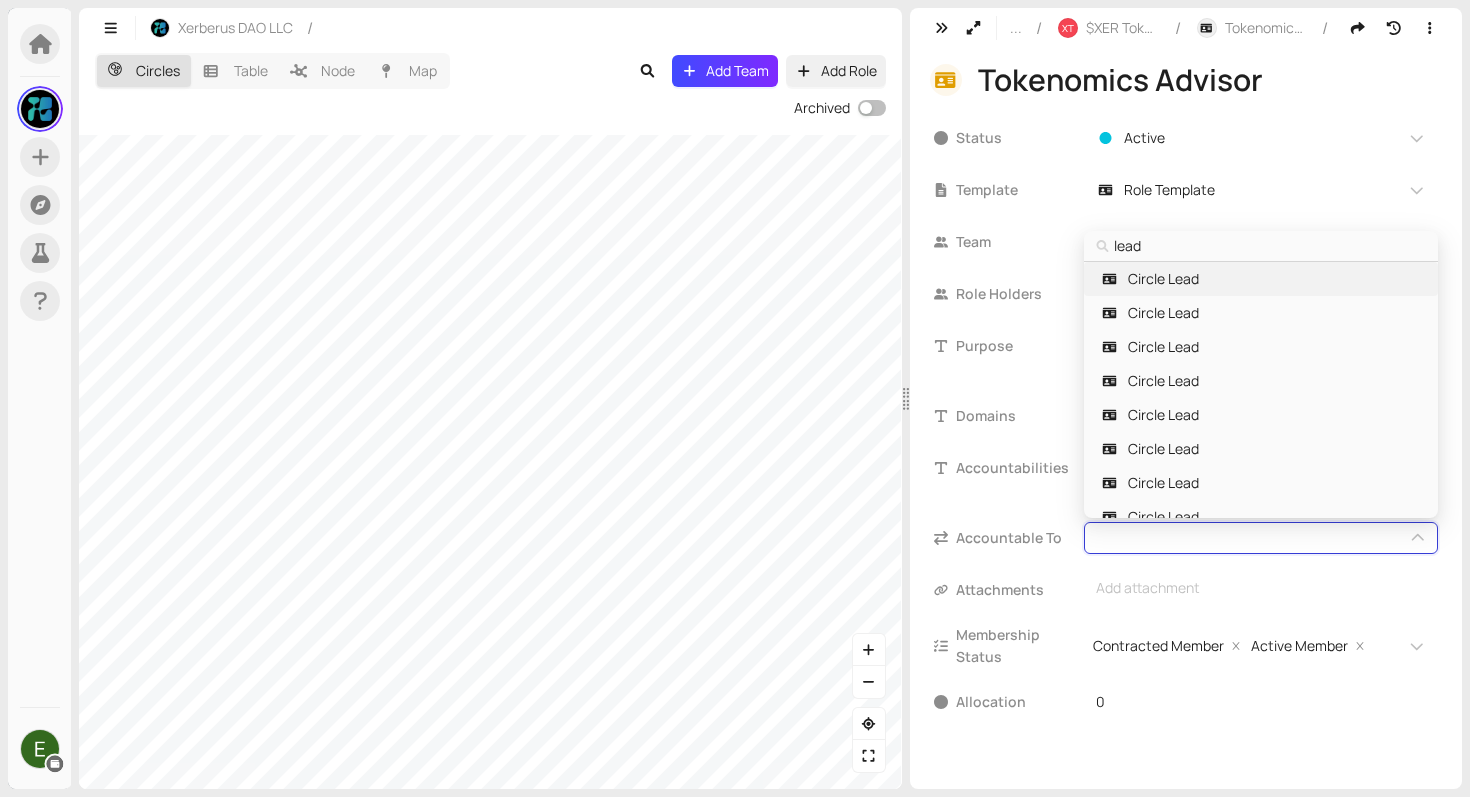 click on "Circle Lead" at bounding box center (1163, 279) 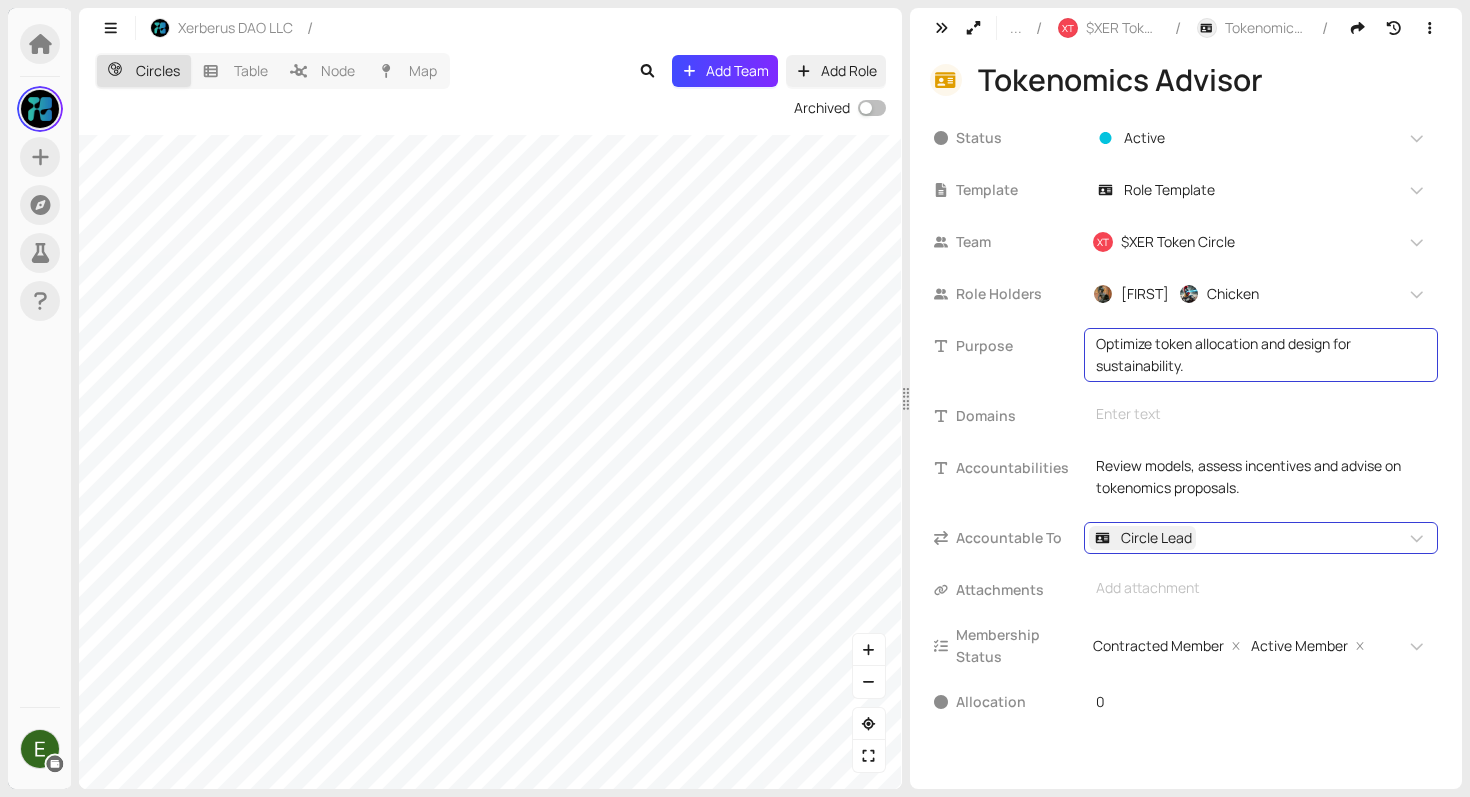 click on "Circle Lead" at bounding box center (1156, 538) 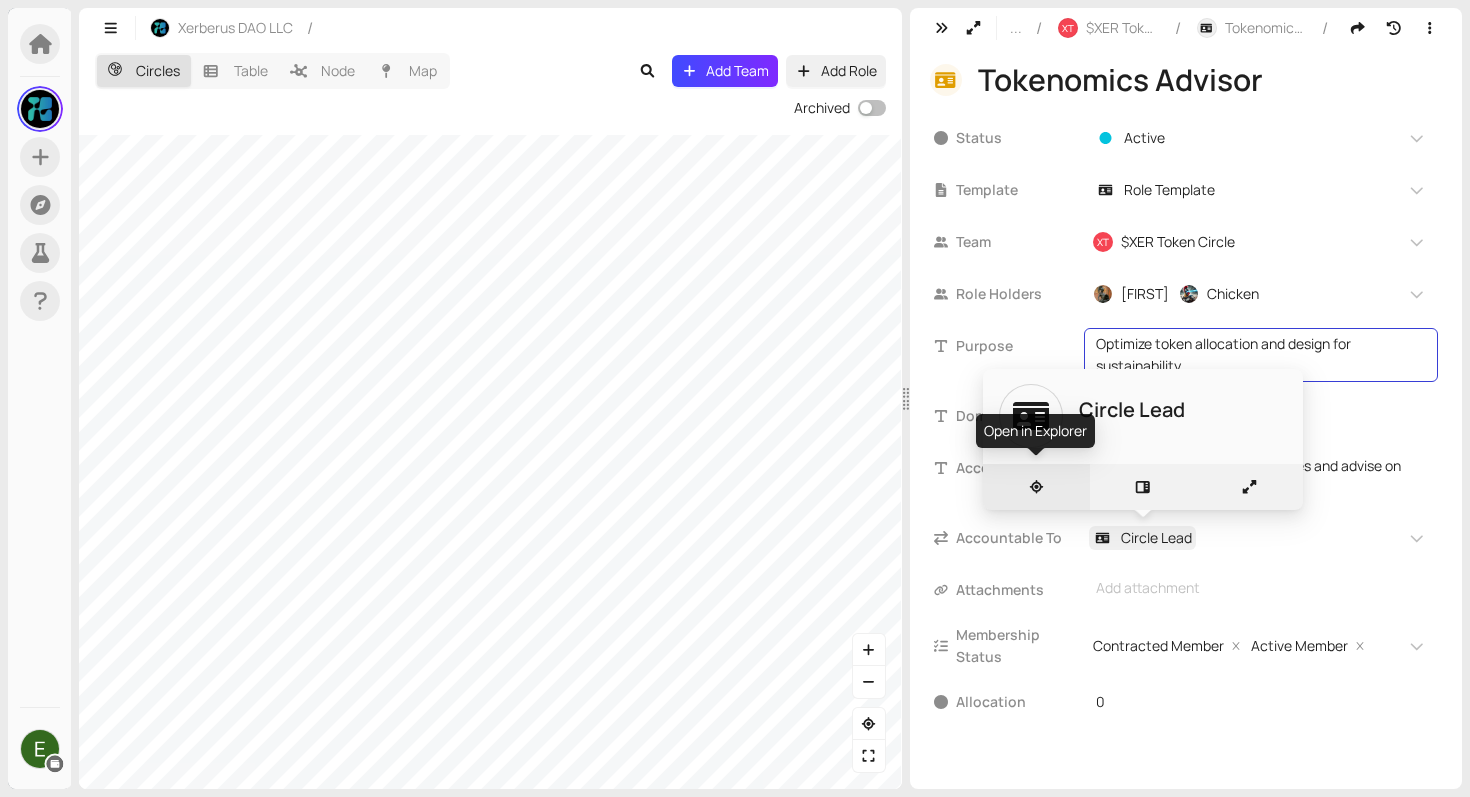 click 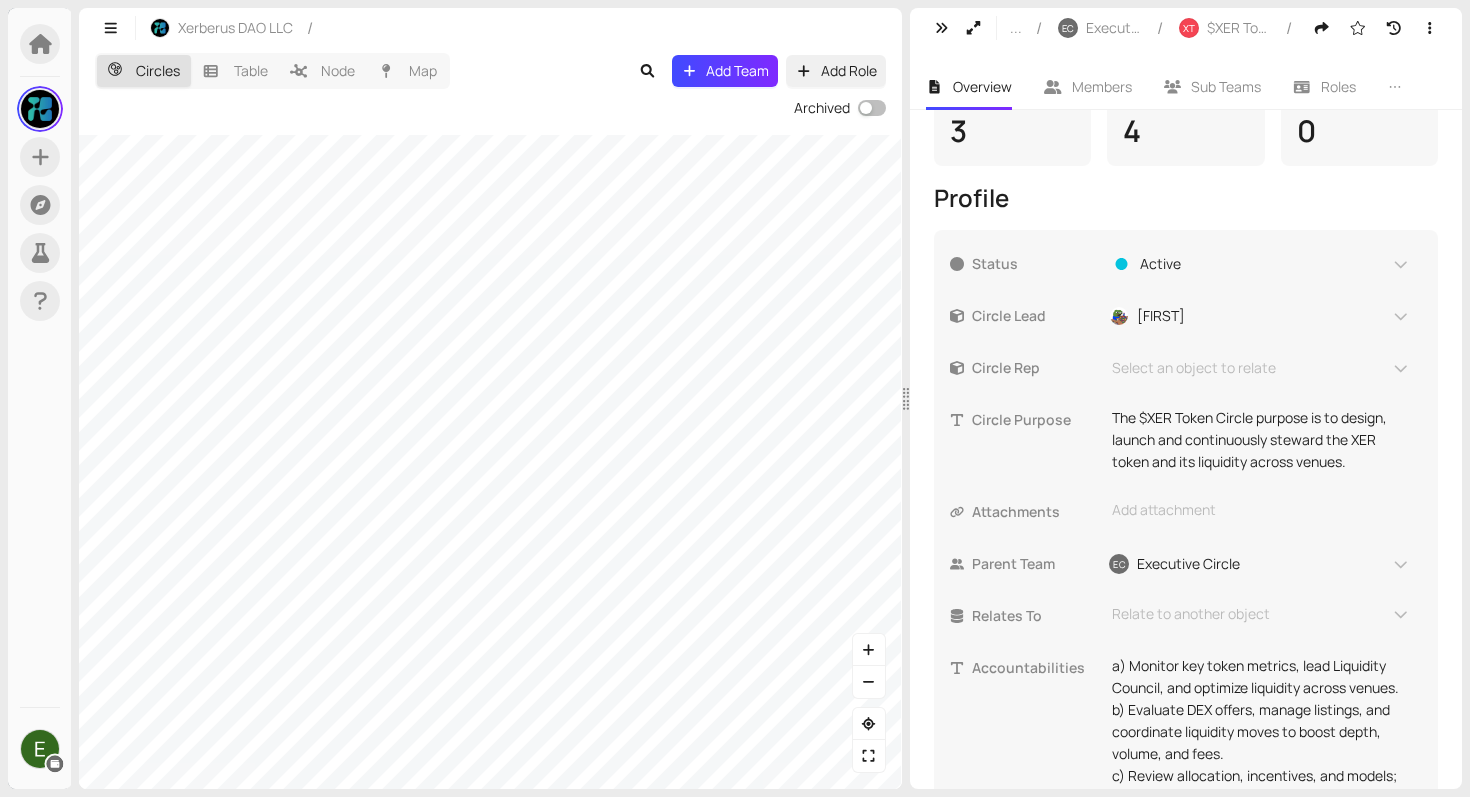 scroll, scrollTop: 584, scrollLeft: 0, axis: vertical 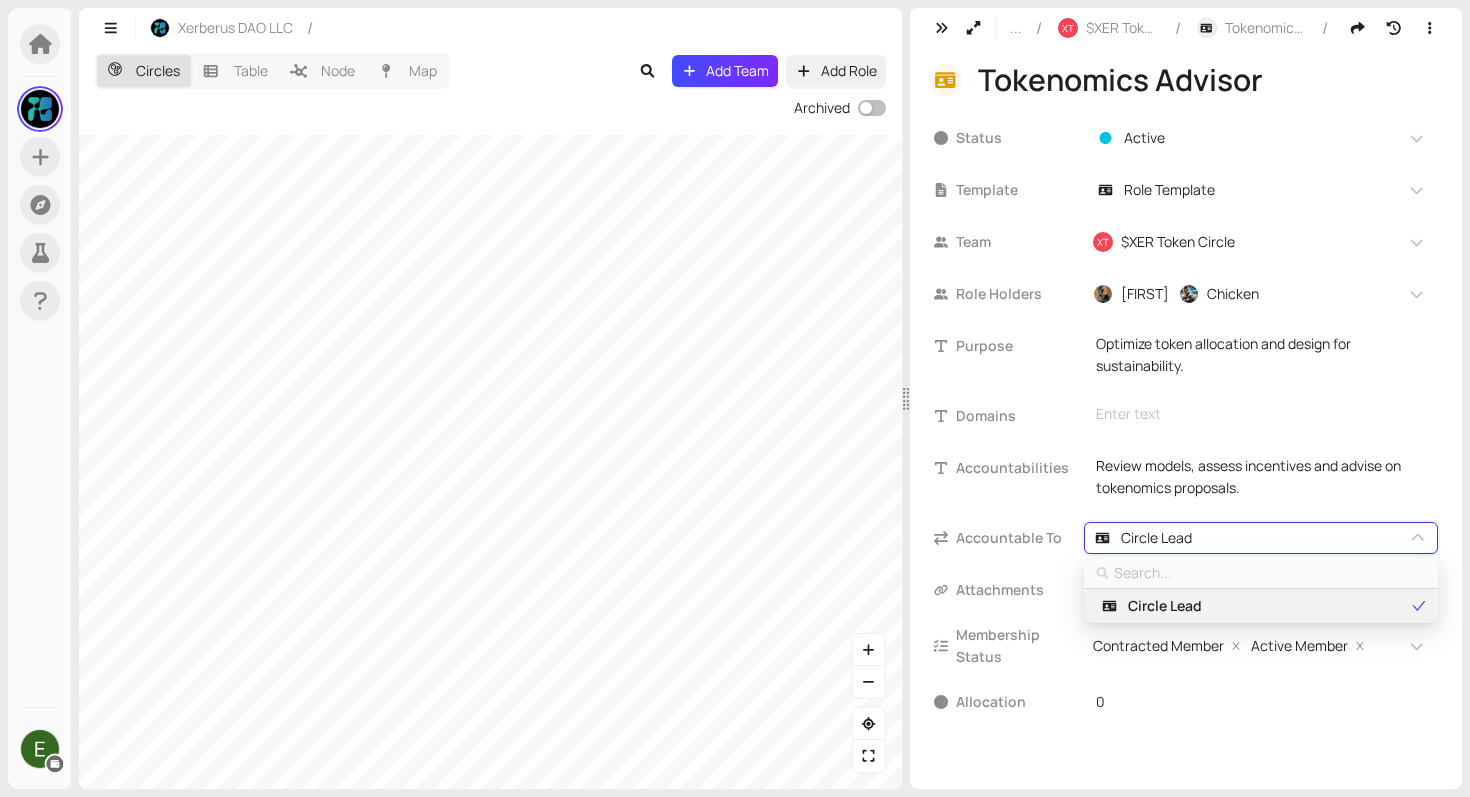 type on "C" 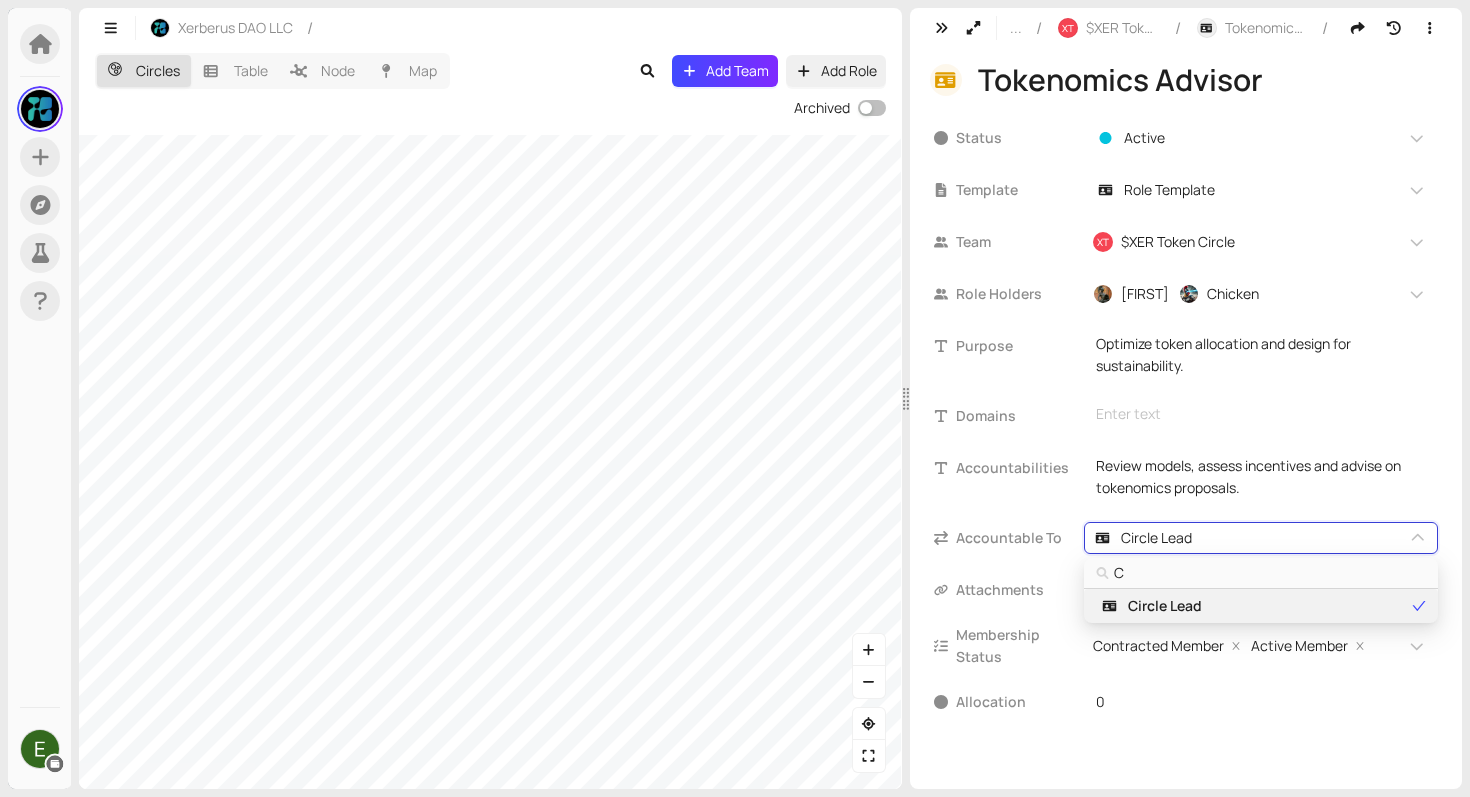 type on "Ci" 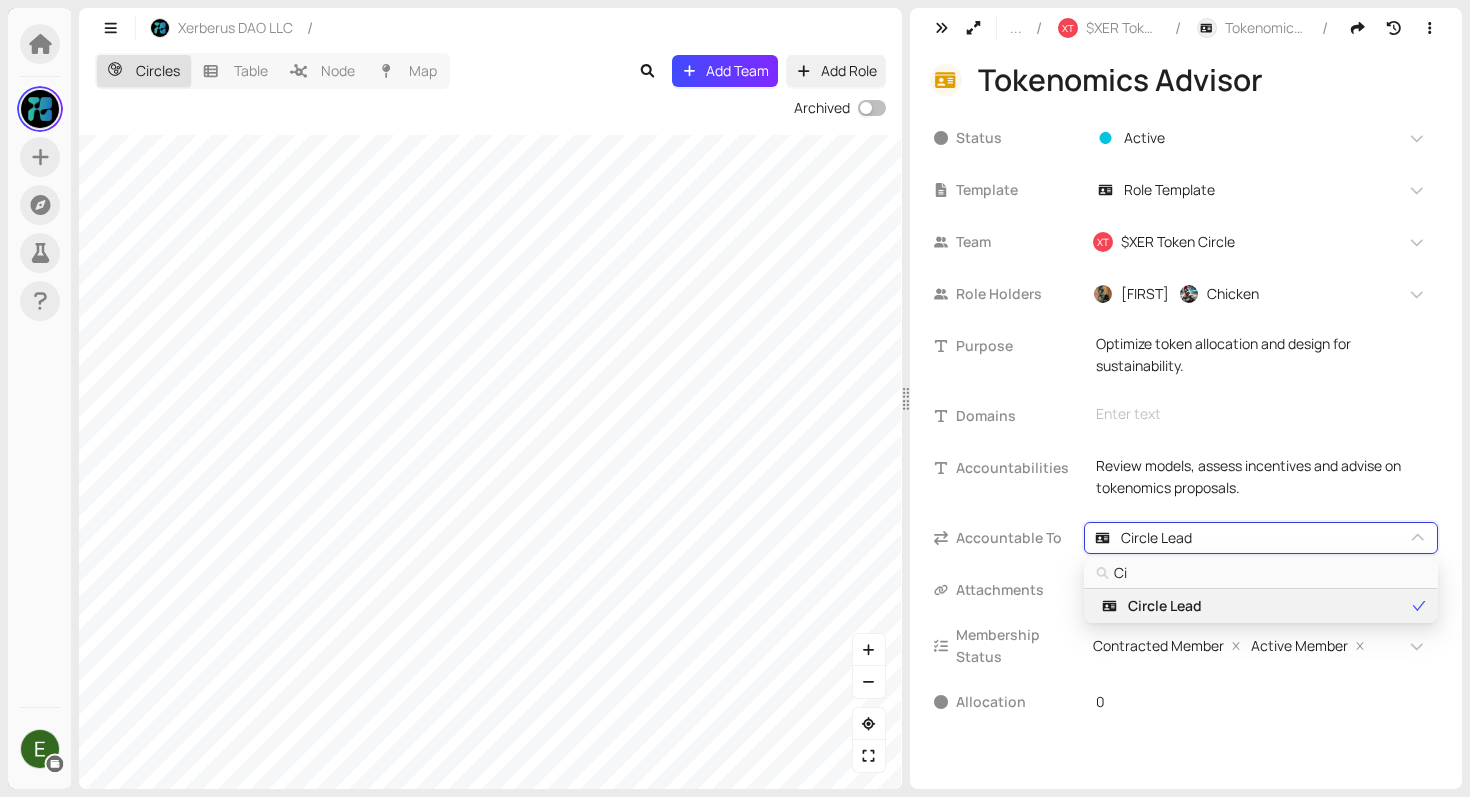 type on "Cir" 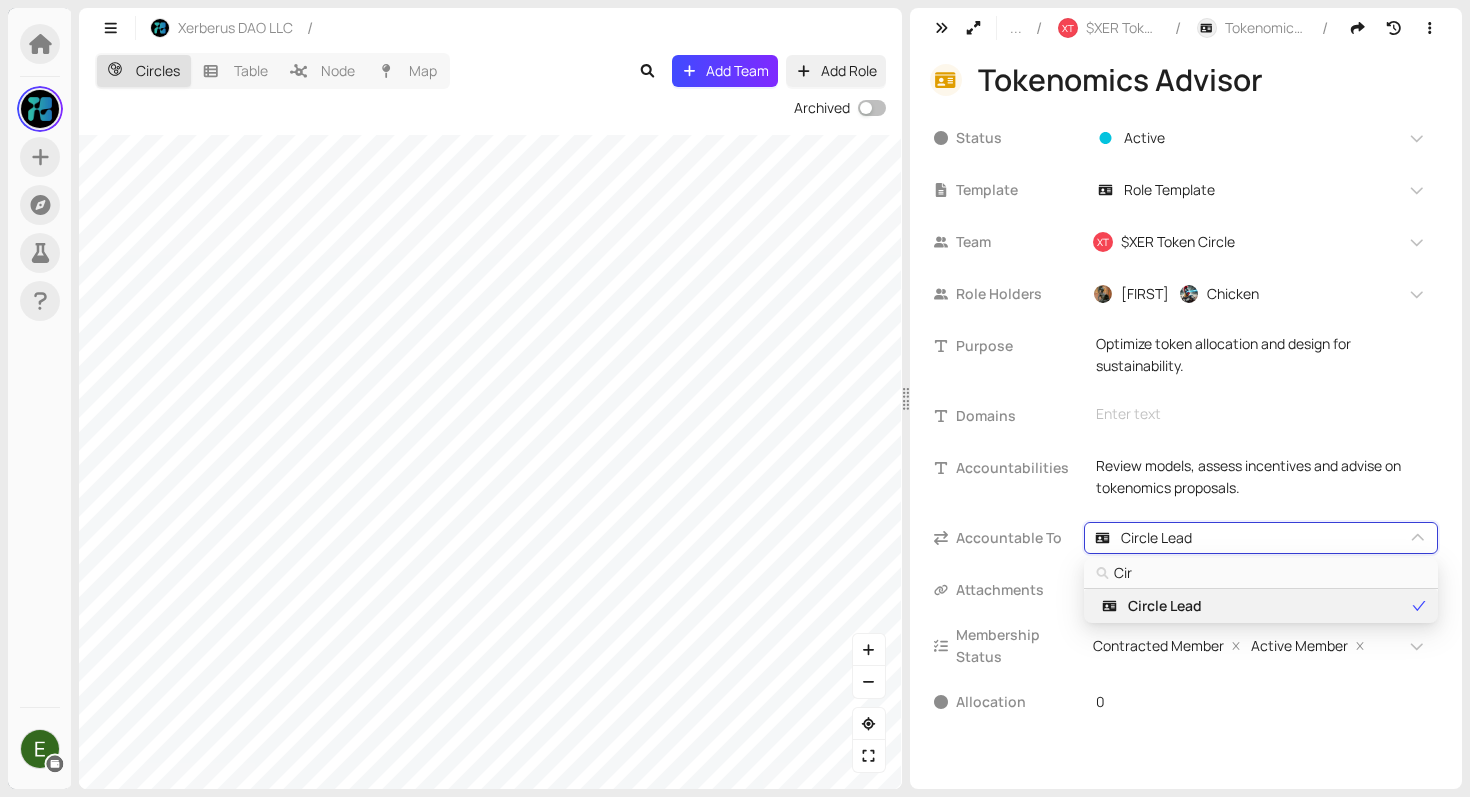 type on "Circ" 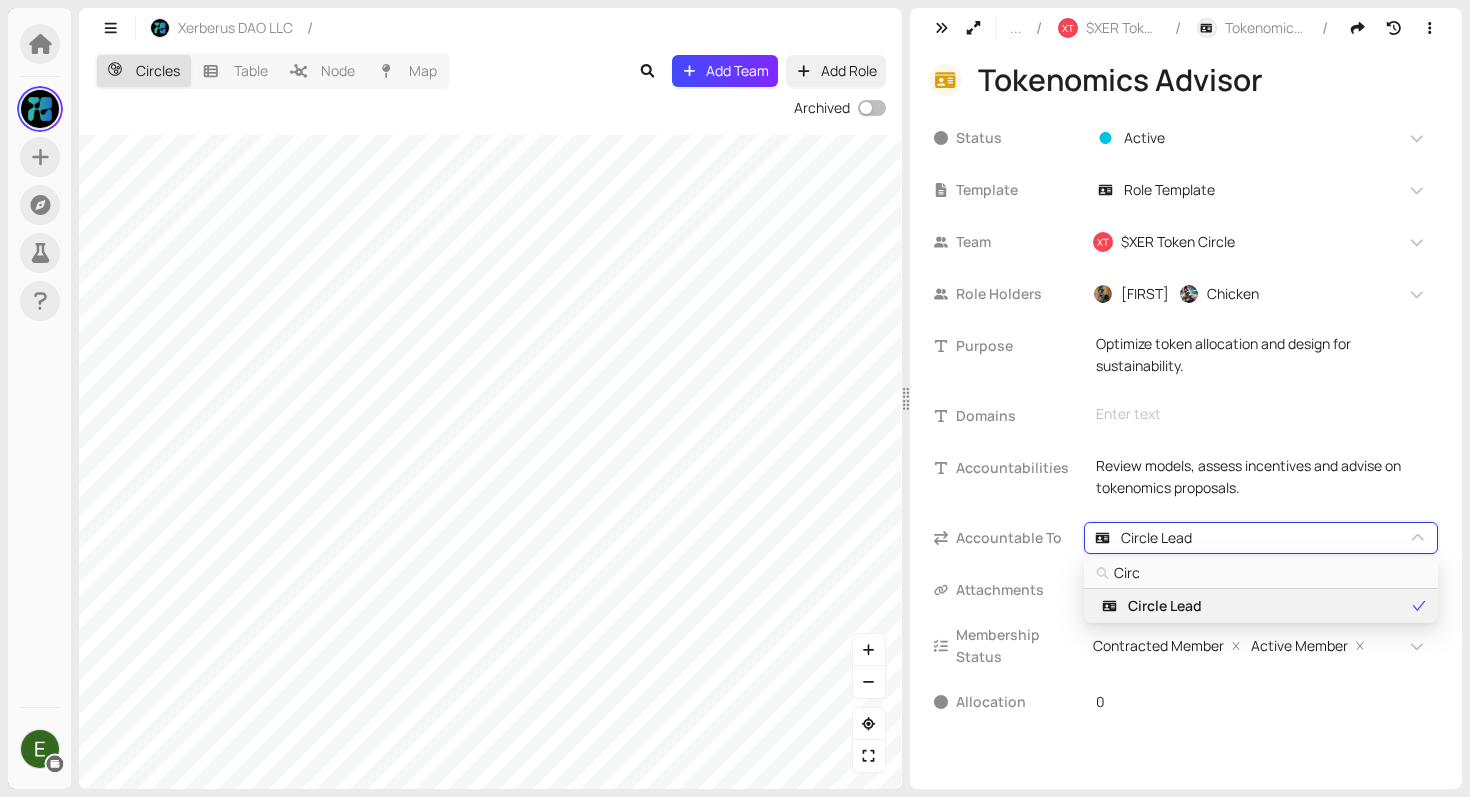 type on "Circl" 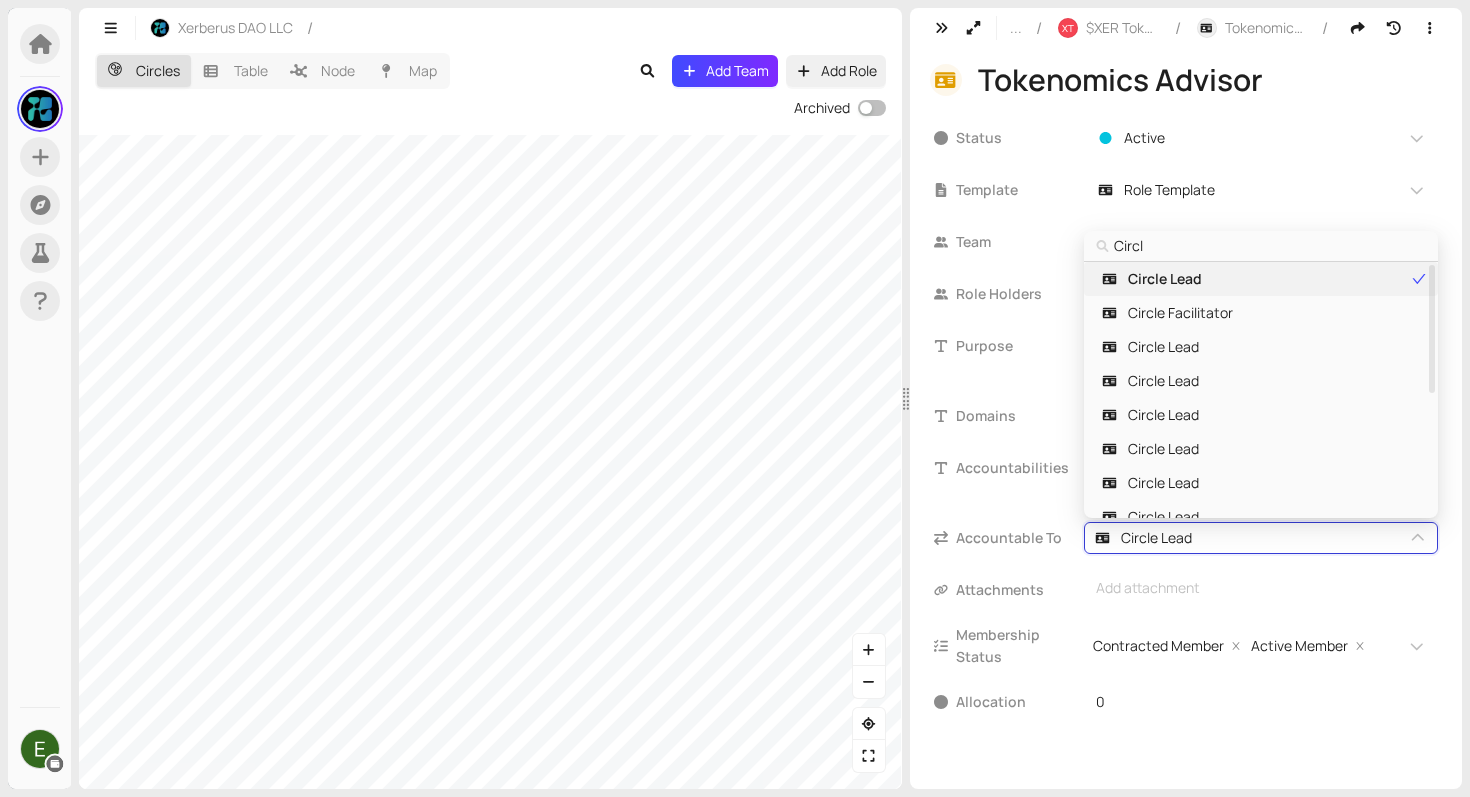 type on "Circle" 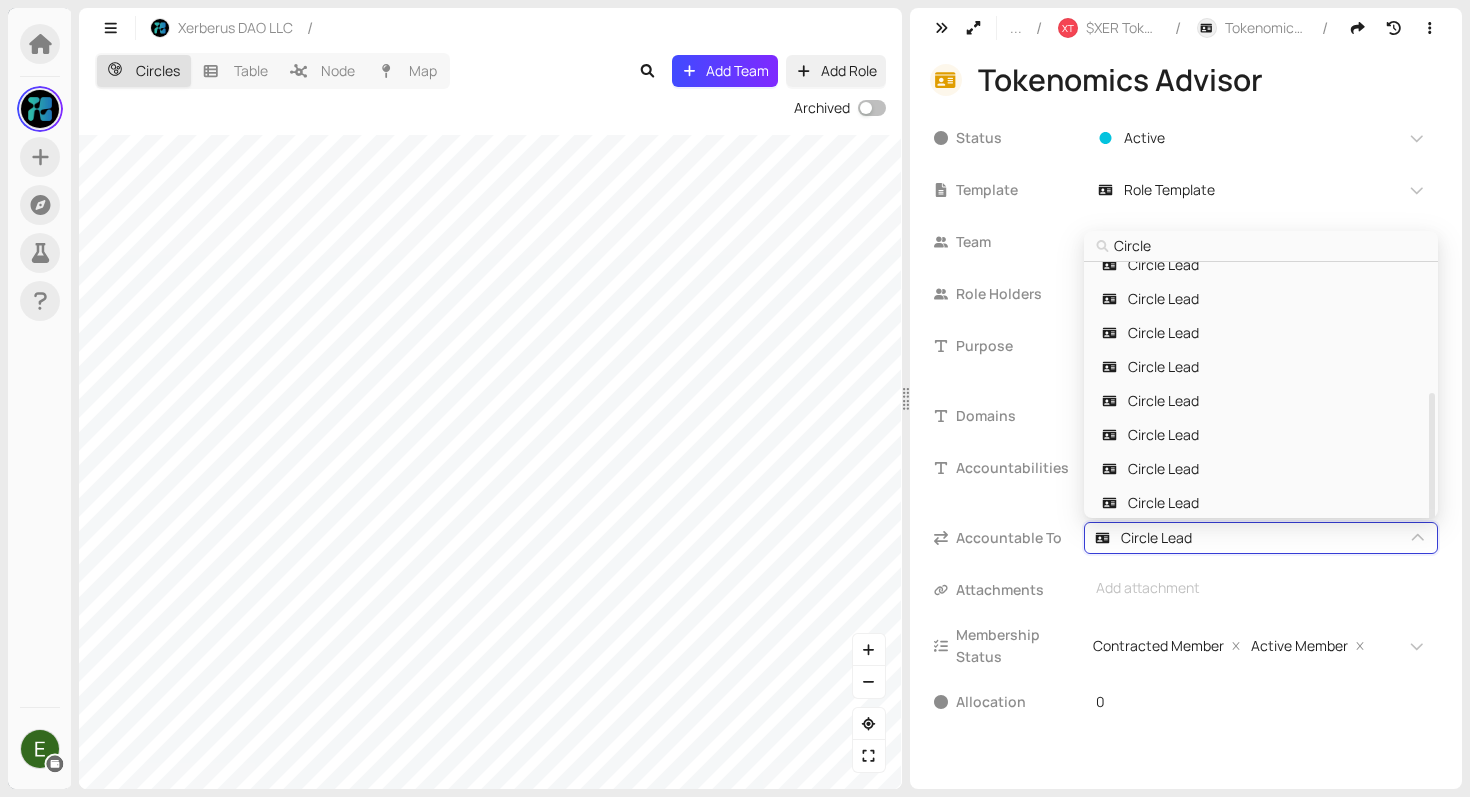 scroll, scrollTop: 220, scrollLeft: 0, axis: vertical 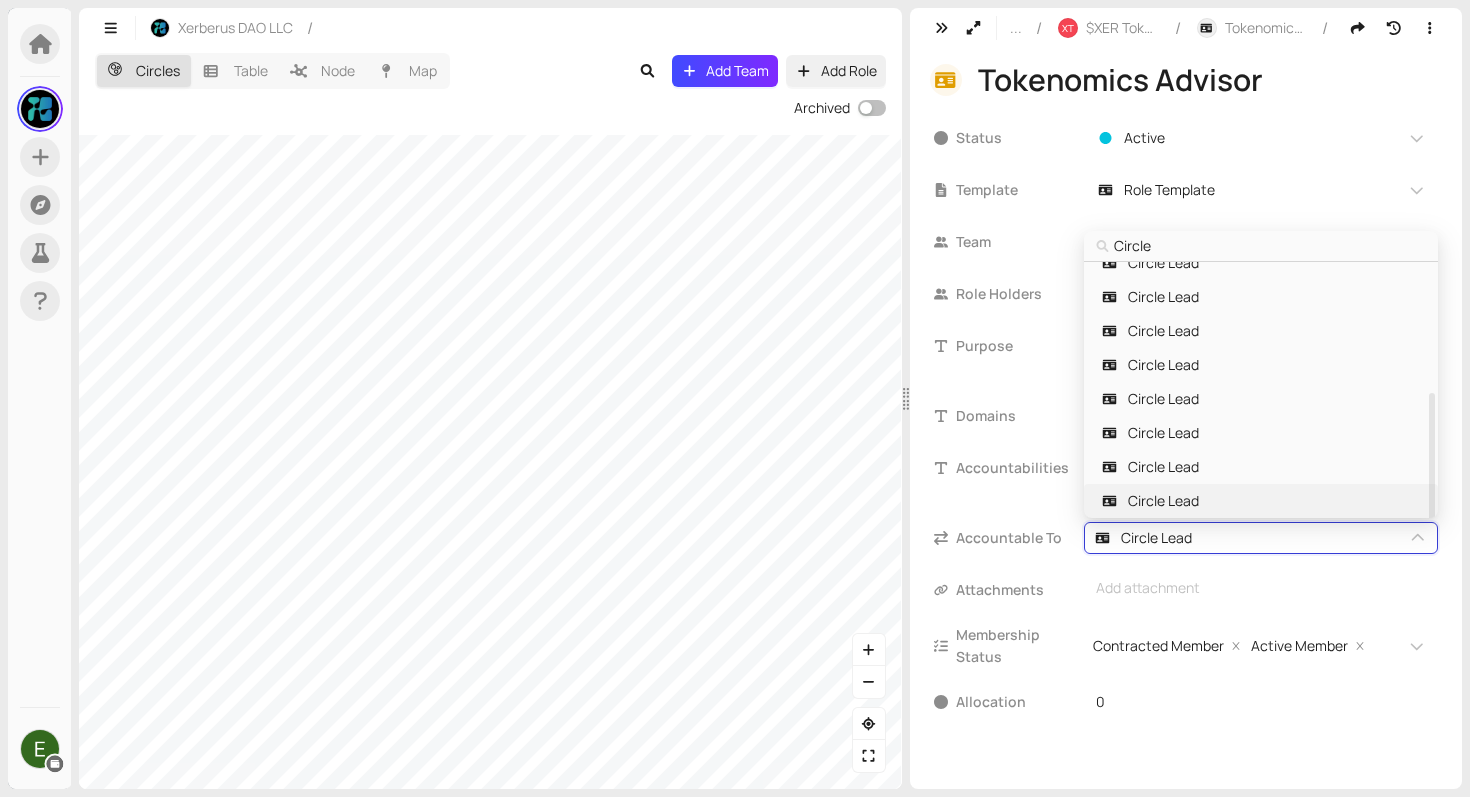click on "Circle Lead" at bounding box center (1260, 501) 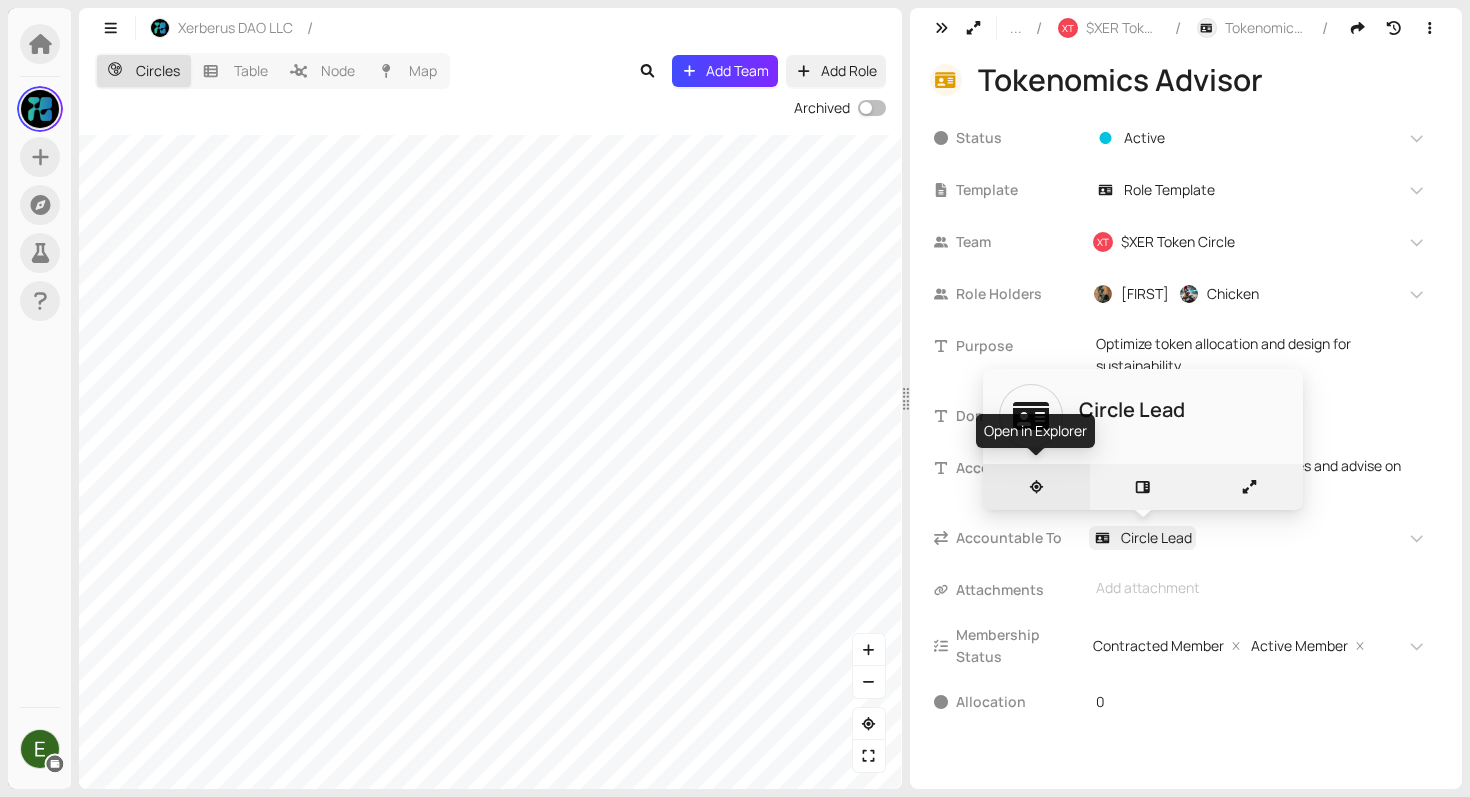 click at bounding box center [1036, 487] 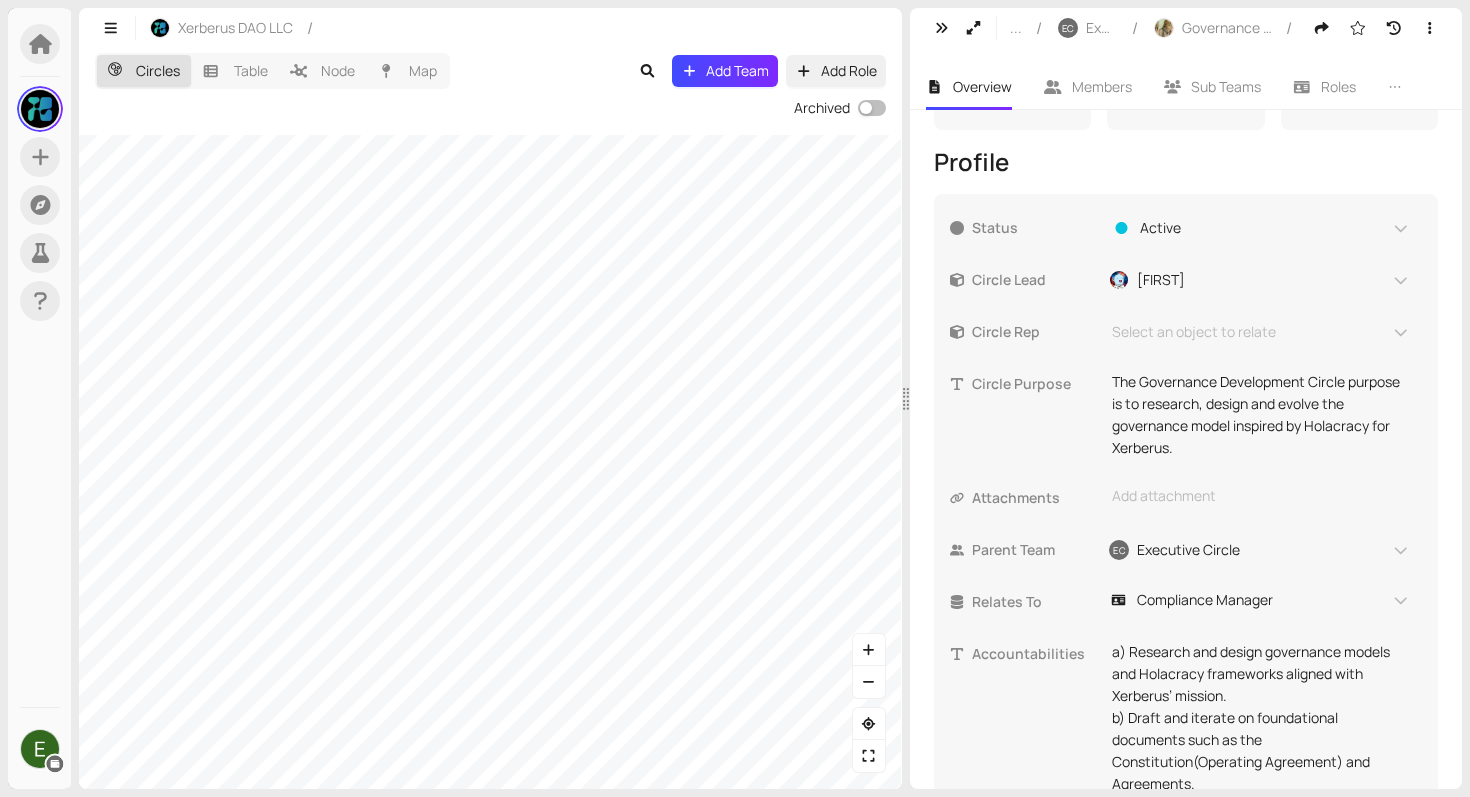 scroll, scrollTop: 444, scrollLeft: 0, axis: vertical 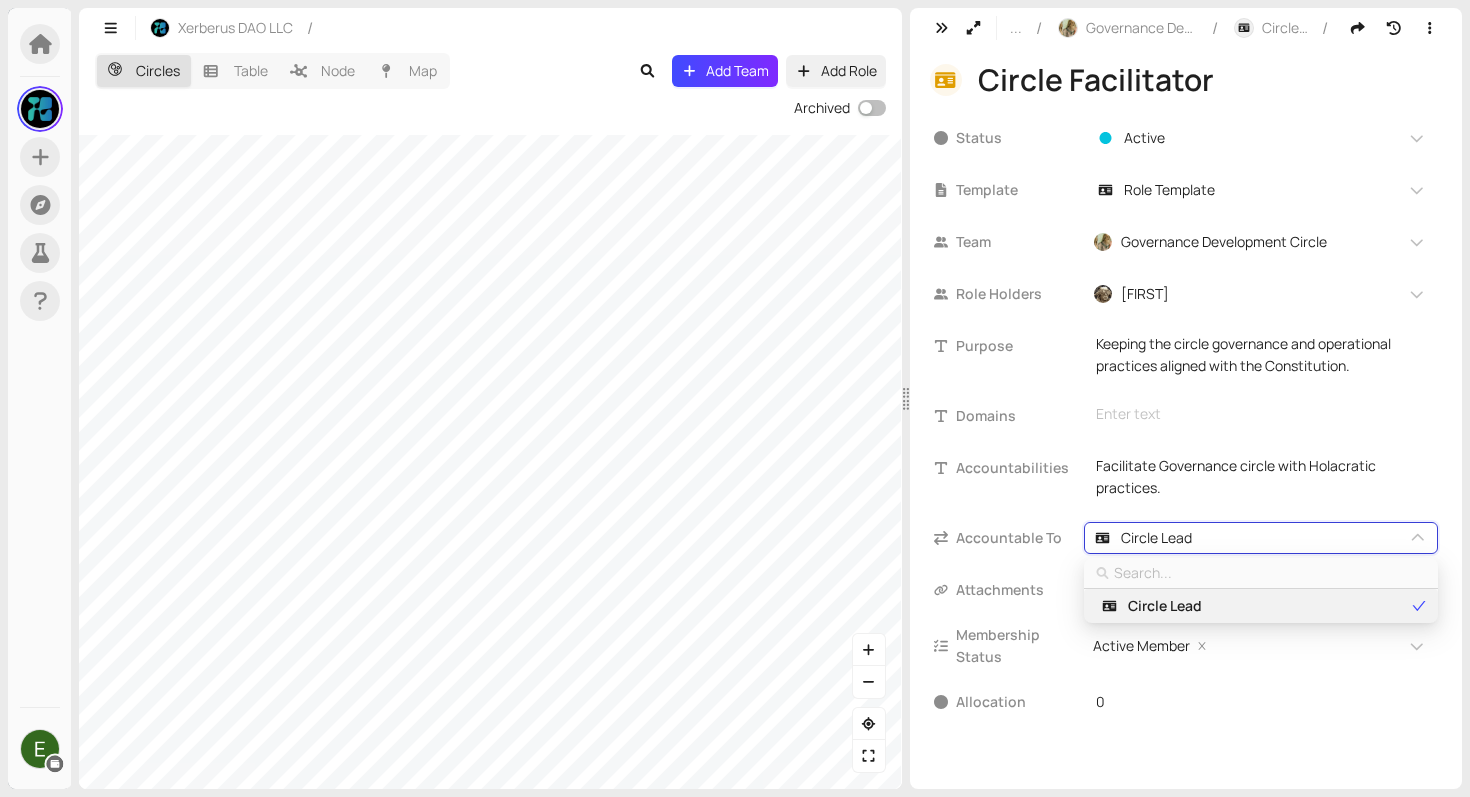 drag, startPoint x: 1267, startPoint y: 541, endPoint x: 1119, endPoint y: 540, distance: 148.00337 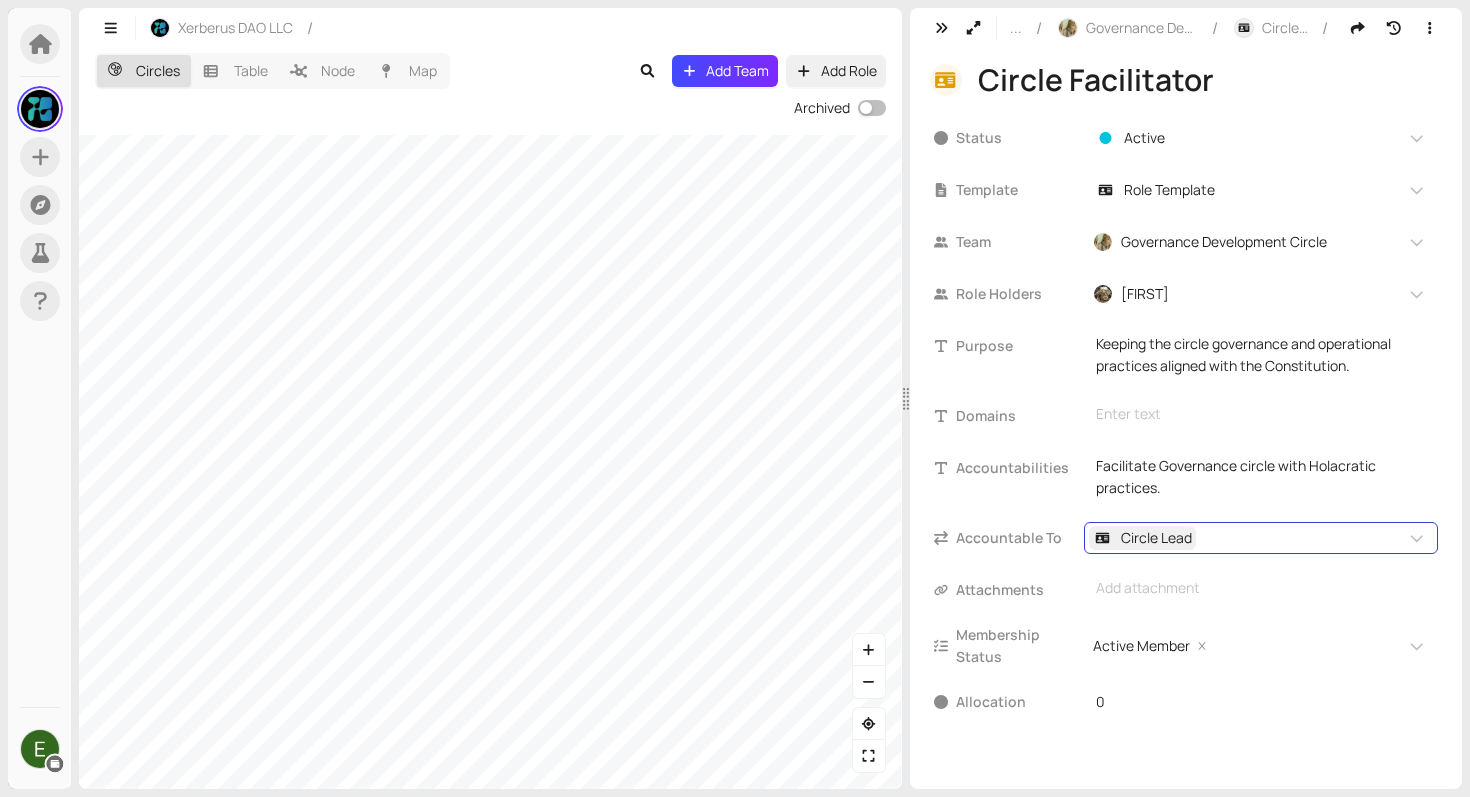 click on "Circle Lead" at bounding box center [1156, 538] 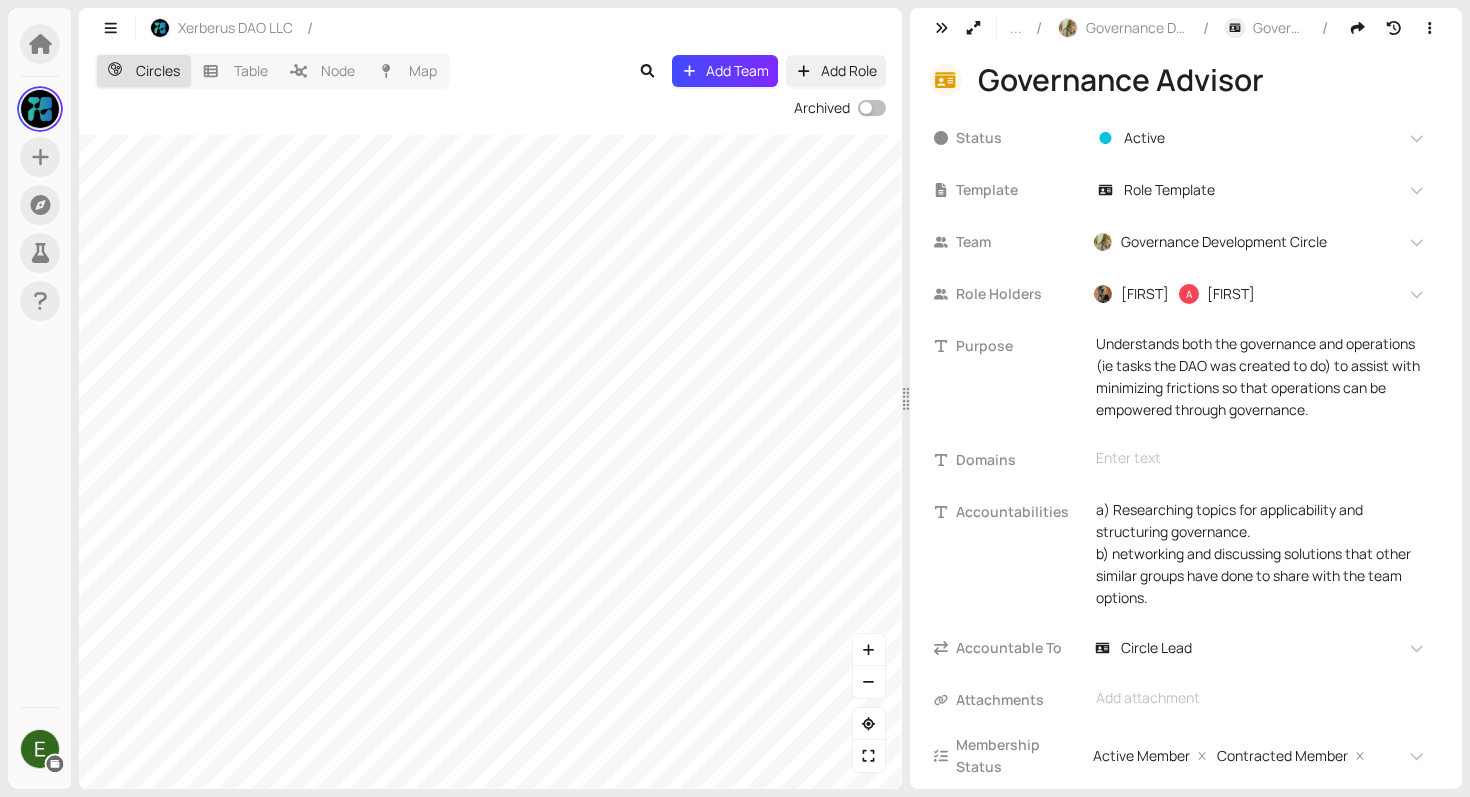scroll, scrollTop: 104, scrollLeft: 0, axis: vertical 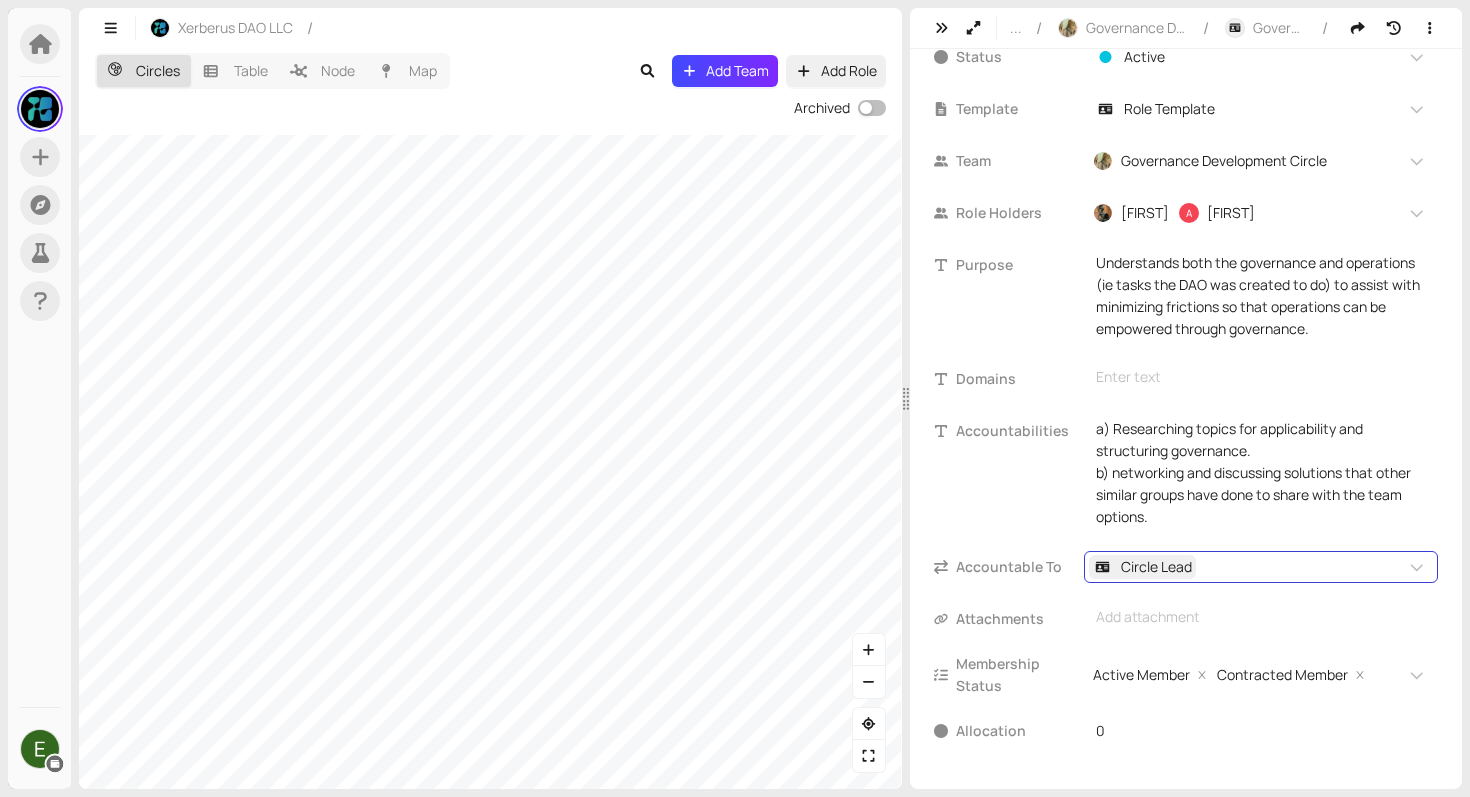 click on "Circle Lead" at bounding box center (1156, 567) 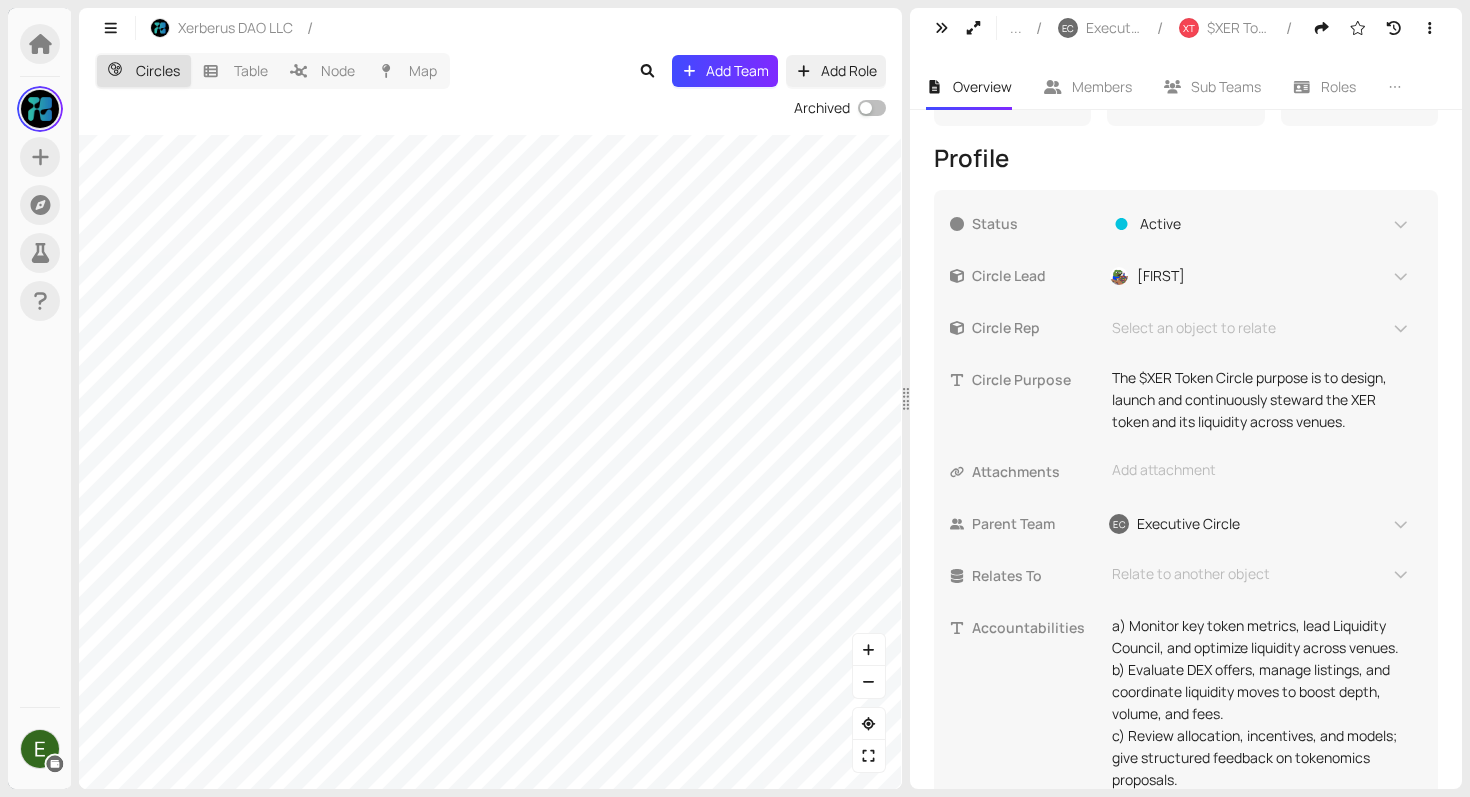 scroll, scrollTop: 395, scrollLeft: 0, axis: vertical 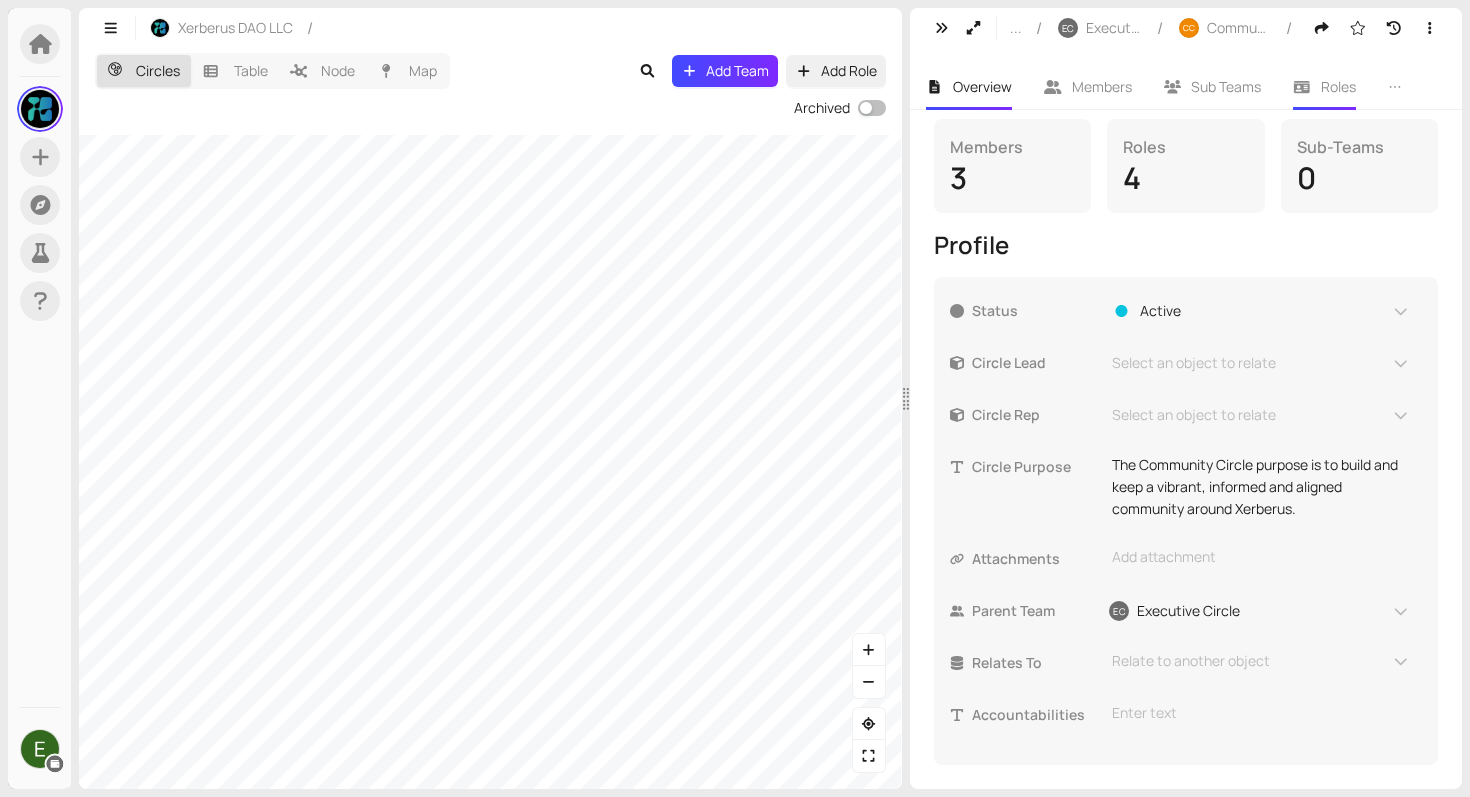 click on "Roles" at bounding box center (1324, 87) 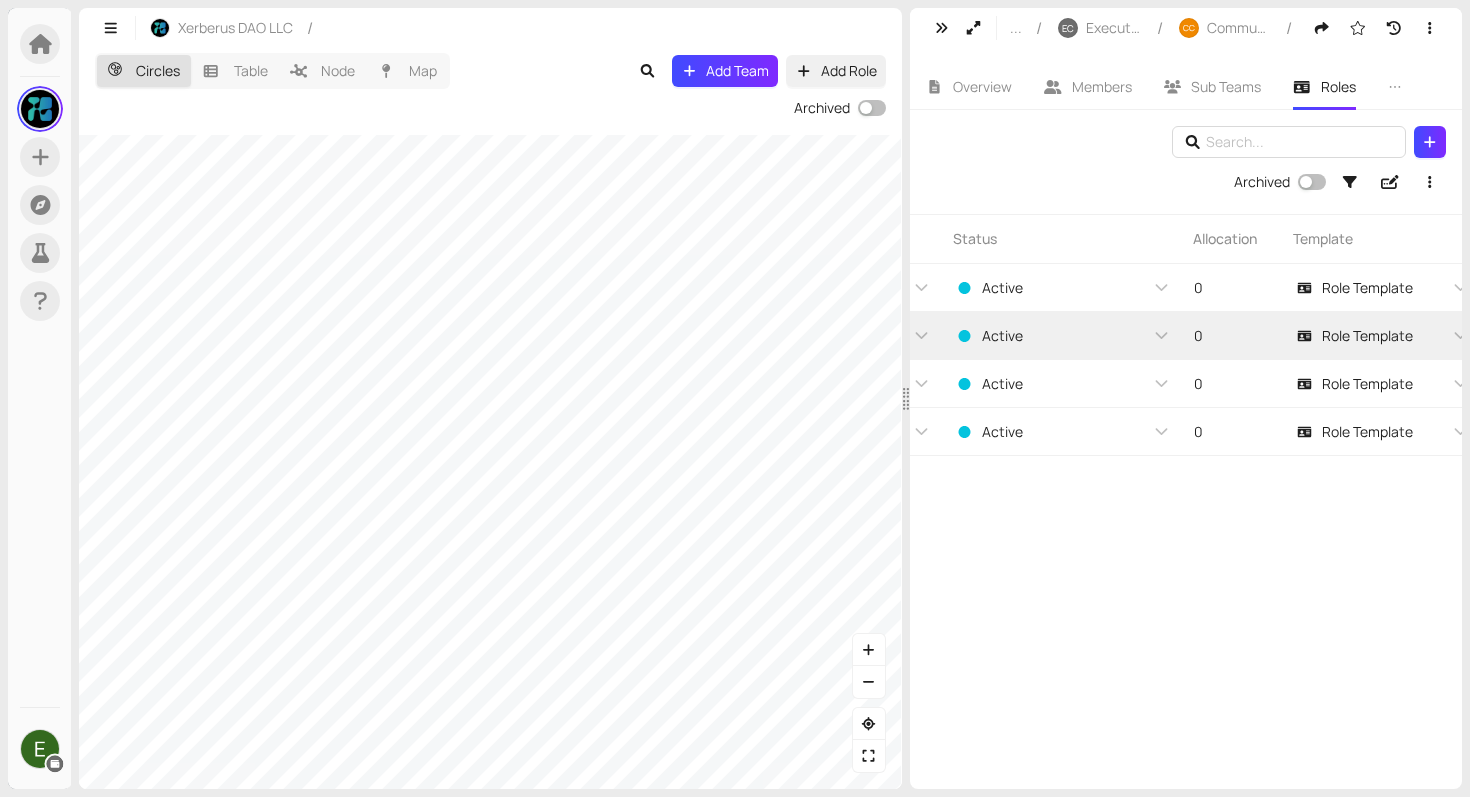 scroll, scrollTop: 0, scrollLeft: 1077, axis: horizontal 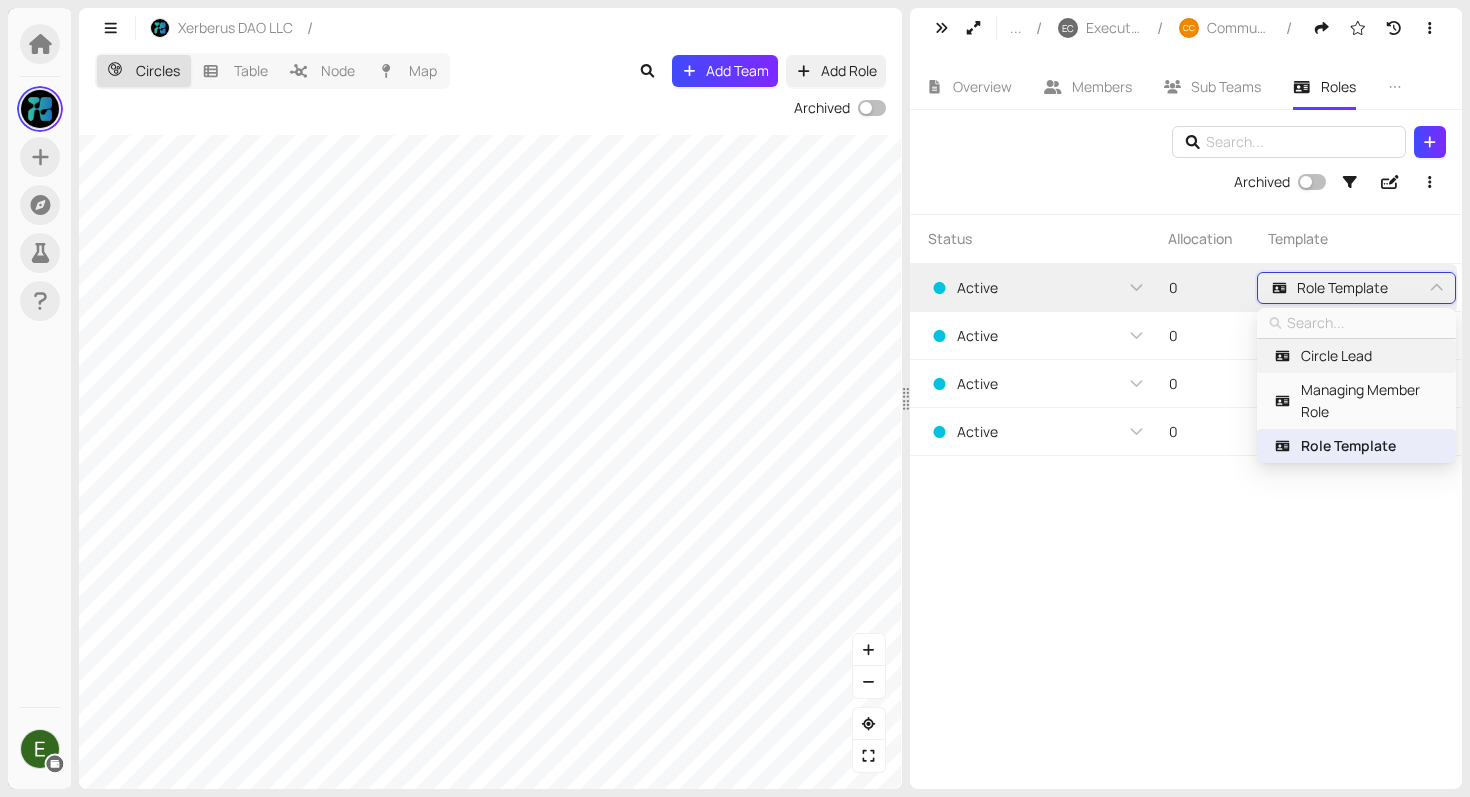 click on "Circle Lead" at bounding box center [1336, 356] 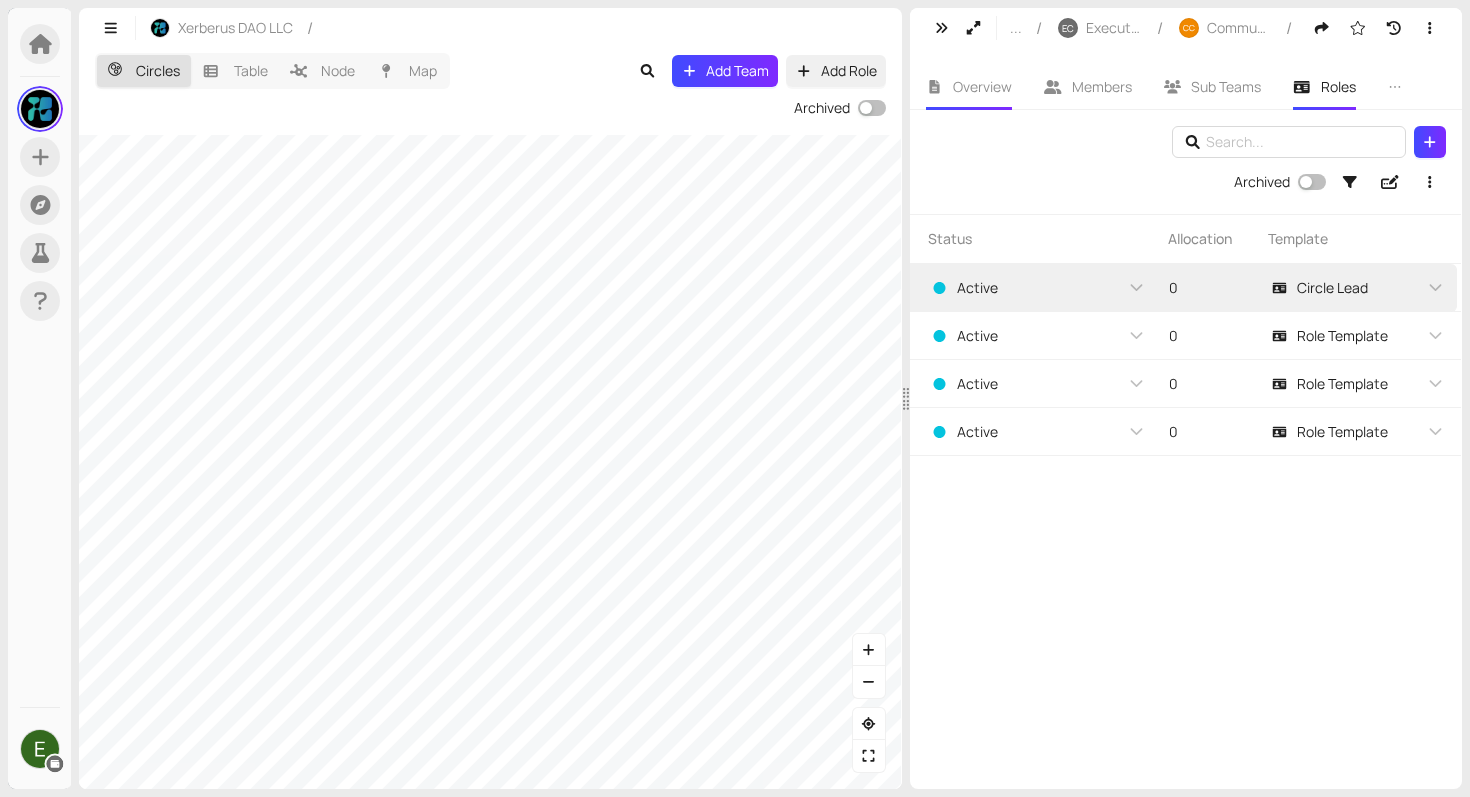 click on "Overview" at bounding box center [982, 86] 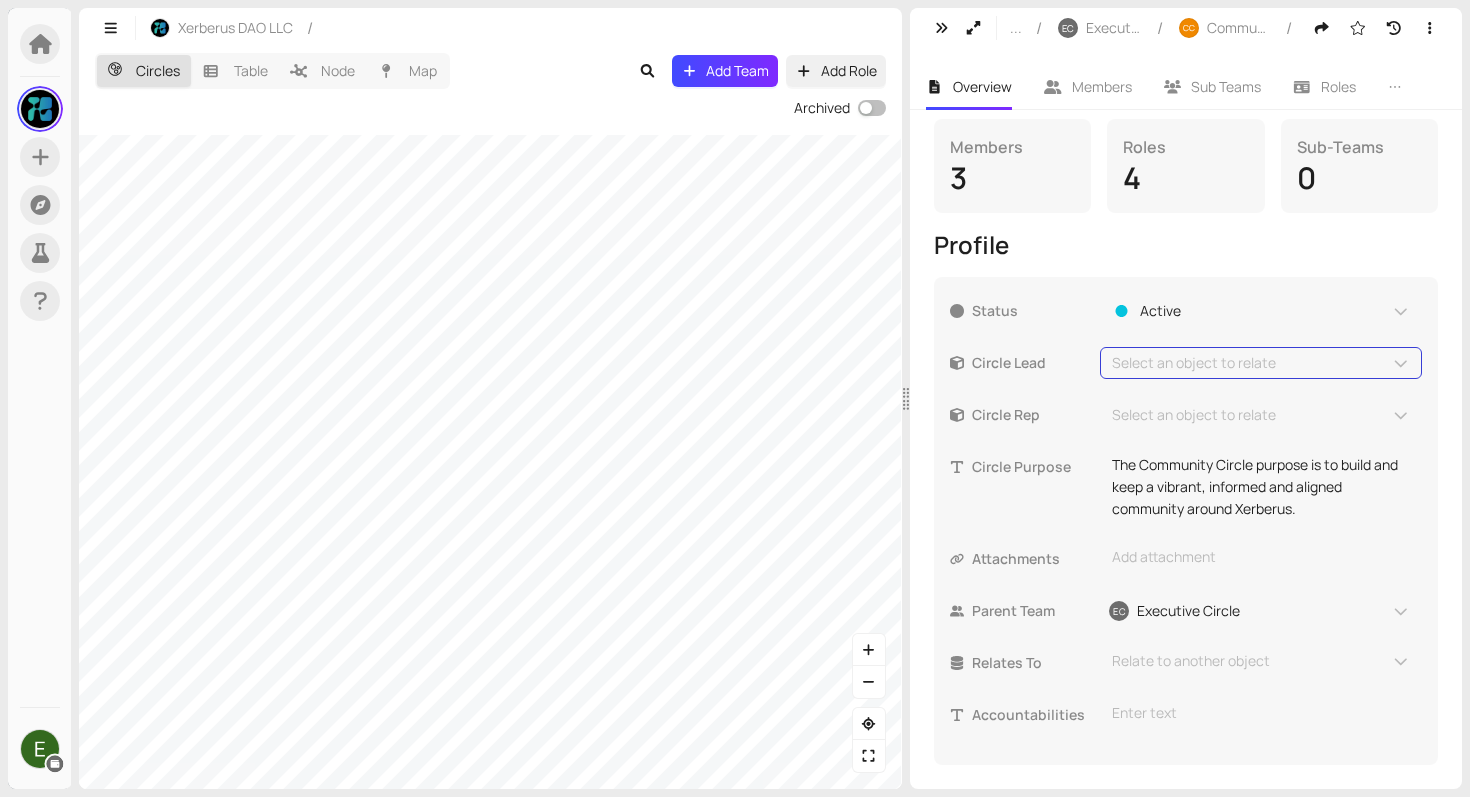 scroll, scrollTop: 324, scrollLeft: 0, axis: vertical 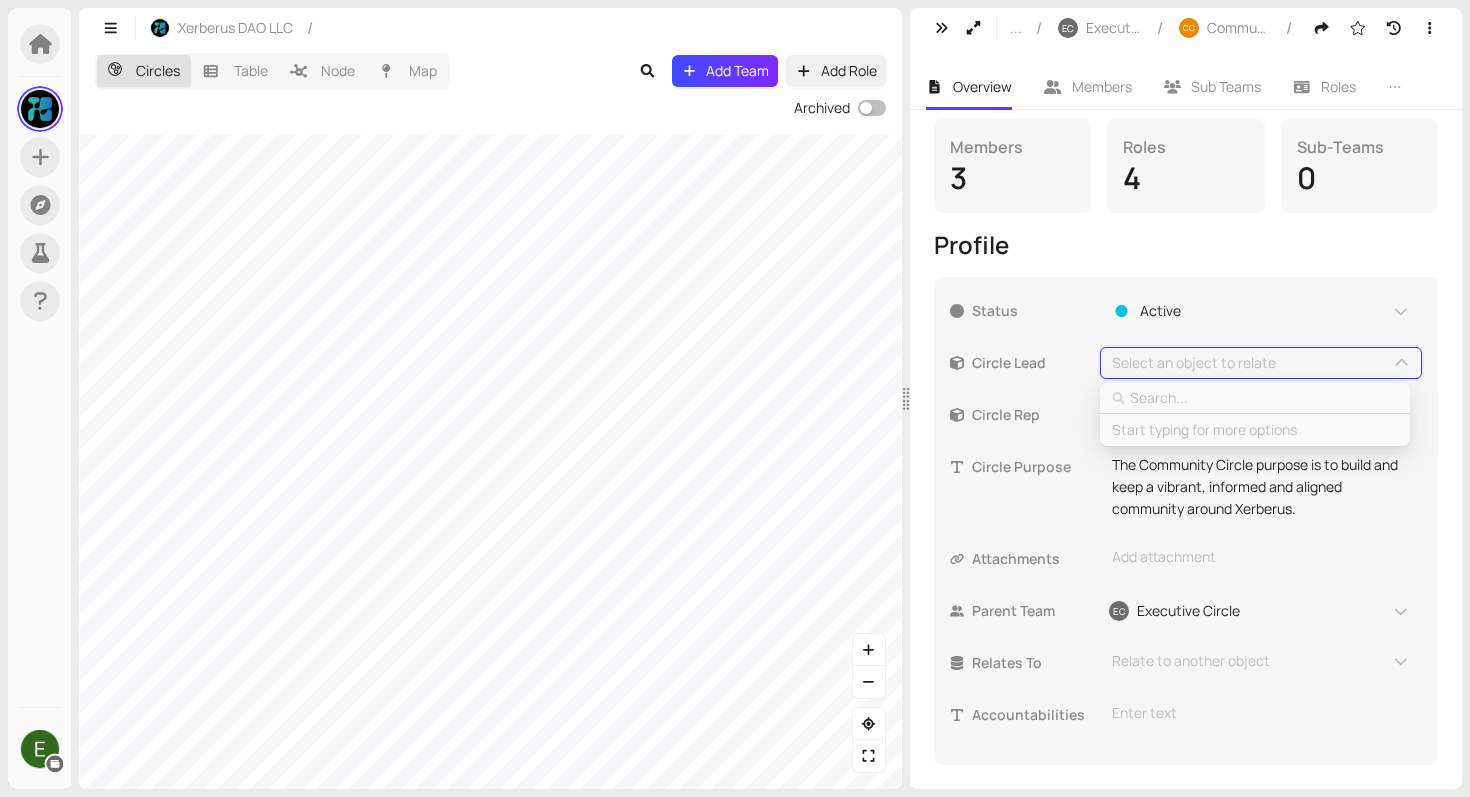 type on "a" 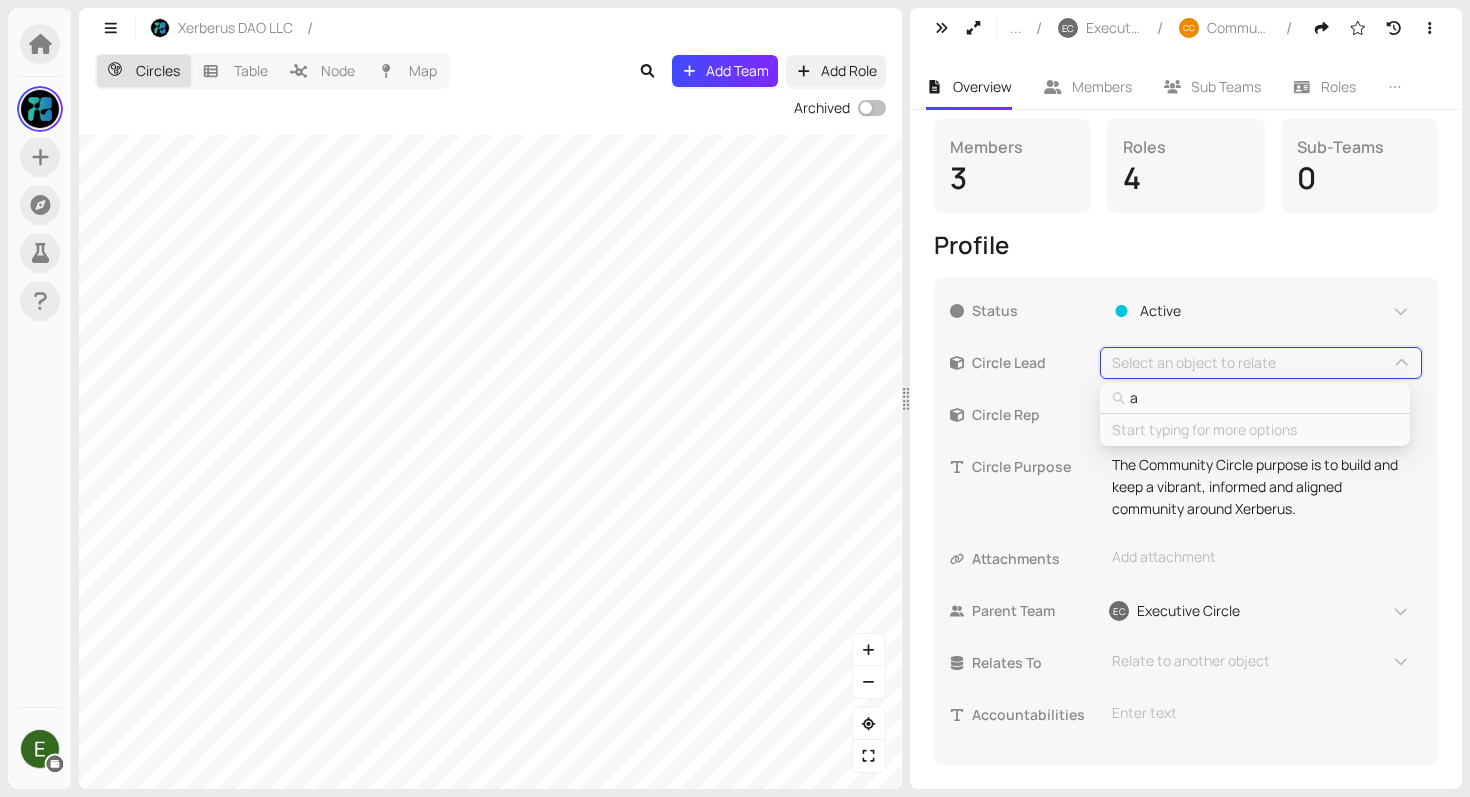 type on "an" 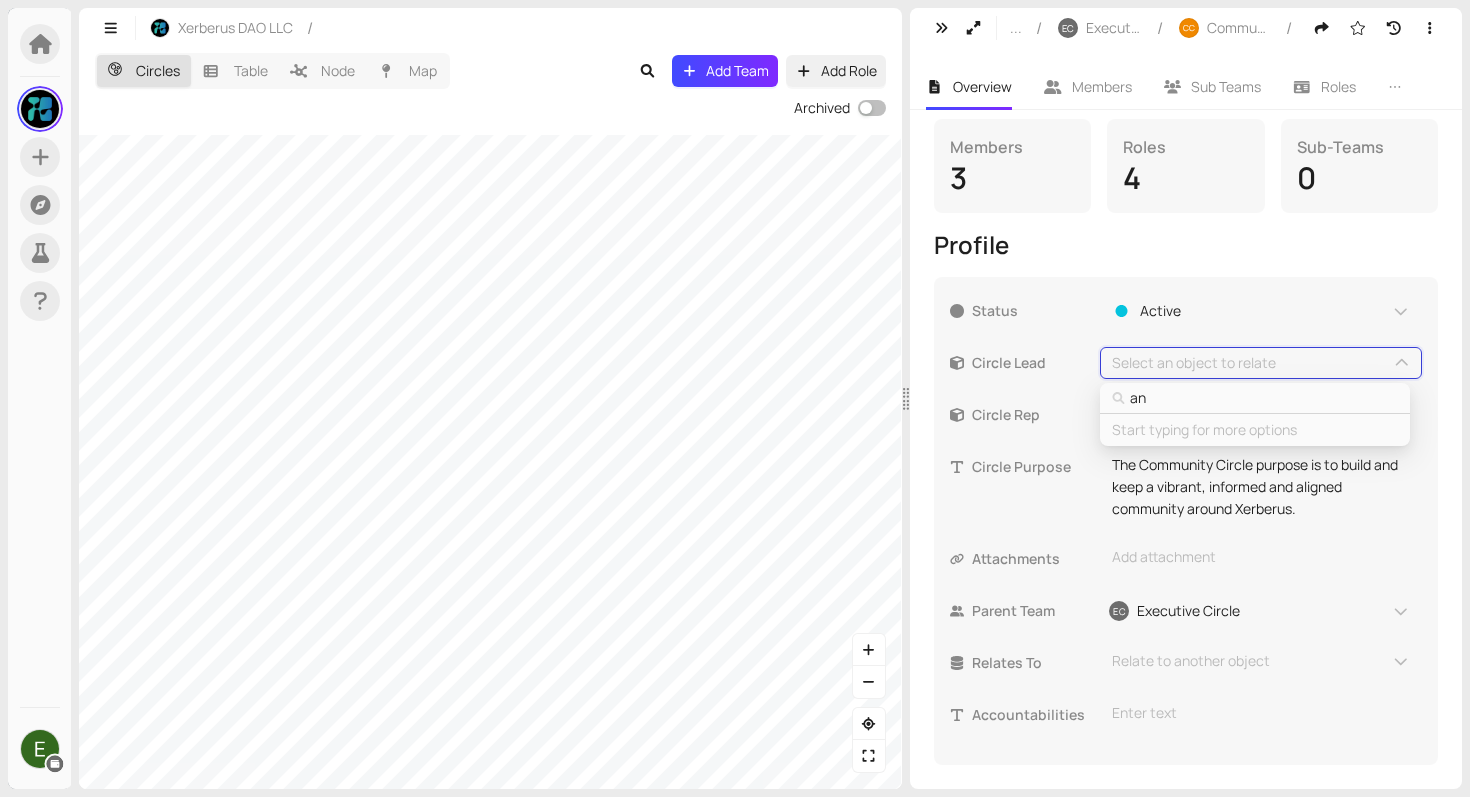 type on "an" 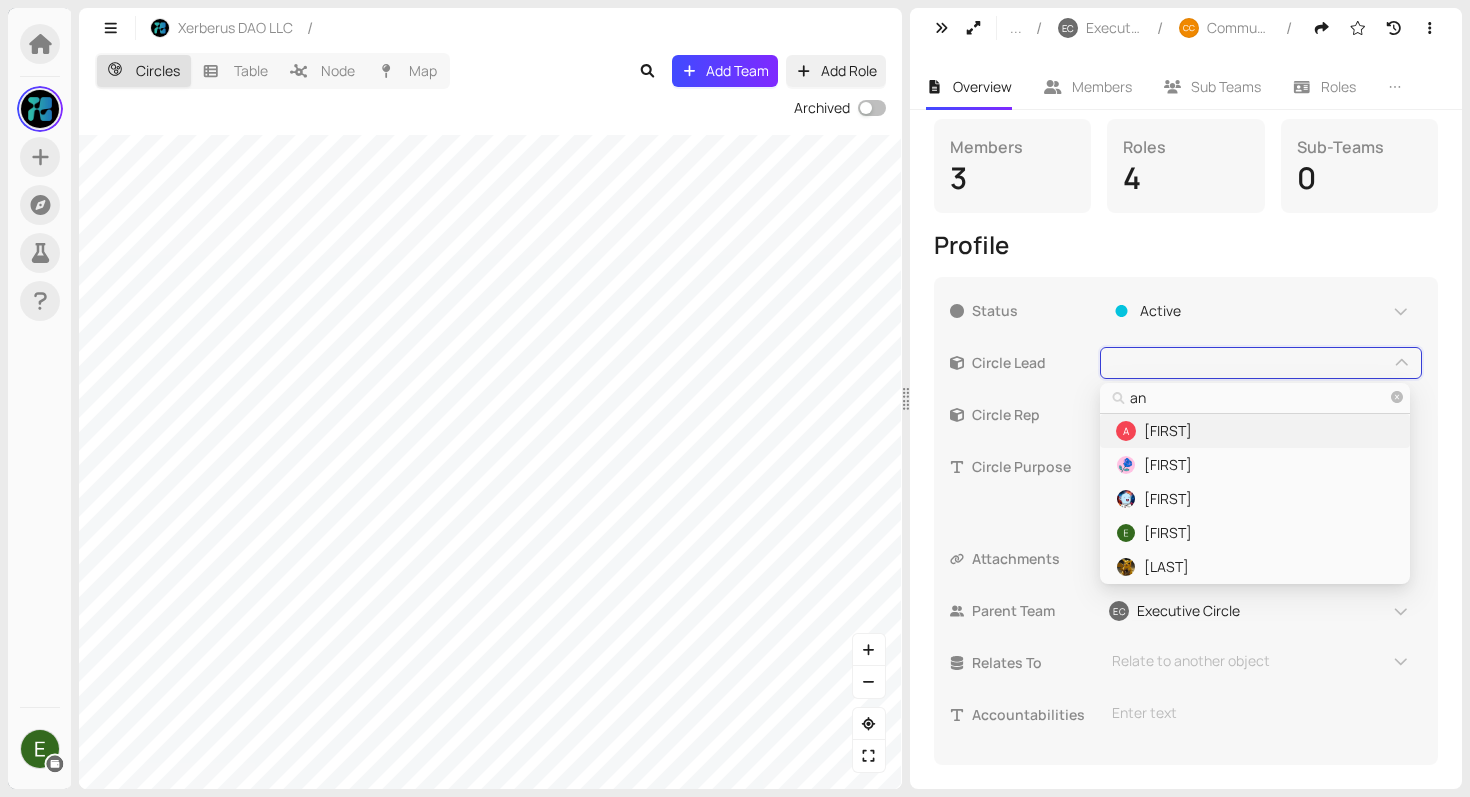 click on "[NAME]" at bounding box center [1168, 431] 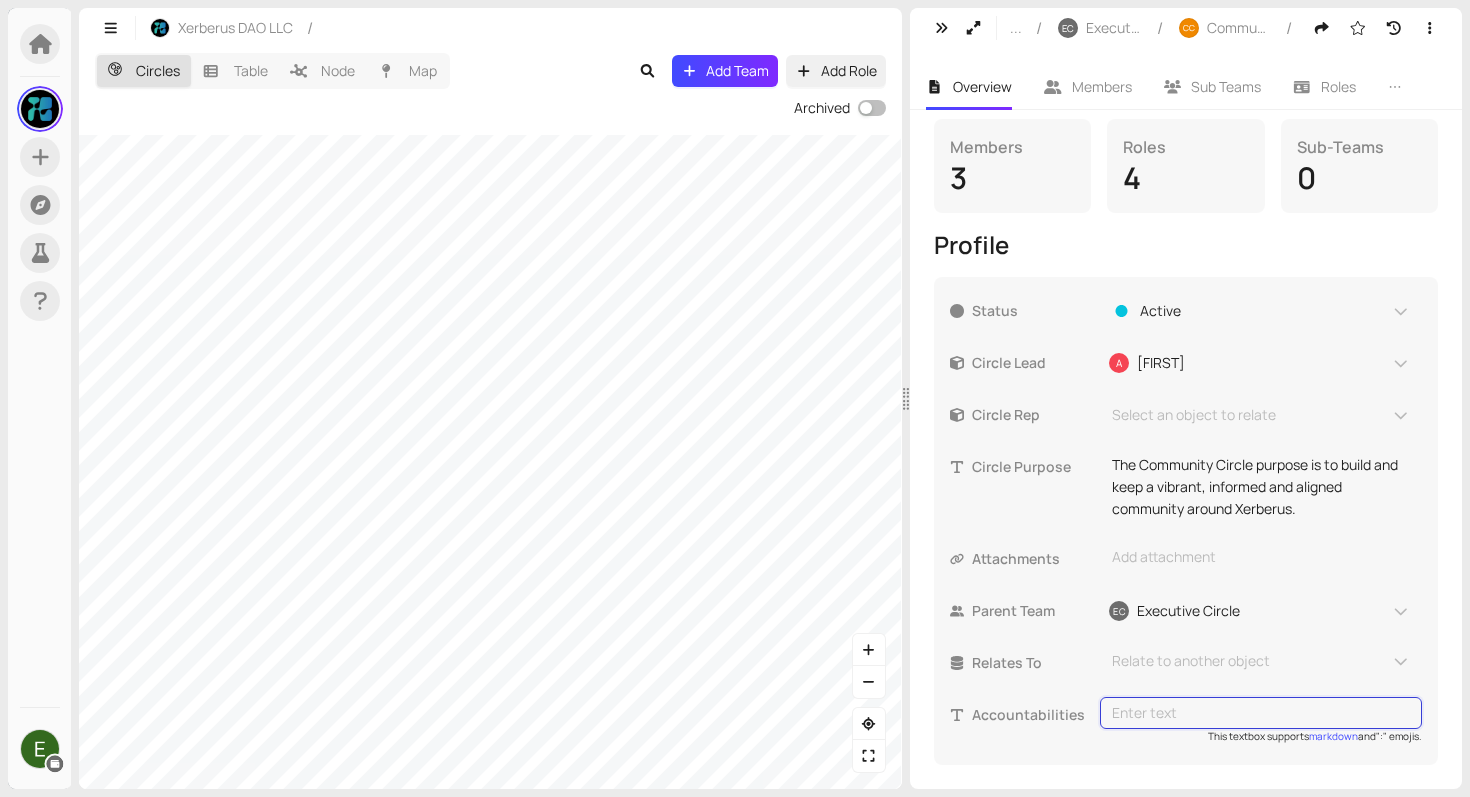 type on "a) Manage daily communications on Discord, X, and other platforms.
b) Create written and visual content aligned with brand and project goals.
c) Ensure consistency in tone, visuals, and messaging across channels.
d) Gather community sentiment and translate it into actionable insights.
e) Contribute to short- and long-term community strategies." 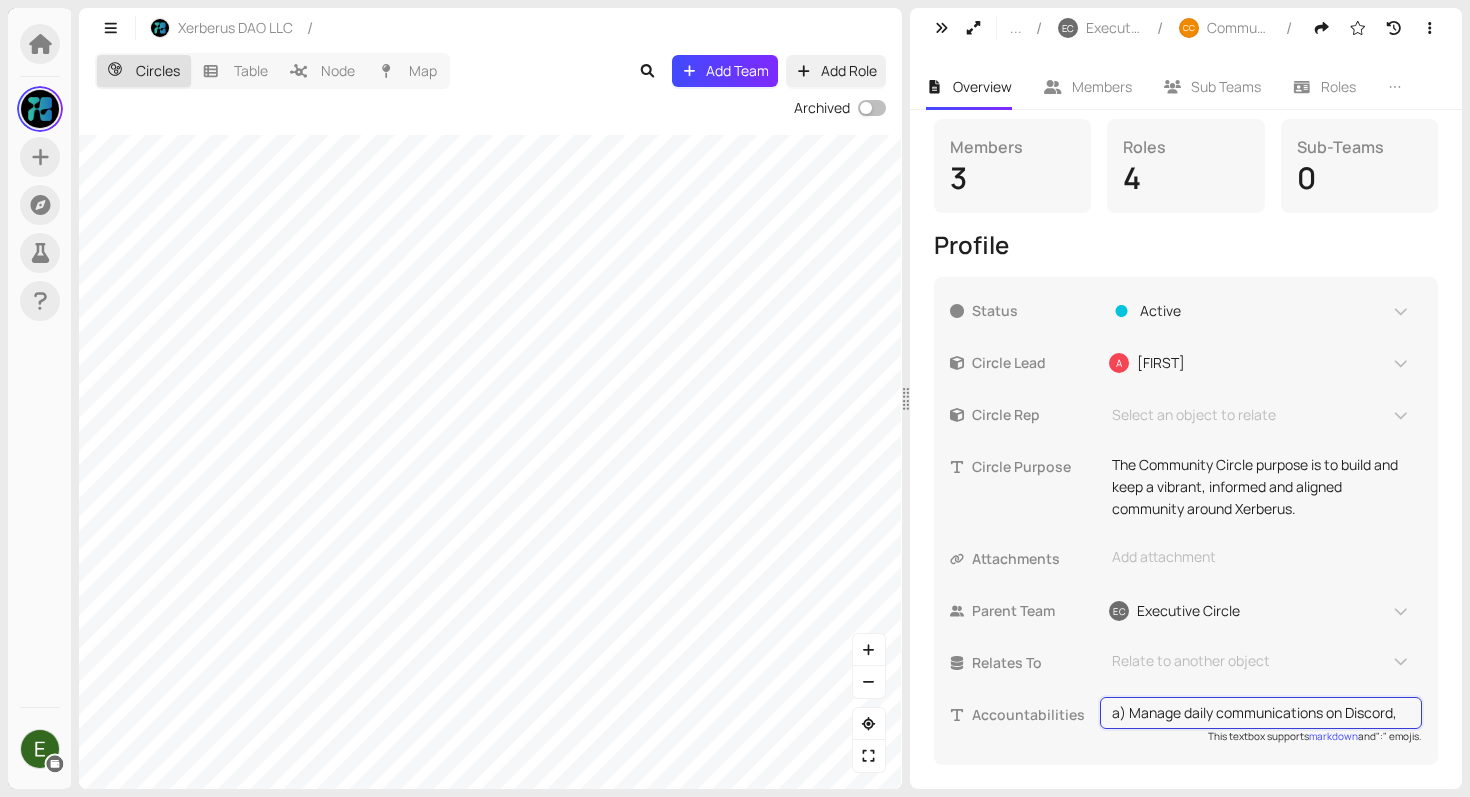 scroll, scrollTop: 499, scrollLeft: 0, axis: vertical 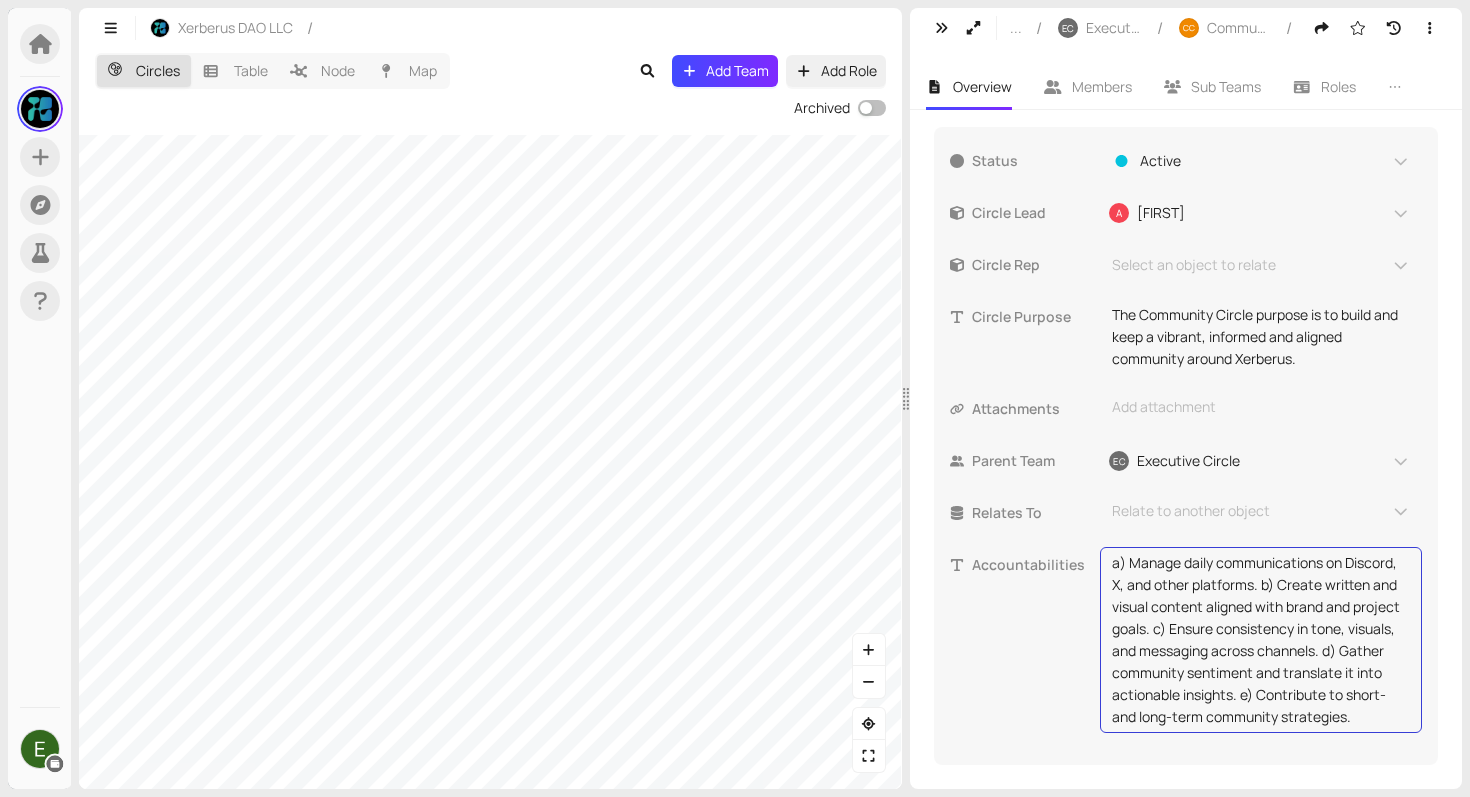 click on "Stats Members 3 Roles 4 Sub-Teams 0 Profile Status Active Circle Lead  A Anthony Circle Rep  Select an object to relate Circle Purpose  The Community Circle purpose is to build and keep a vibrant, informed and aligned community around Xerberus.
This textbox supports   markdown  and  ":" emojis. Attachments Add attachment Parent Team EC Executive Circle Relates To Relate to another object Accountabilities a) Manage daily communications on Discord, X, and other platforms.
b) Create written and visual content aligned with brand and project goals.
c) Ensure consistency in tone, visuals, and messaging across channels.
d) Gather community sentiment and translate it into actionable insights.
e) Contribute to short- and long-term community strategies.
This textbox supports   markdown  and  ":" emojis." at bounding box center (1186, 339) 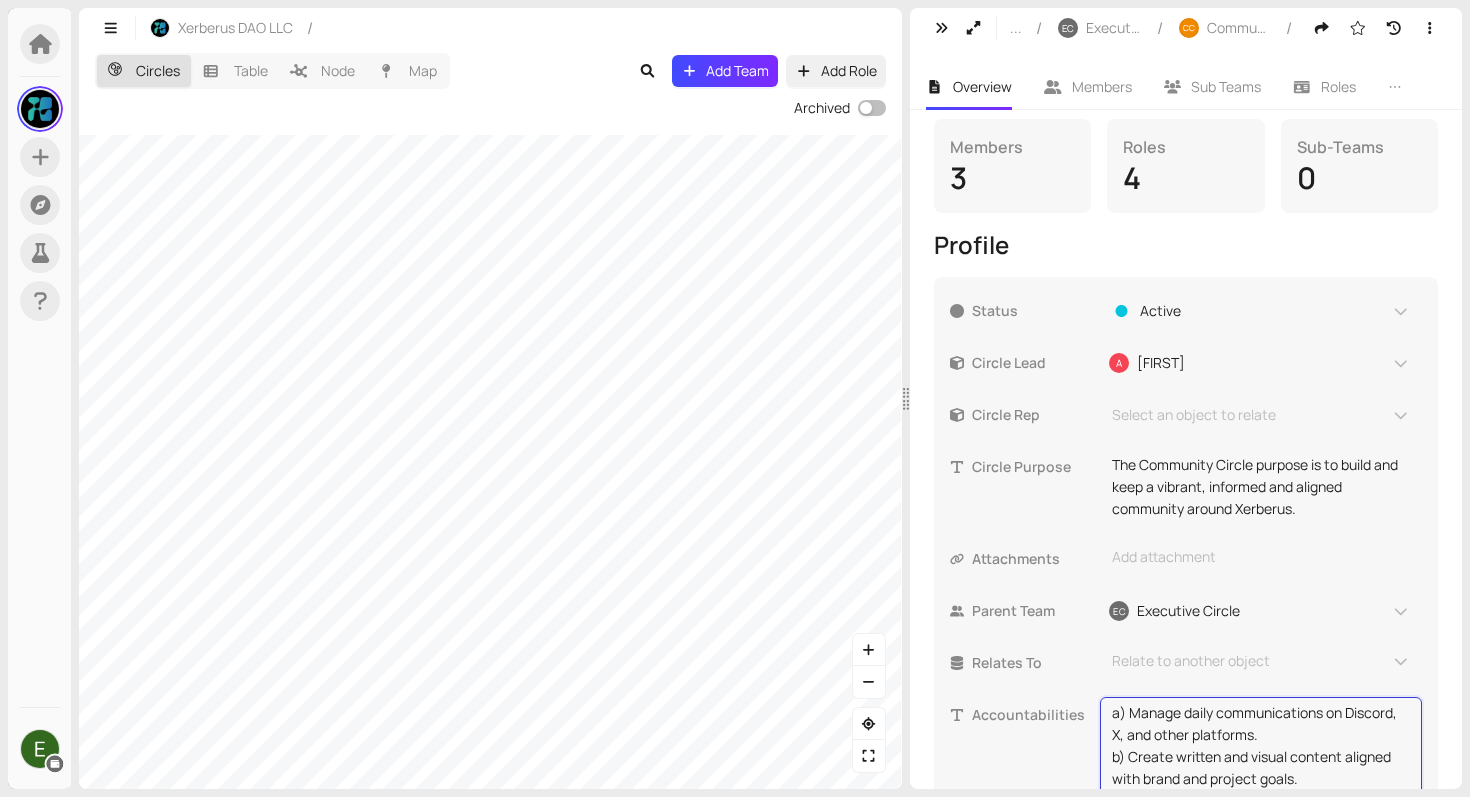 scroll, scrollTop: 562, scrollLeft: 0, axis: vertical 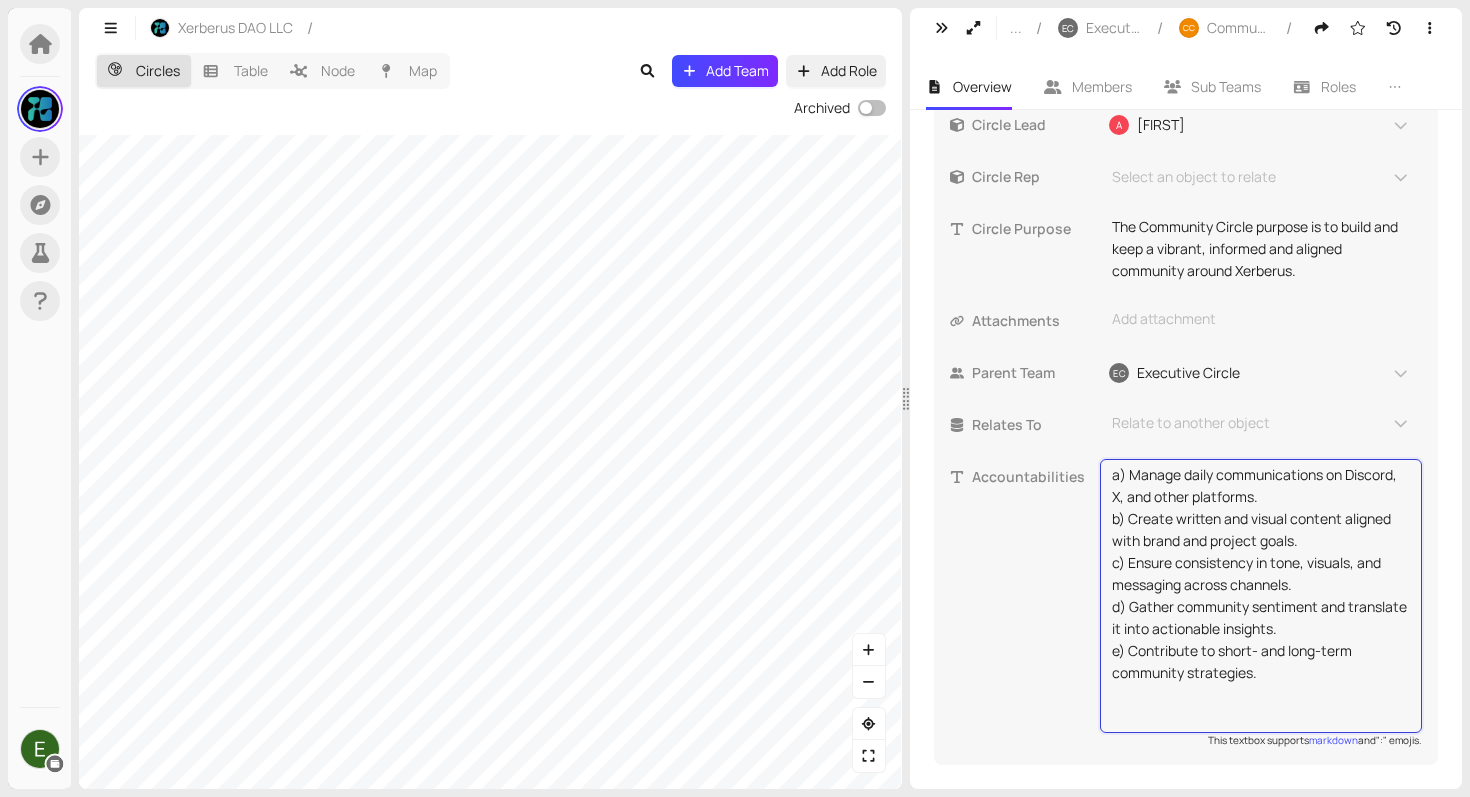 click on "a) Manage daily communications on Discord, X, and other platforms.
b) Create written and visual content aligned with brand and project goals.
c) Ensure consistency in tone, visuals, and messaging across channels.
d) Gather community sentiment and translate it into actionable insights.
e) Contribute to short- and long-term community strategies." at bounding box center [1261, 596] 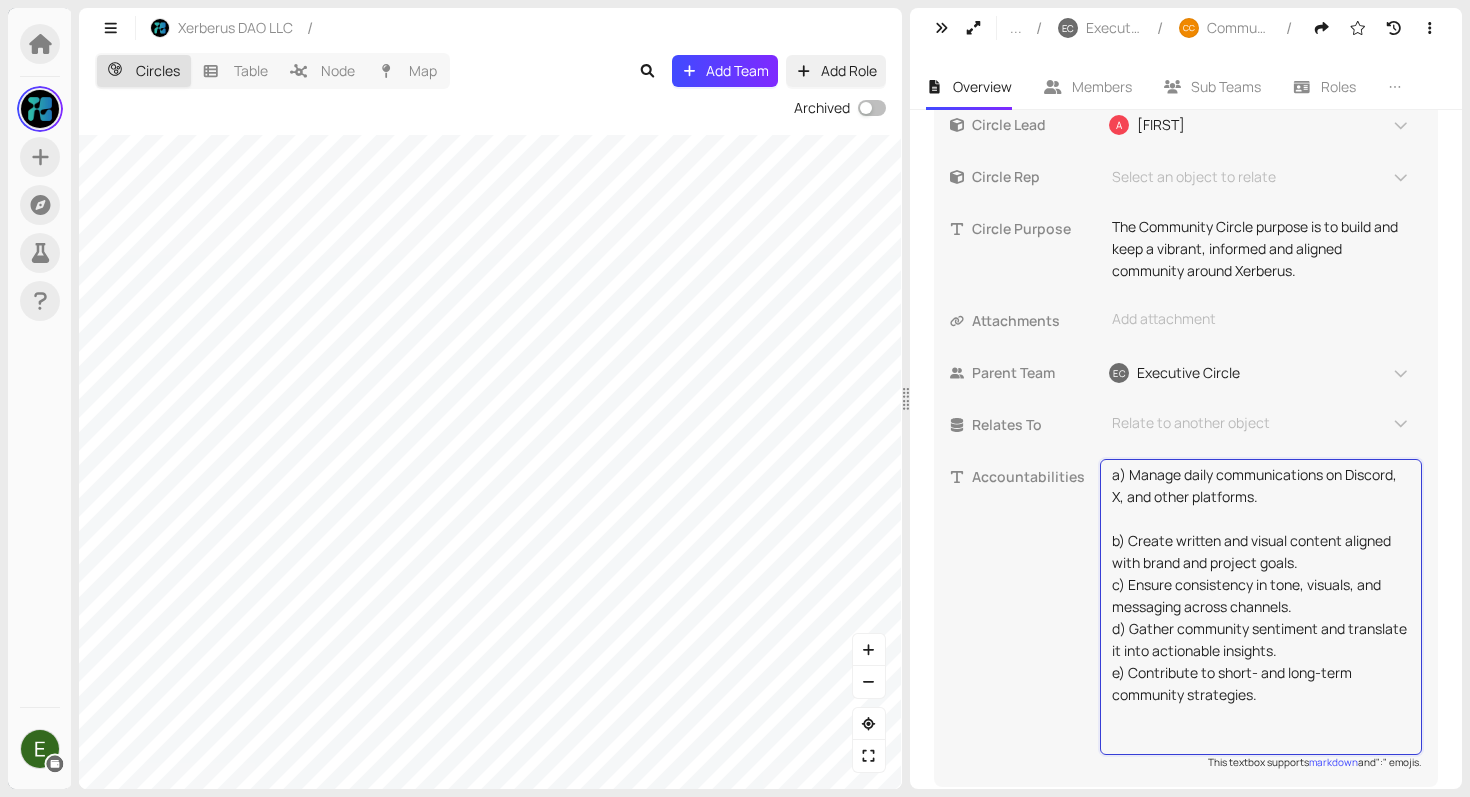 click on "a) Manage daily communications on Discord, X, and other platforms.
b) Create written and visual content aligned with brand and project goals.
c) Ensure consistency in tone, visuals, and messaging across channels.
d) Gather community sentiment and translate it into actionable insights.
e) Contribute to short- and long-term community strategies." at bounding box center (1261, 607) 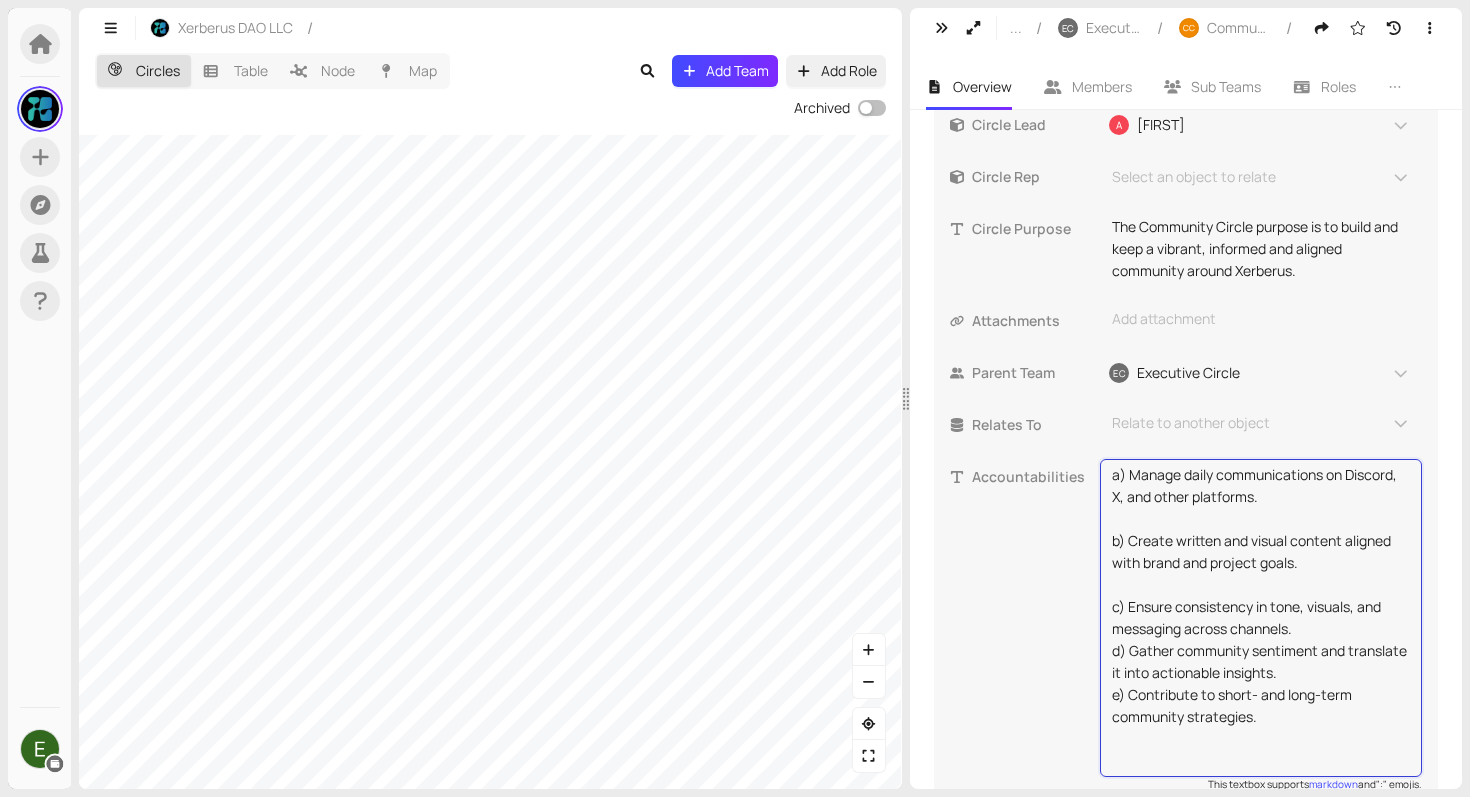 click on "a) Manage daily communications on Discord, X, and other platforms.
b) Create written and visual content aligned with brand and project goals.
c) Ensure consistency in tone, visuals, and messaging across channels.
d) Gather community sentiment and translate it into actionable insights.
e) Contribute to short- and long-term community strategies." at bounding box center (1261, 618) 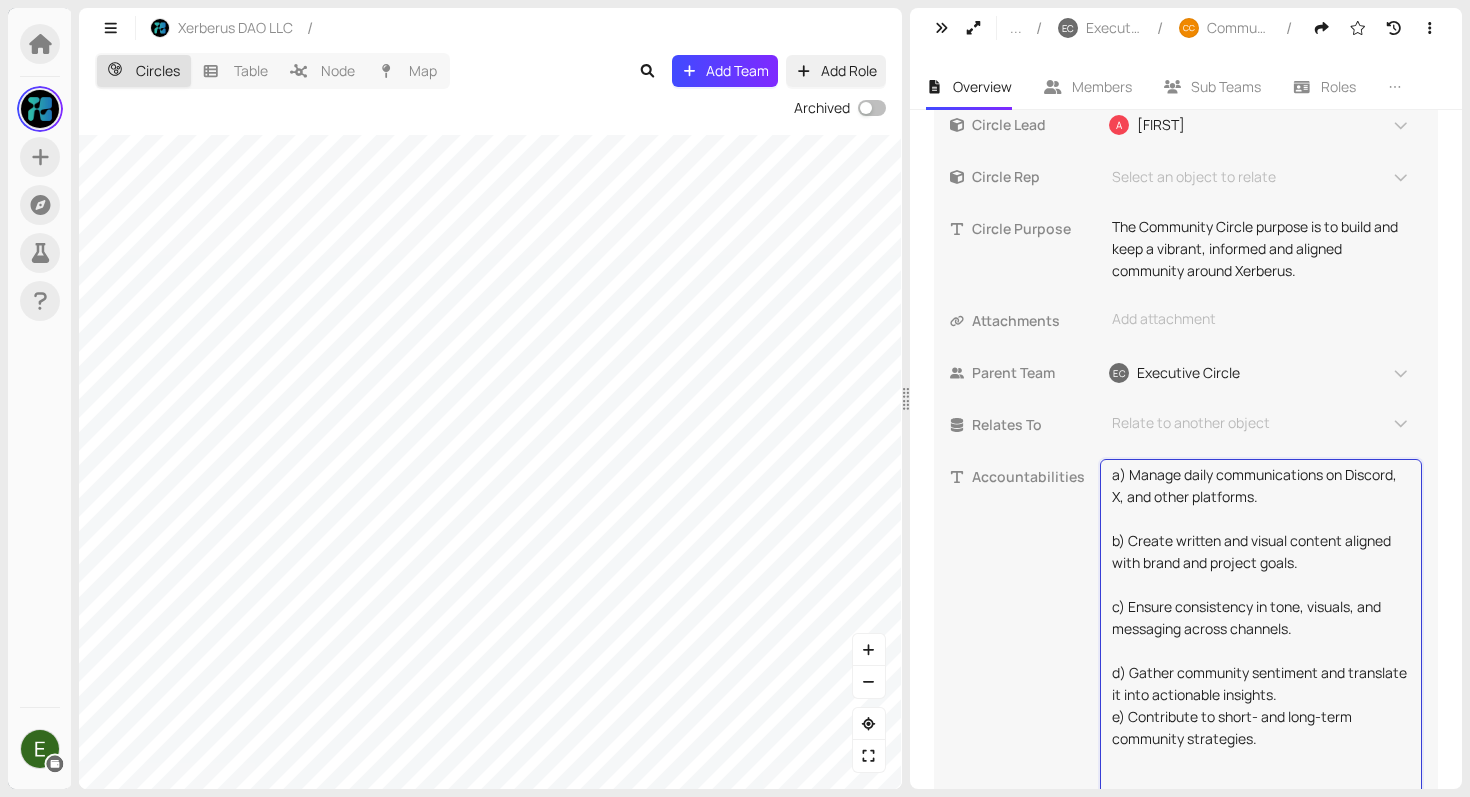 click on "a) Manage daily communications on Discord, X, and other platforms.
b) Create written and visual content aligned with brand and project goals.
c) Ensure consistency in tone, visuals, and messaging across channels.
d) Gather community sentiment and translate it into actionable insights.
e) Contribute to short- and long-term community strategies." at bounding box center (1261, 629) 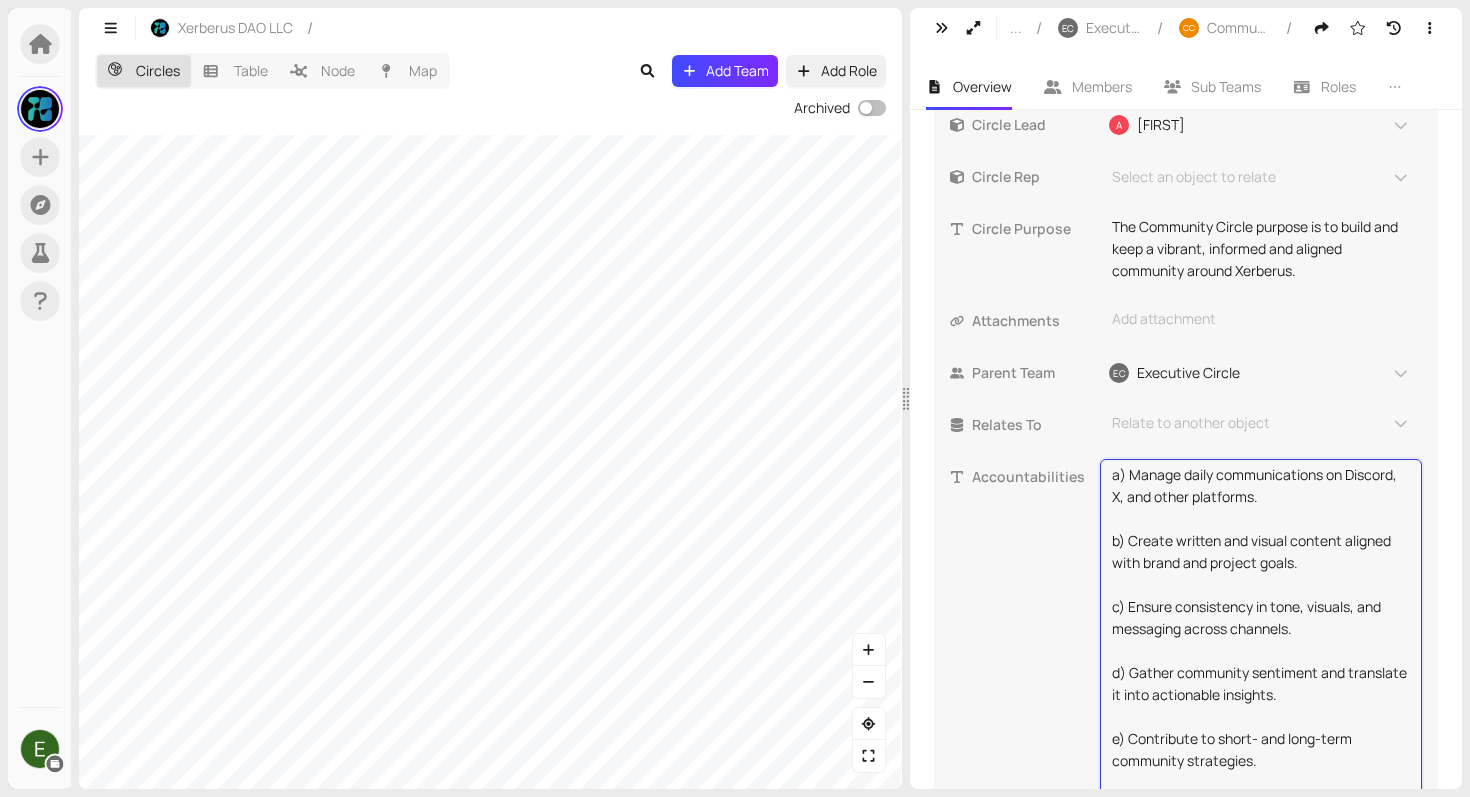 click on "Accountabilities a) Manage daily communications on Discord, X, and other platforms.
b) Create written and visual content aligned with brand and project goals.
c) Ensure consistency in tone, visuals, and messaging across channels.
d) Gather community sentiment and translate it into actionable insights.
e) Contribute to short- and long-term community strategies.
This textbox supports   markdown  and  ":" emojis." at bounding box center [1186, 640] 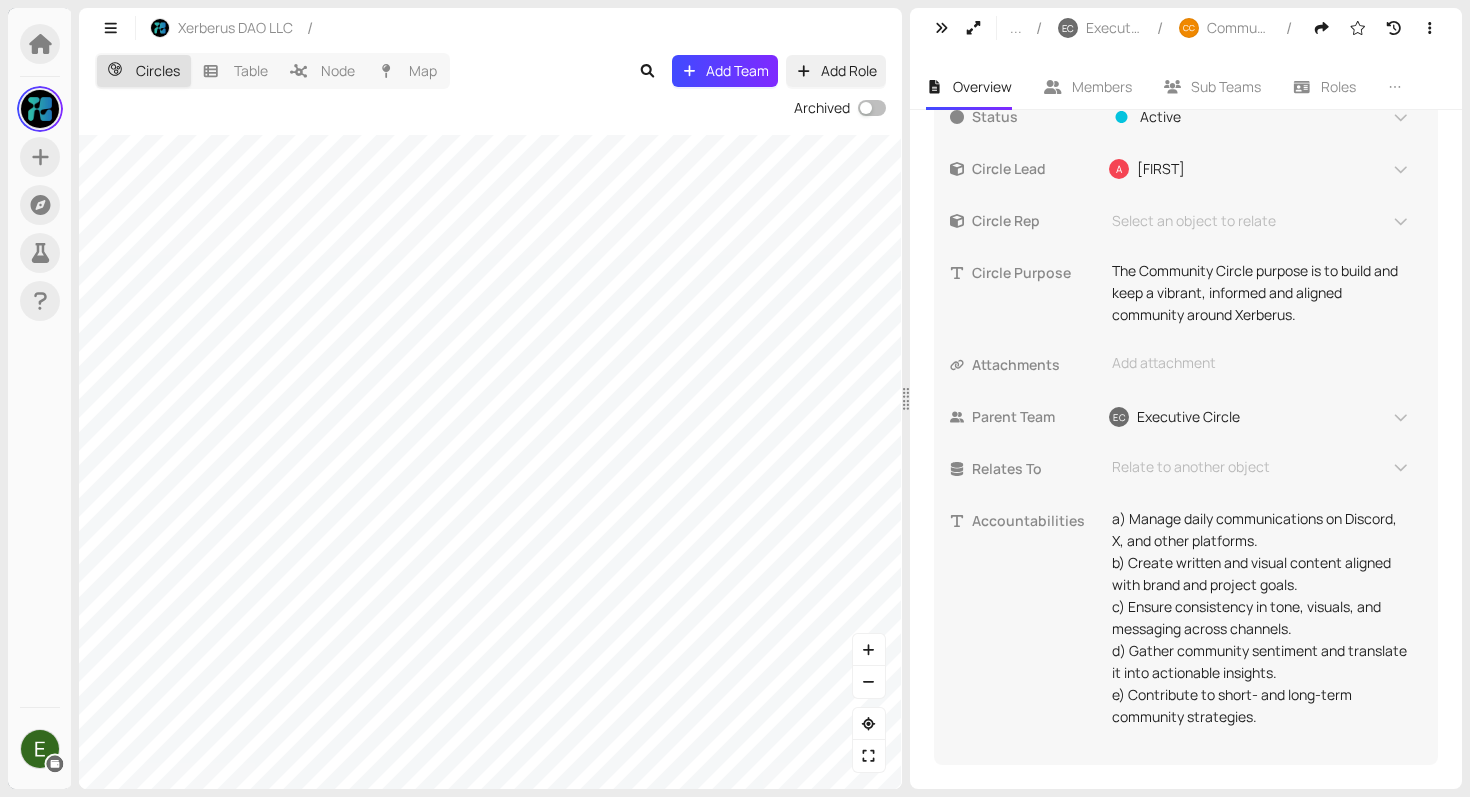 scroll, scrollTop: 518, scrollLeft: 0, axis: vertical 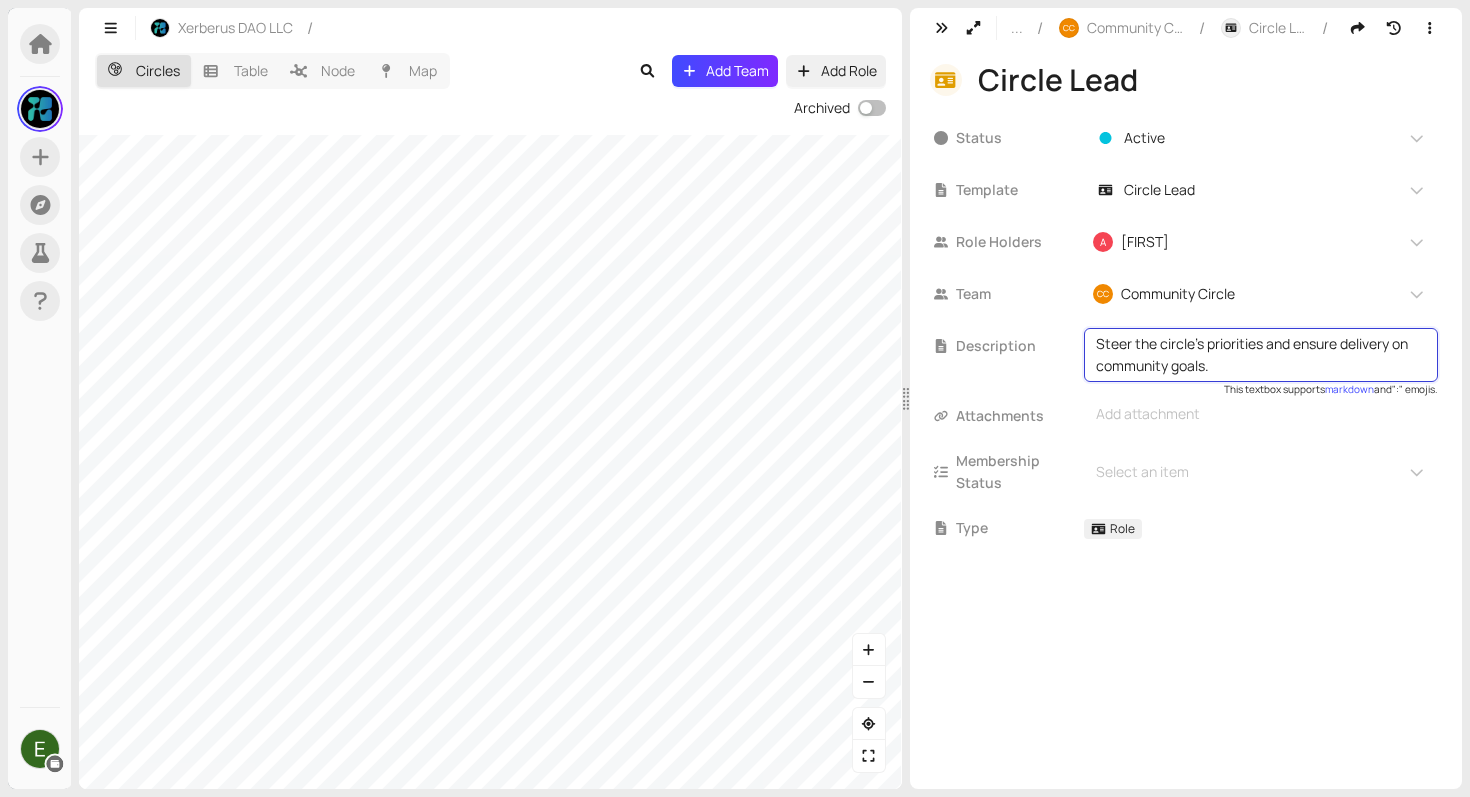 drag, startPoint x: 1131, startPoint y: 345, endPoint x: 1074, endPoint y: 343, distance: 57.035076 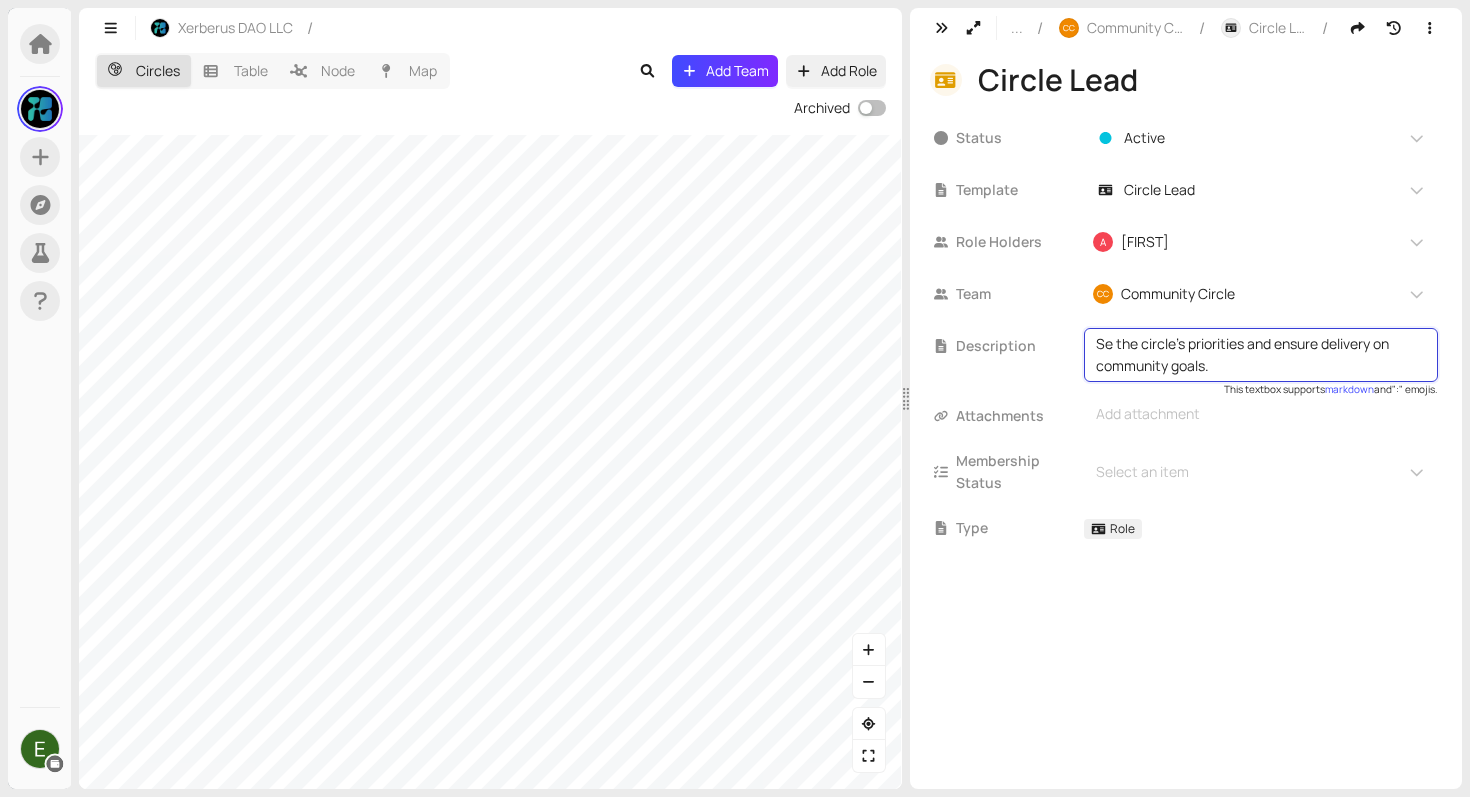 type on "Set the circle’s priorities and ensure delivery on community goals." 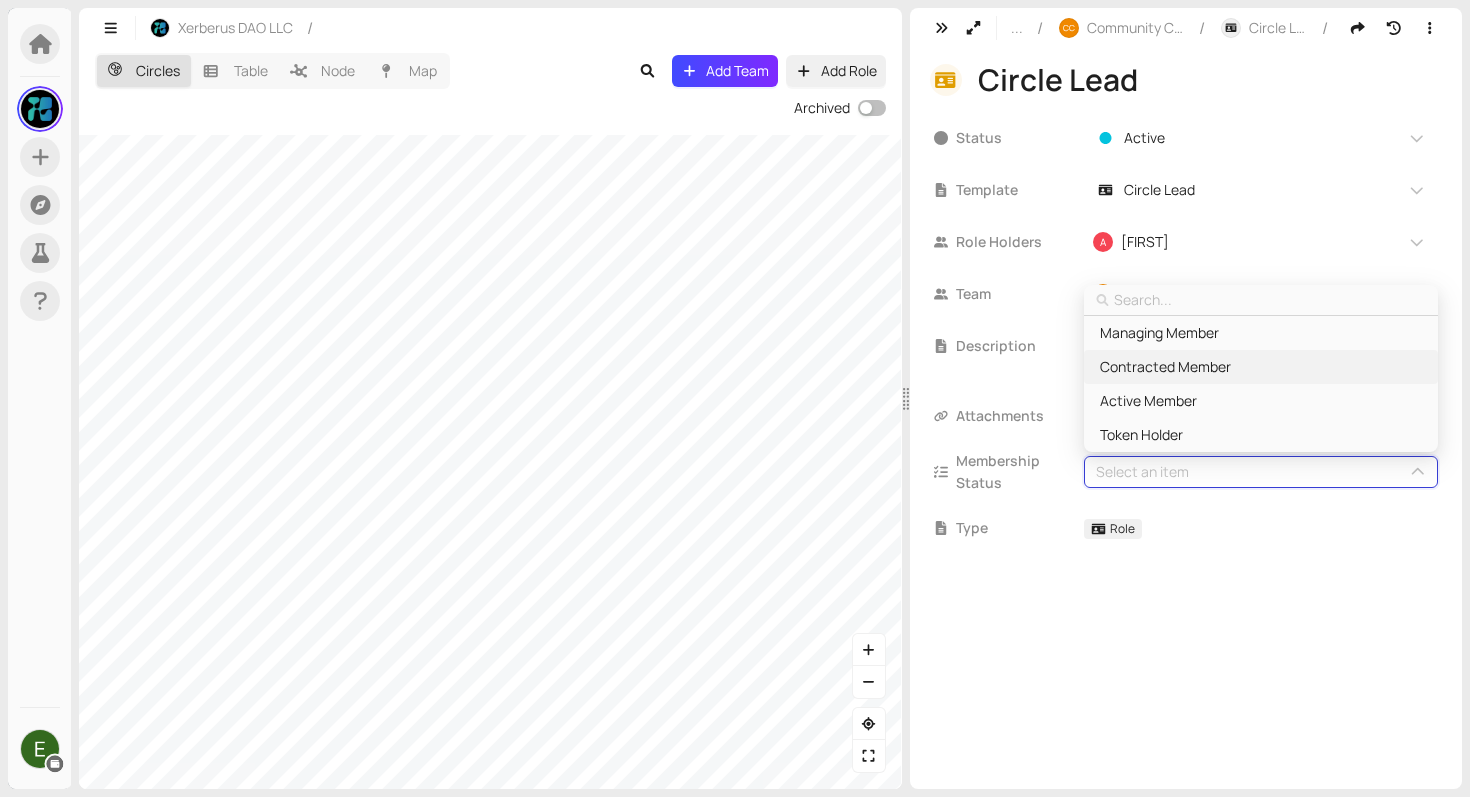 click on "Contracted Member" at bounding box center [1165, 367] 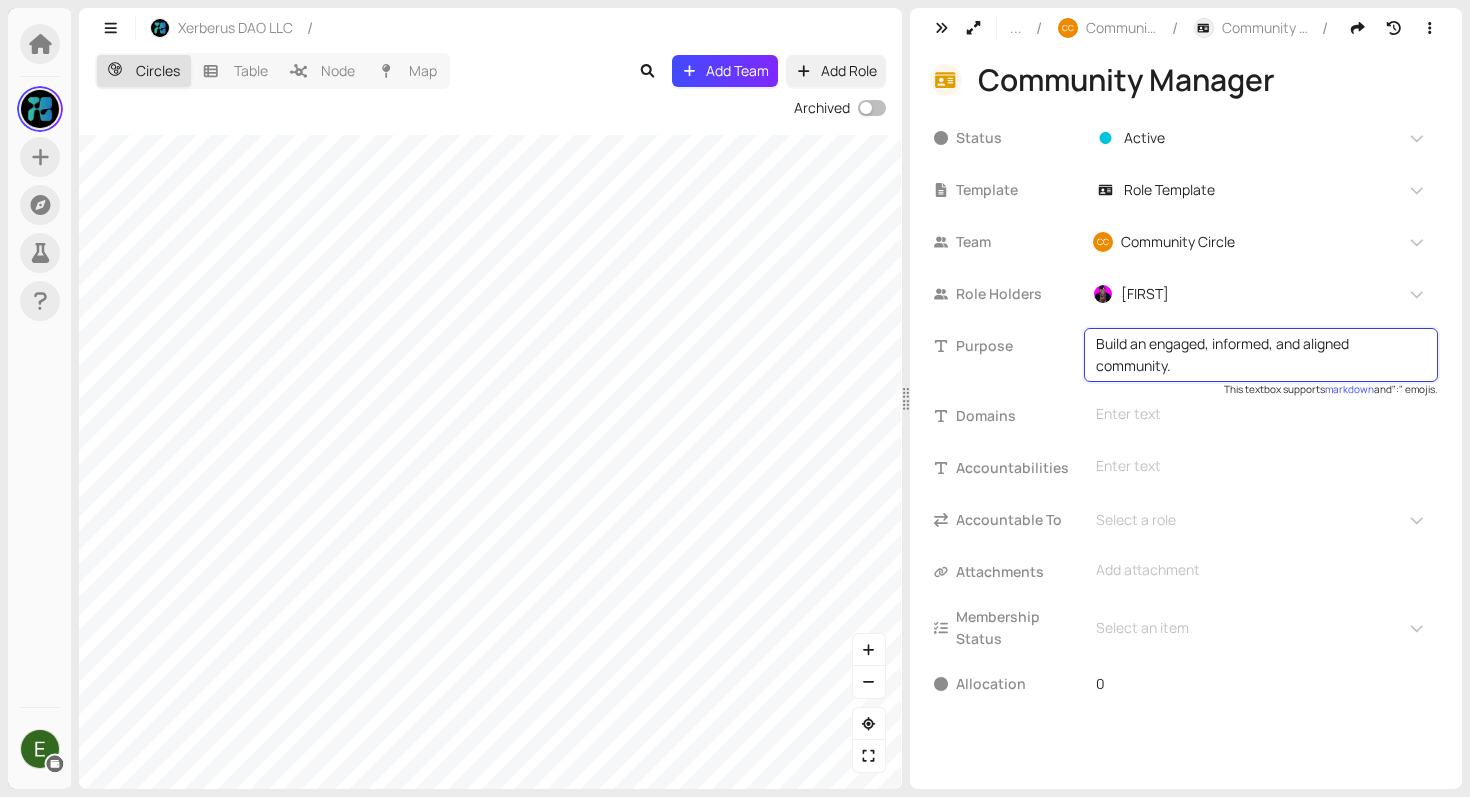 click on "Build an engaged, informed, and aligned community." at bounding box center [1261, 355] 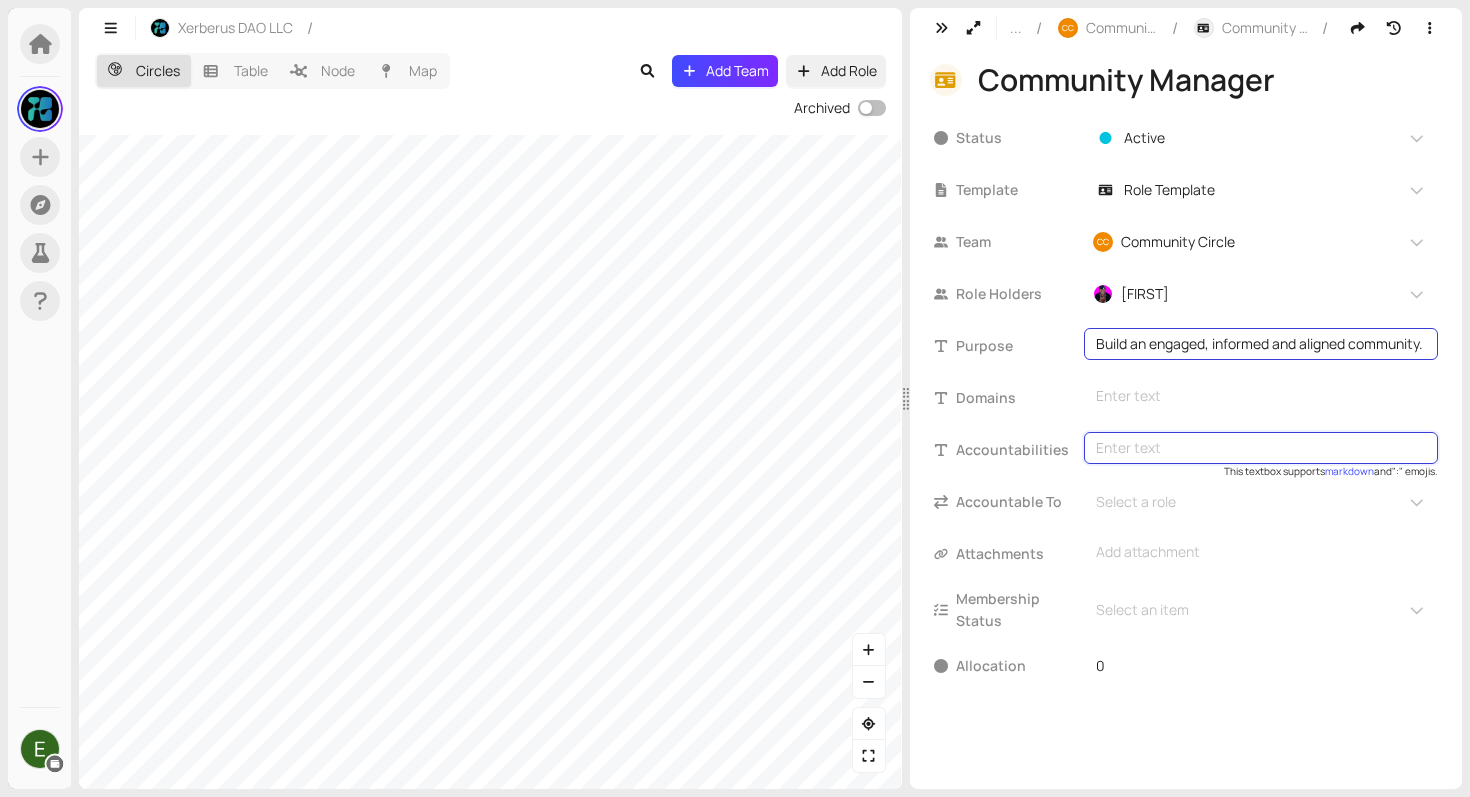 type on "Engaging and enriching the core and broad community 7 days a week, on X through comments, DMs and collabs." 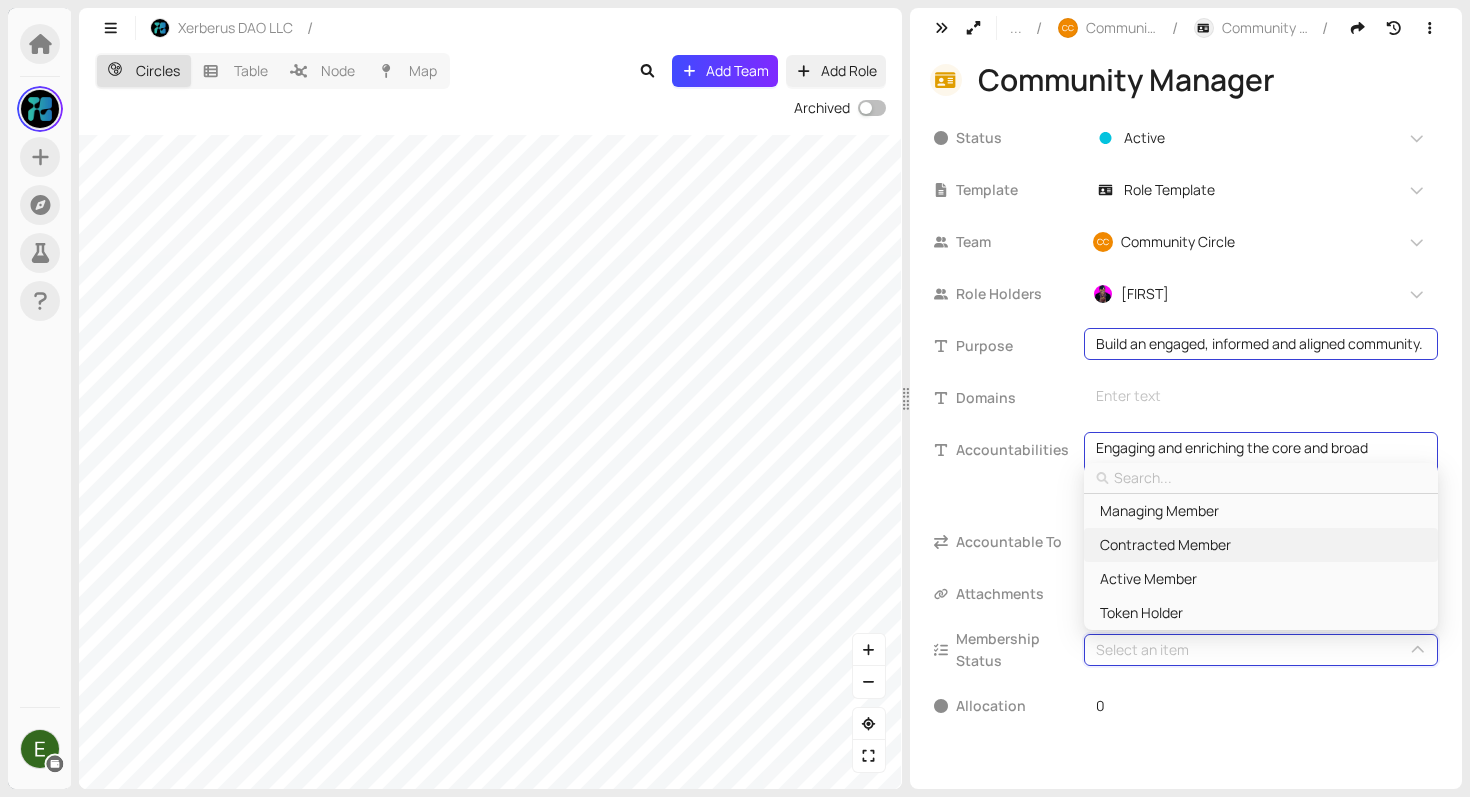 click on "Contracted Member" at bounding box center [1165, 545] 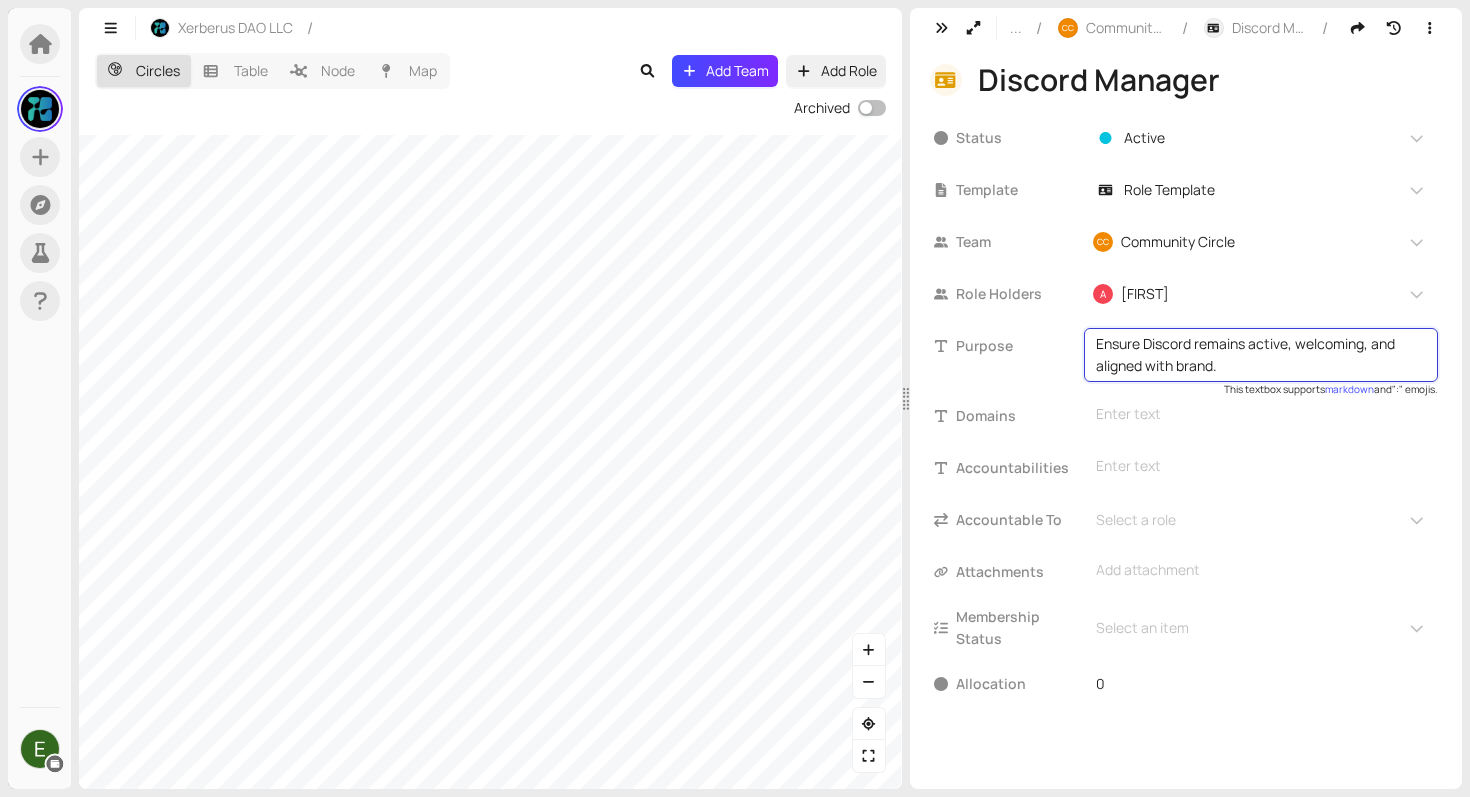 click on "Ensure Discord remains active, welcoming, and aligned with brand." at bounding box center (1261, 355) 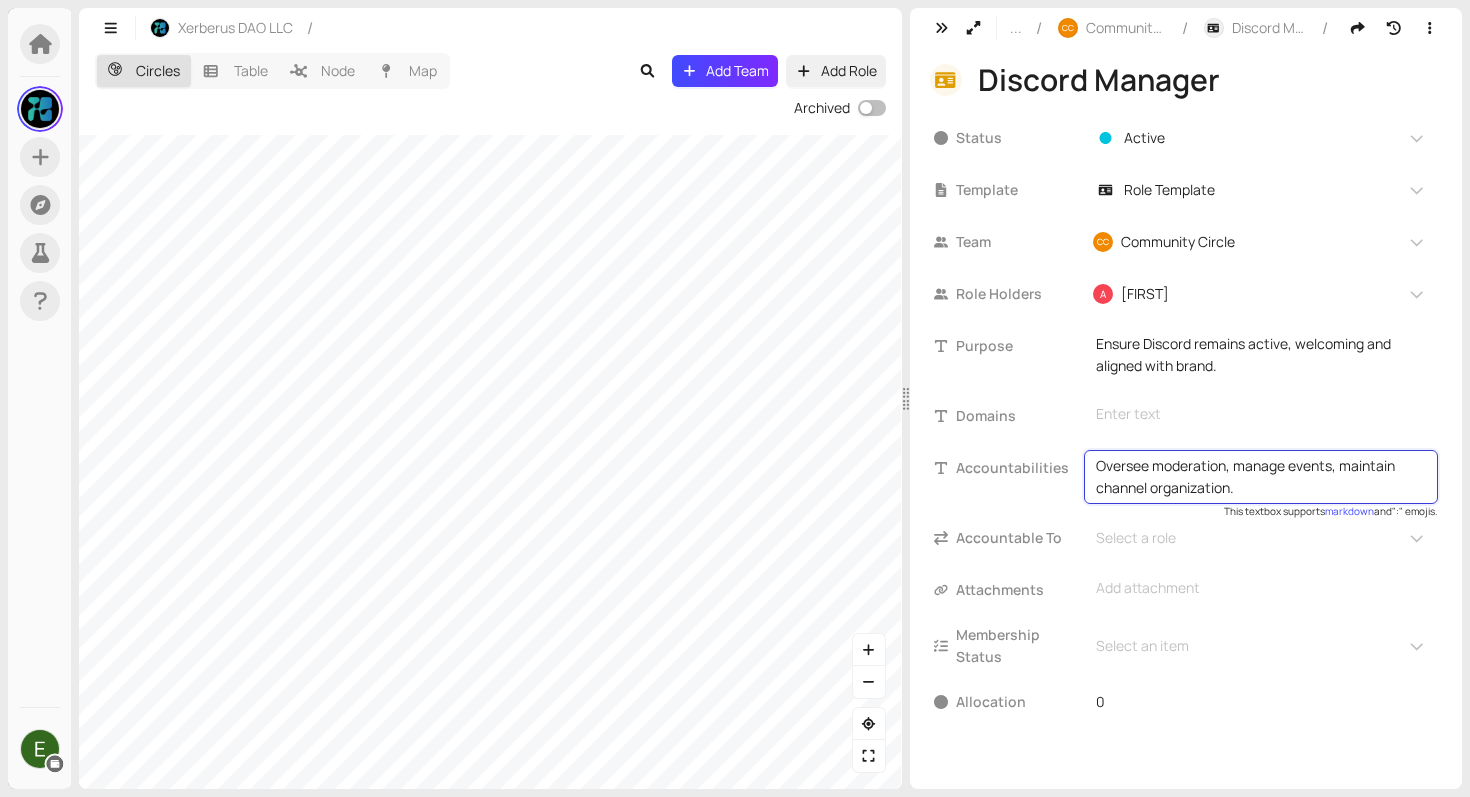 drag, startPoint x: 1335, startPoint y: 471, endPoint x: 1235, endPoint y: 469, distance: 100.02 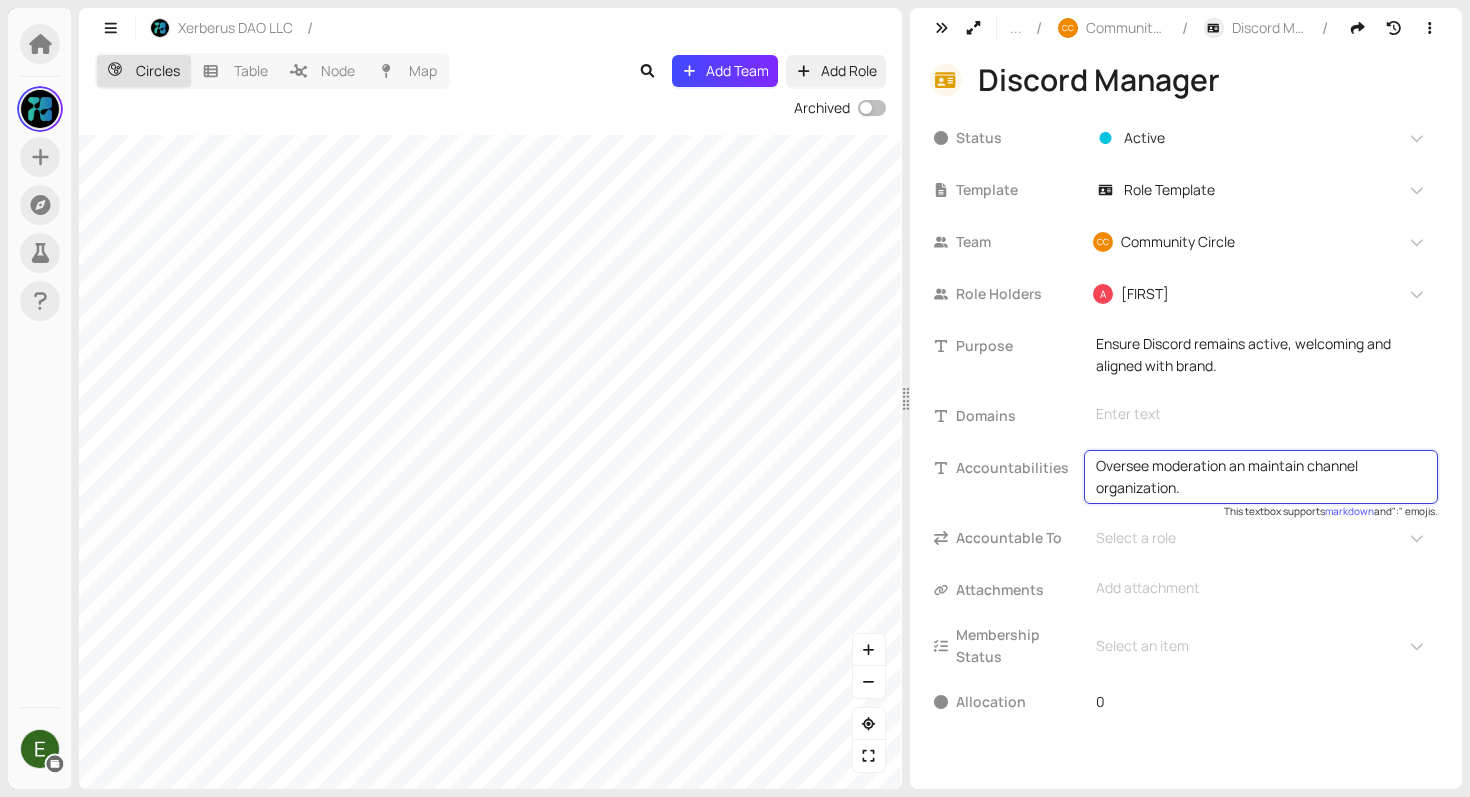 type on "Oversee moderation and maintain channel organization." 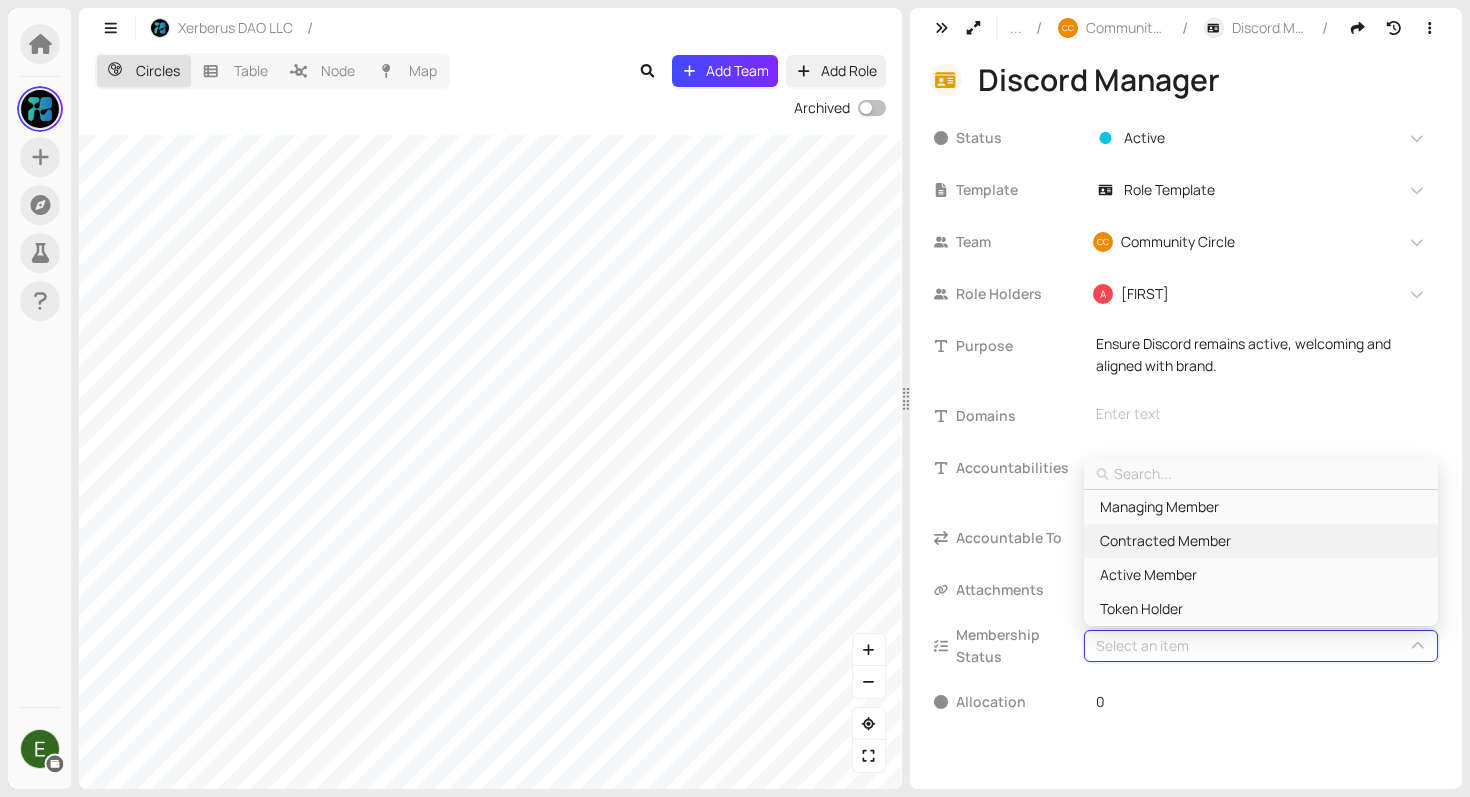 click on "Contracted Member" at bounding box center (1165, 541) 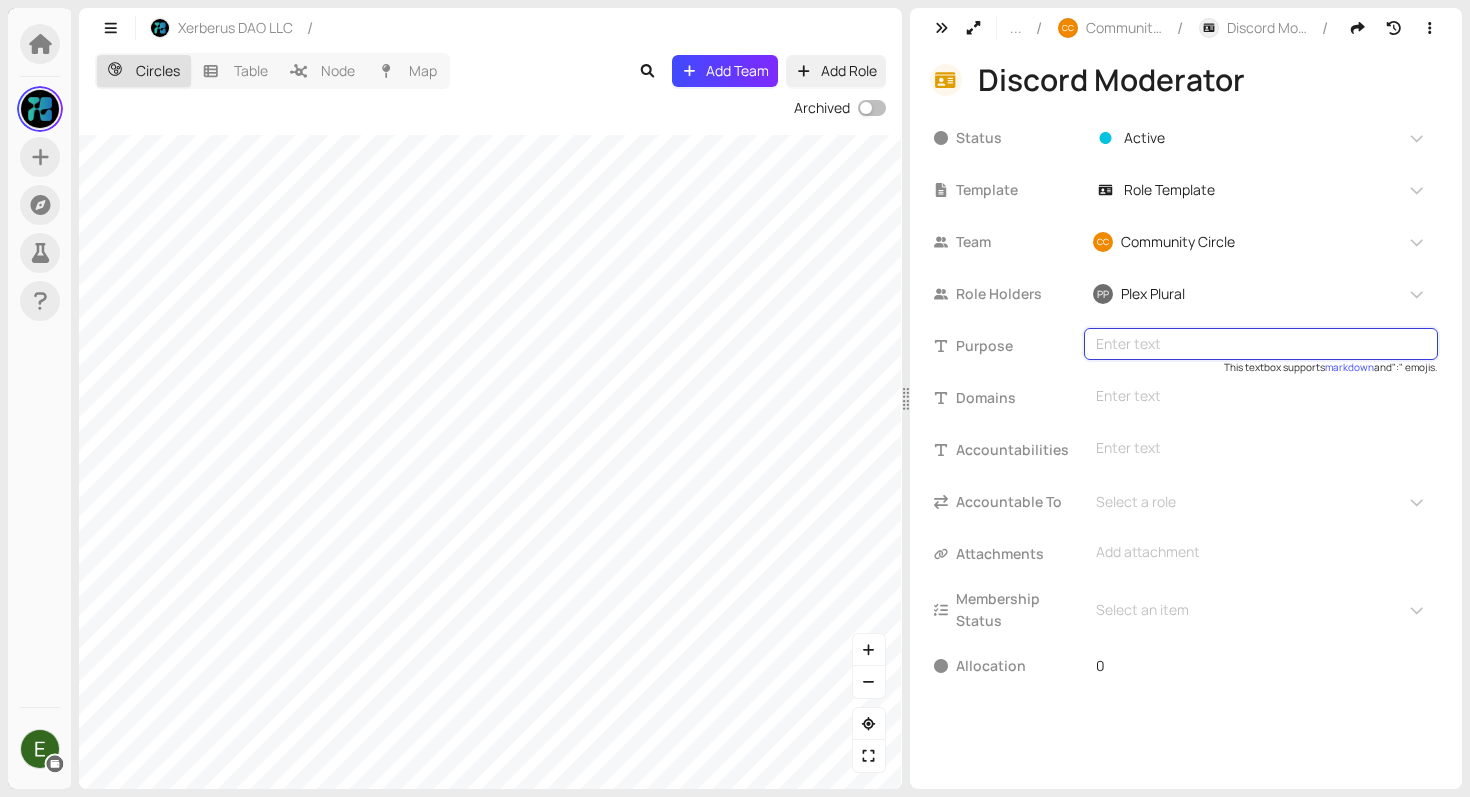 type on "Maintain a positive and safe community environment." 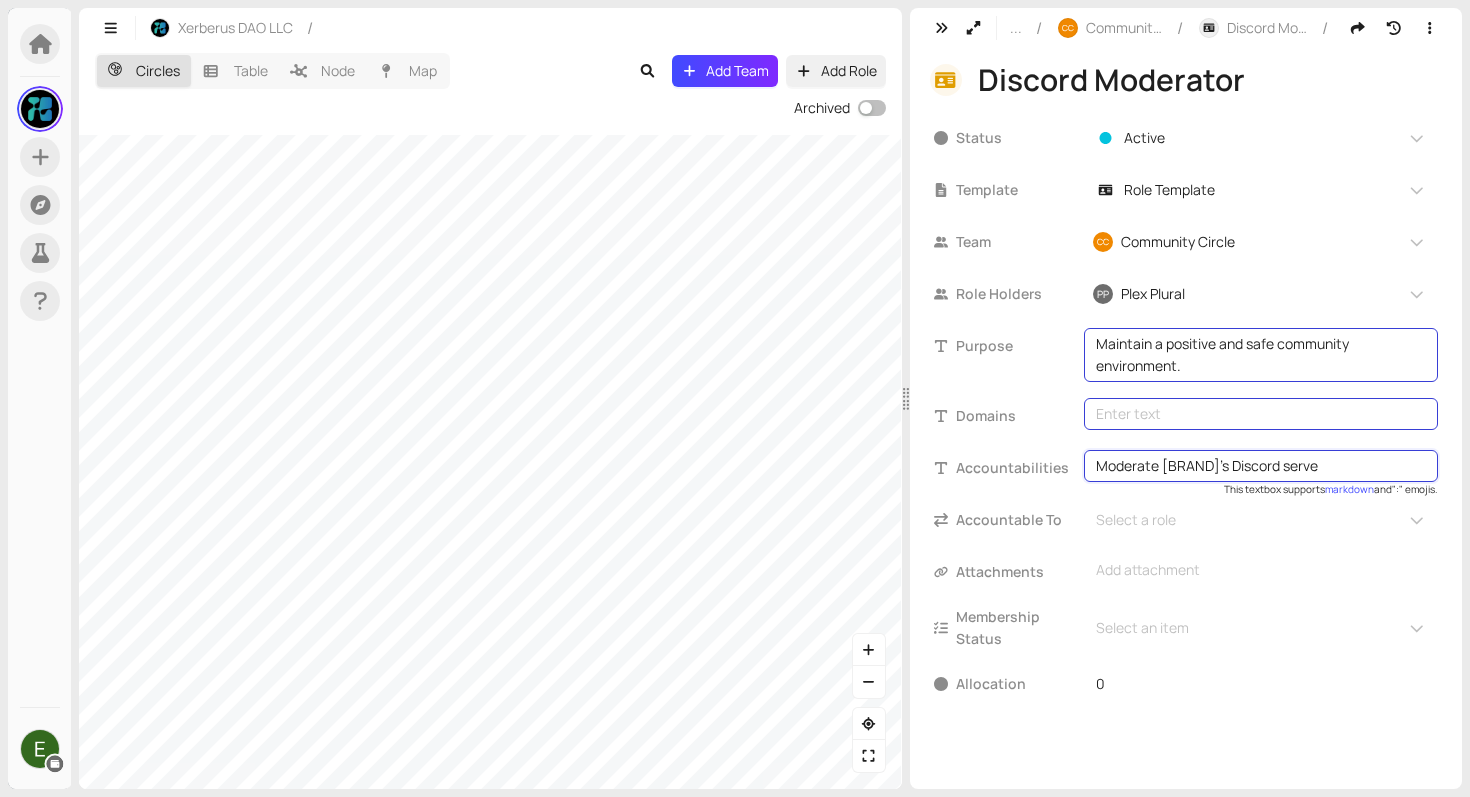 type on "Moderate Xerberus' Discord server" 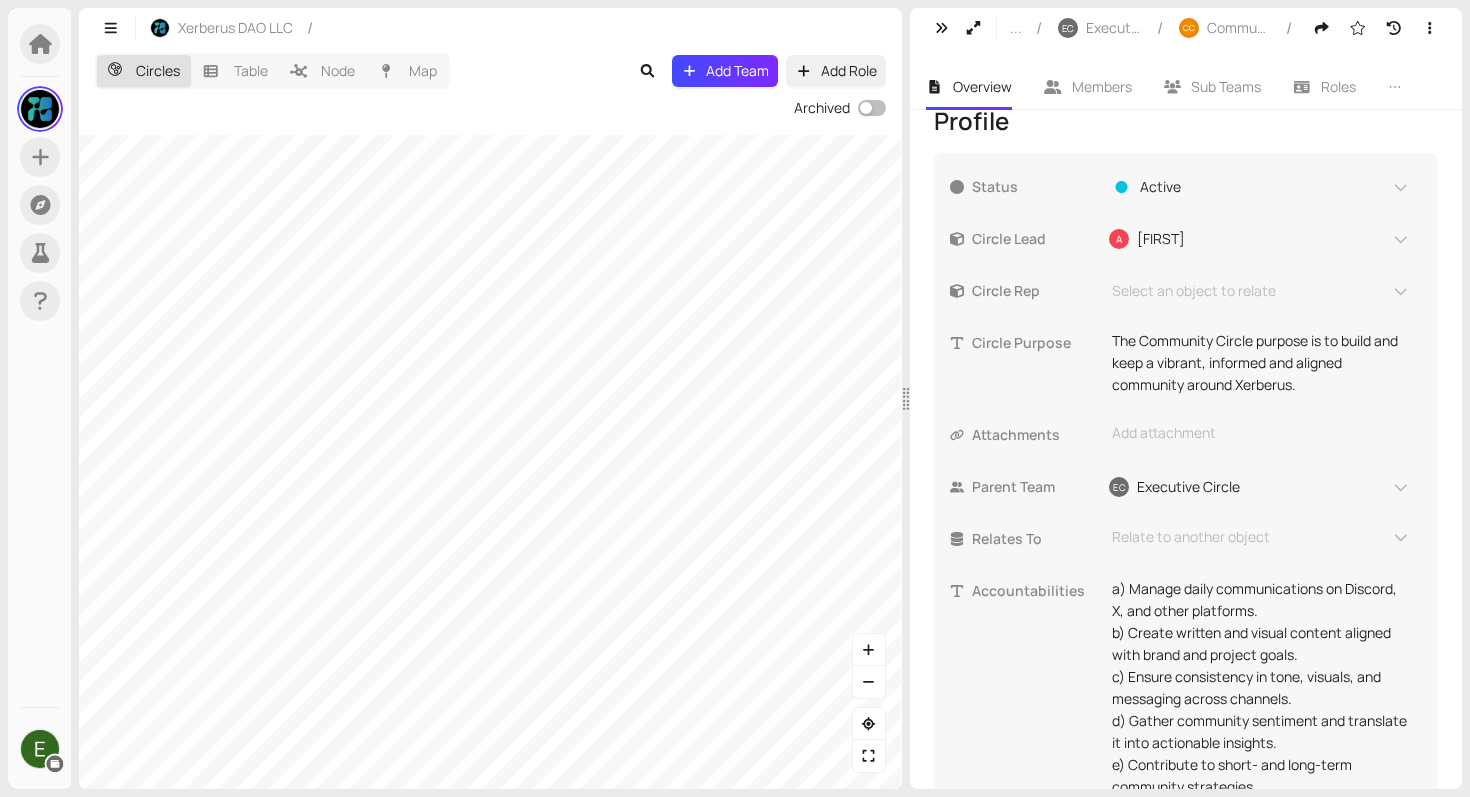 scroll, scrollTop: 518, scrollLeft: 0, axis: vertical 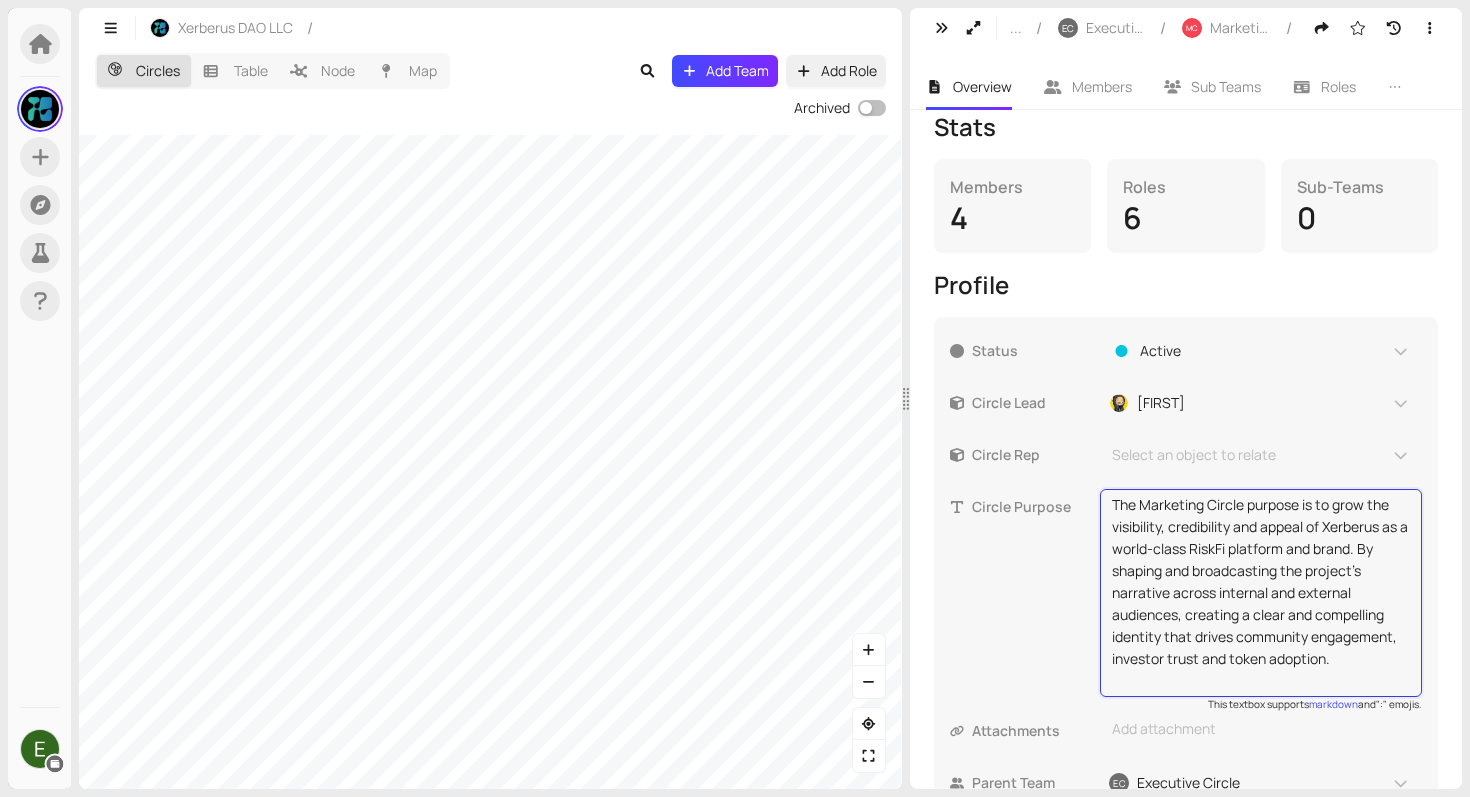drag, startPoint x: 1113, startPoint y: 353, endPoint x: 1359, endPoint y: 558, distance: 320.22025 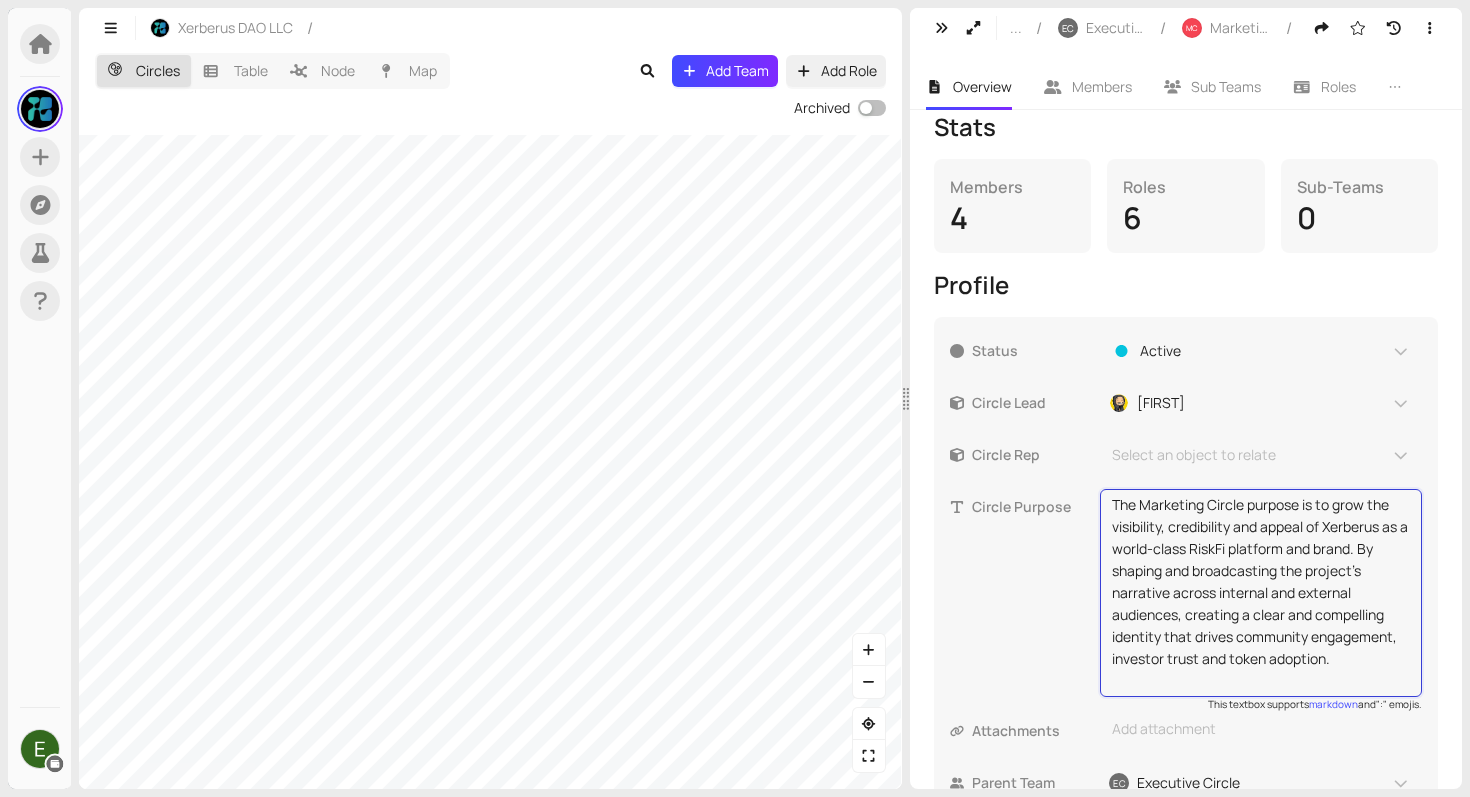 scroll, scrollTop: 398, scrollLeft: 0, axis: vertical 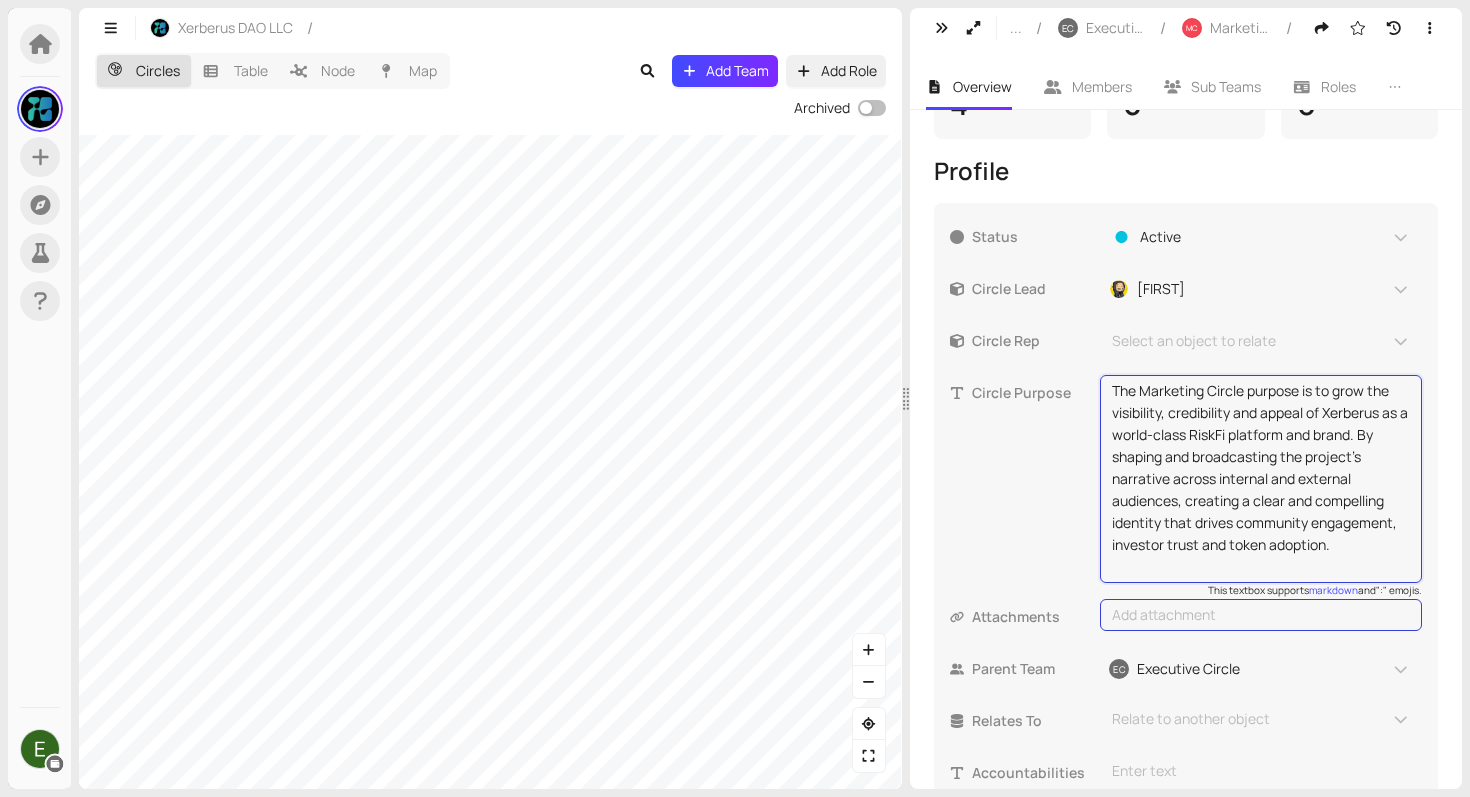 drag, startPoint x: 1114, startPoint y: 390, endPoint x: 1241, endPoint y: 607, distance: 251.4319 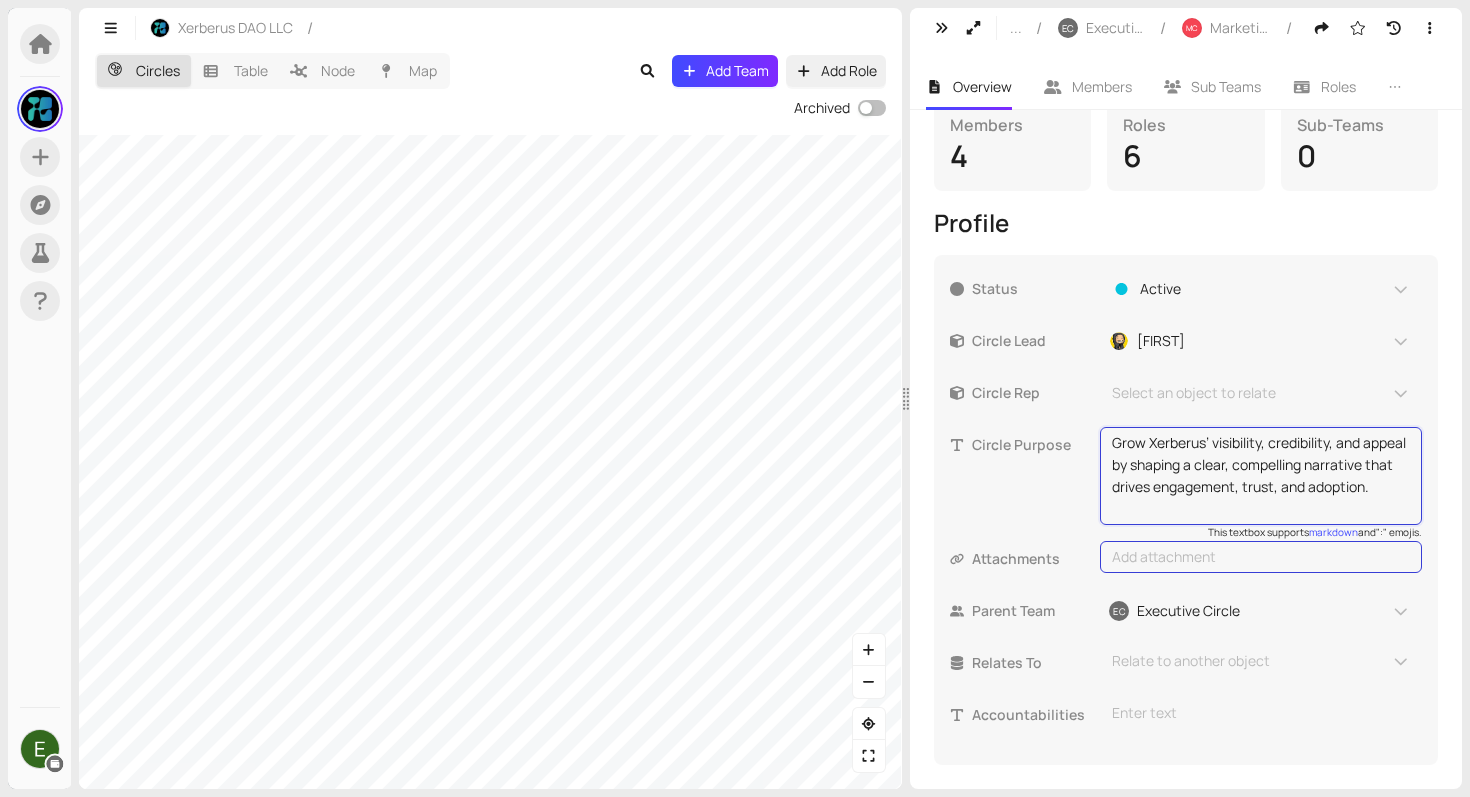 scroll, scrollTop: 0, scrollLeft: 0, axis: both 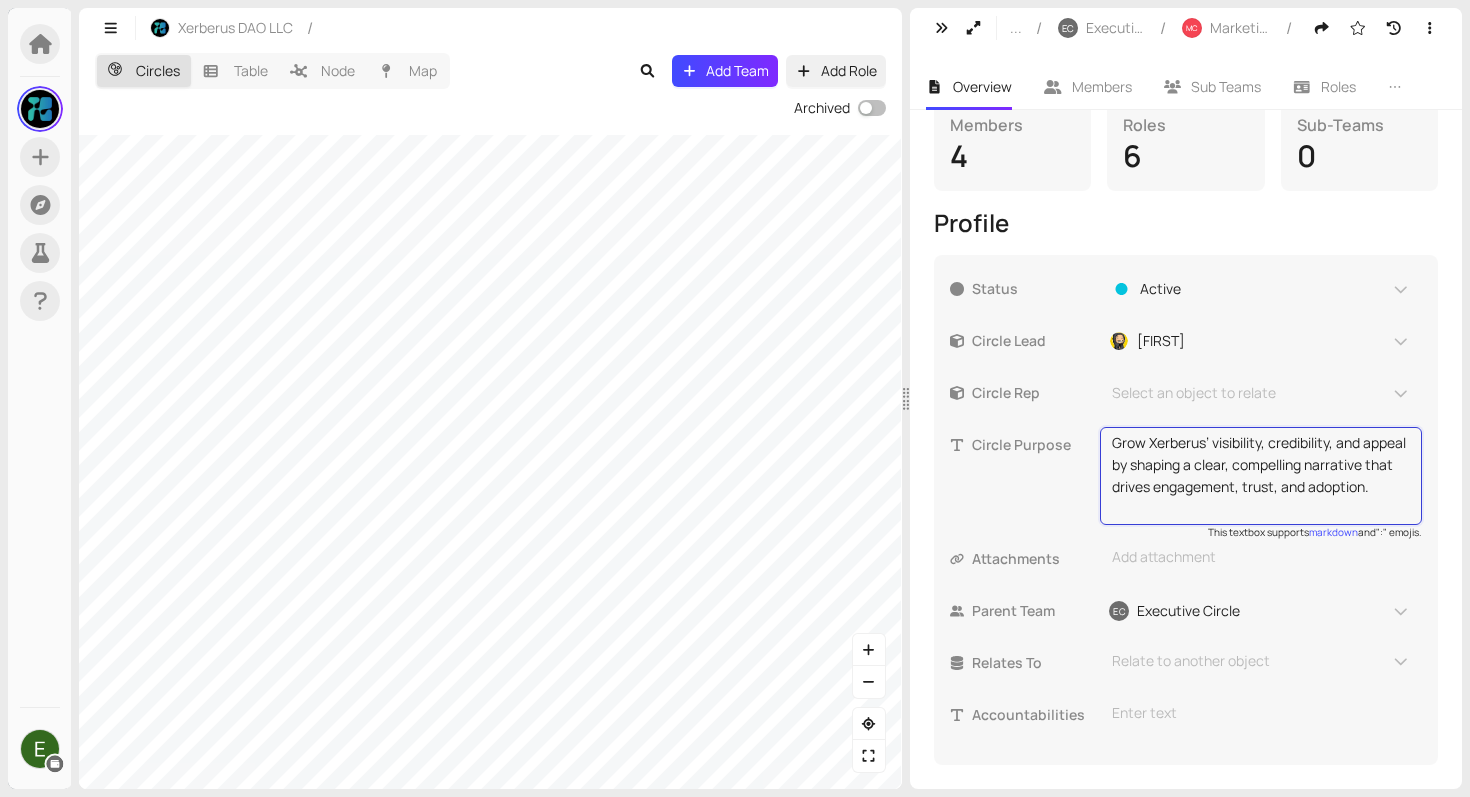 click on "Grow Xerberus’ visibility, credibility, and appeal by shaping a clear, compelling narrative that drives engagement, trust, and adoption." at bounding box center [1261, 476] 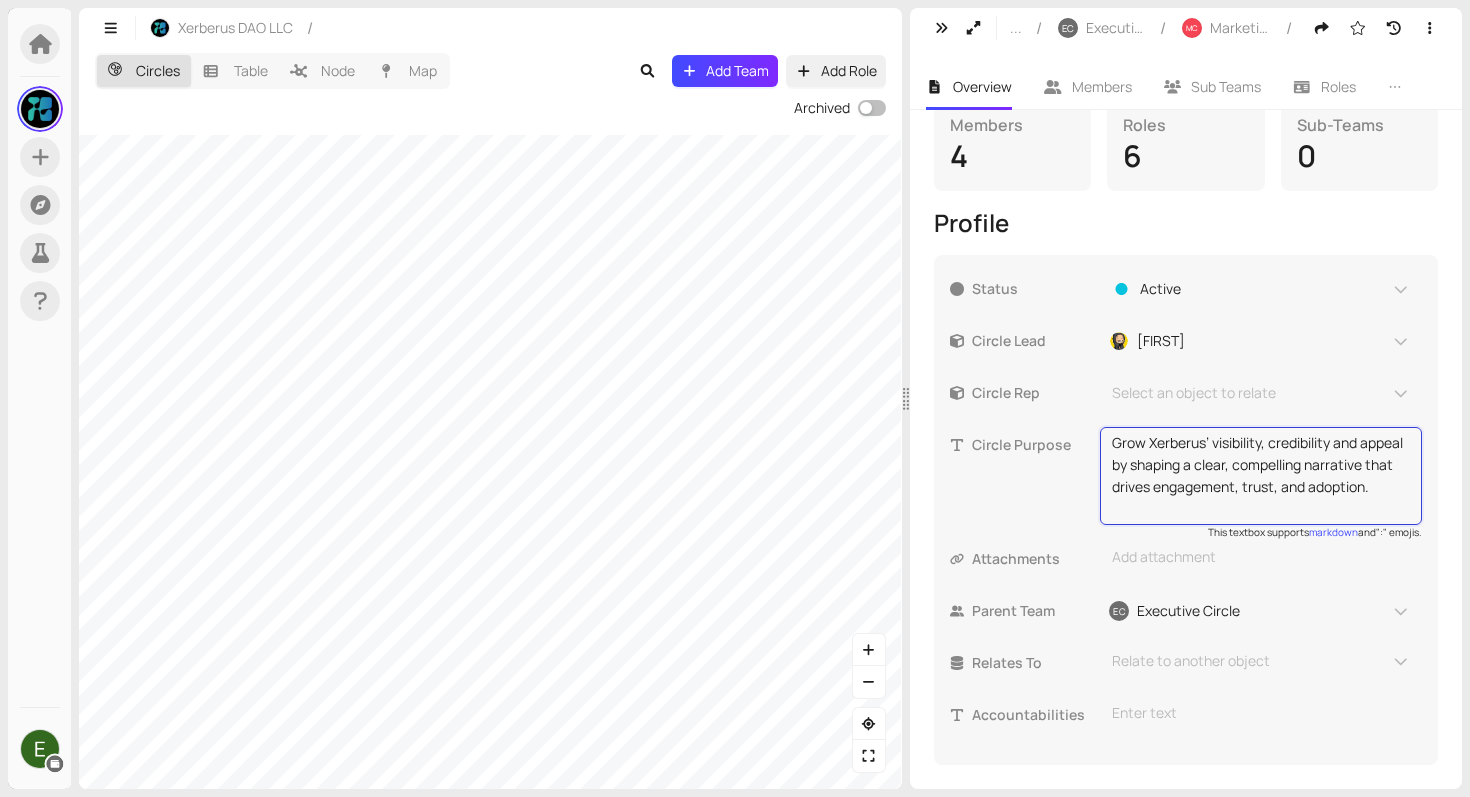 click on "Grow Xerberus’ visibility, credibility and appeal by shaping a clear, compelling narrative that drives engagement, trust, and adoption." at bounding box center (1261, 476) 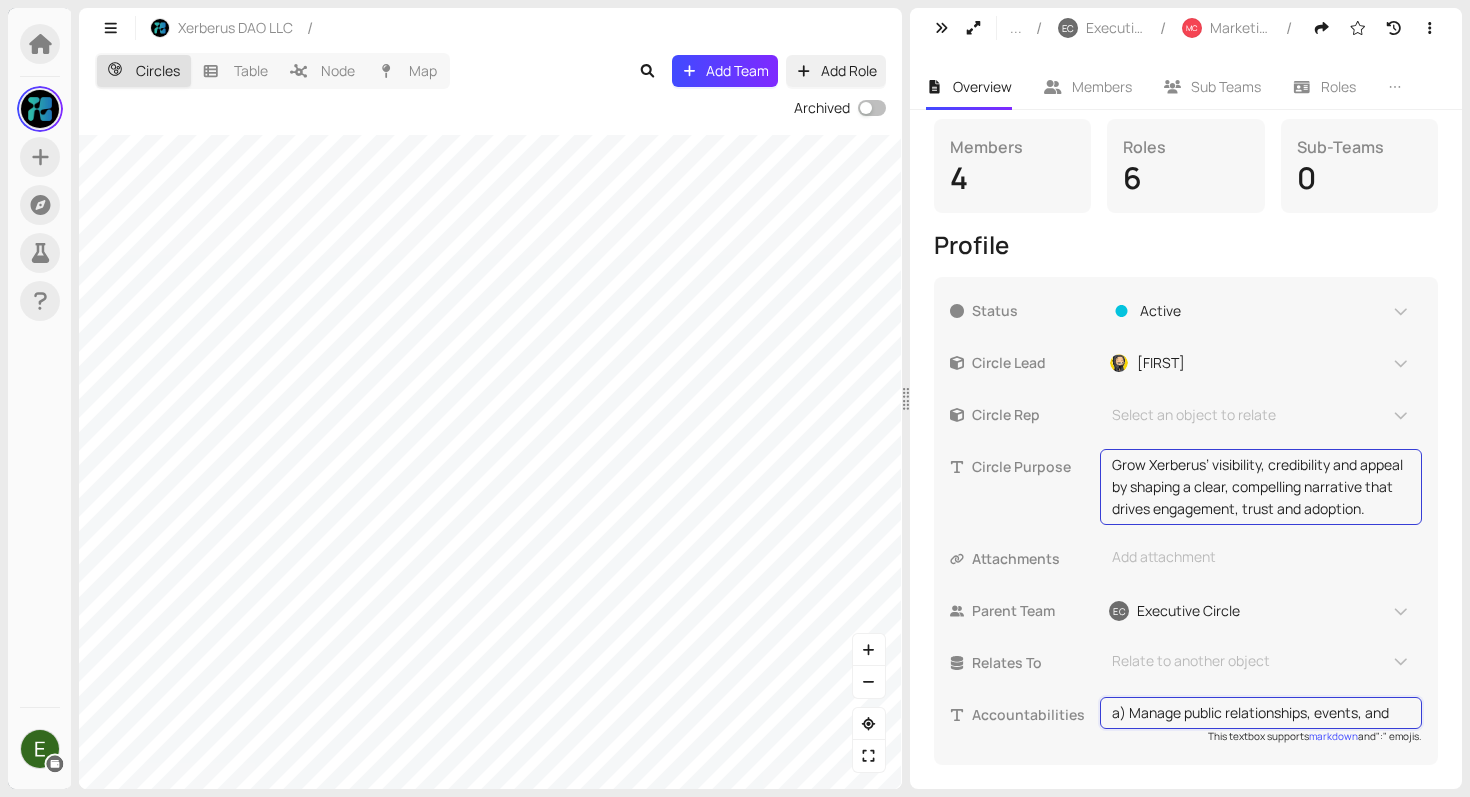 scroll, scrollTop: 697, scrollLeft: 0, axis: vertical 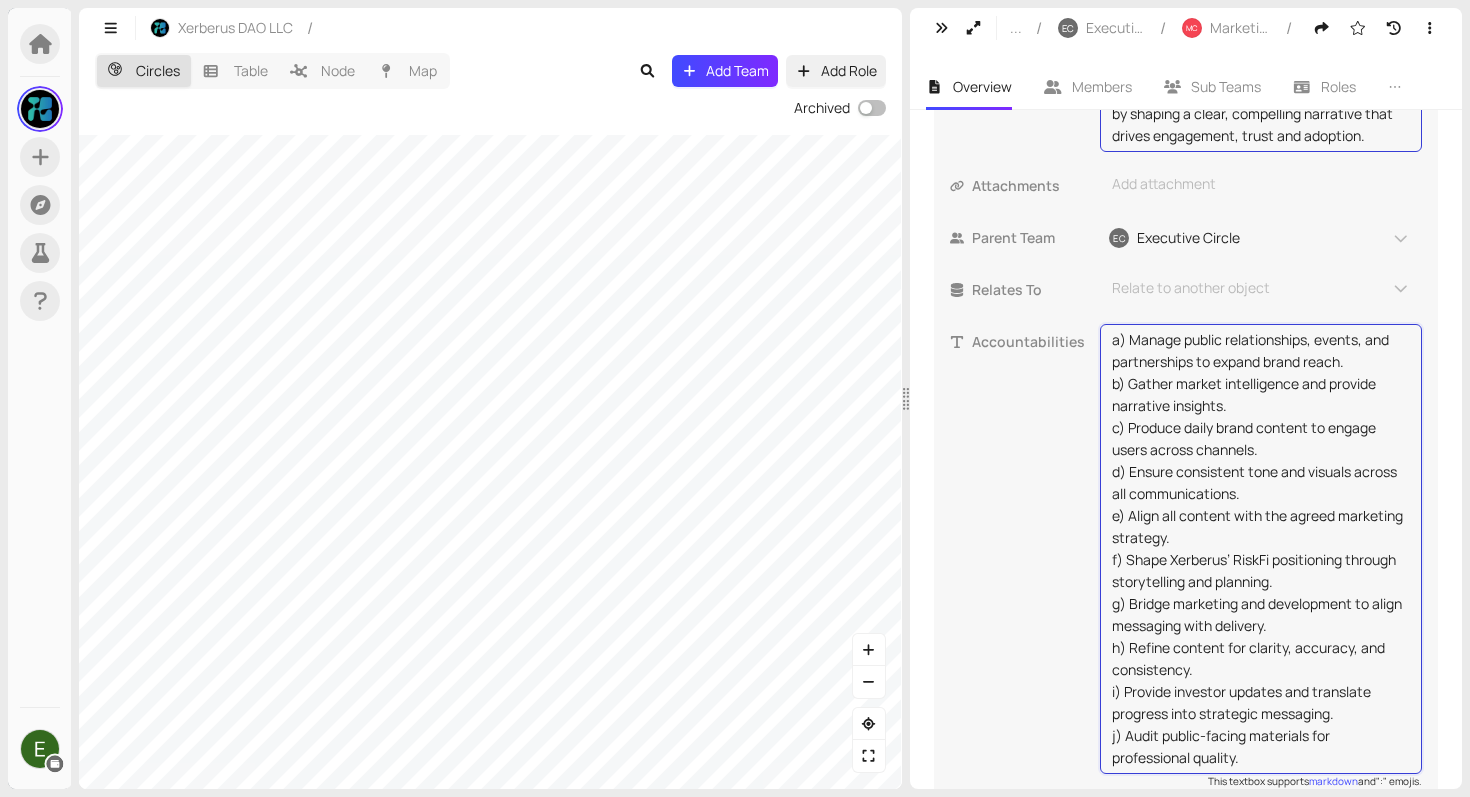 click on "a) Manage public relationships, events, and partnerships to expand brand reach.
b) Gather market intelligence and provide narrative insights.
c) Produce daily brand content to engage users across channels.
d) Ensure consistent tone and visuals across all communications.
e) Align all content with the agreed marketing strategy.
f) Shape Xerberus’ RiskFi positioning through storytelling and planning.
g) Bridge marketing and development to align messaging with delivery.
h) Refine content for clarity, accuracy, and consistency.
i) Provide investor updates and translate progress into strategic messaging.
j) Audit public-facing materials for professional quality." at bounding box center [1261, 549] 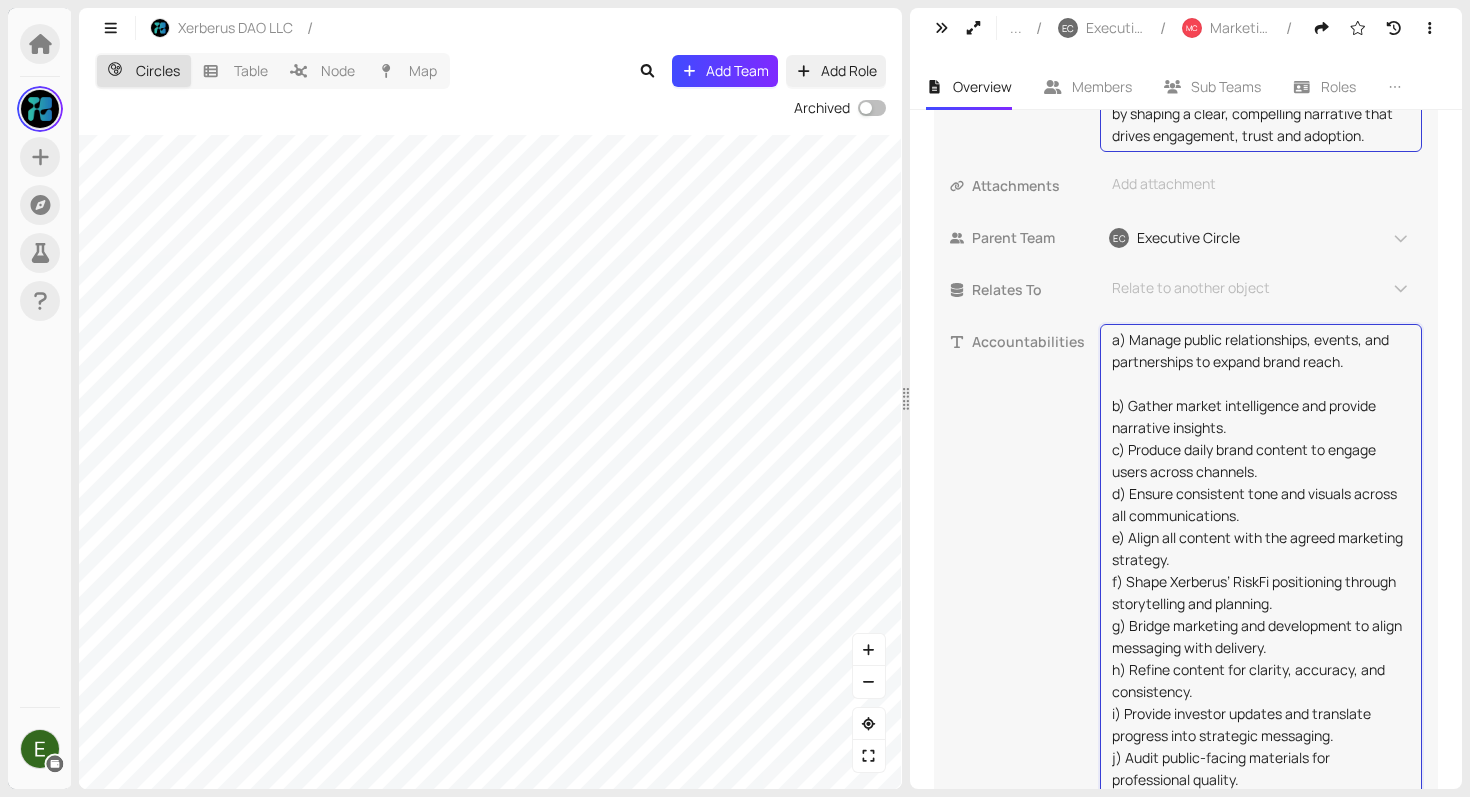 click on "a) Manage public relationships, events, and partnerships to expand brand reach.
b) Gather market intelligence and provide narrative insights.
c) Produce daily brand content to engage users across channels.
d) Ensure consistent tone and visuals across all communications.
e) Align all content with the agreed marketing strategy.
f) Shape Xerberus’ RiskFi positioning through storytelling and planning.
g) Bridge marketing and development to align messaging with delivery.
h) Refine content for clarity, accuracy, and consistency.
i) Provide investor updates and translate progress into strategic messaging.
j) Audit public-facing materials for professional quality." at bounding box center [1261, 560] 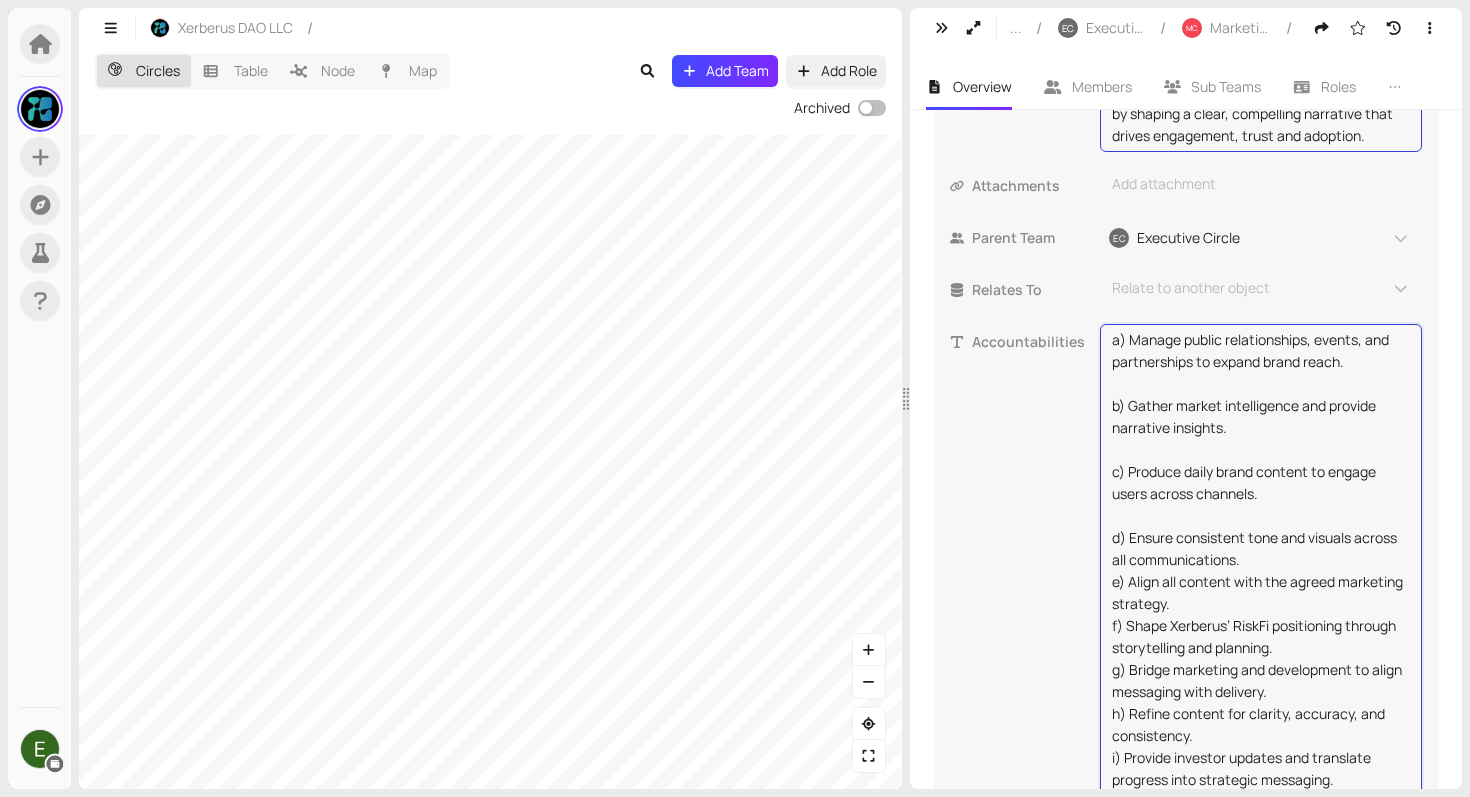 click on "a) Manage public relationships, events, and partnerships to expand brand reach.
b) Gather market intelligence and provide narrative insights.
c) Produce daily brand content to engage users across channels.
d) Ensure consistent tone and visuals across all communications.
e) Align all content with the agreed marketing strategy.
f) Shape Xerberus’ RiskFi positioning through storytelling and planning.
g) Bridge marketing and development to align messaging with delivery.
h) Refine content for clarity, accuracy, and consistency.
i) Provide investor updates and translate progress into strategic messaging.
j) Audit public-facing materials for professional quality." at bounding box center [1261, 571] 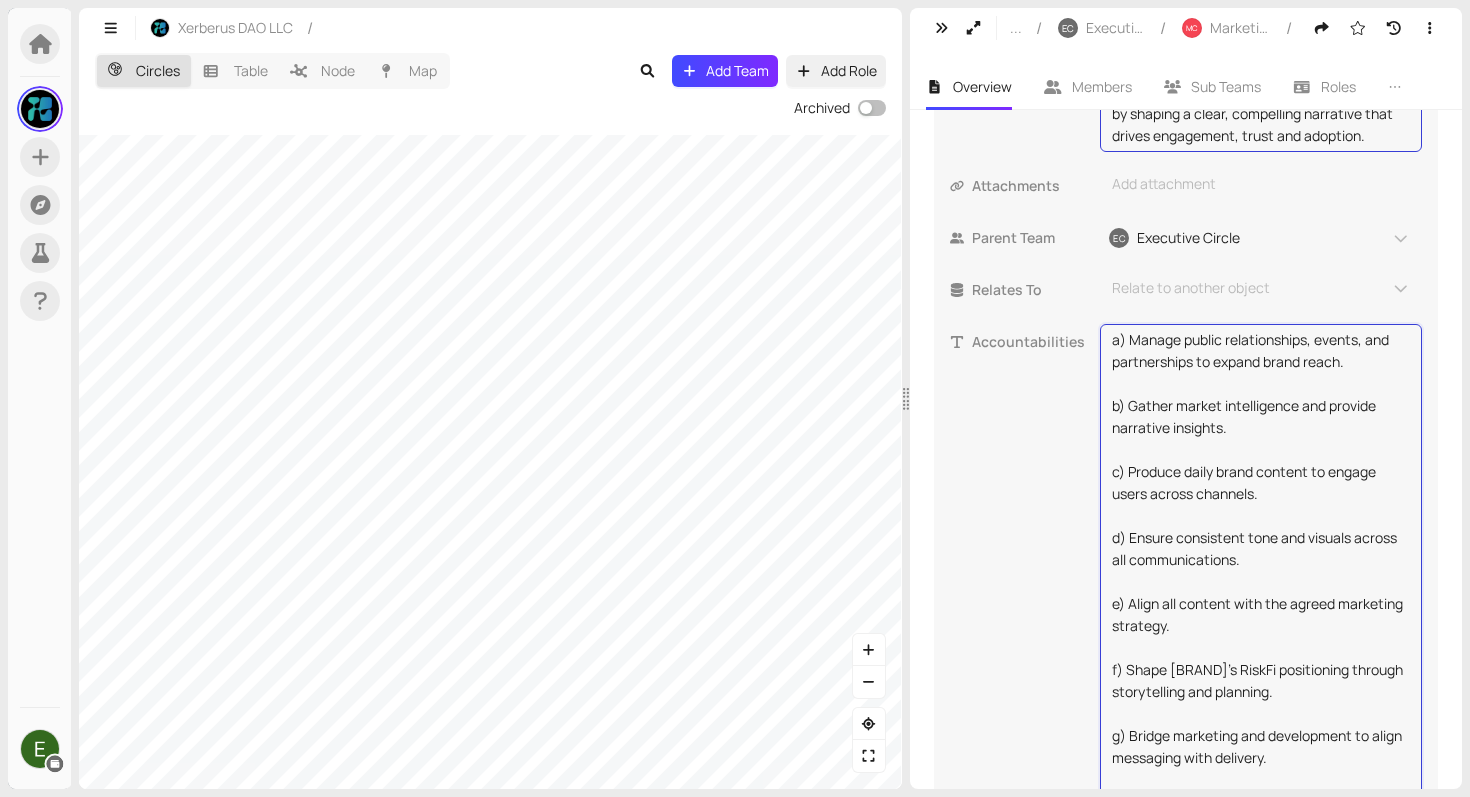 click on "a) Manage public relationships, events, and partnerships to expand brand reach.
b) Gather market intelligence and provide narrative insights.
c) Produce daily brand content to engage users across channels.
d) Ensure consistent tone and visuals across all communications.
e) Align all content with the agreed marketing strategy.
f) Shape Xerberus’ RiskFi positioning through storytelling and planning.
g) Bridge marketing and development to align messaging with delivery.
h) Refine content for clarity, accuracy, and consistency.
i) Provide investor updates and translate progress into strategic messaging.
j) Audit public-facing materials for professional quality." at bounding box center [1261, 593] 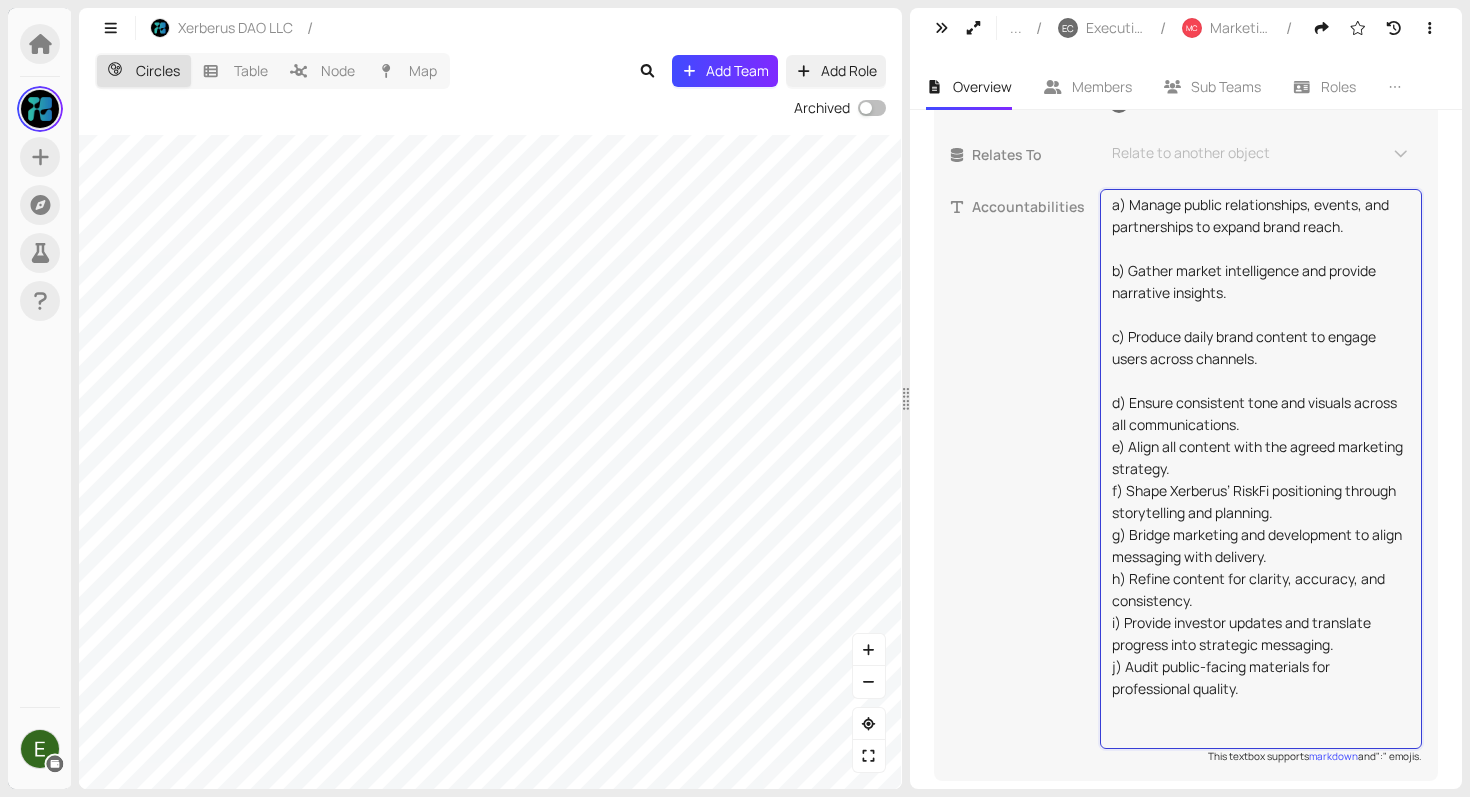 scroll, scrollTop: 870, scrollLeft: 0, axis: vertical 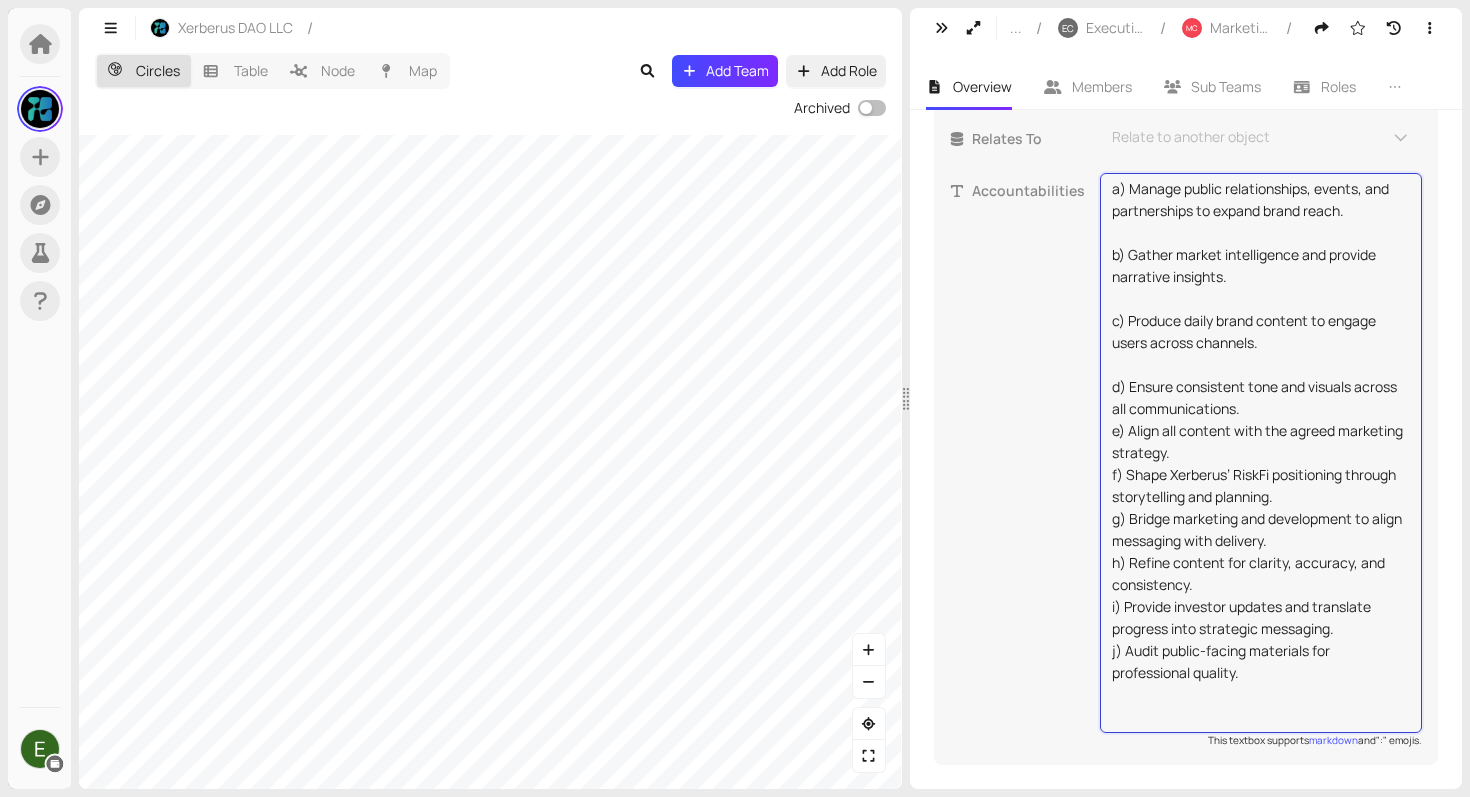 click on "a) Manage public relationships, events, and partnerships to expand brand reach.
b) Gather market intelligence and provide narrative insights.
c) Produce daily brand content to engage users across channels.
d) Ensure consistent tone and visuals across all communications.
e) Align all content with the agreed marketing strategy.
f) Shape Xerberus’ RiskFi positioning through storytelling and planning.
g) Bridge marketing and development to align messaging with delivery.
h) Refine content for clarity, accuracy, and consistency.
i) Provide investor updates and translate progress into strategic messaging.
j) Audit public-facing materials for professional quality." at bounding box center [1261, 453] 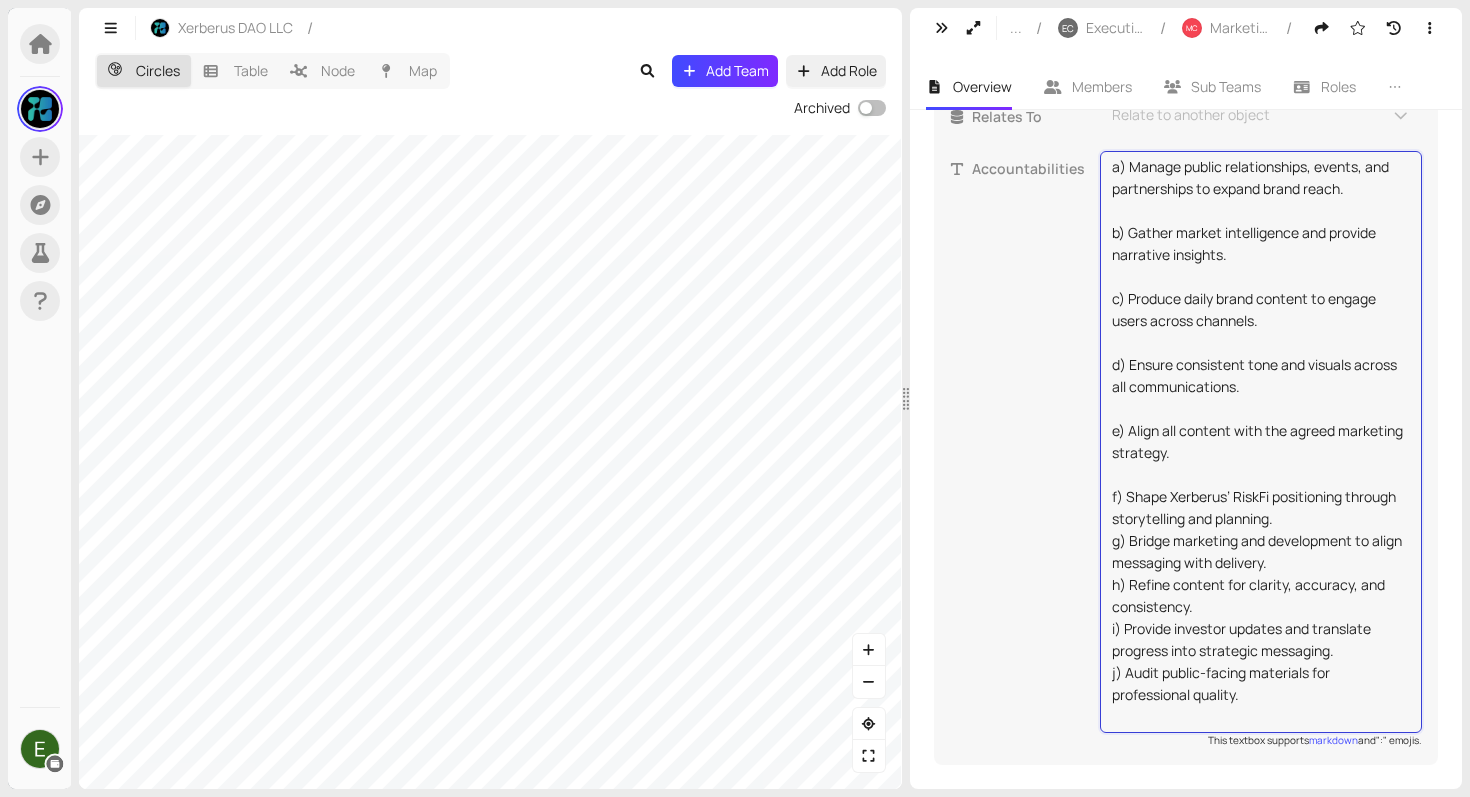 click on "a) Manage public relationships, events, and partnerships to expand brand reach.
b) Gather market intelligence and provide narrative insights.
c) Produce daily brand content to engage users across channels.
d) Ensure consistent tone and visuals across all communications.
e) Align all content with the agreed marketing strategy.
f) Shape Xerberus’ RiskFi positioning through storytelling and planning.
g) Bridge marketing and development to align messaging with delivery.
h) Refine content for clarity, accuracy, and consistency.
i) Provide investor updates and translate progress into strategic messaging.
j) Audit public-facing materials for professional quality." at bounding box center [1261, 442] 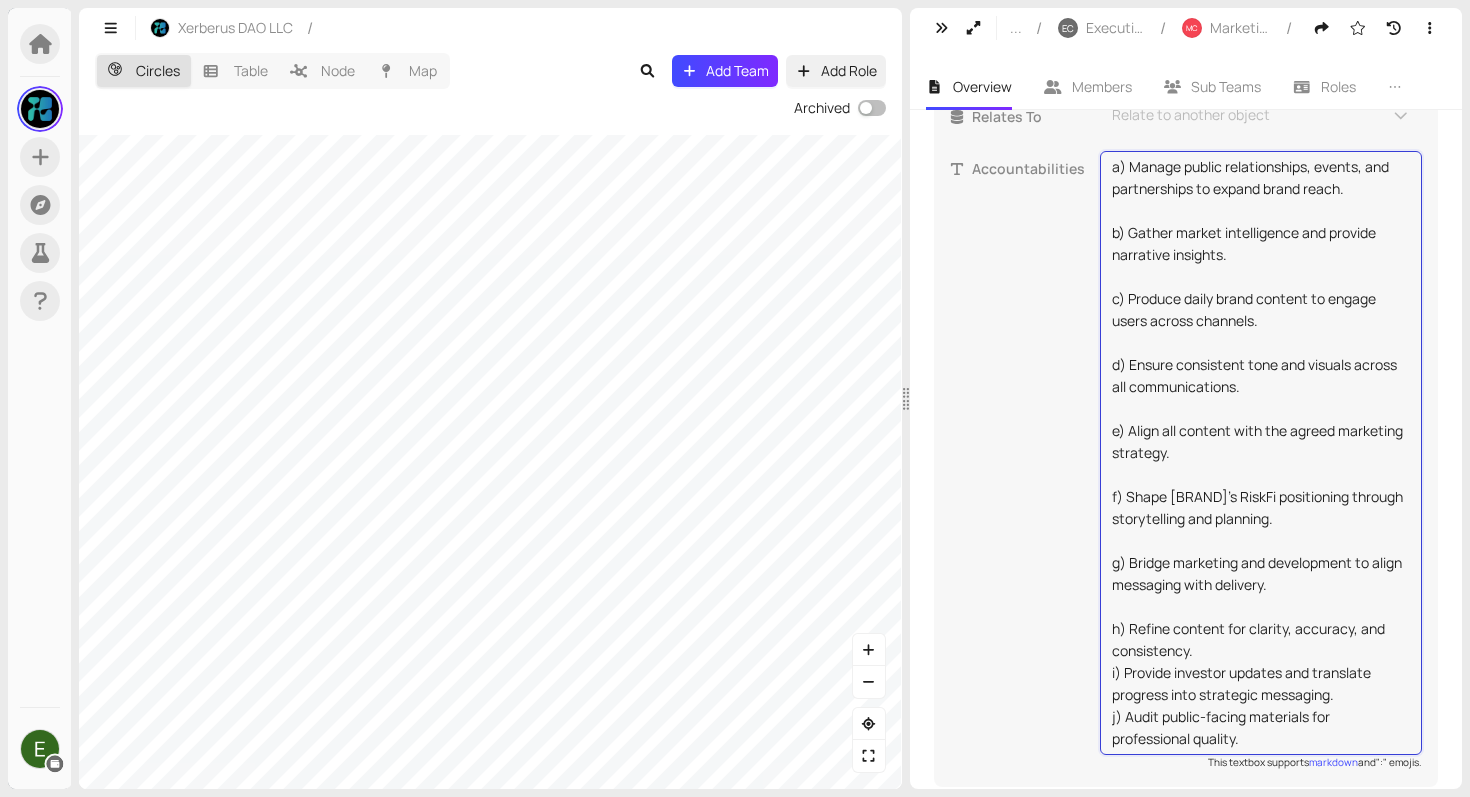 click on "a) Manage public relationships, events, and partnerships to expand brand reach.
b) Gather market intelligence and provide narrative insights.
c) Produce daily brand content to engage users across channels.
d) Ensure consistent tone and visuals across all communications.
e) Align all content with the agreed marketing strategy.
f) Shape Xerberus’ RiskFi positioning through storytelling and planning.
g) Bridge marketing and development to align messaging with delivery.
h) Refine content for clarity, accuracy, and consistency.
i) Provide investor updates and translate progress into strategic messaging.
j) Audit public-facing materials for professional quality." at bounding box center (1261, 453) 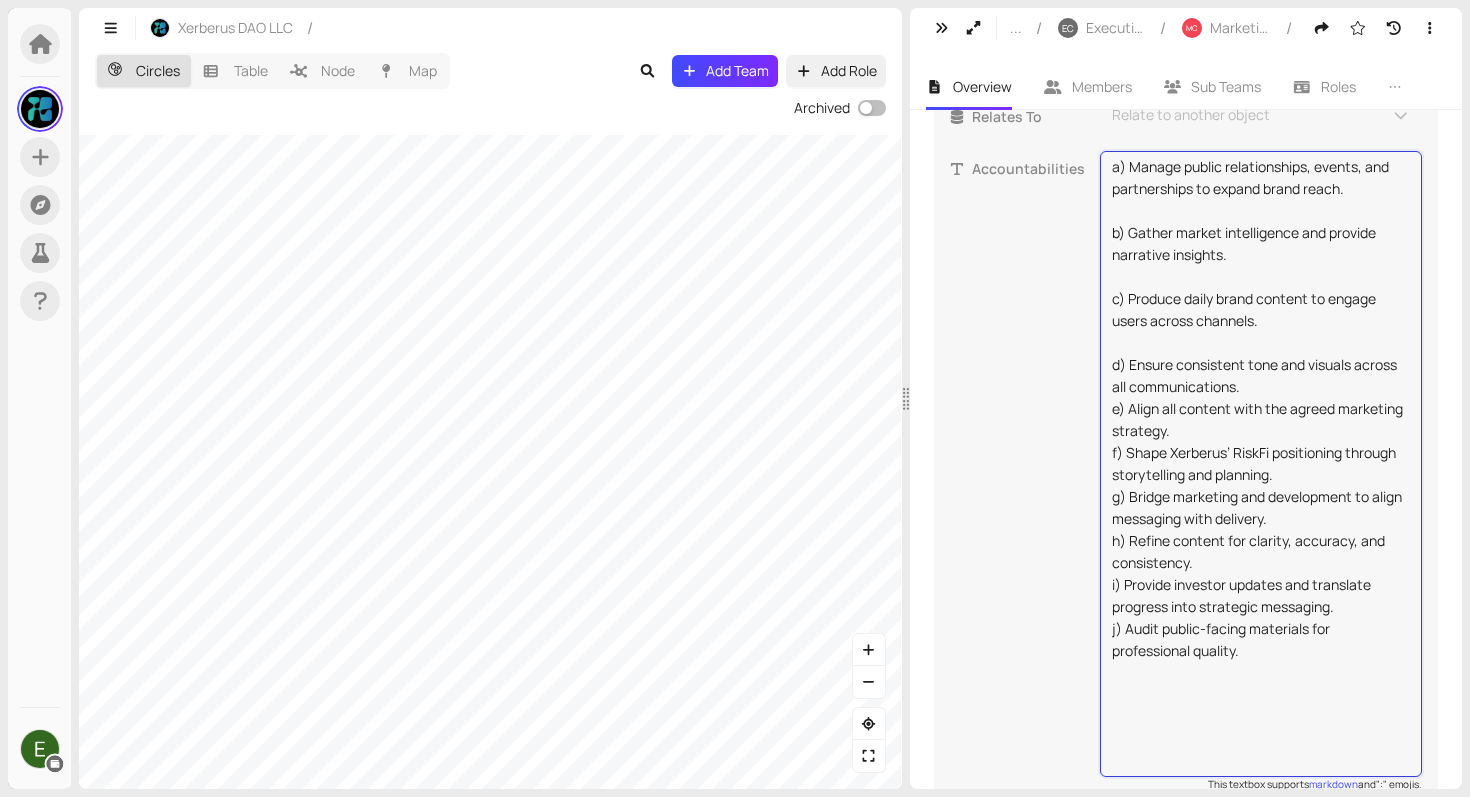 click on "a) Manage public relationships, events, and partnerships to expand brand reach.
b) Gather market intelligence and provide narrative insights.
c) Produce daily brand content to engage users across channels.
d) Ensure consistent tone and visuals across all communications.
e) Align all content with the agreed marketing strategy.
f) Shape Xerberus’ RiskFi positioning through storytelling and planning.
g) Bridge marketing and development to align messaging with delivery.
h) Refine content for clarity, accuracy, and consistency.
i) Provide investor updates and translate progress into strategic messaging.
j) Audit public-facing materials for professional quality." at bounding box center (1261, 464) 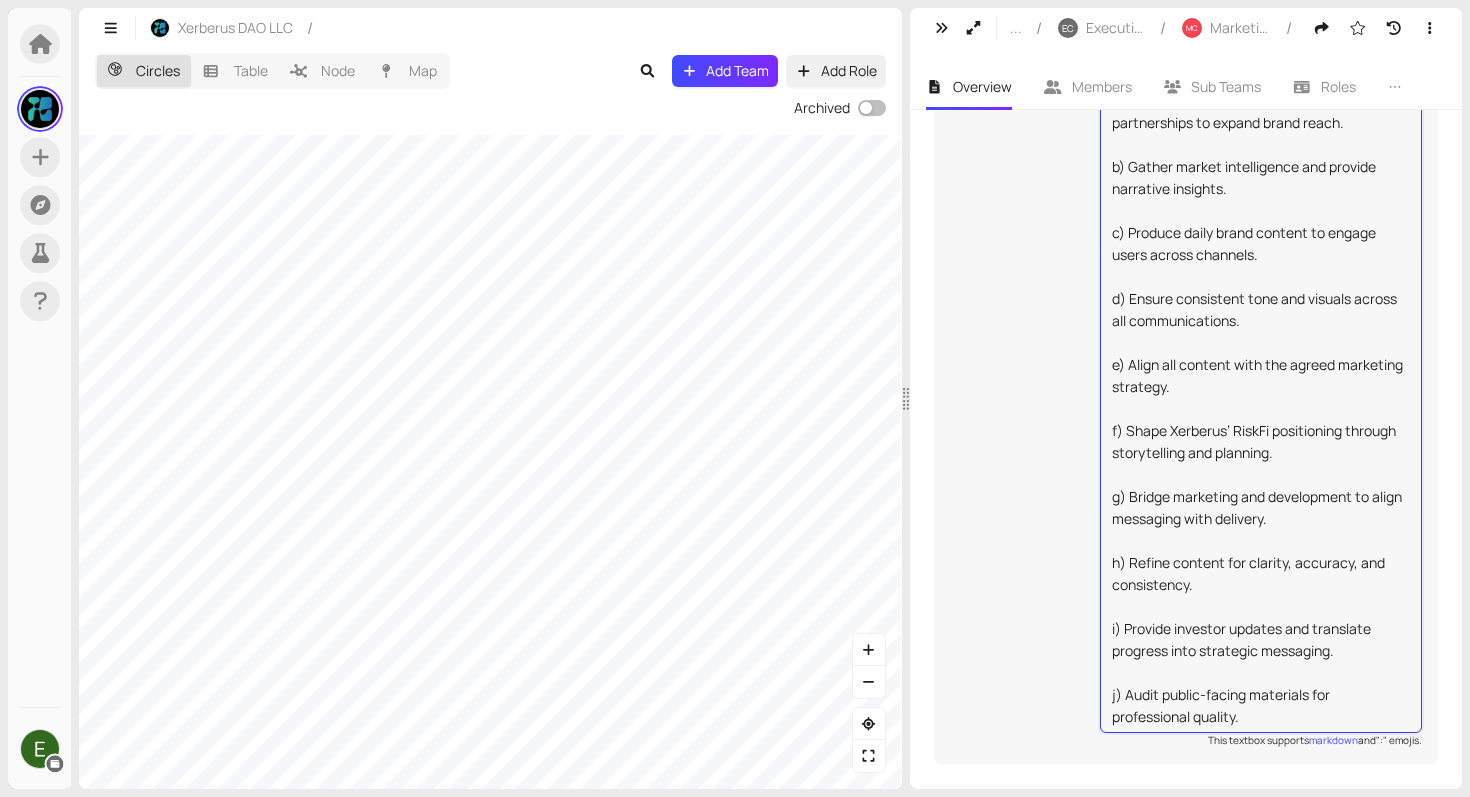 scroll, scrollTop: 958, scrollLeft: 0, axis: vertical 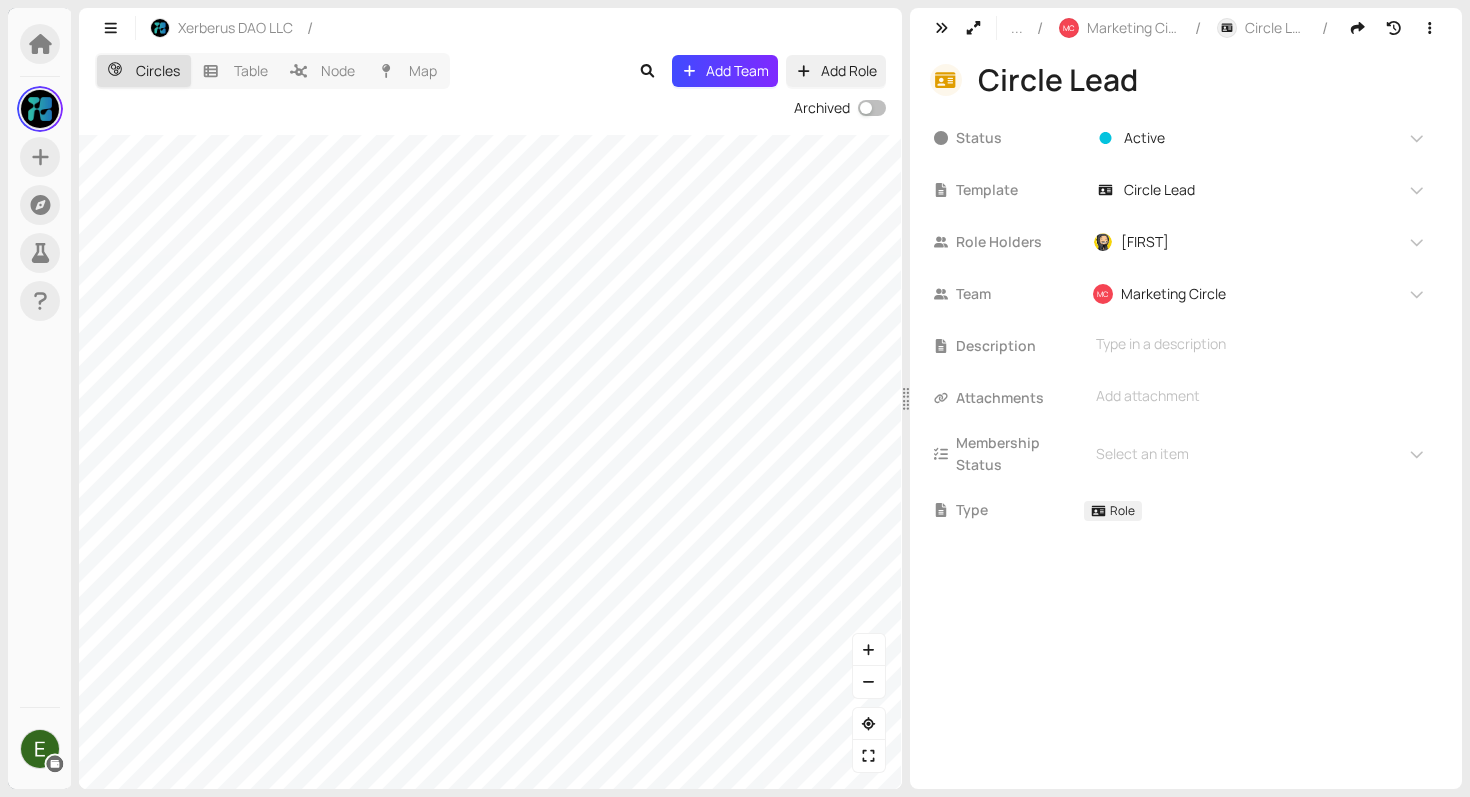 click on "Attachments Add attachment" at bounding box center [1186, 406] 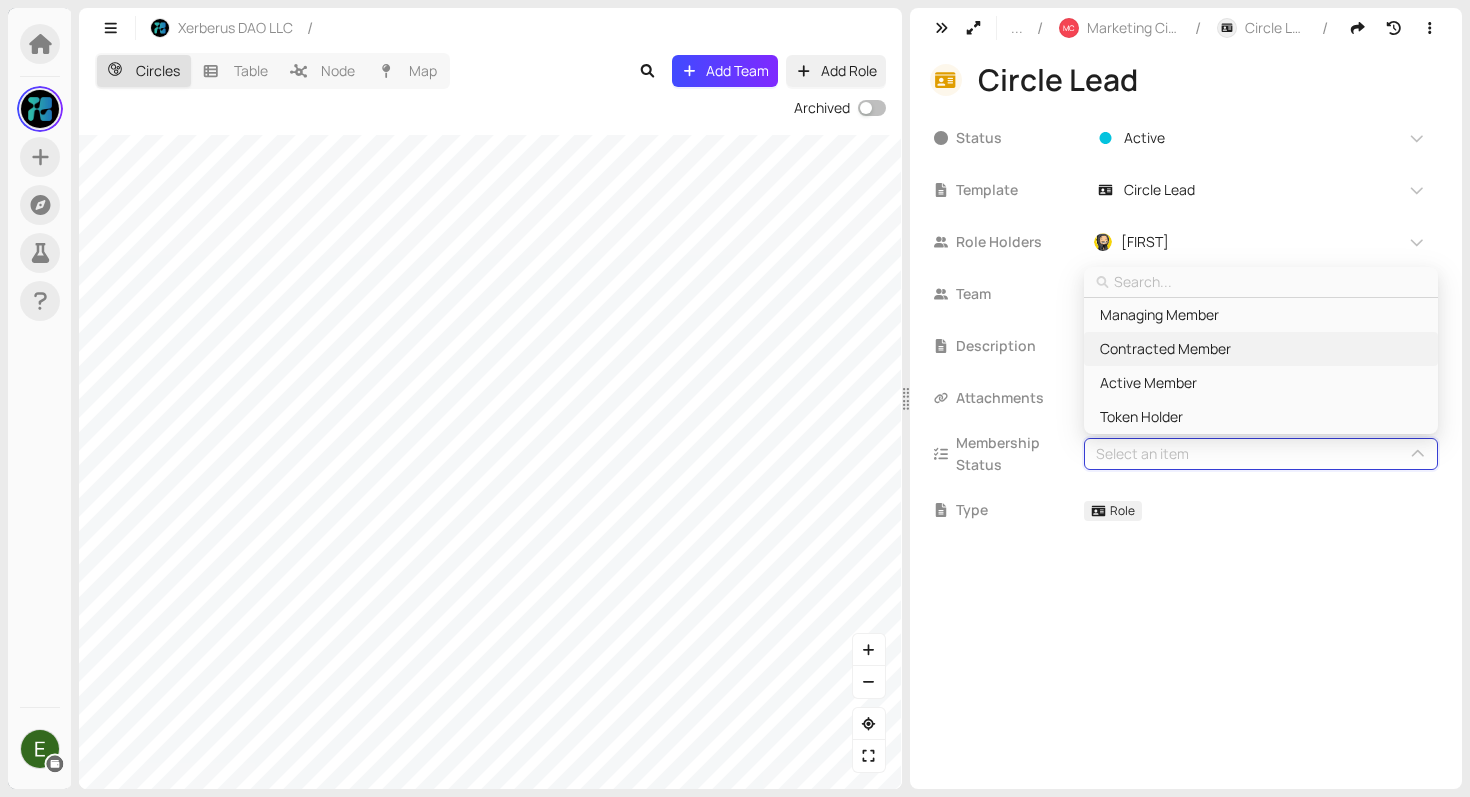 click on "Contracted Member" at bounding box center [1165, 349] 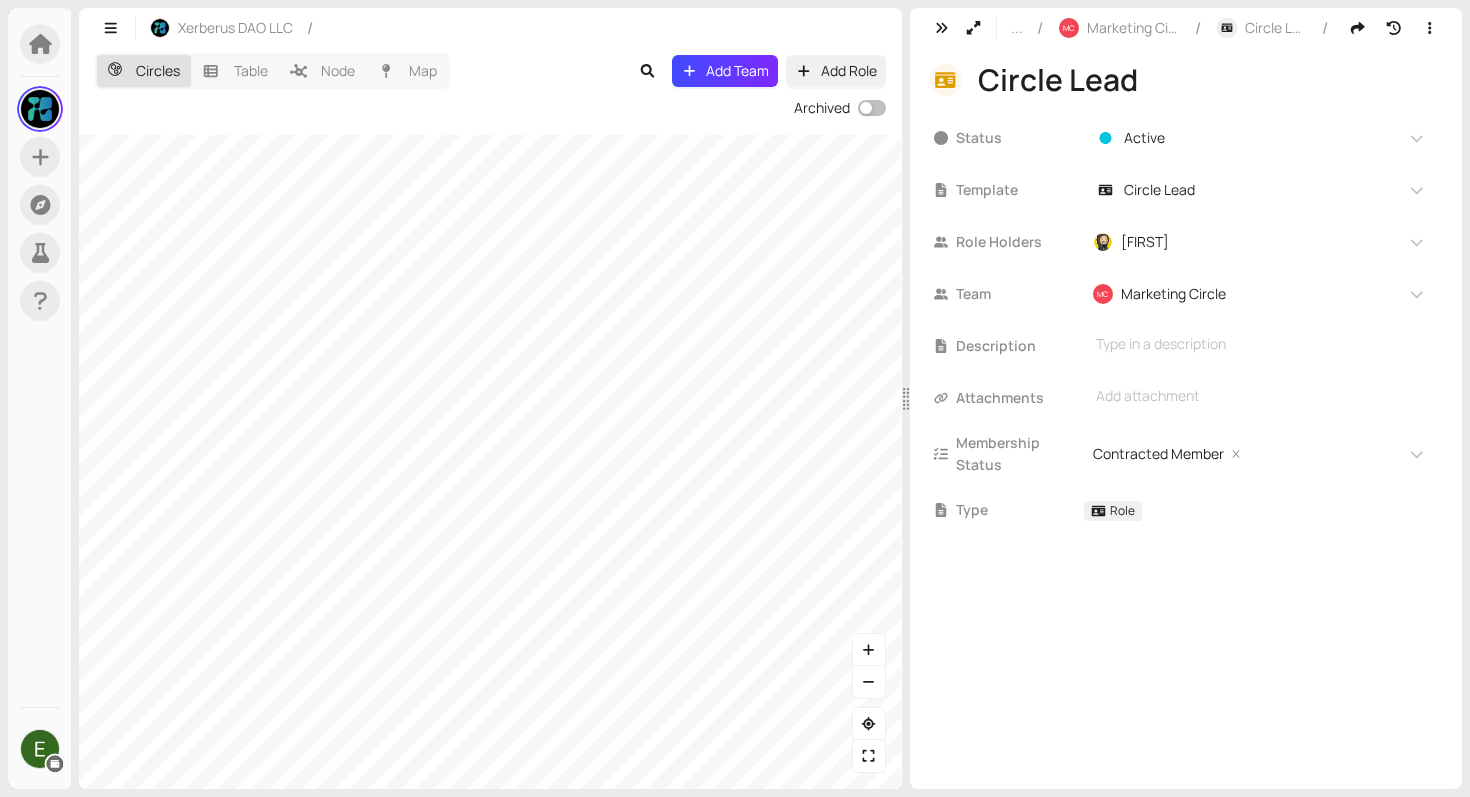 click on "Circles Table Node Map Add Team Add Role Archived" at bounding box center [490, 418] 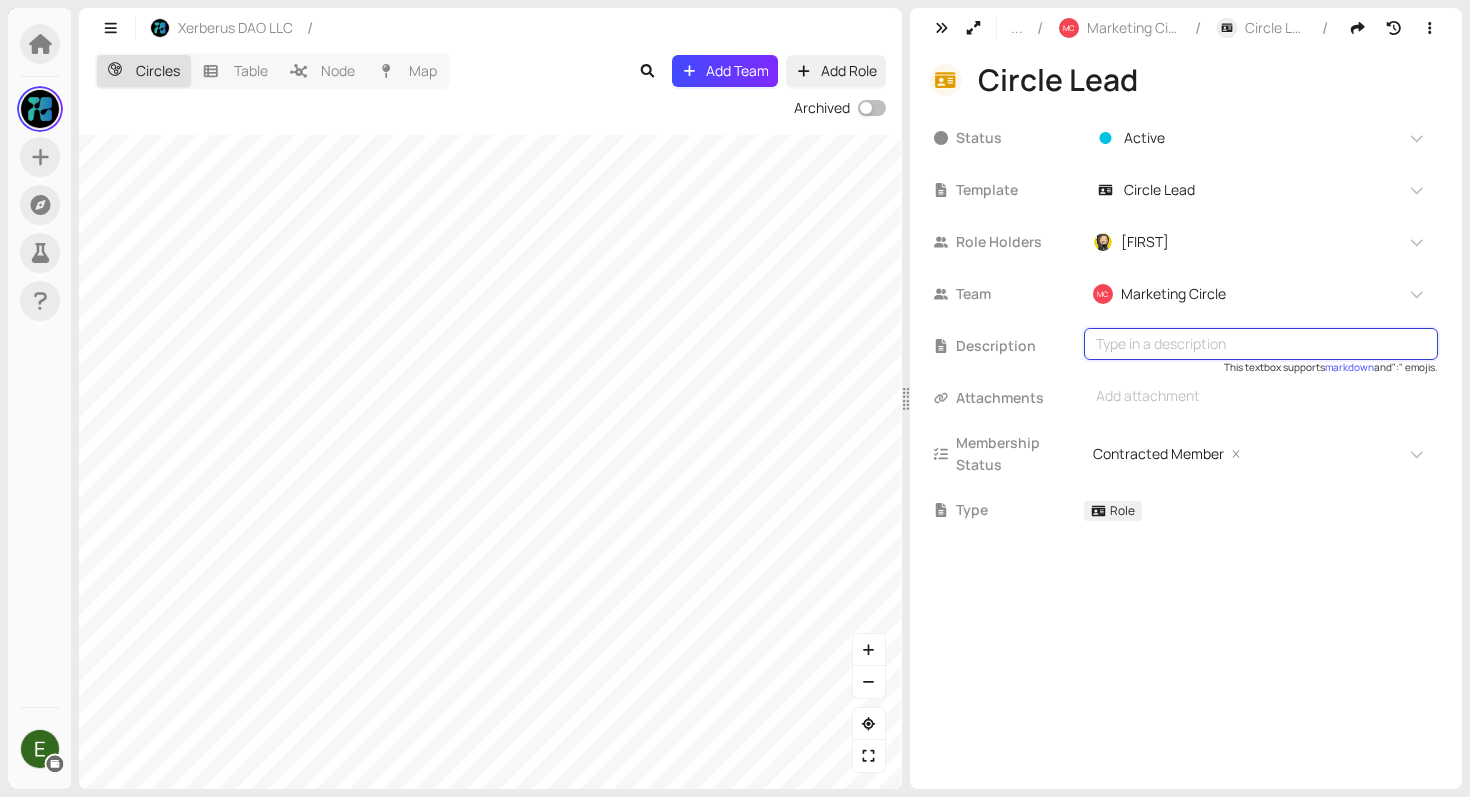 type on "Oversee circle priorities and ensure marketing goals are met." 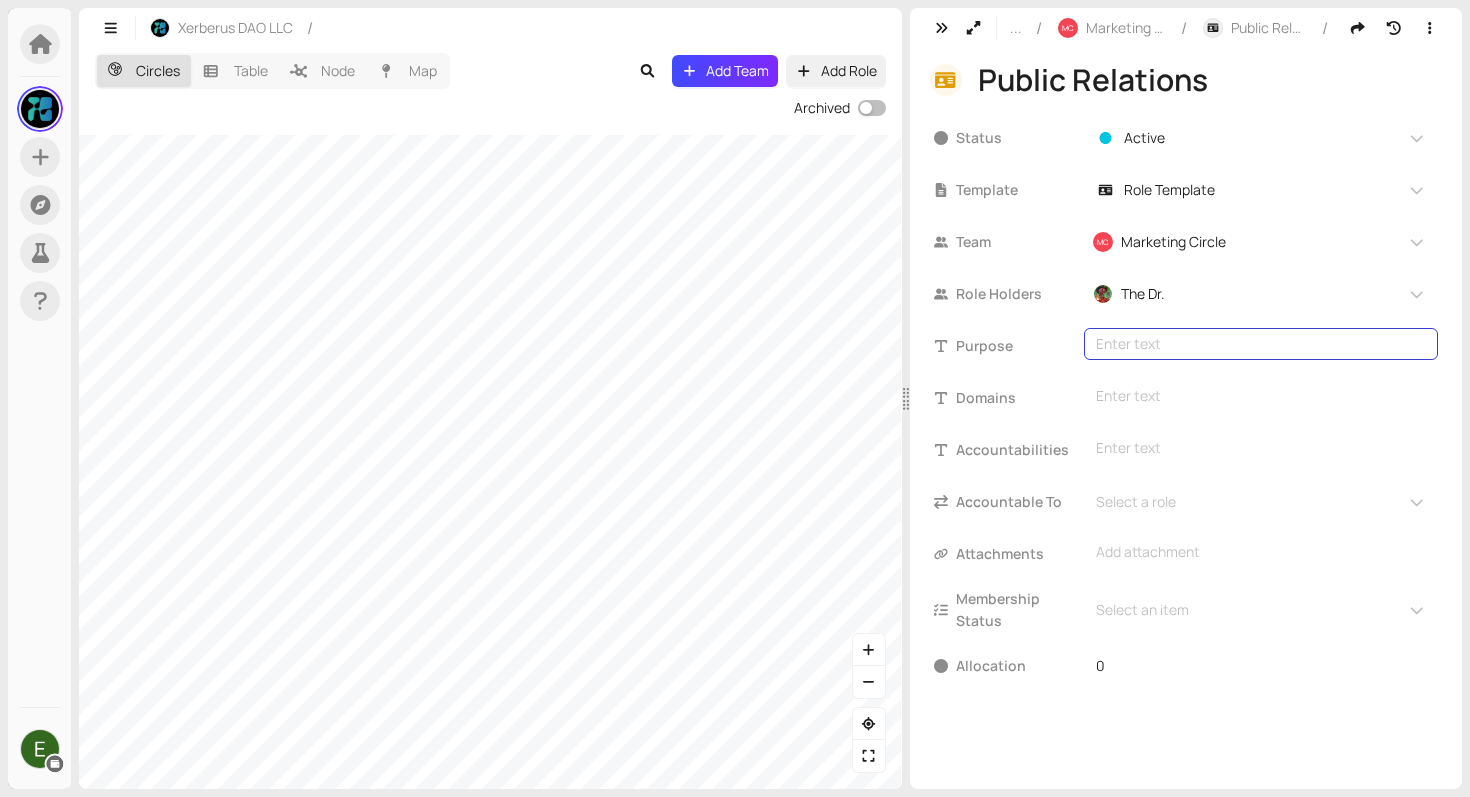 click on "Enter text" at bounding box center [1261, 344] 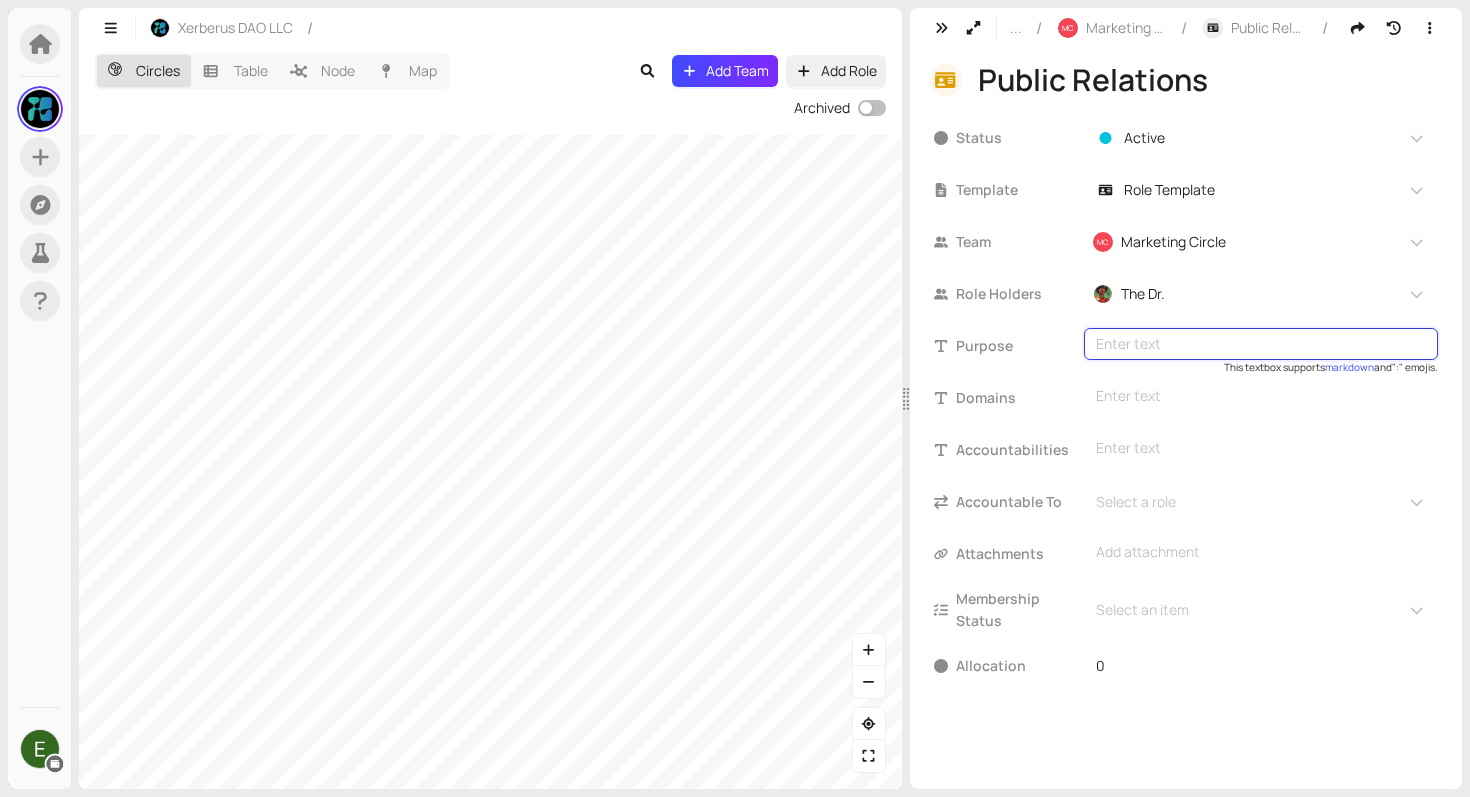 type on "Grow Xerberus’ brand presence and partnerships." 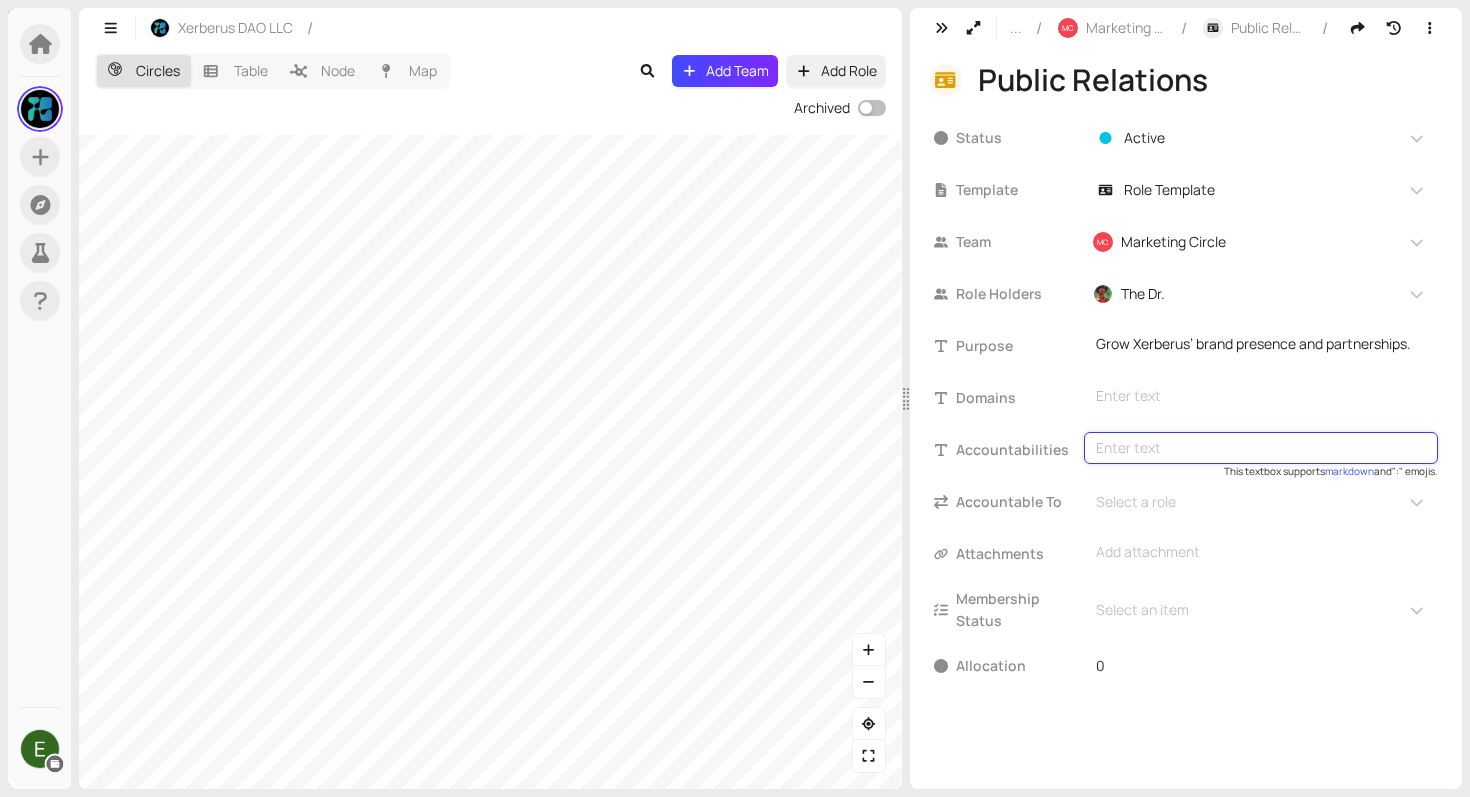 type on "Manage public relationships, explore collaborations, provide narrative insights." 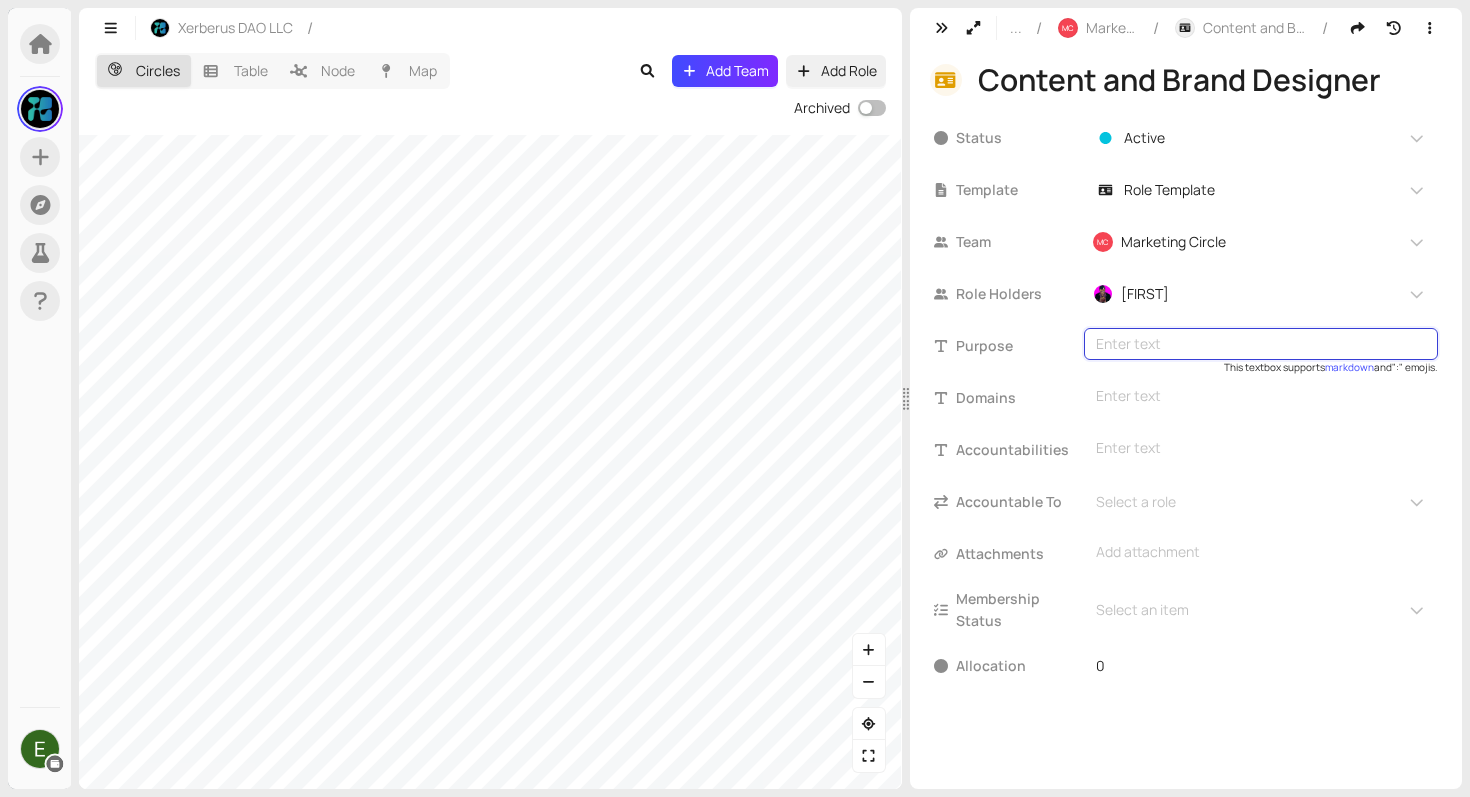 click at bounding box center [1261, 344] 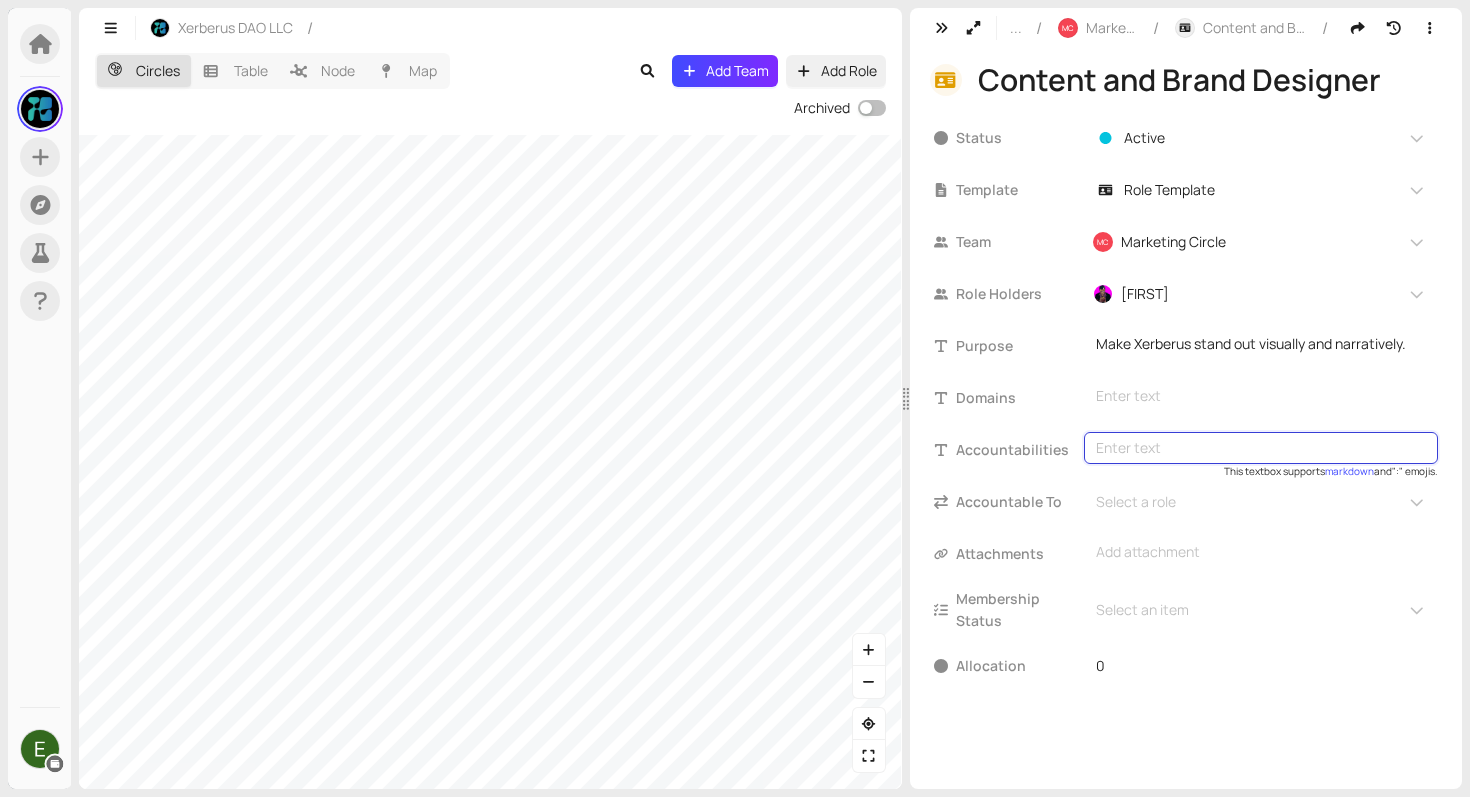 type on "Create daily content, design visuals, maintain brand consistency." 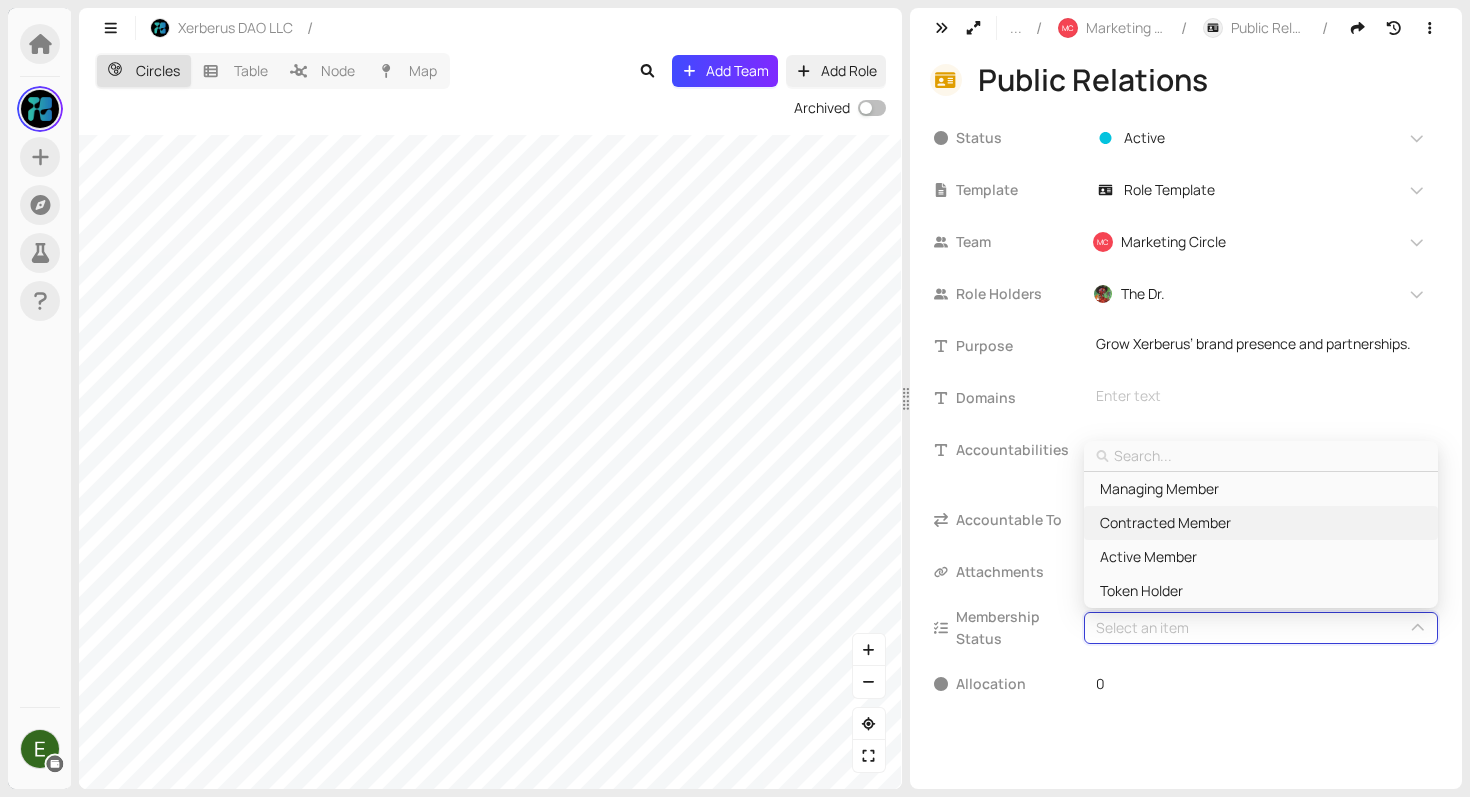 click on "Contracted Member" at bounding box center [1165, 523] 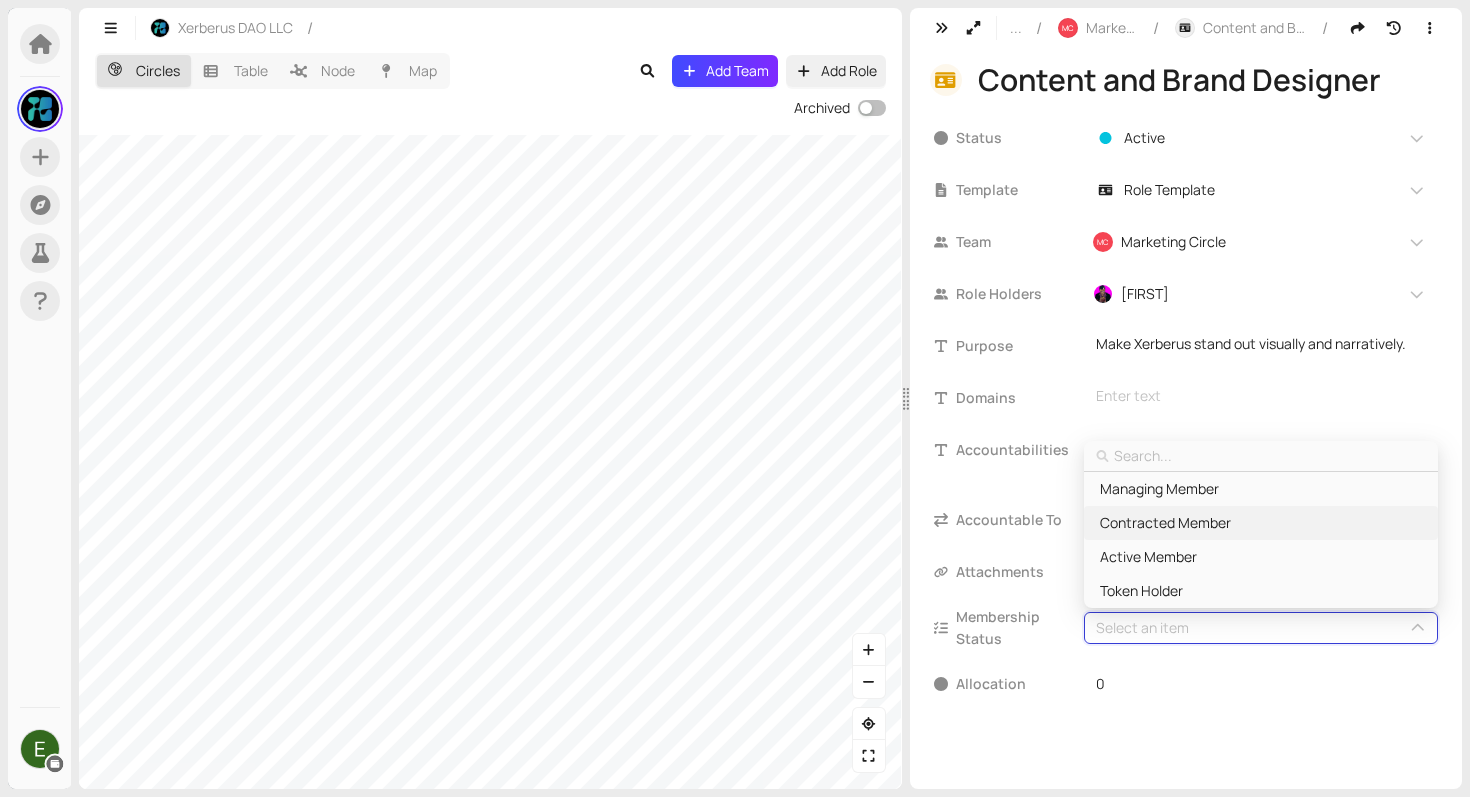 click on "Contracted Member" at bounding box center [1165, 523] 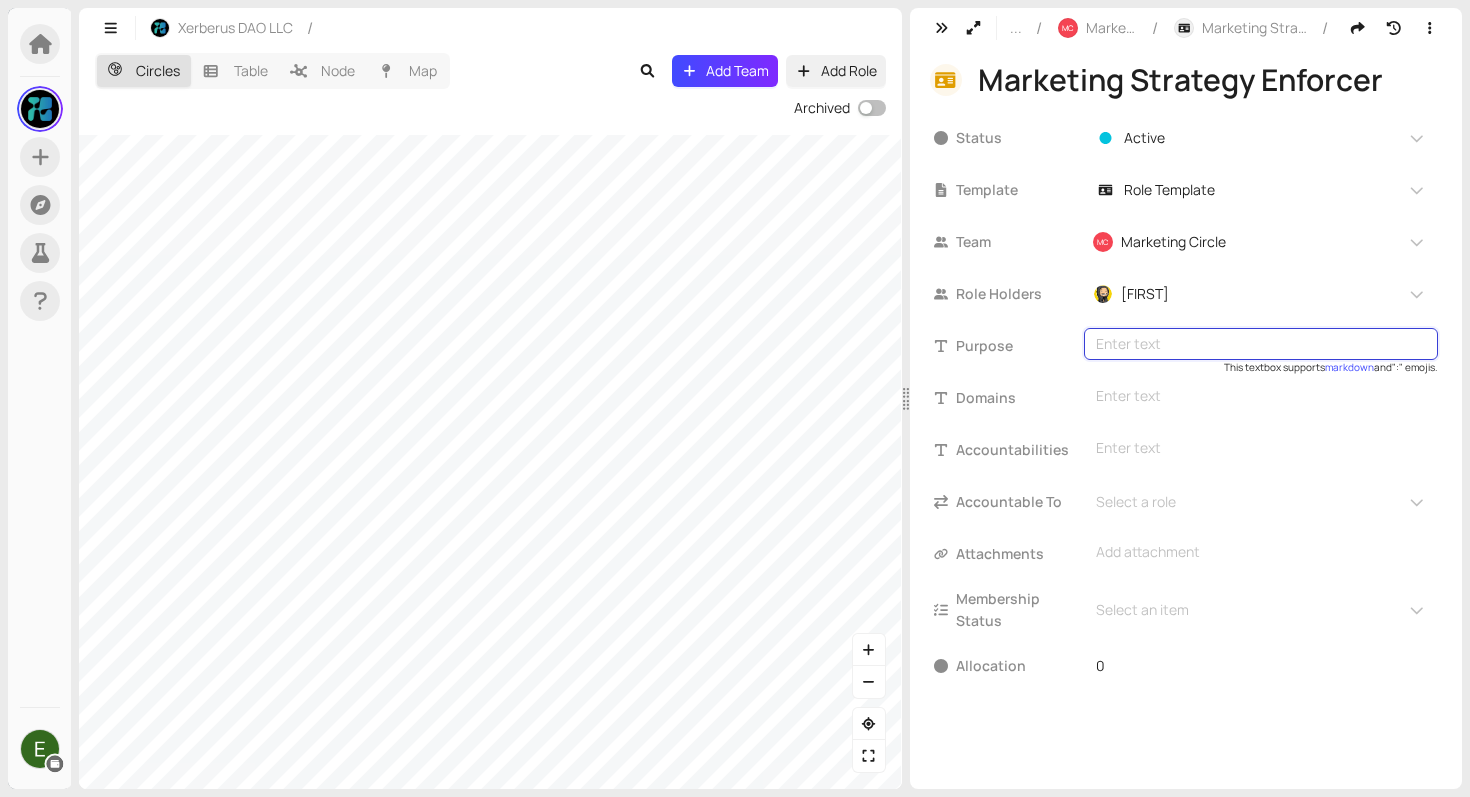 type on "Keep all marketing output aligned with strategy." 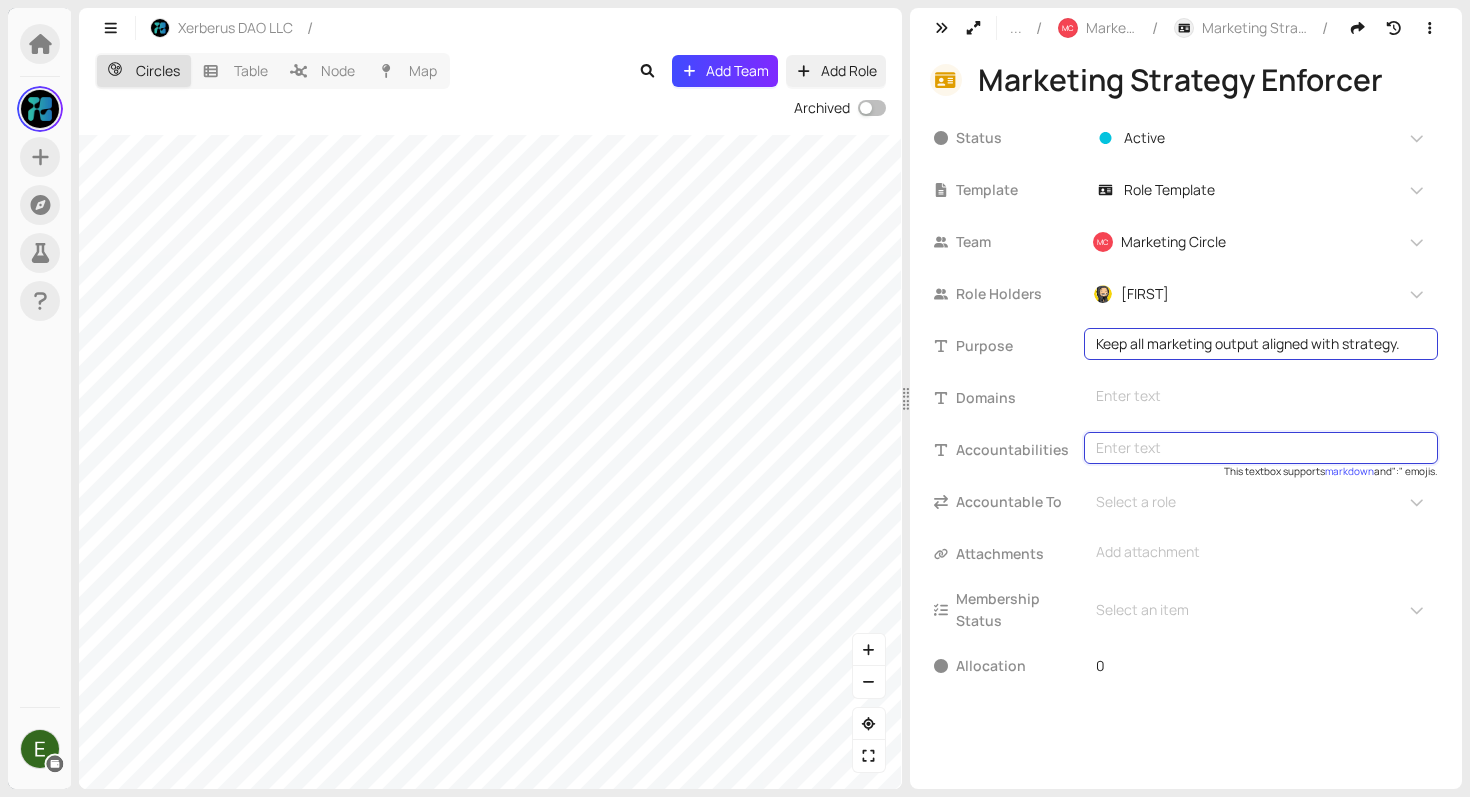 type on "Review and approve content, ensure messaging alignment." 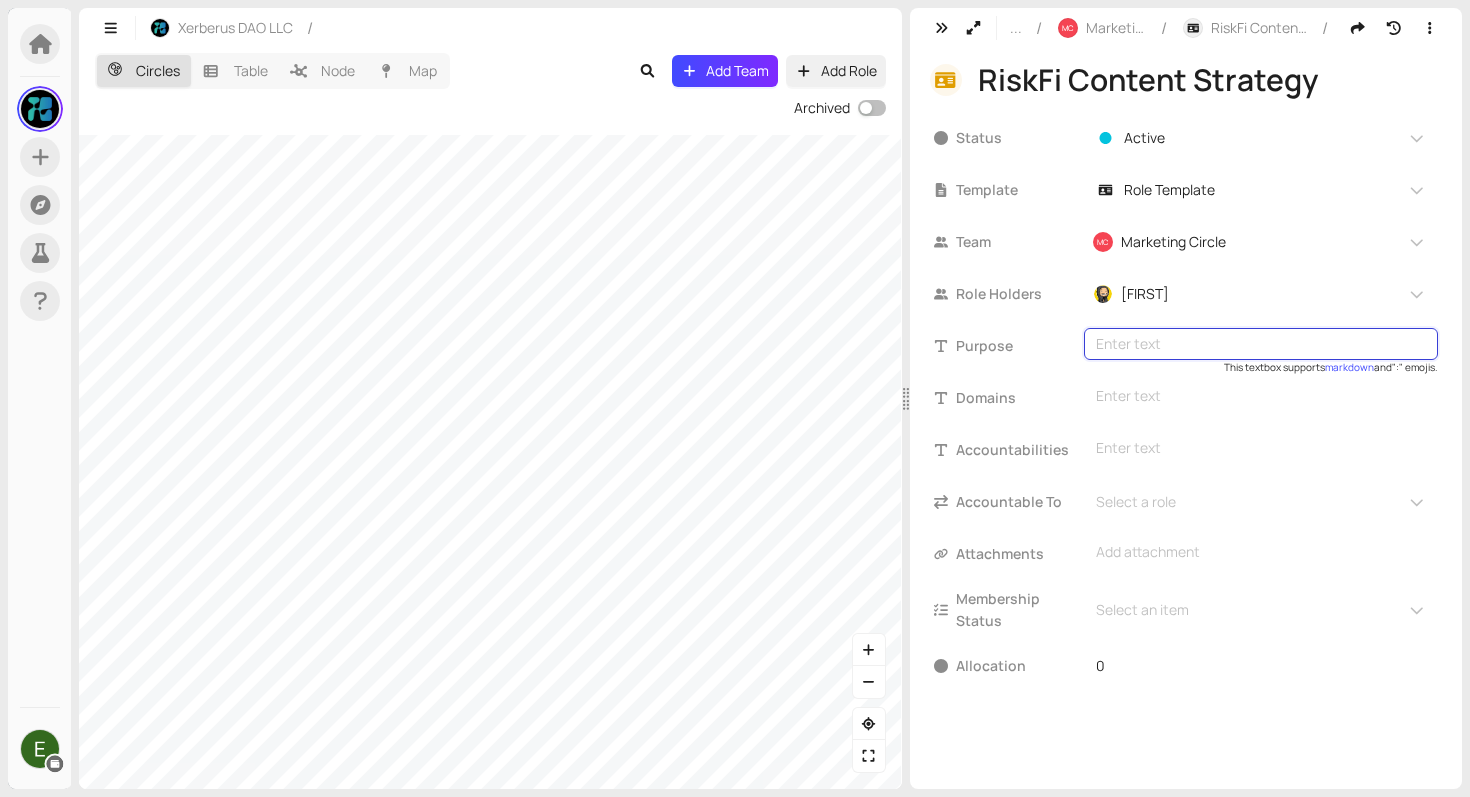 type on "Position Xerberus as the leading RiskFi platform." 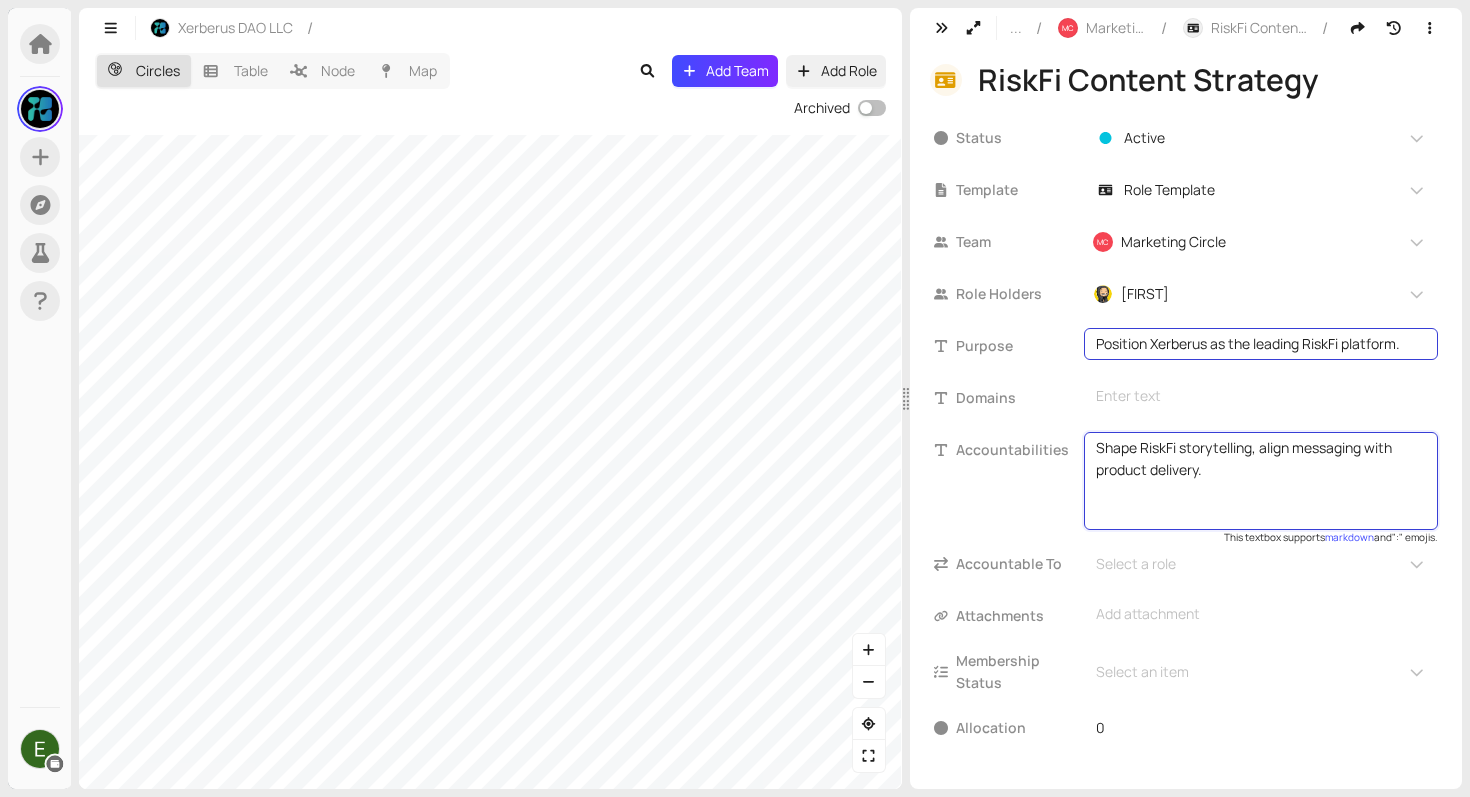 drag, startPoint x: 1181, startPoint y: 449, endPoint x: 1249, endPoint y: 450, distance: 68.007355 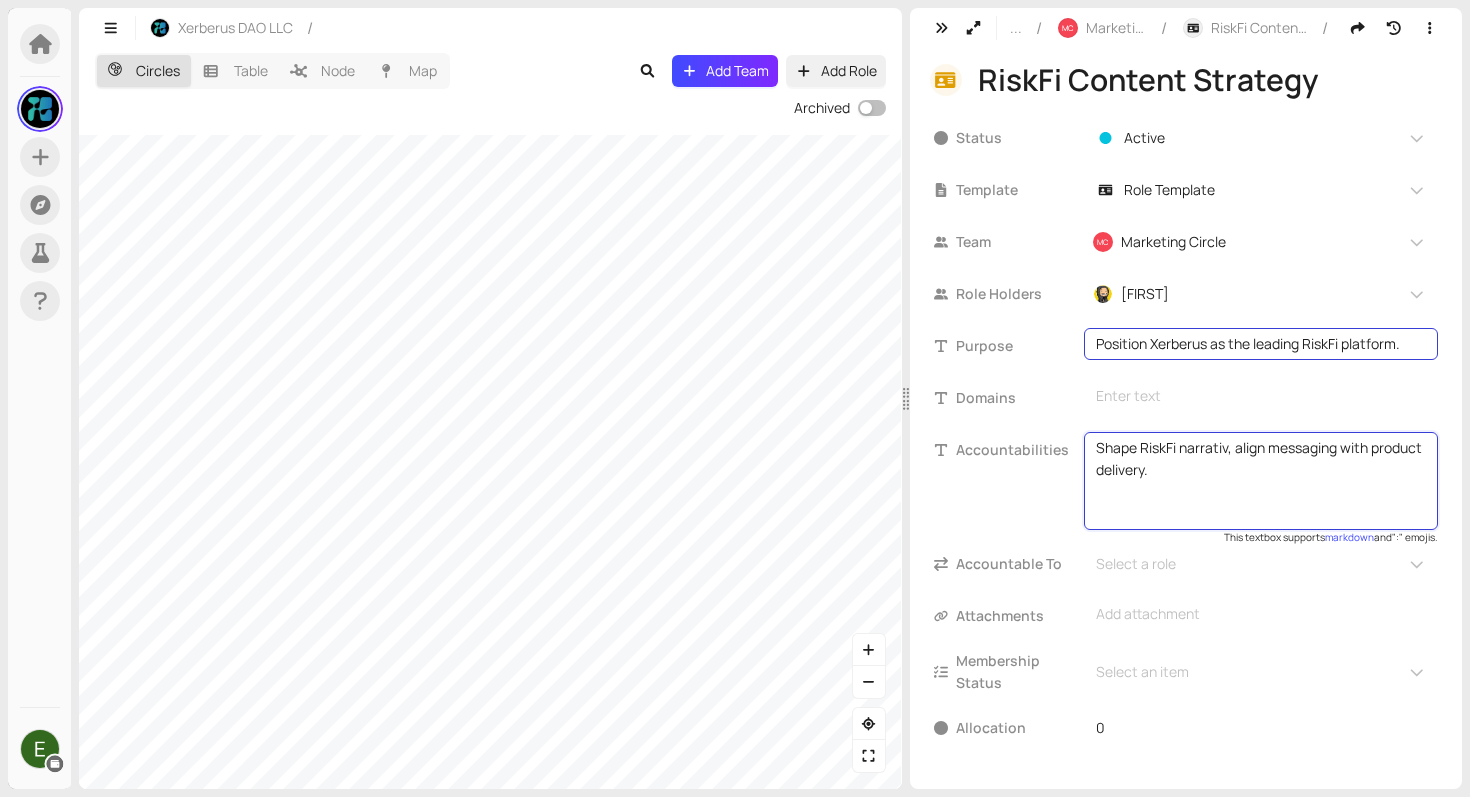 type on "Shape RiskFi narrative, align messaging with product delivery." 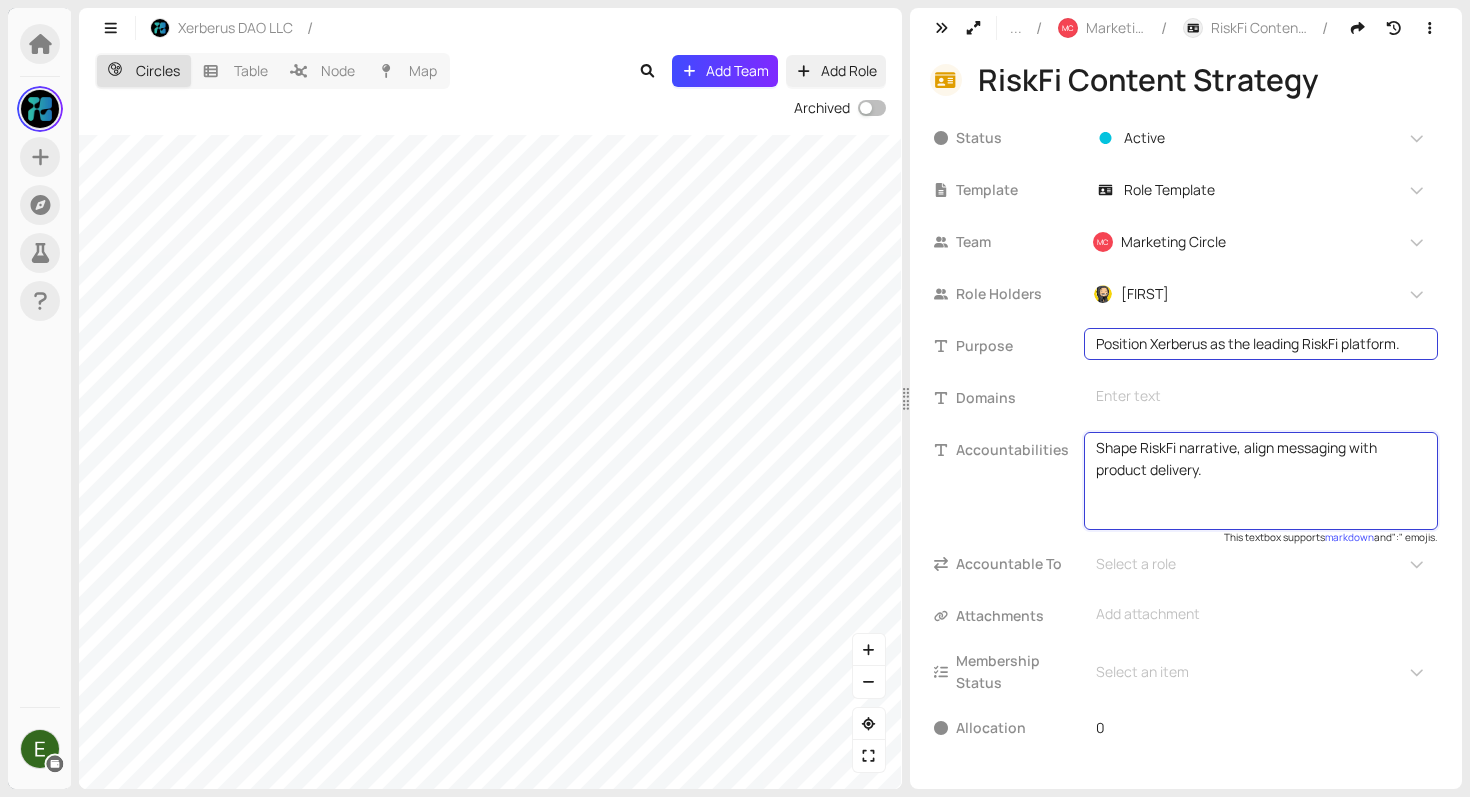 click on "Shape RiskFi narrative, align messaging with product delivery." at bounding box center (1261, 481) 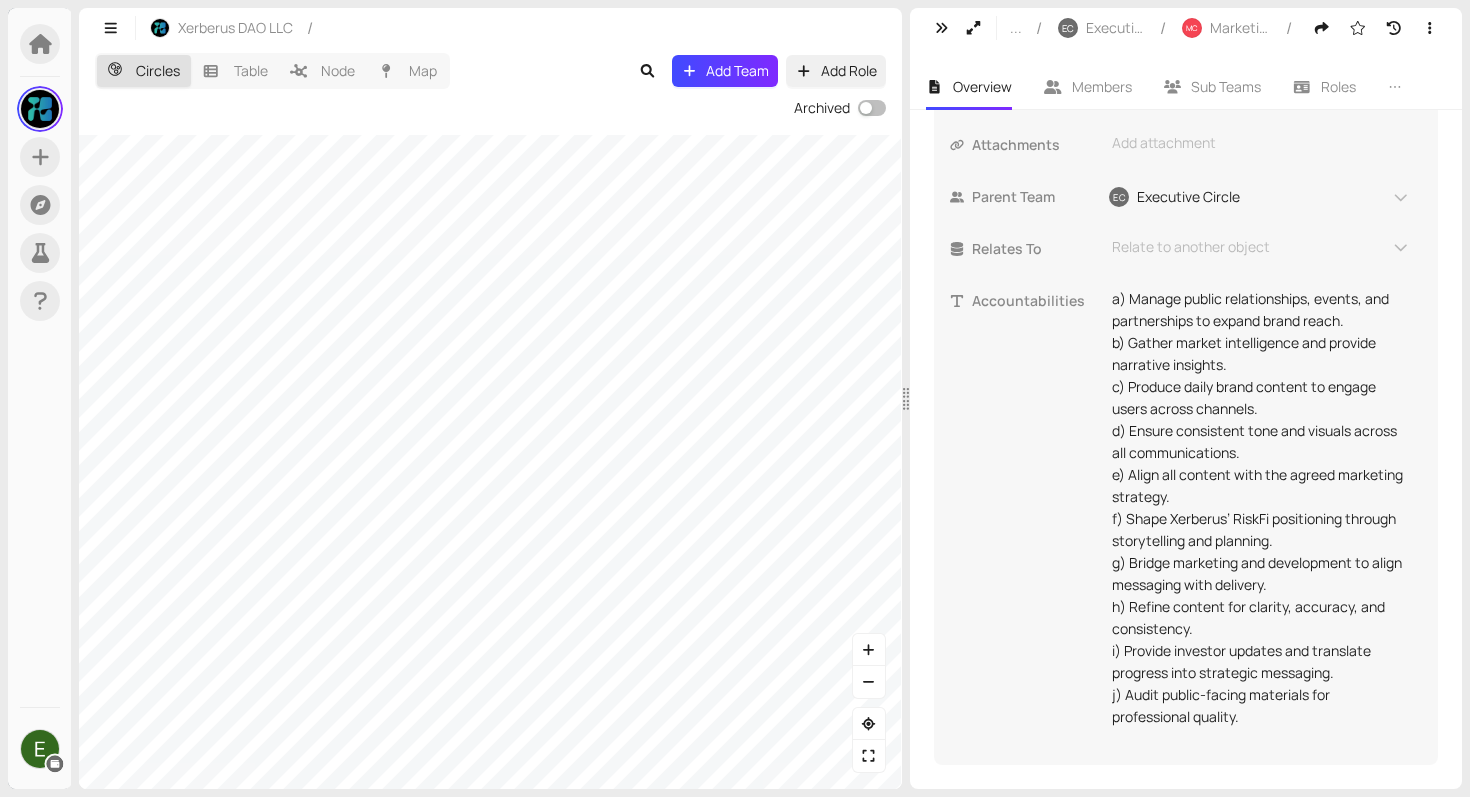 scroll, scrollTop: 760, scrollLeft: 0, axis: vertical 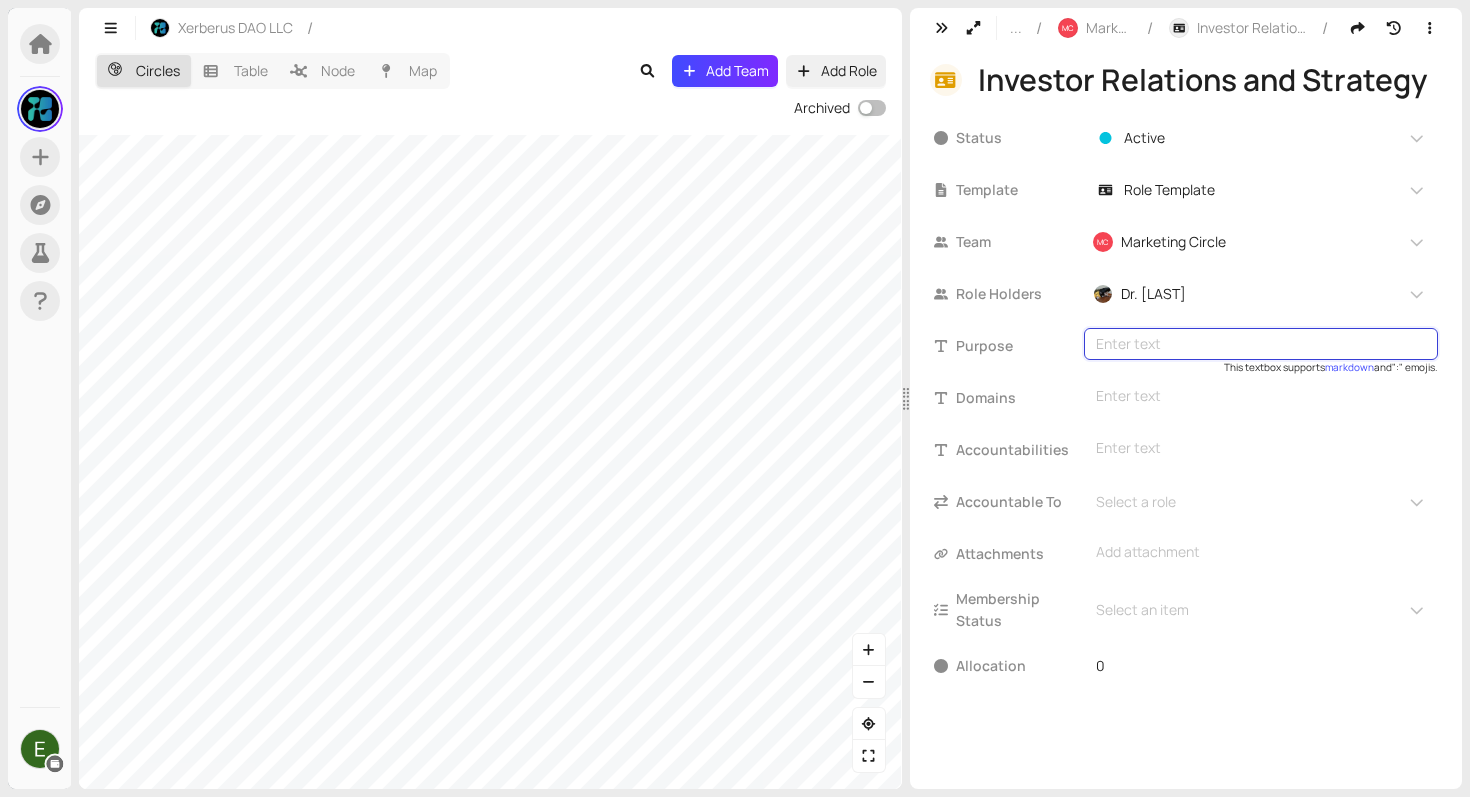 type on "Build investor trust through data and strategy." 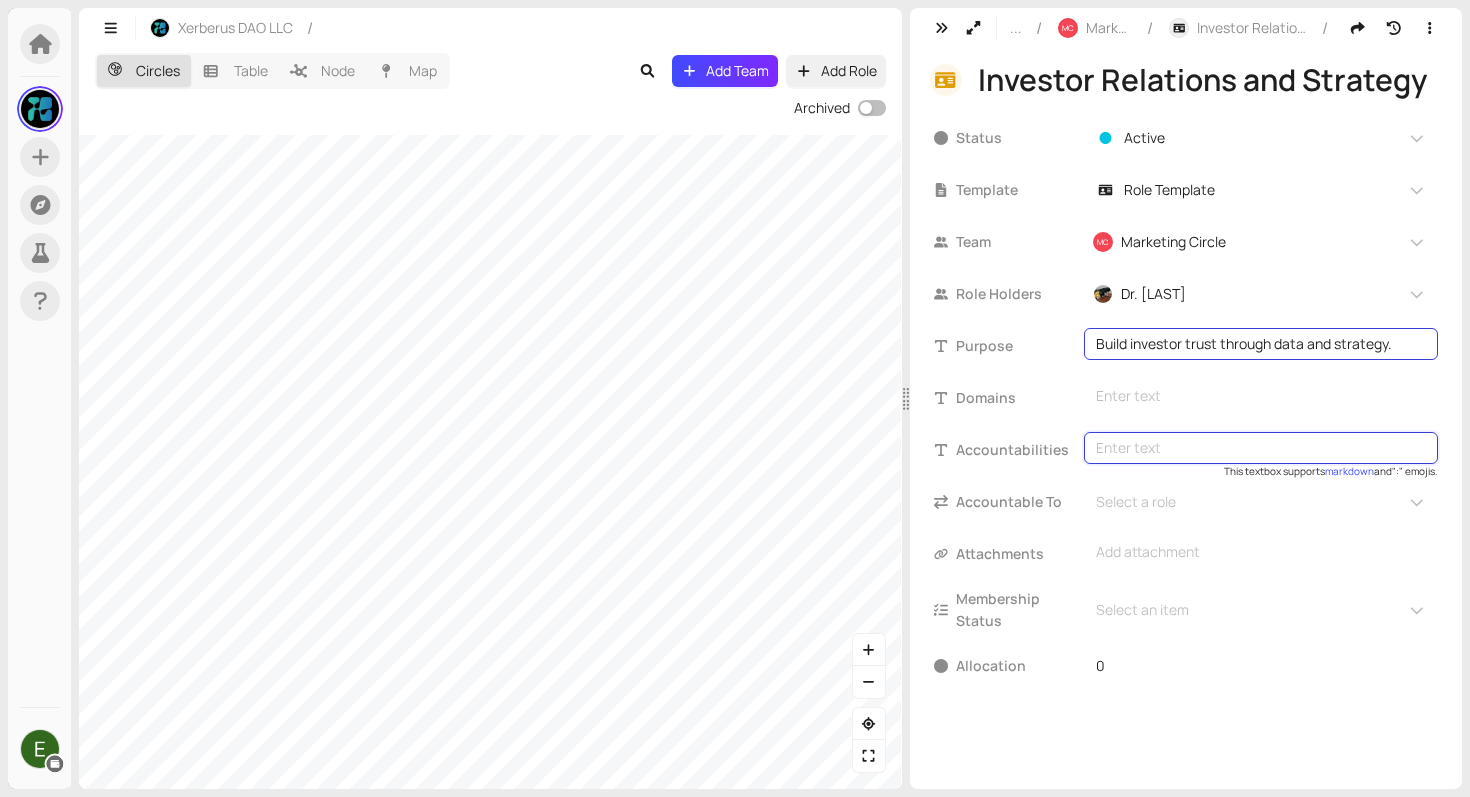 type on "Provide investor updates, audit content quality, integrate business insights." 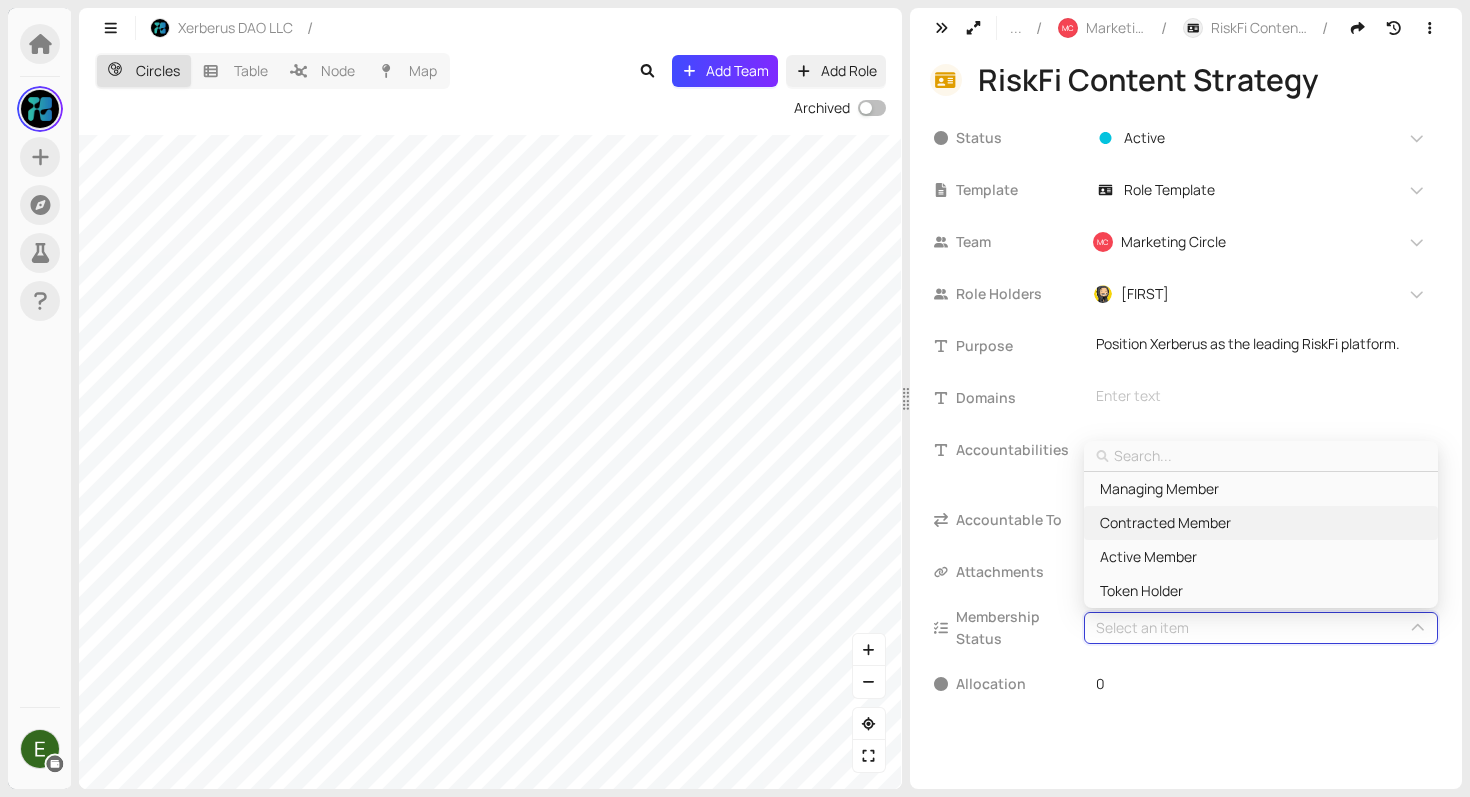 click on "Contracted Member" at bounding box center (1165, 523) 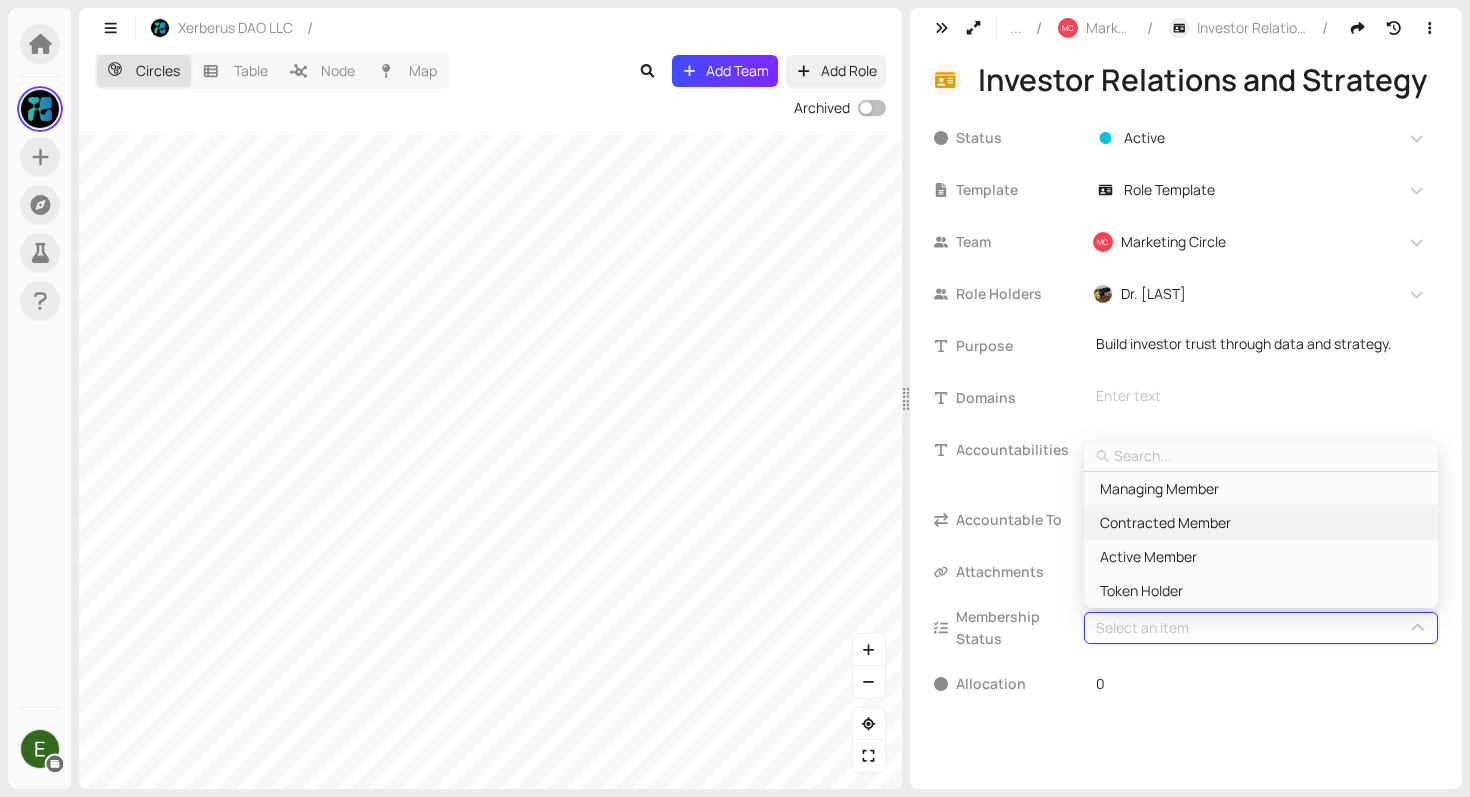 click on "Contracted Member" at bounding box center (1165, 523) 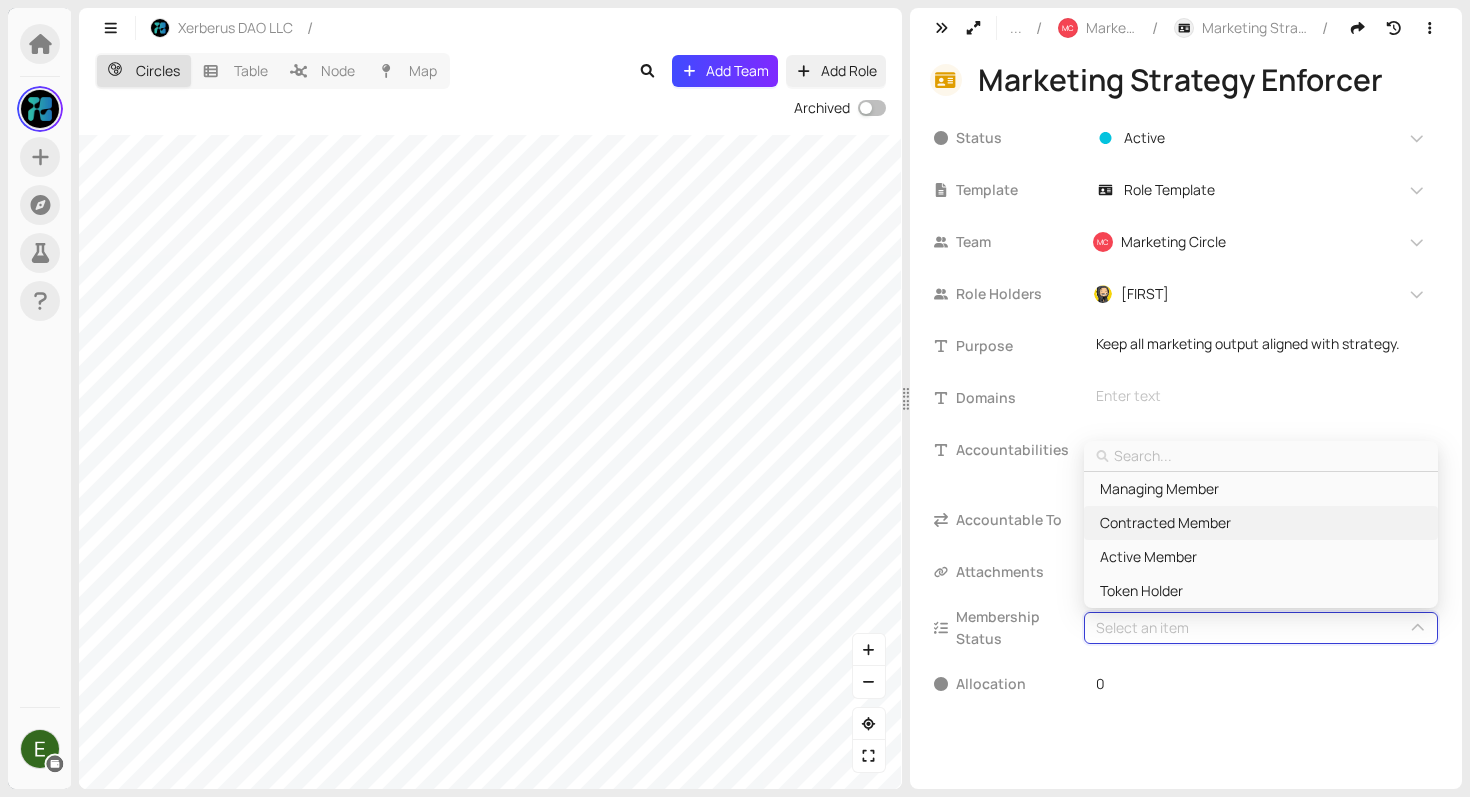 click on "Contracted Member" at bounding box center (1165, 523) 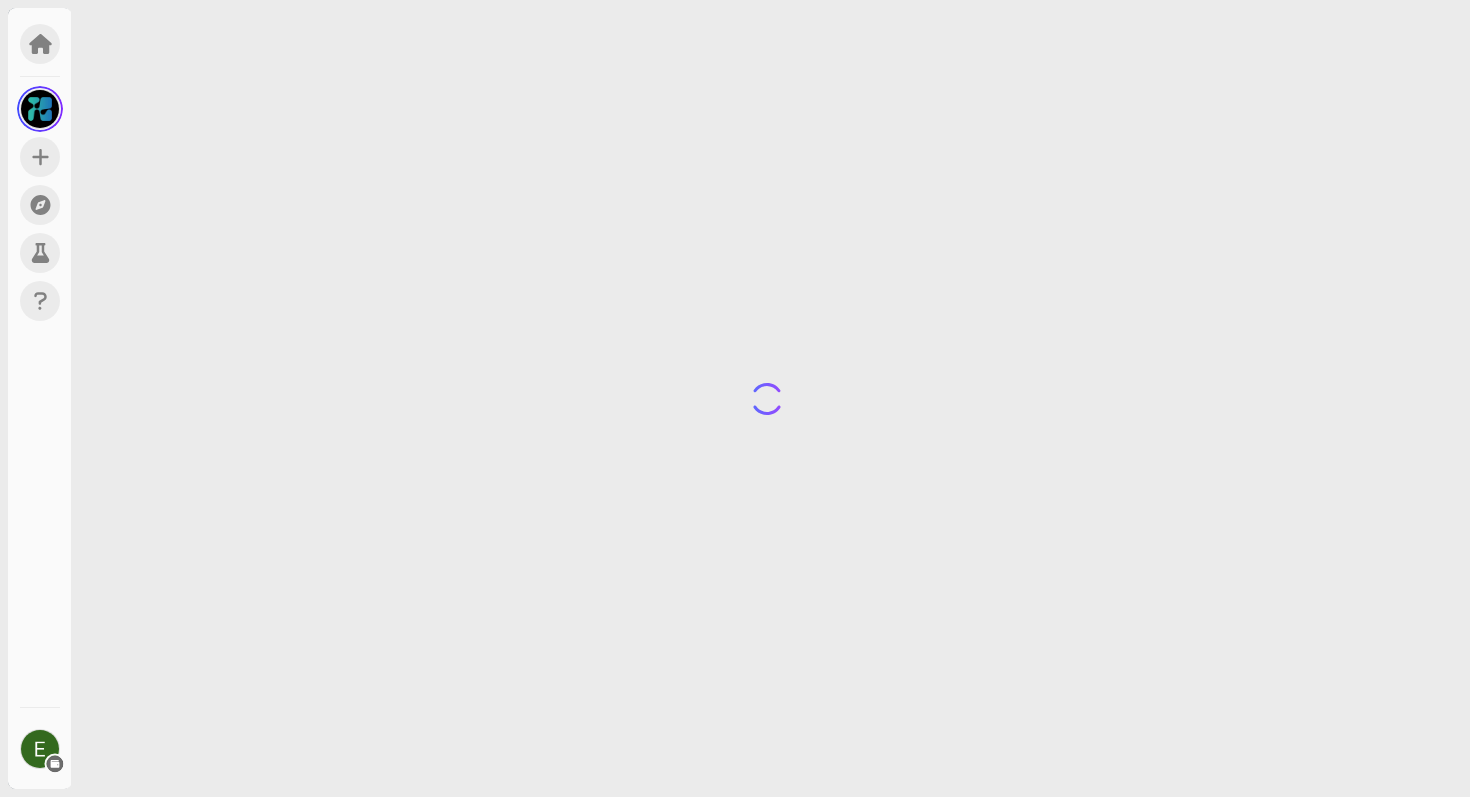 scroll, scrollTop: 0, scrollLeft: 0, axis: both 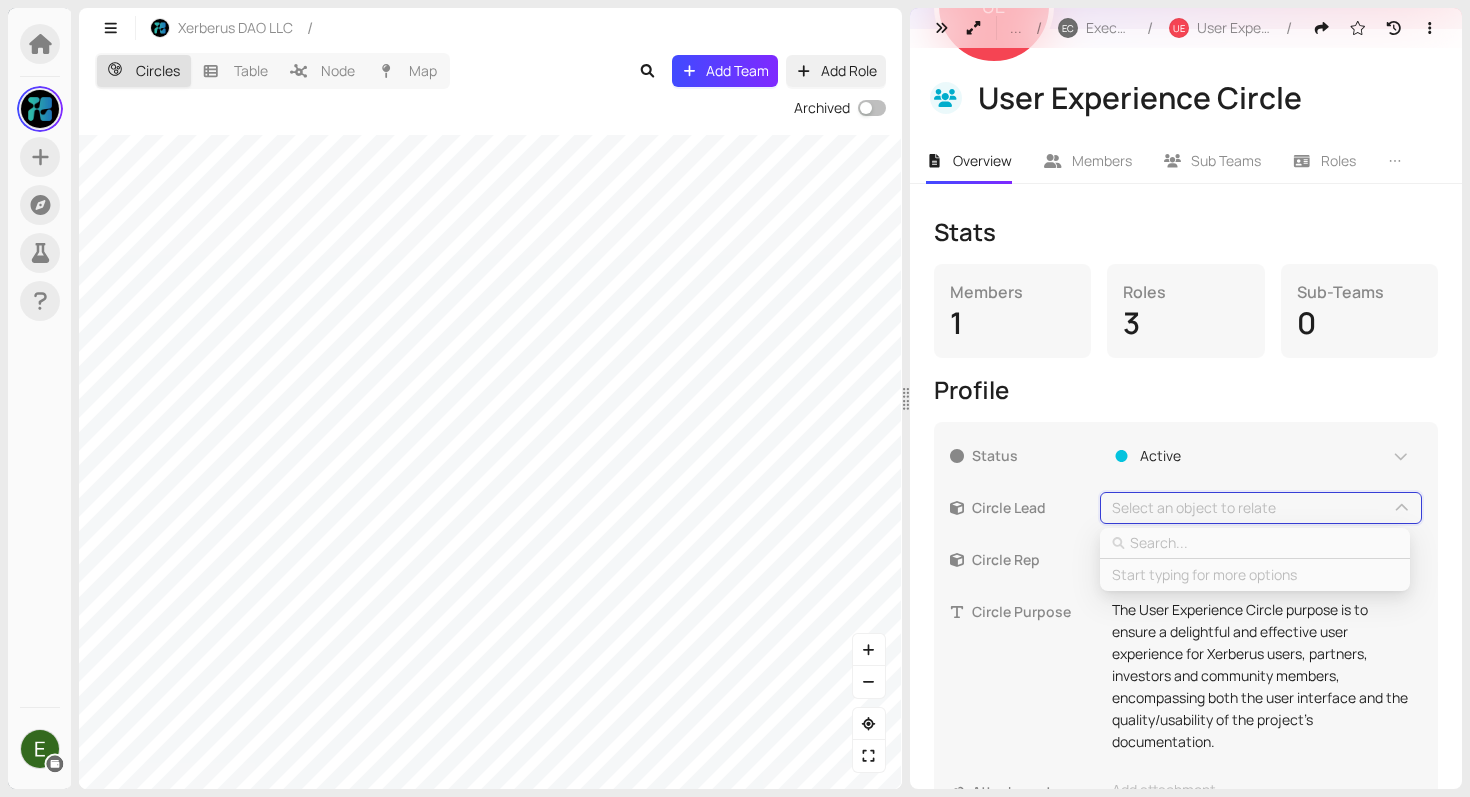 type on "a" 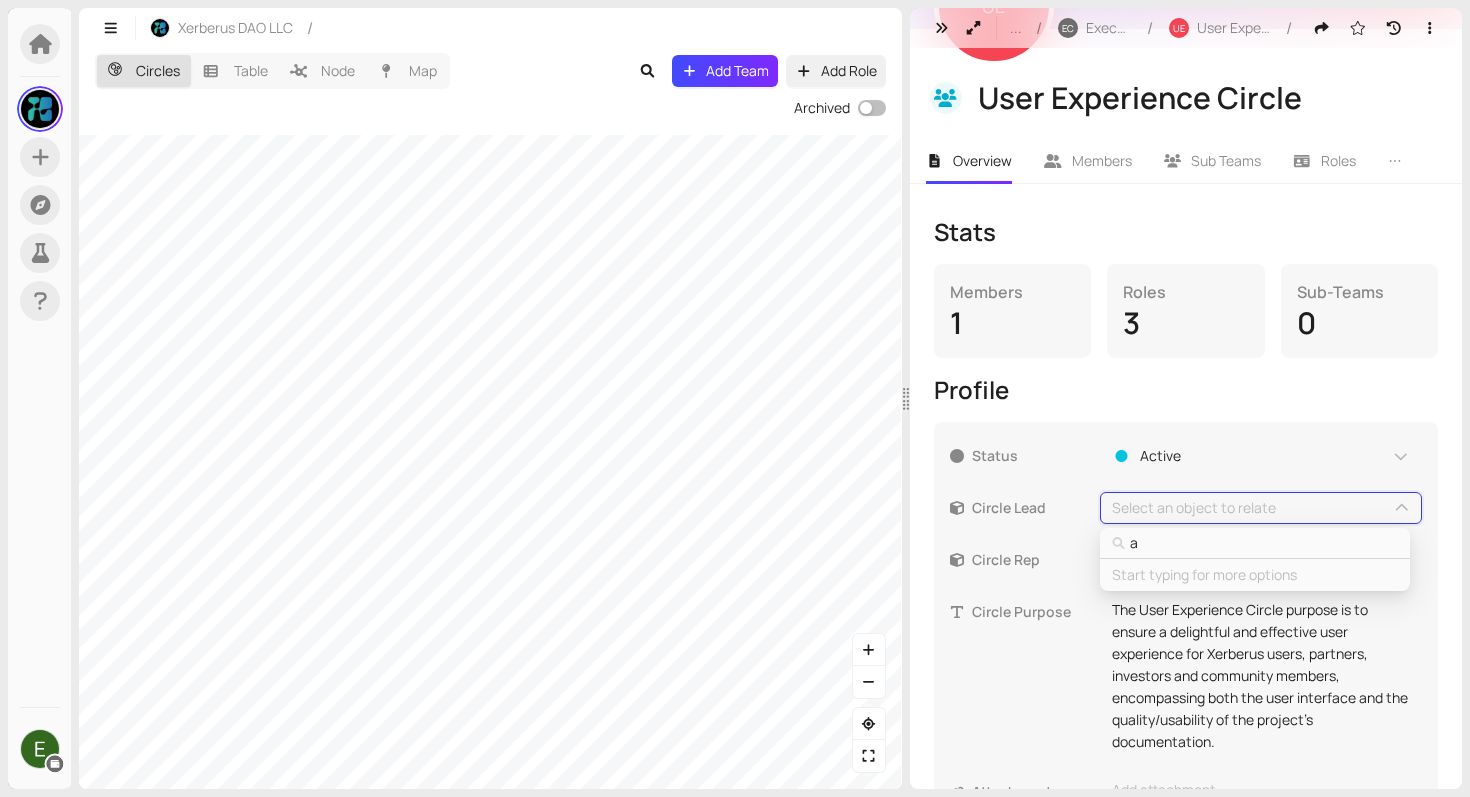 type on "an" 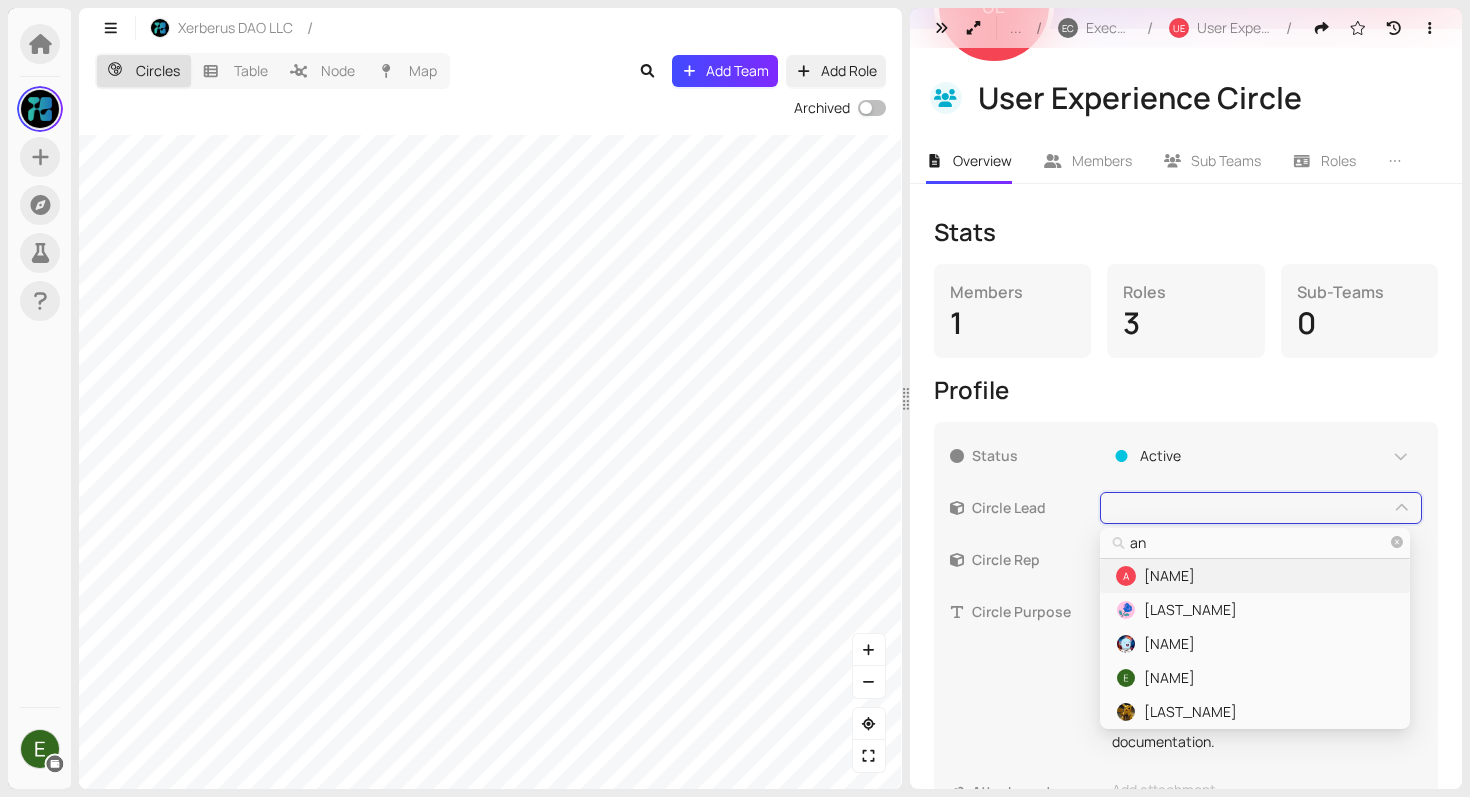 click on "A [NAME]" at bounding box center (1254, 576) 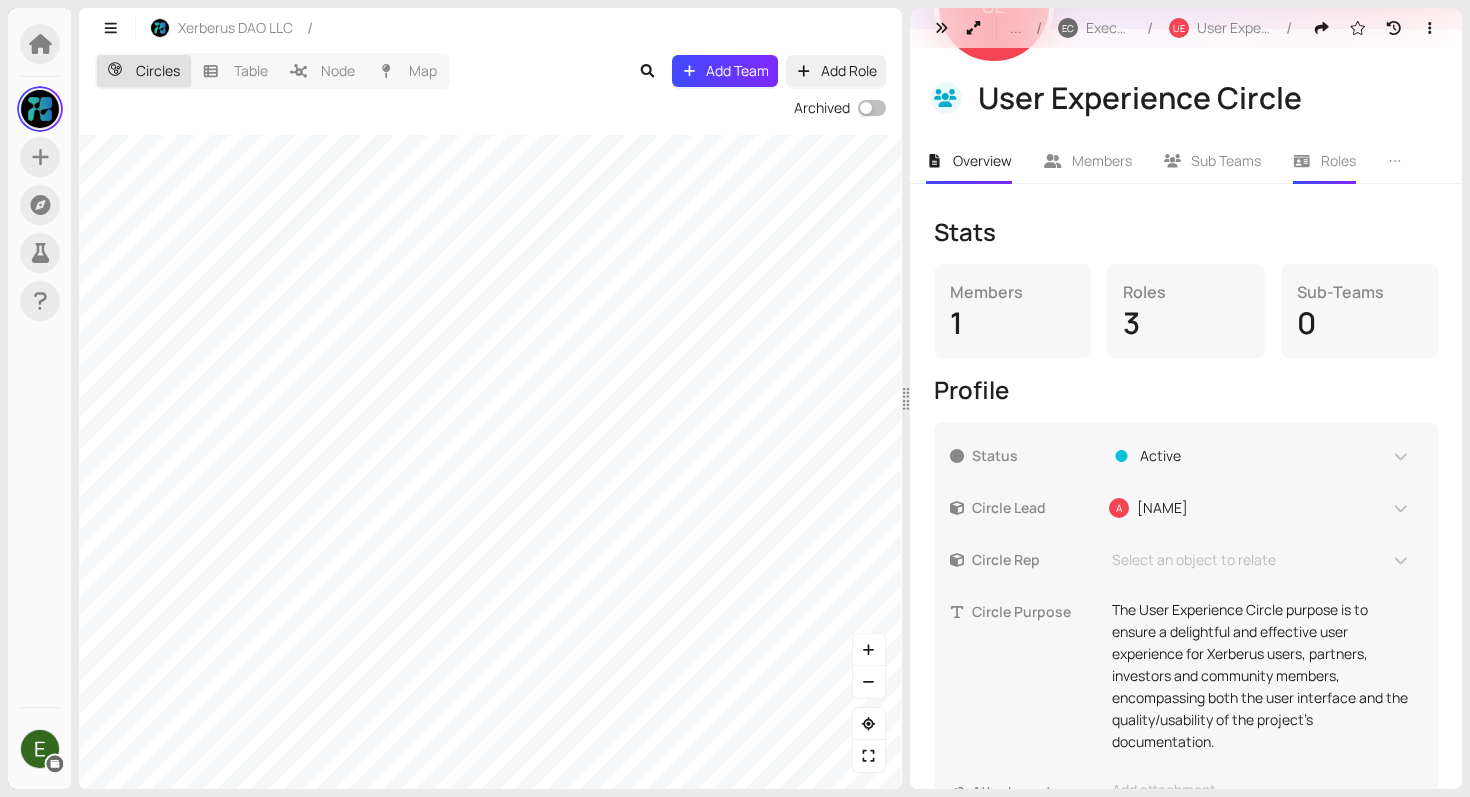 click 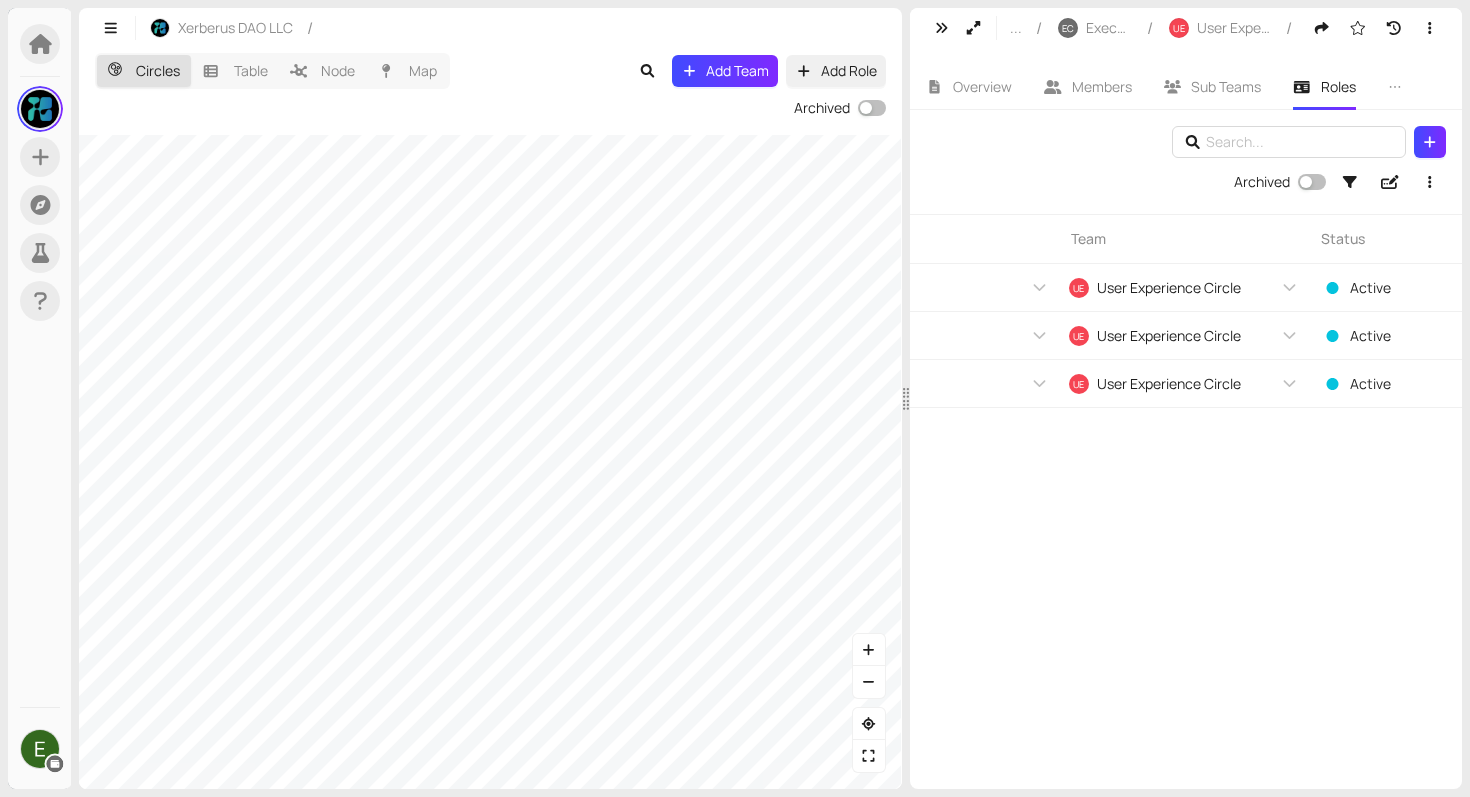 scroll, scrollTop: 0, scrollLeft: 1077, axis: horizontal 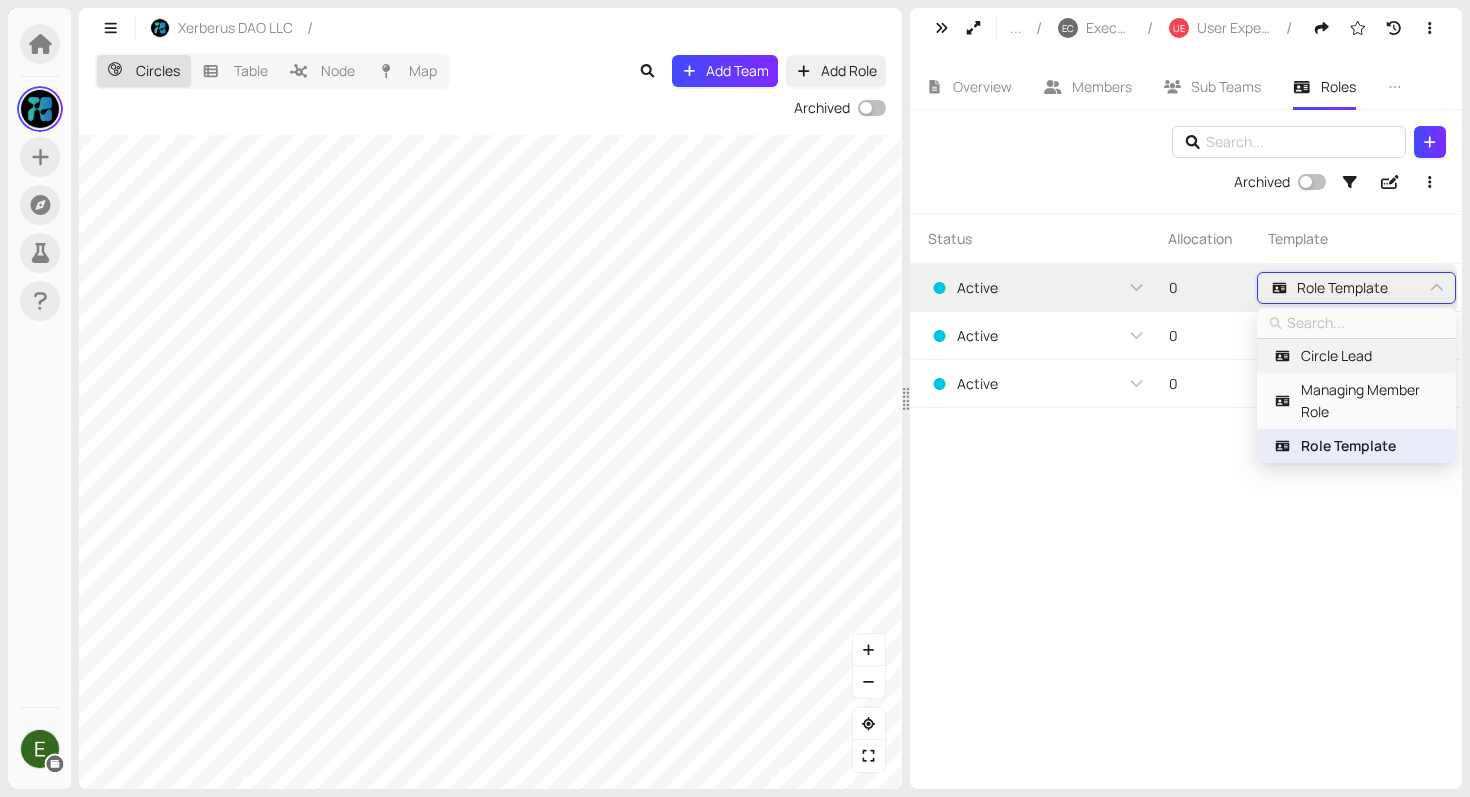 click on "Circle Lead" at bounding box center (1336, 356) 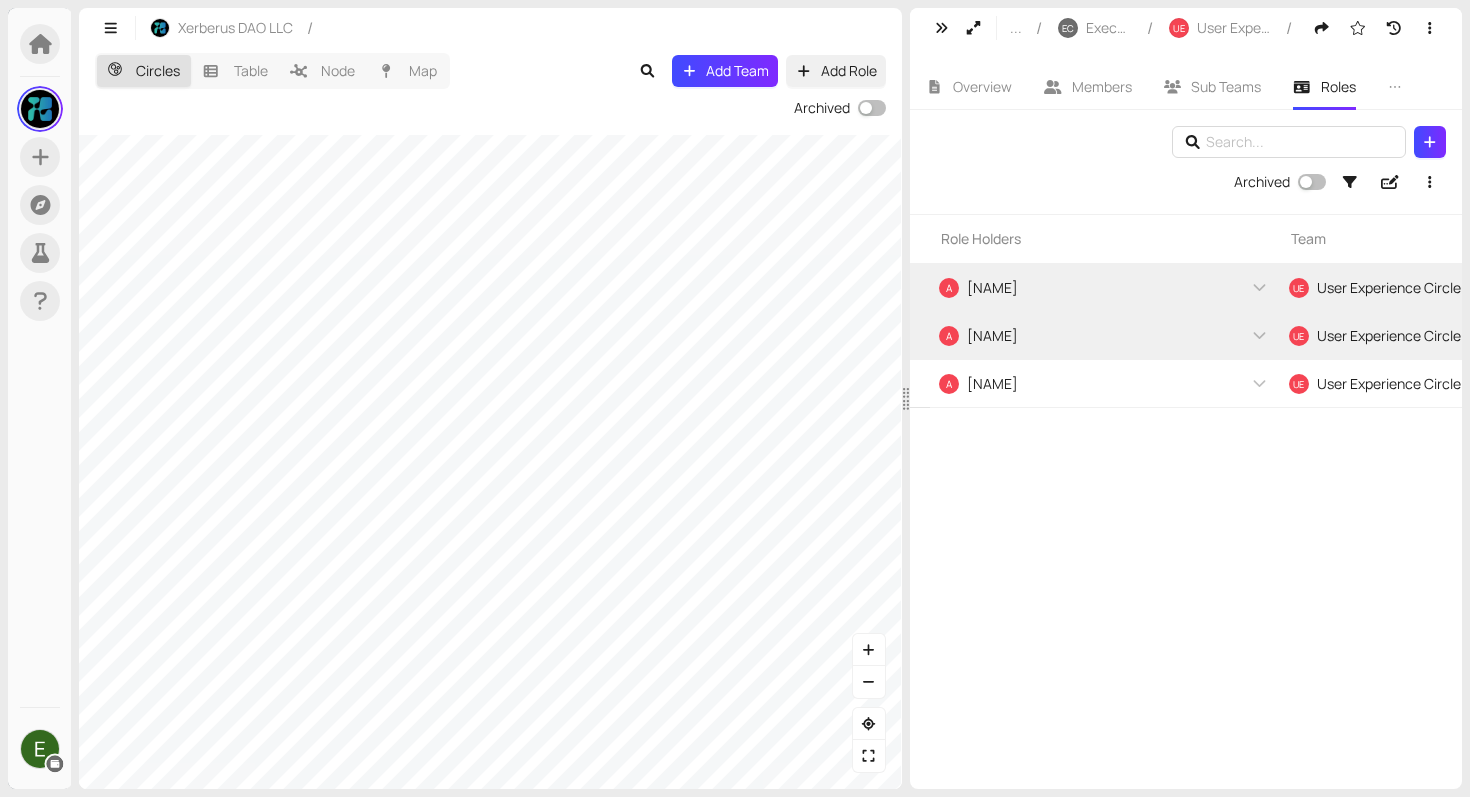scroll, scrollTop: 0, scrollLeft: 0, axis: both 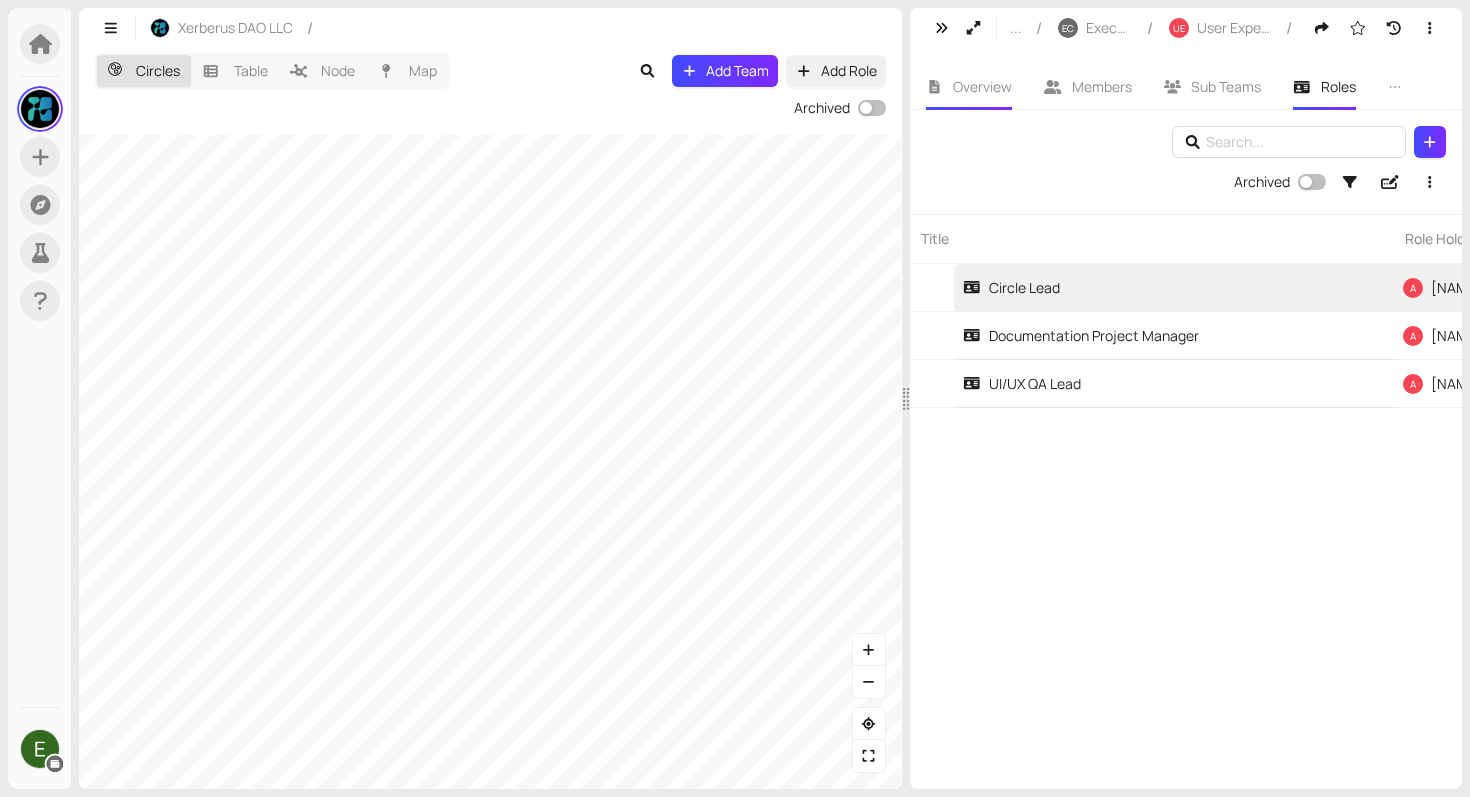 click on "Overview" at bounding box center (969, 87) 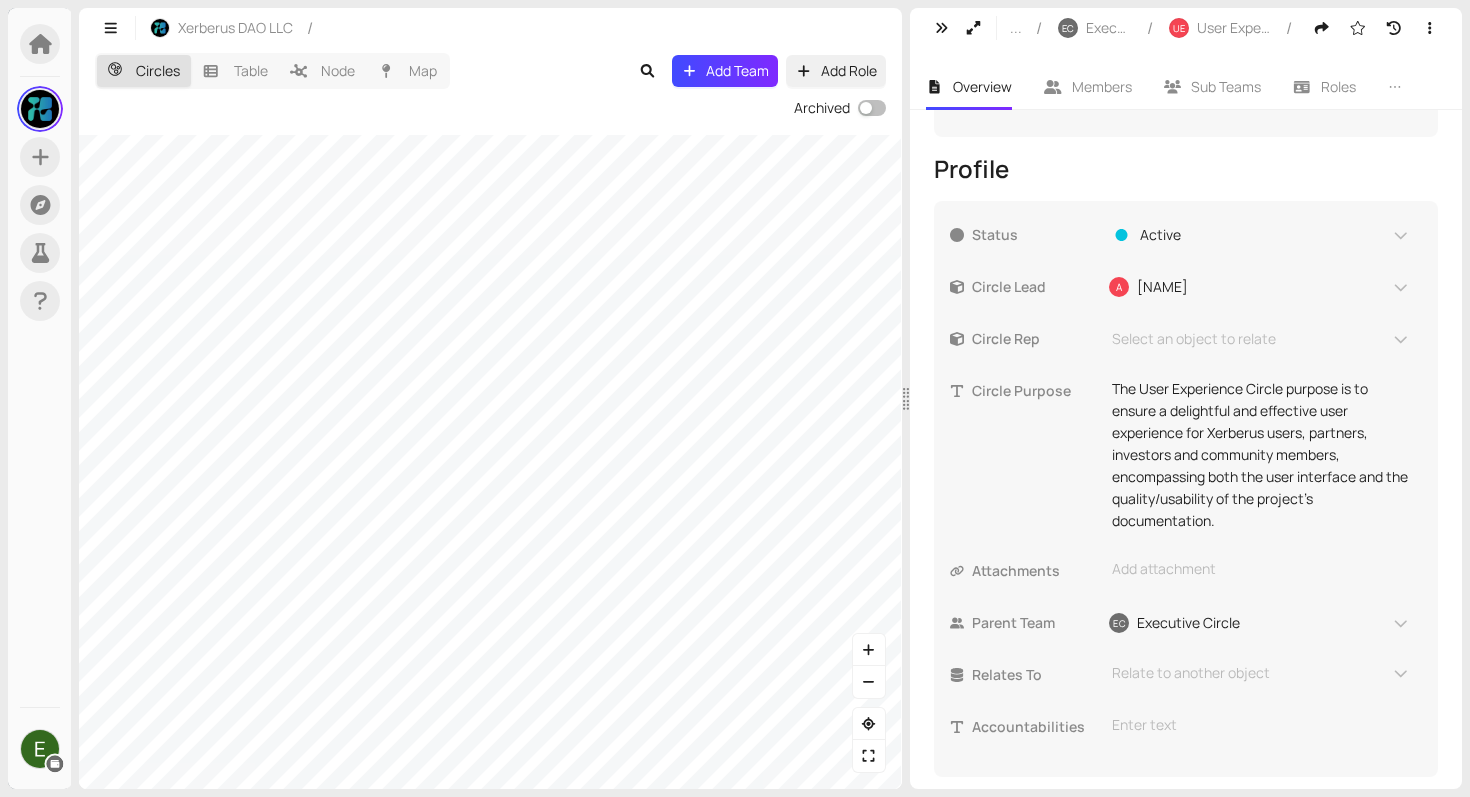 scroll, scrollTop: 412, scrollLeft: 0, axis: vertical 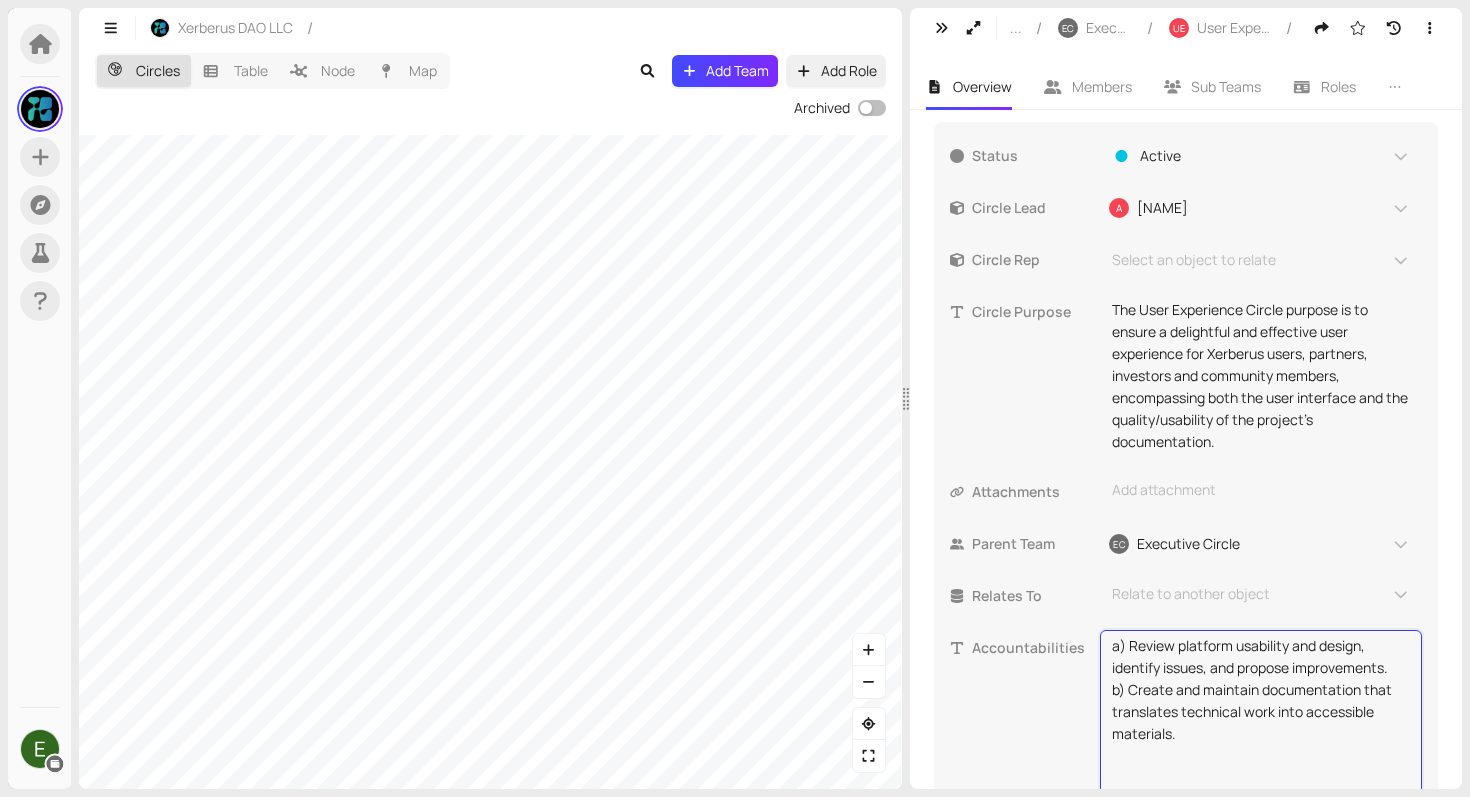 click on "a) Review platform usability and design, identify issues, and propose improvements.
b) Create and maintain documentation that translates technical work into accessible materials." at bounding box center (1261, 712) 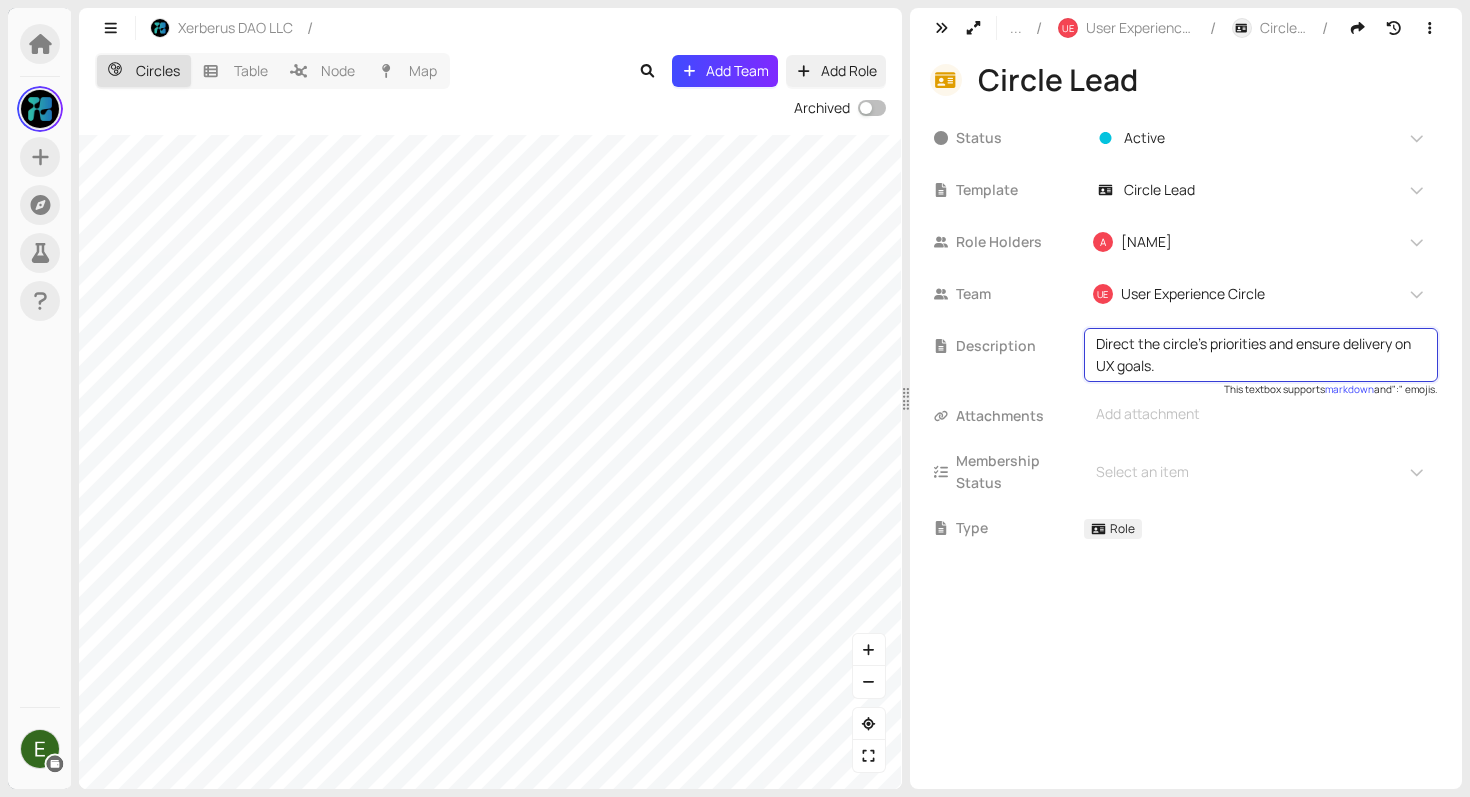 click on "Direct the circle’s priorities and ensure delivery on UX goals." at bounding box center (1261, 355) 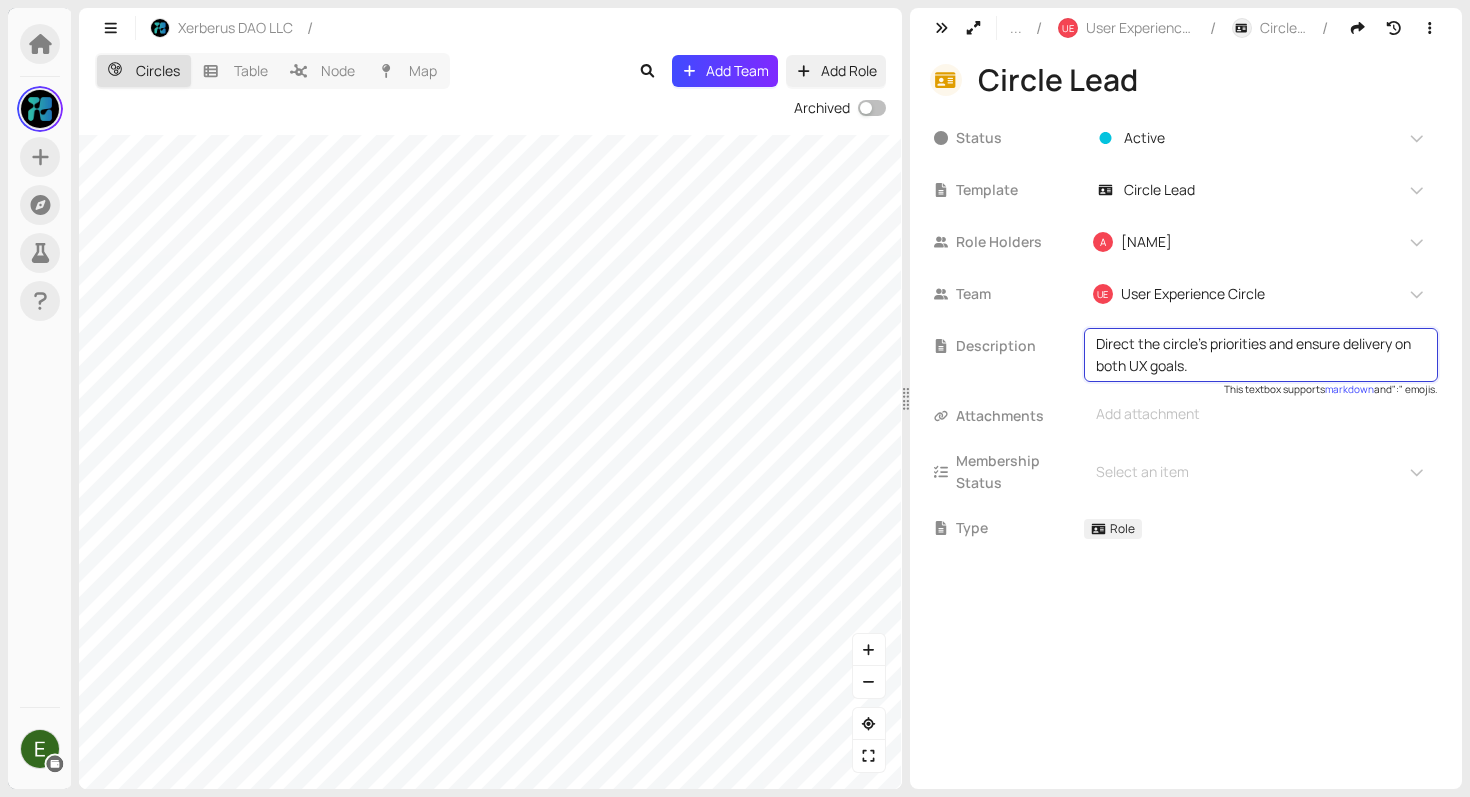 click on "Direct the circle’s priorities and ensure delivery on both UX goals." at bounding box center (1261, 355) 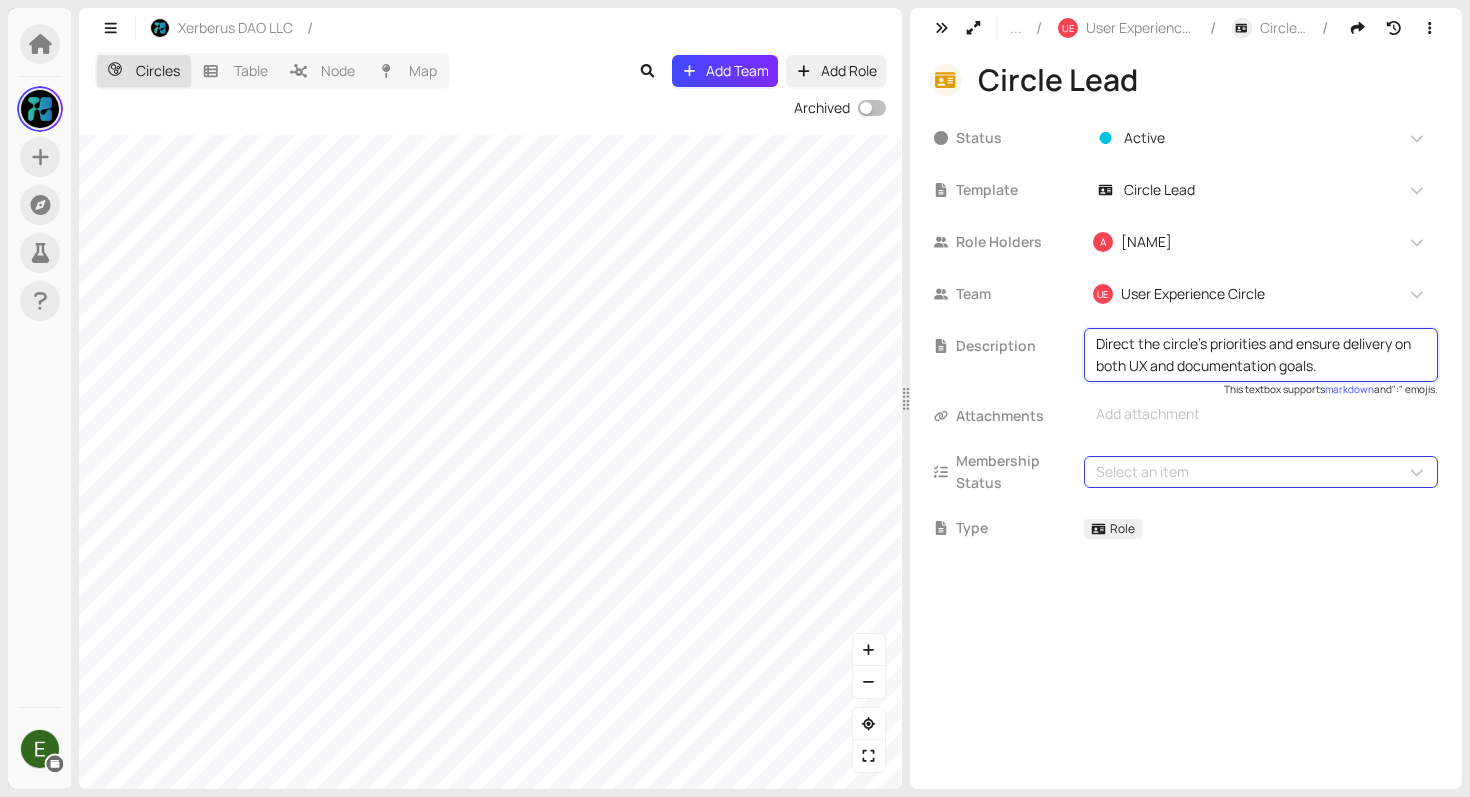 type on "Direct the circle’s priorities and ensure delivery on both UX and documentation goals." 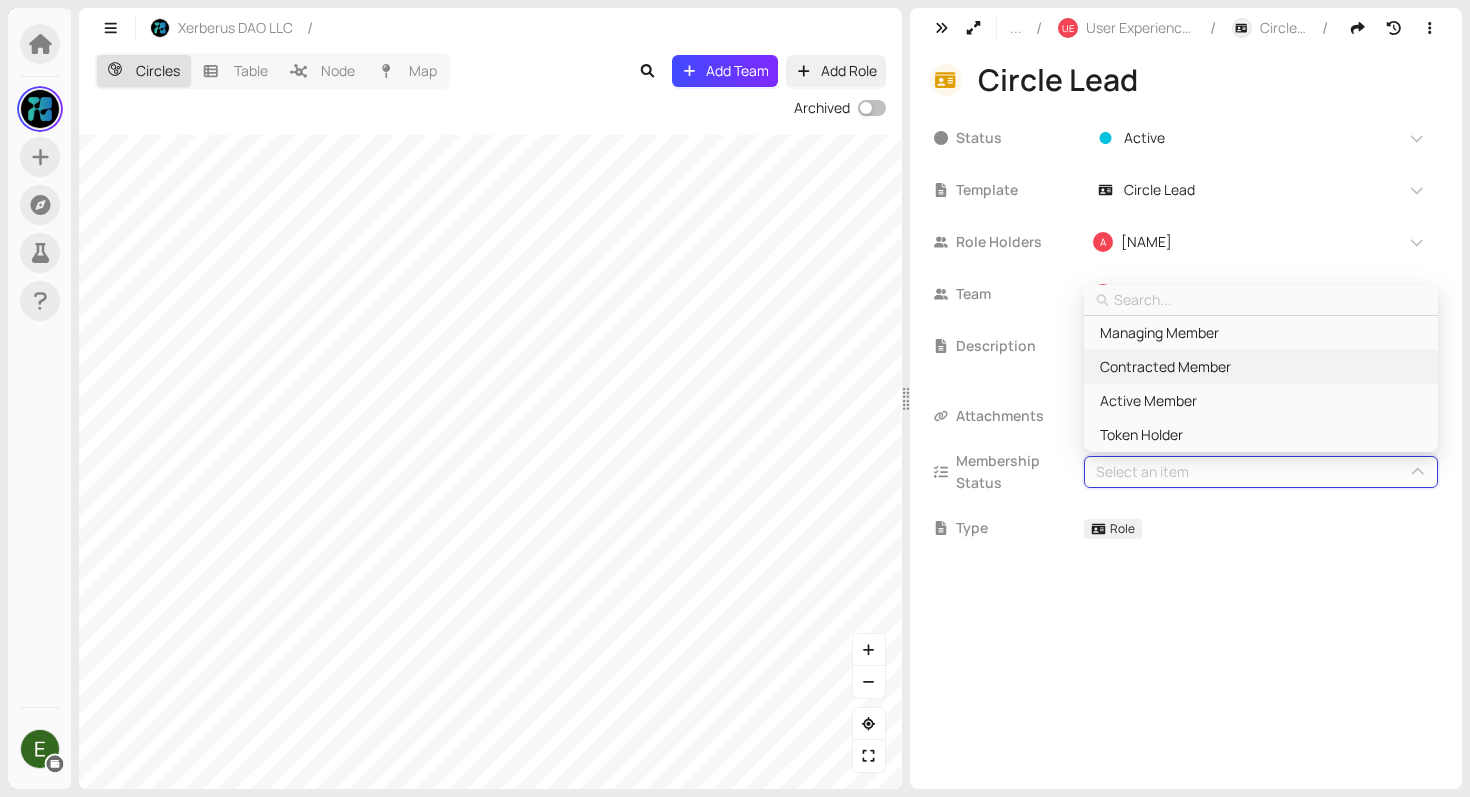 click on "Contracted Member" at bounding box center [1165, 367] 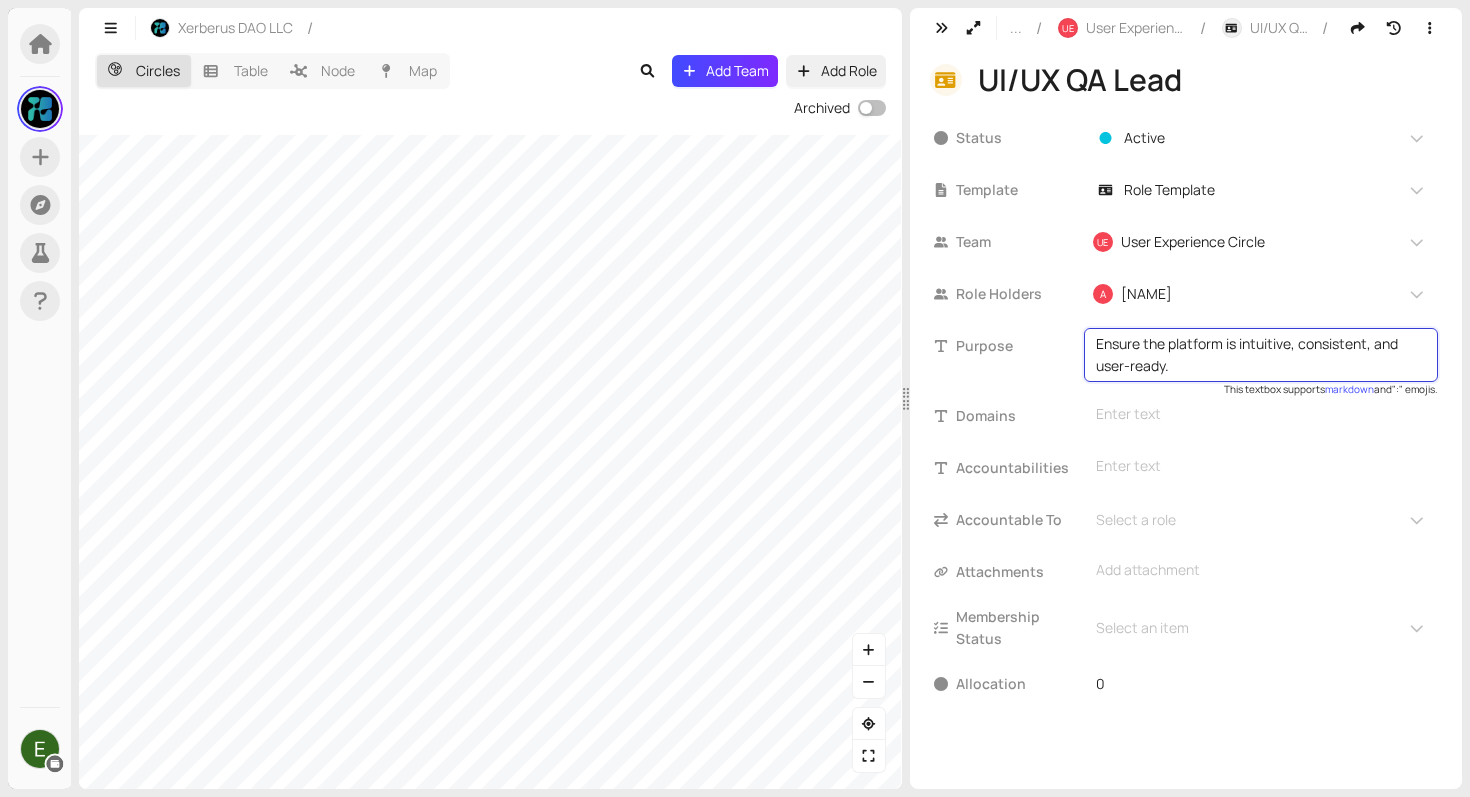 click on "Ensure the platform is intuitive, consistent, and user-ready." at bounding box center (1261, 355) 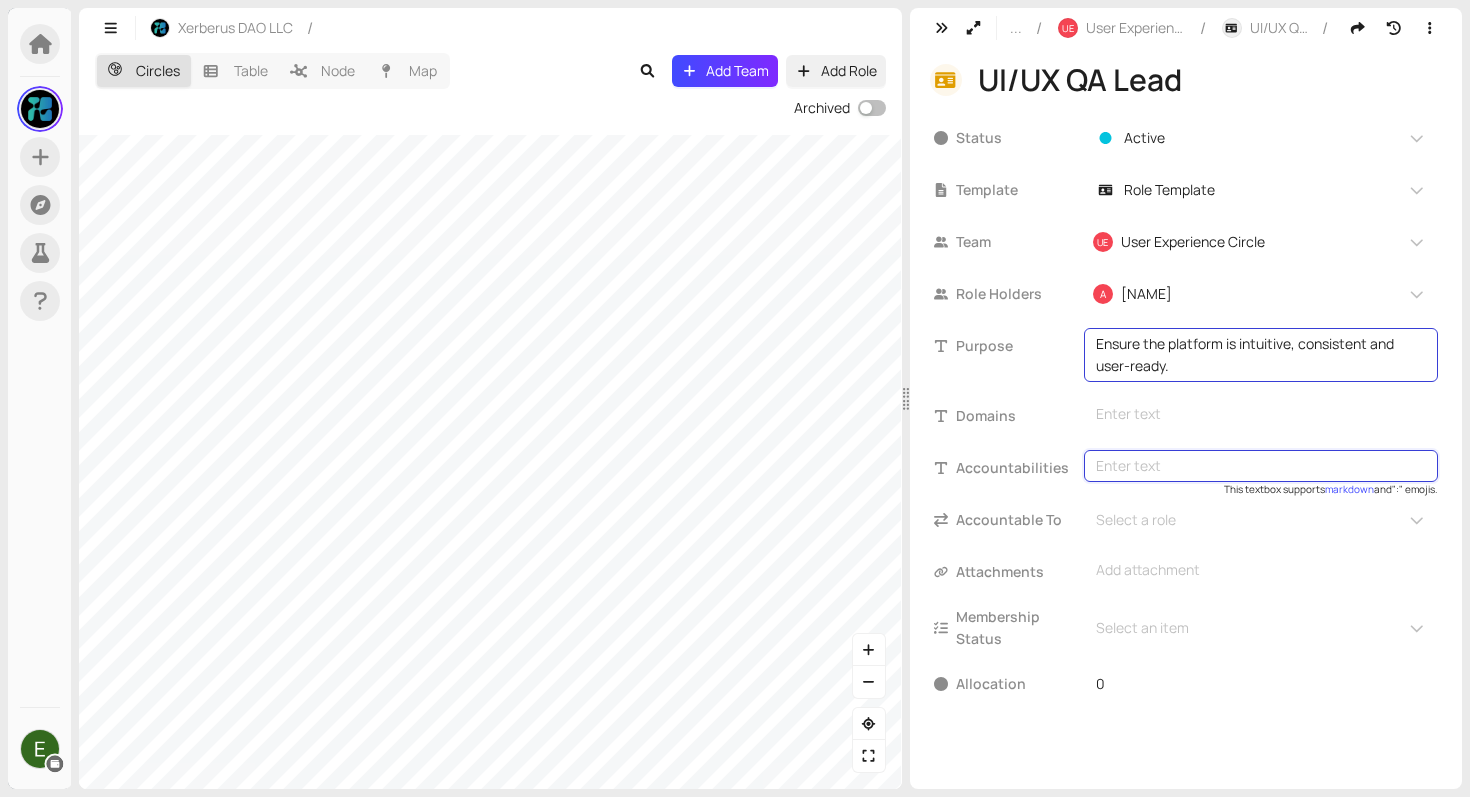 click at bounding box center [1261, 466] 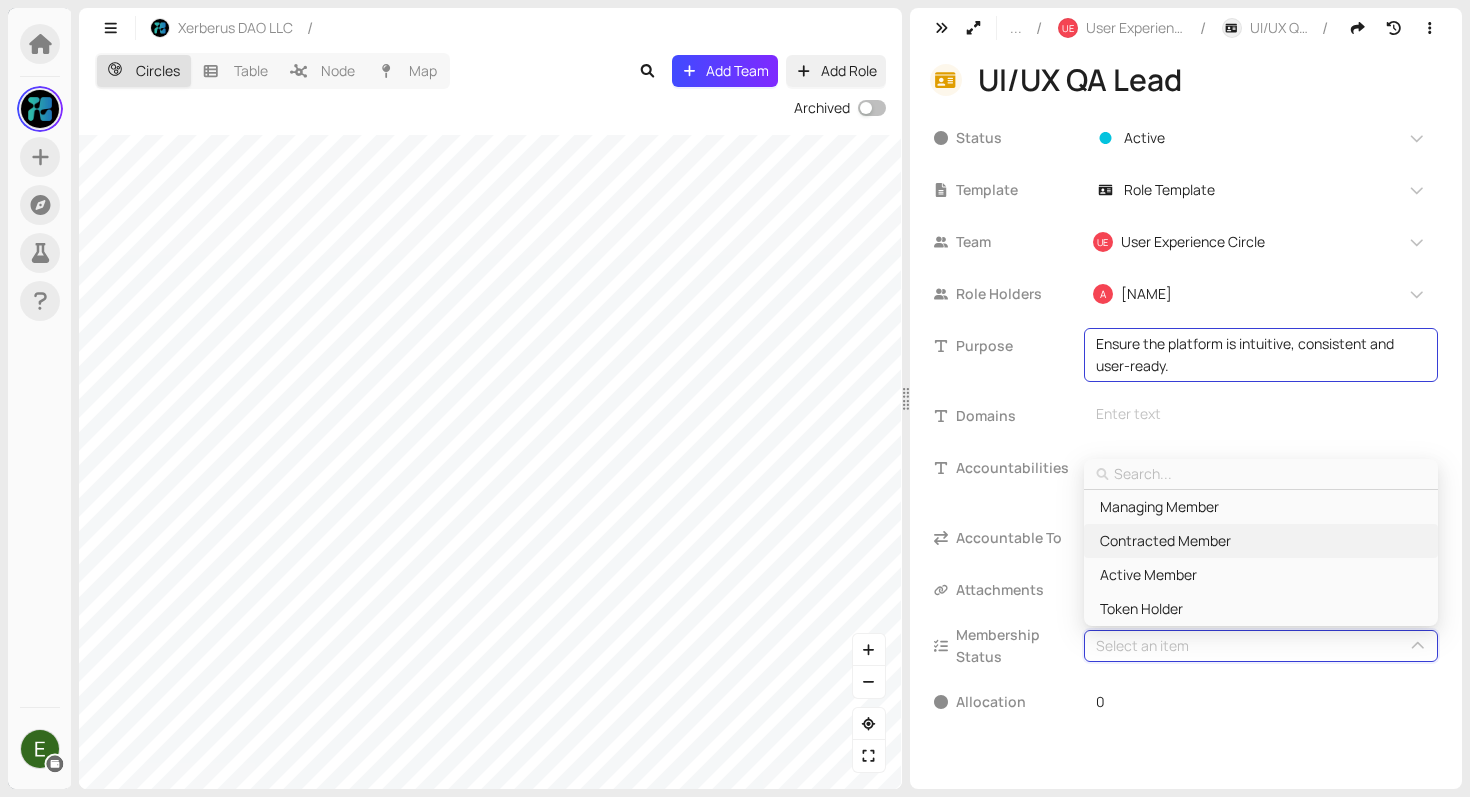 click on "Contracted Member" at bounding box center [1165, 541] 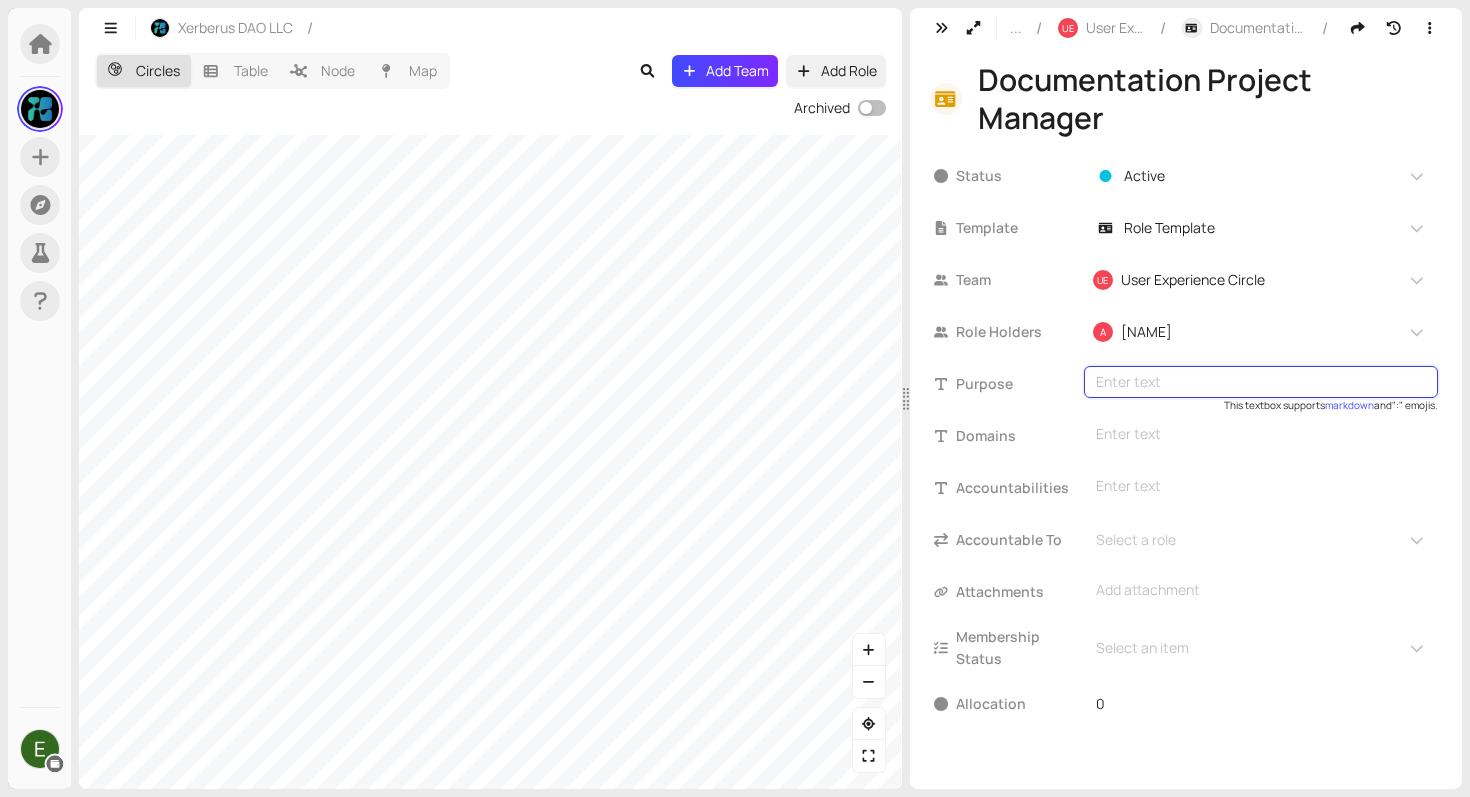 type on "Make technical work clear and accessible to all audiences." 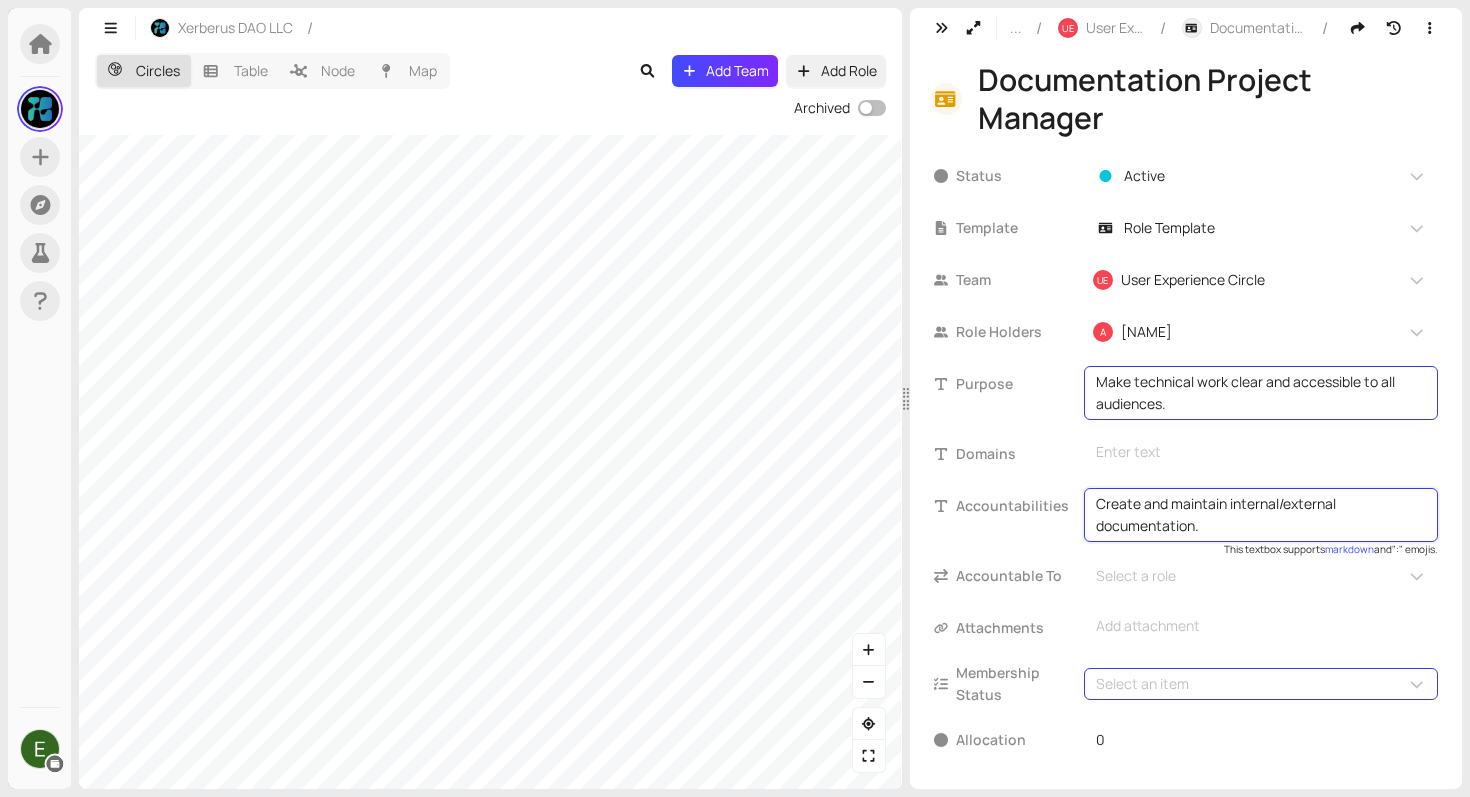type on "Create and maintain internal/external documentation." 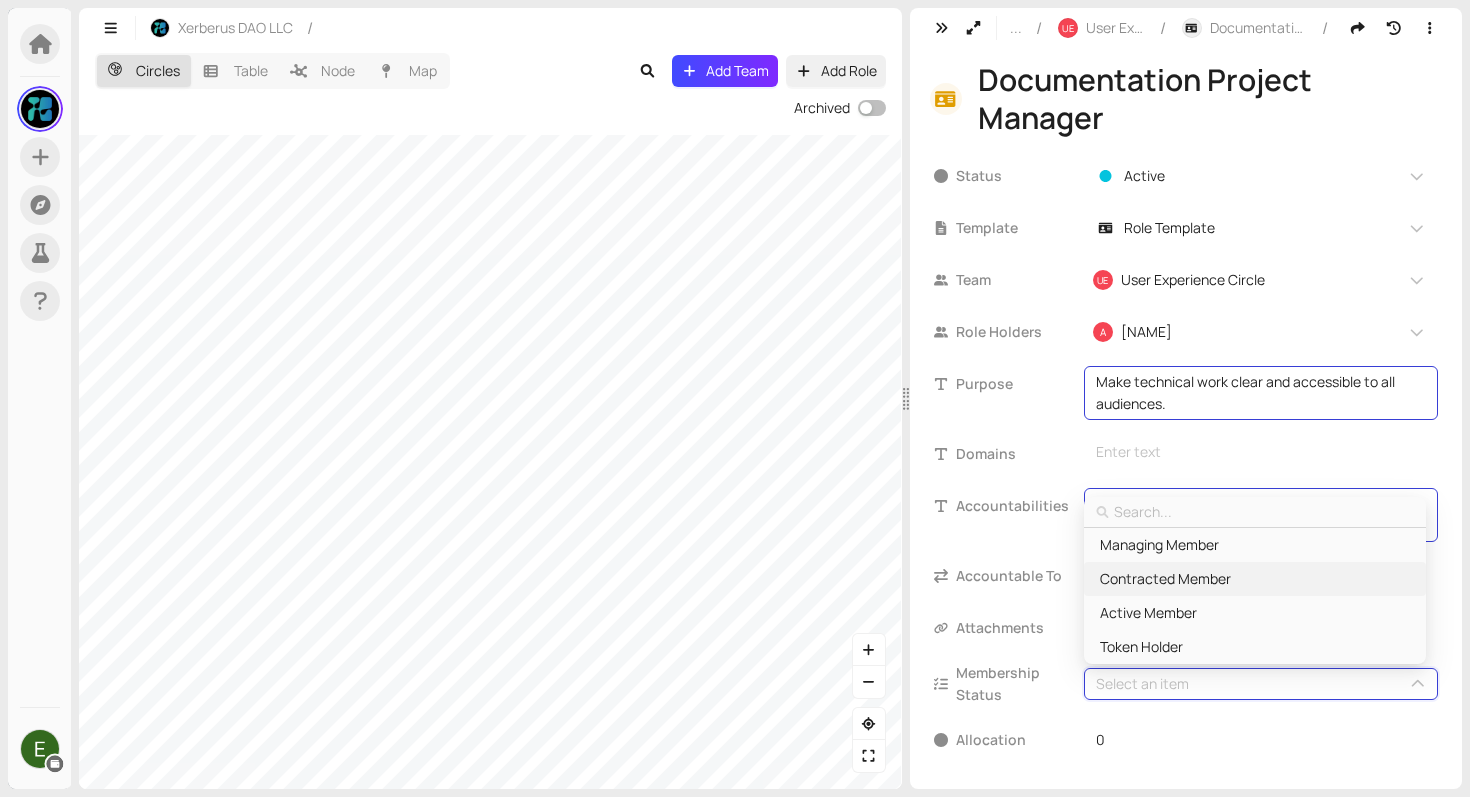click on "Contracted Member" at bounding box center (1165, 579) 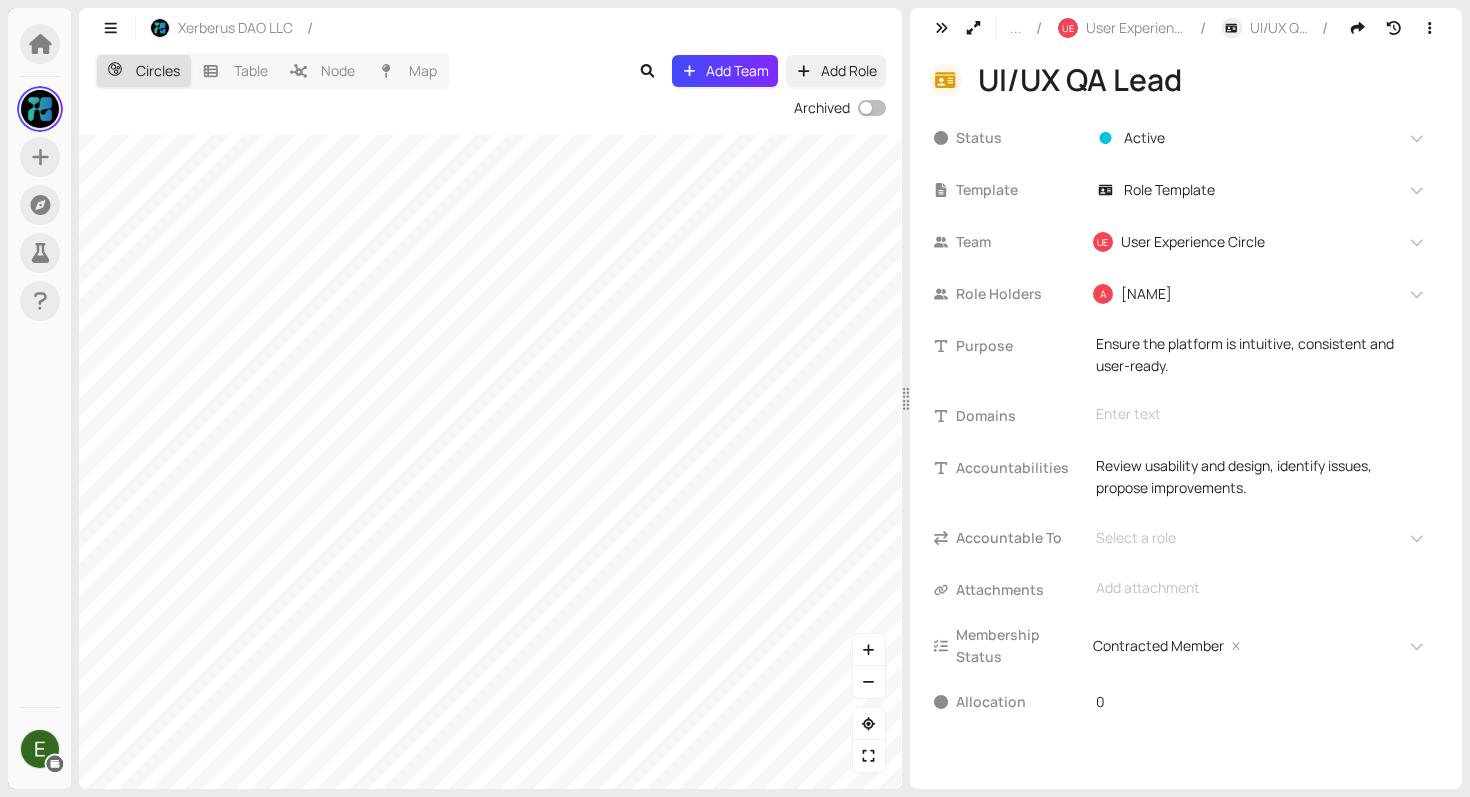 drag, startPoint x: 806, startPoint y: 469, endPoint x: 935, endPoint y: 179, distance: 317.39722 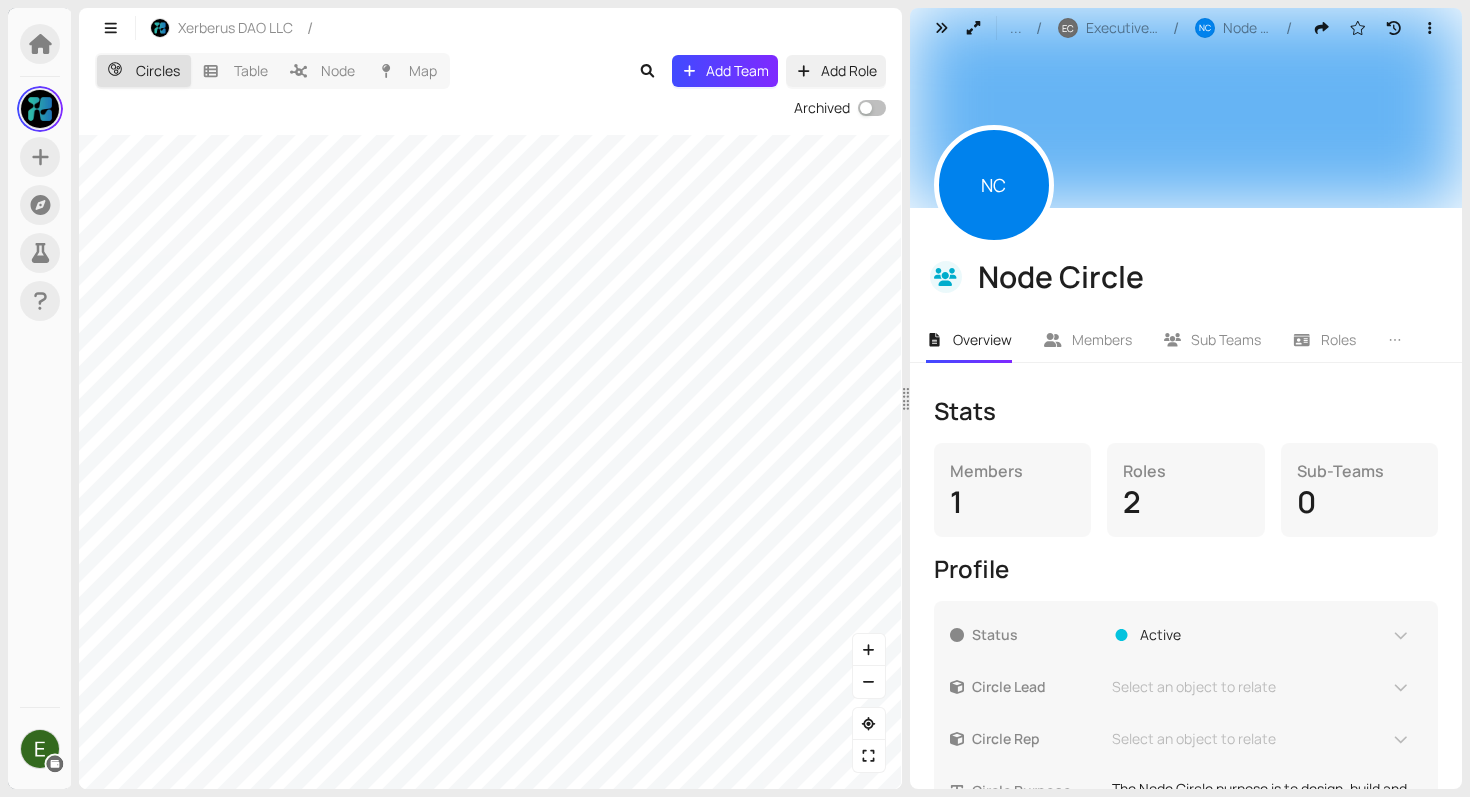 click on "Stats Members 1 Roles 2 Sub-Teams 0 Profile Status Active Circle Lead  Select an object to relate Circle Rep  Select an object to relate Circle Purpose  The Node Circle purpose is to design, build and maintain the distributed Node Network Infrastructure for Xerberus.
This textbox supports   markdown  and  ":" emojis. Attachments Add attachment Parent Team EC Executive Circle Relates To Relate to another object Accountabilities Enter text This textbox supports   markdown  and  ":" emojis." at bounding box center (1186, 738) 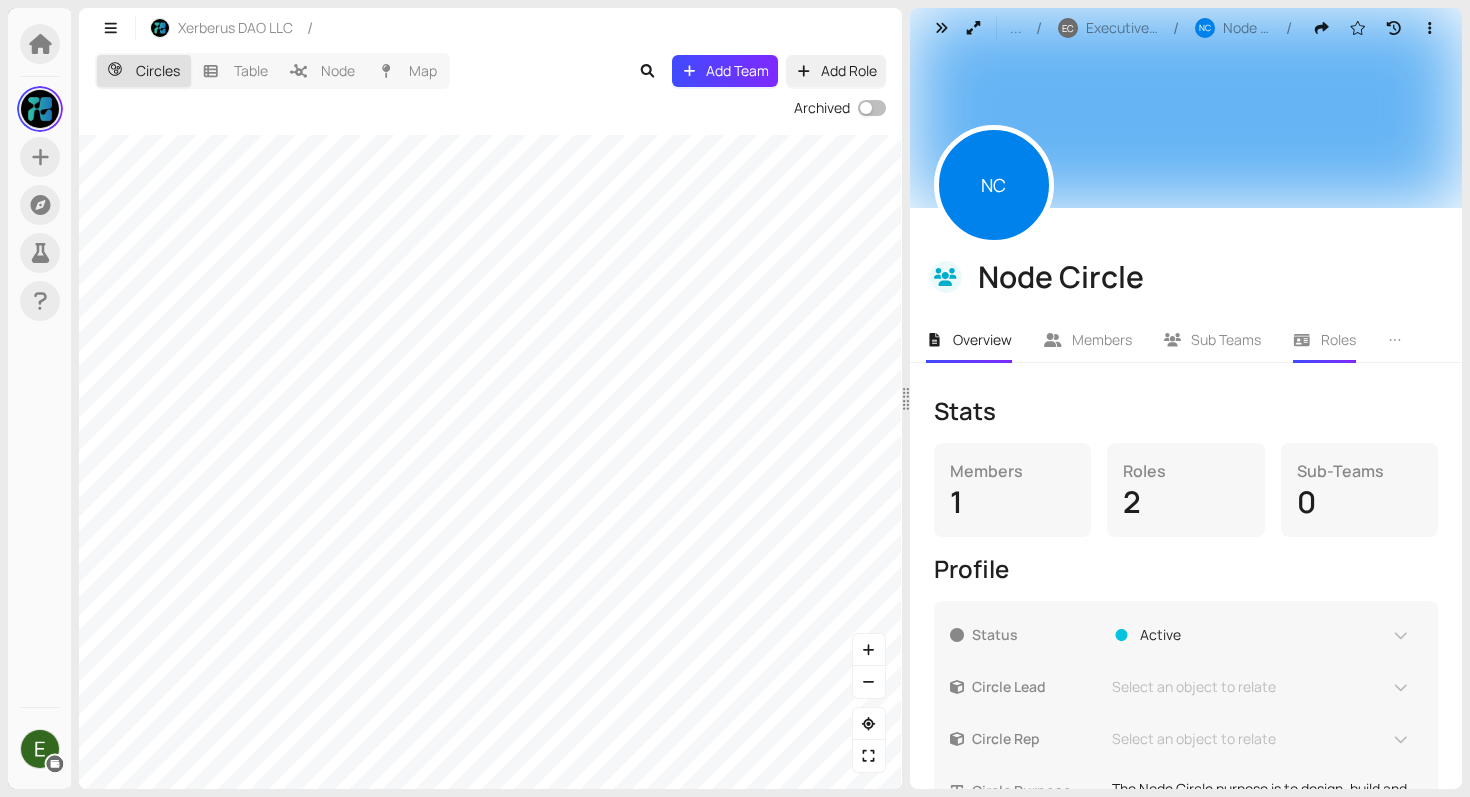 click on "Roles" at bounding box center (1324, 340) 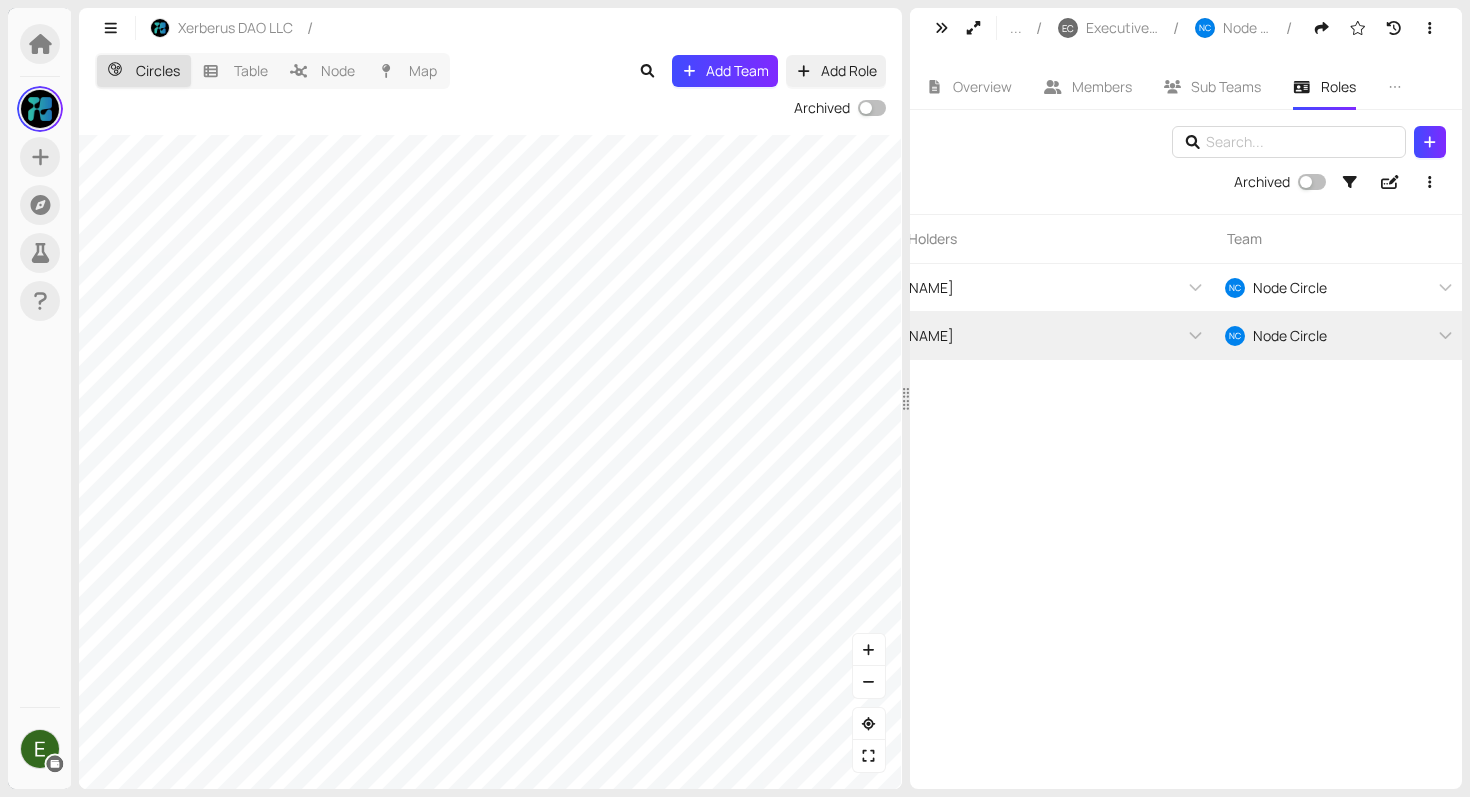 scroll, scrollTop: 0, scrollLeft: 0, axis: both 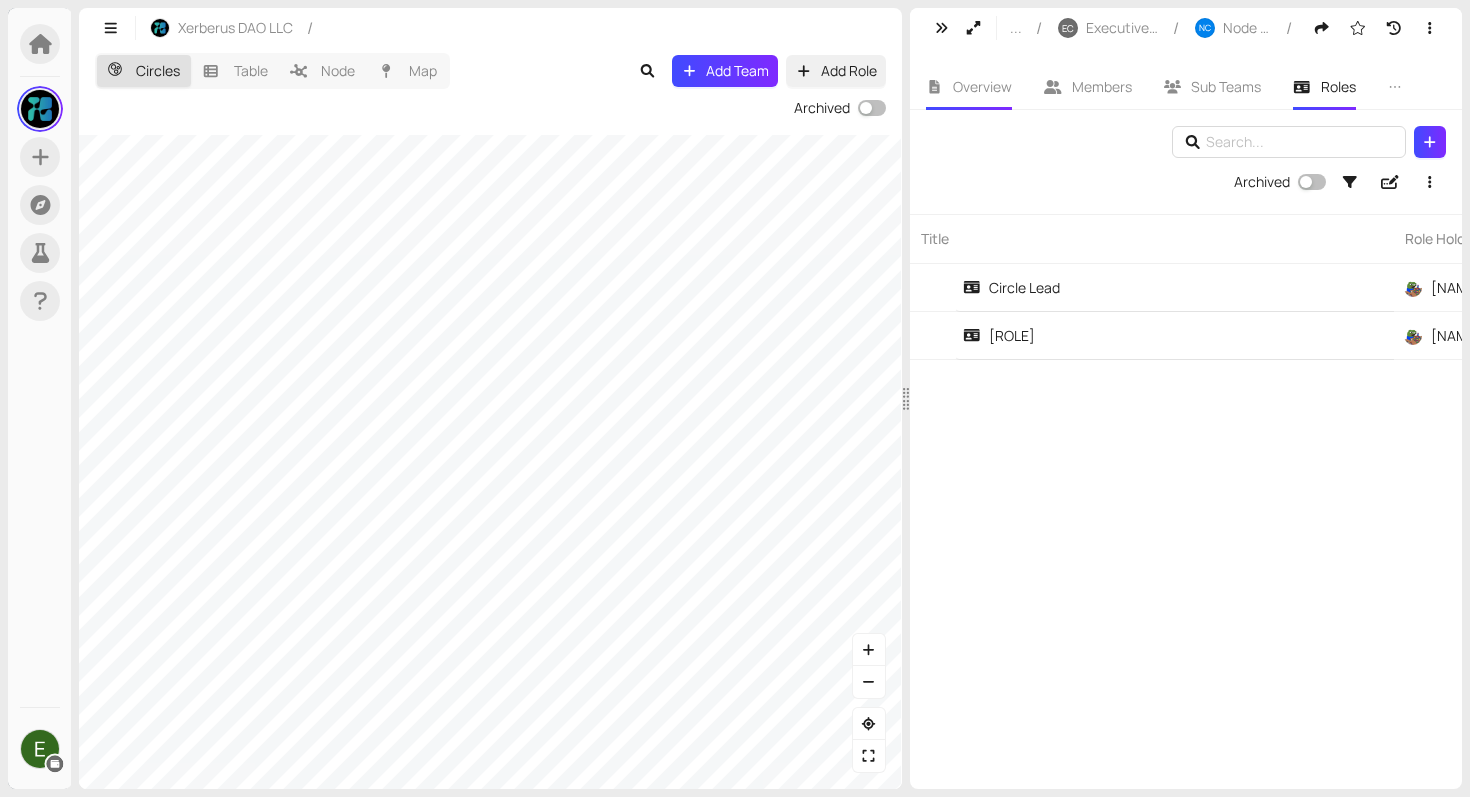 click on "Overview" at bounding box center [969, 87] 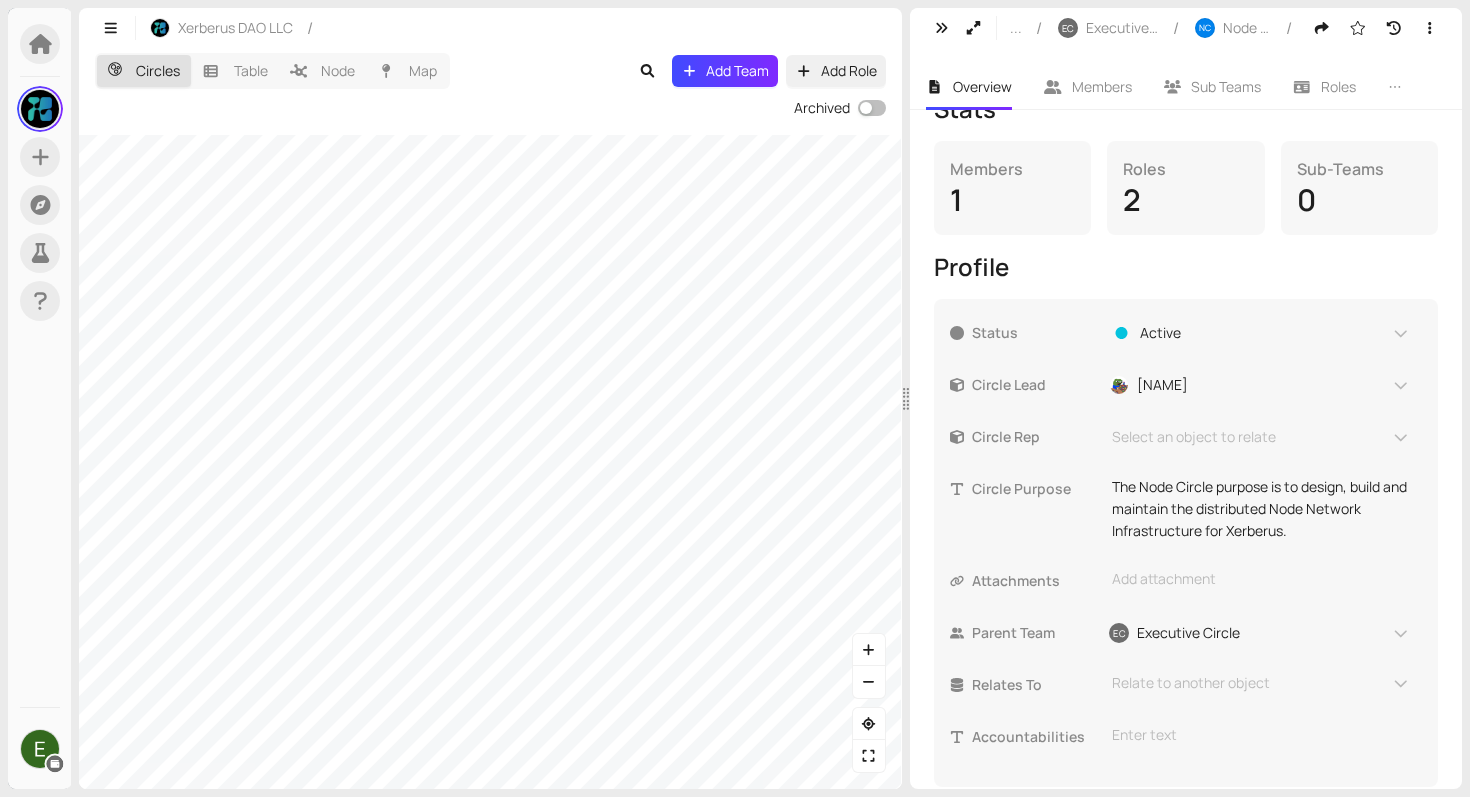 scroll, scrollTop: 324, scrollLeft: 0, axis: vertical 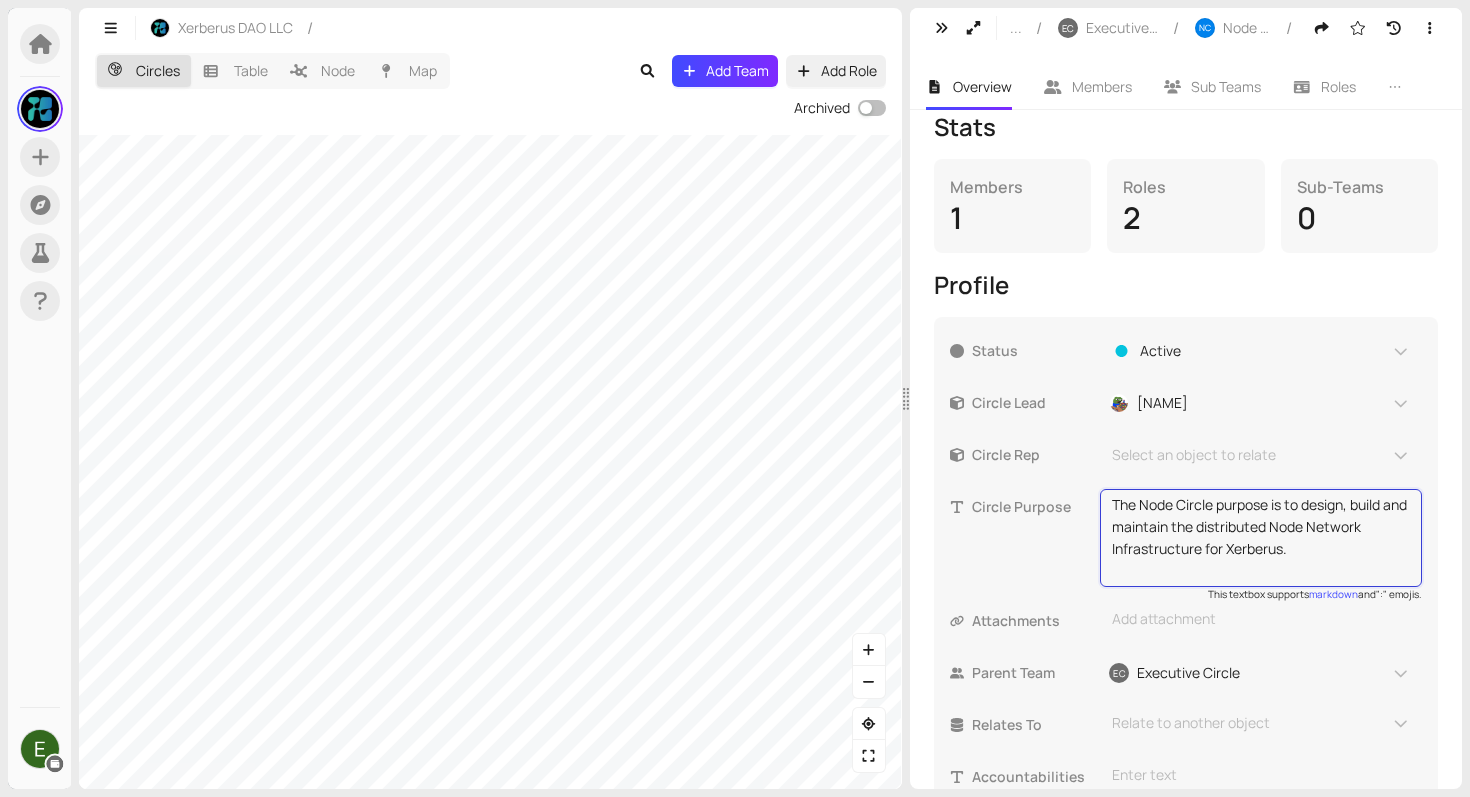 drag, startPoint x: 1112, startPoint y: 461, endPoint x: 1366, endPoint y: 522, distance: 261.22214 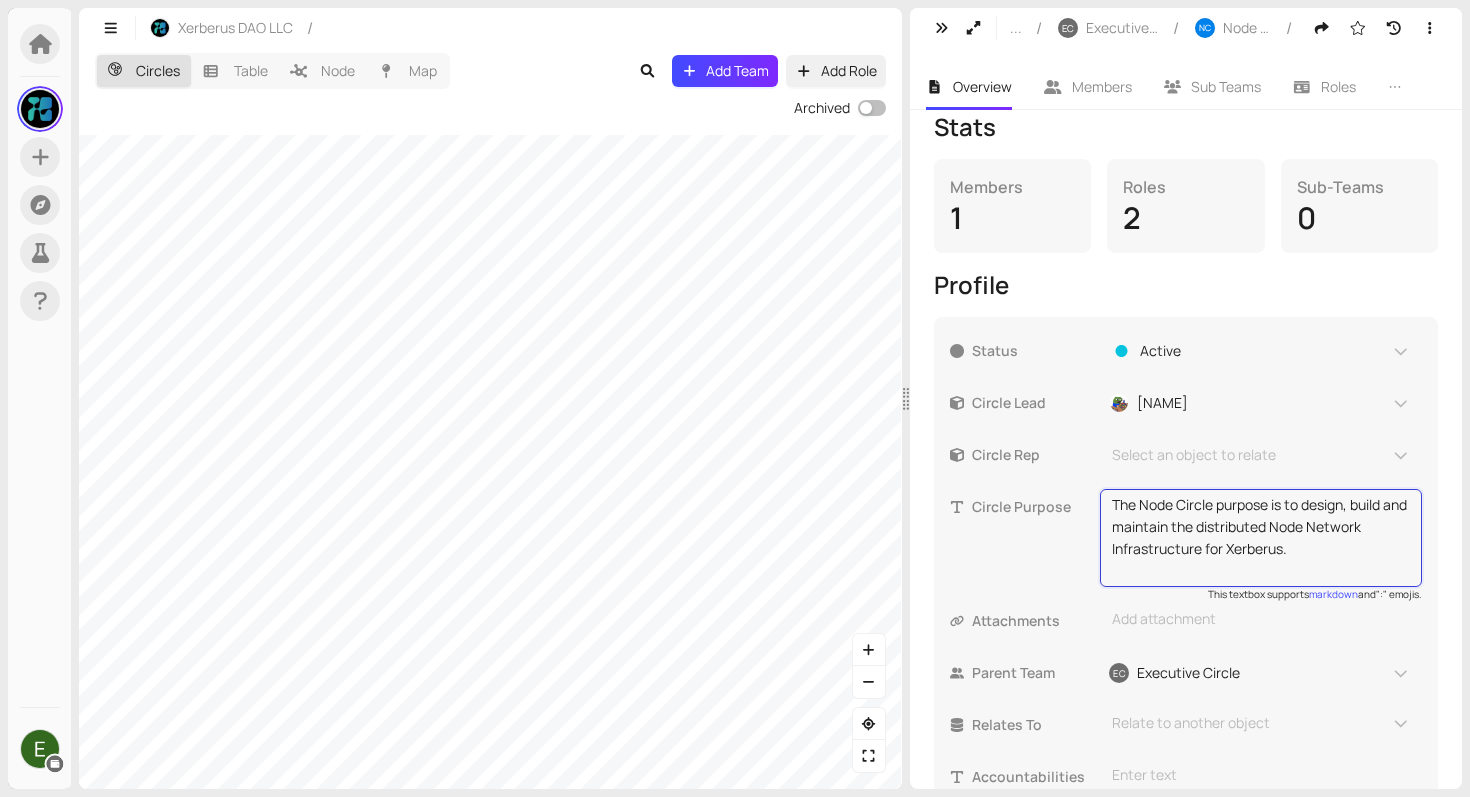 drag, startPoint x: 1314, startPoint y: 550, endPoint x: 1086, endPoint y: 487, distance: 236.54387 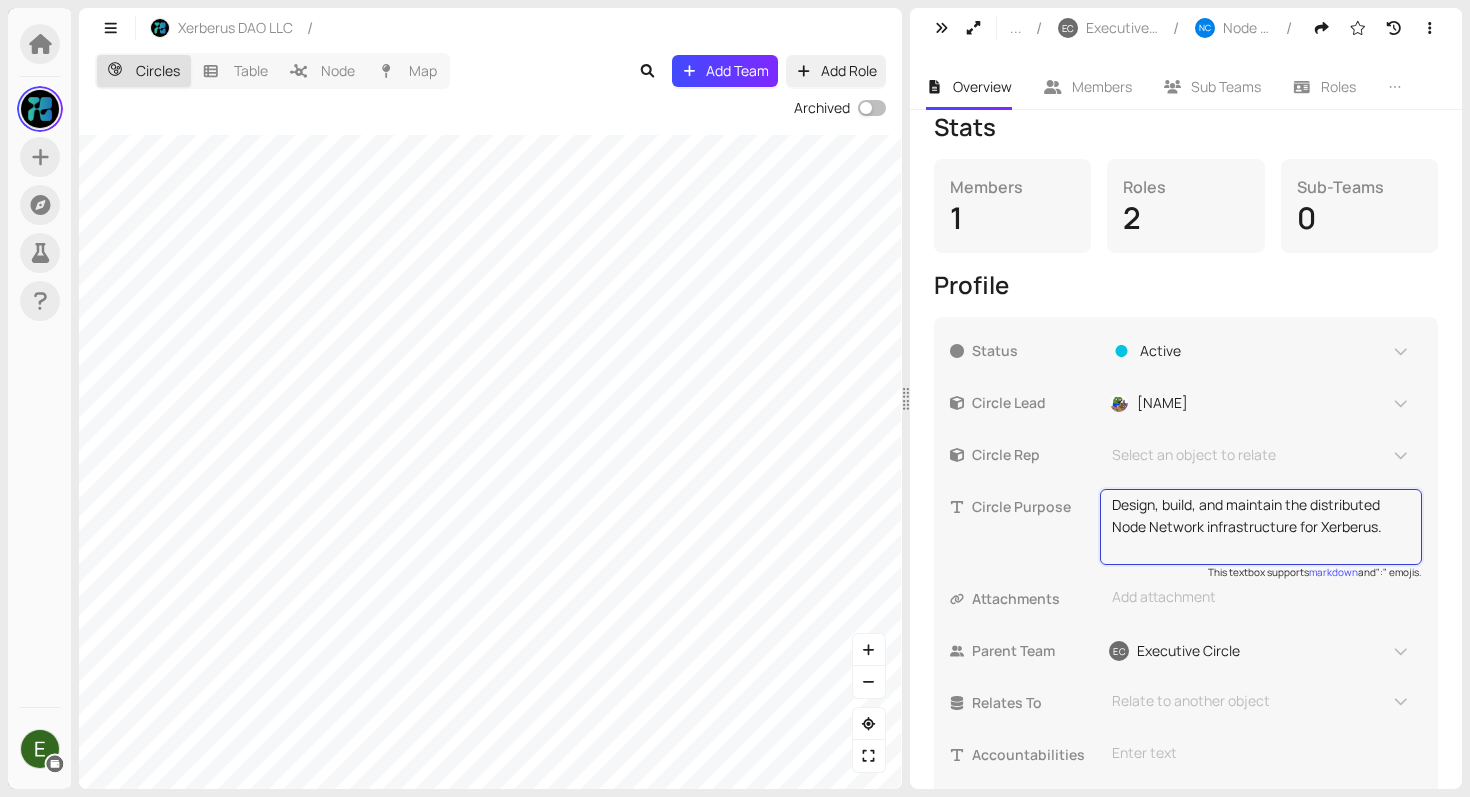 click on "Design, build, and maintain the distributed Node Network infrastructure for Xerberus." at bounding box center (1261, 527) 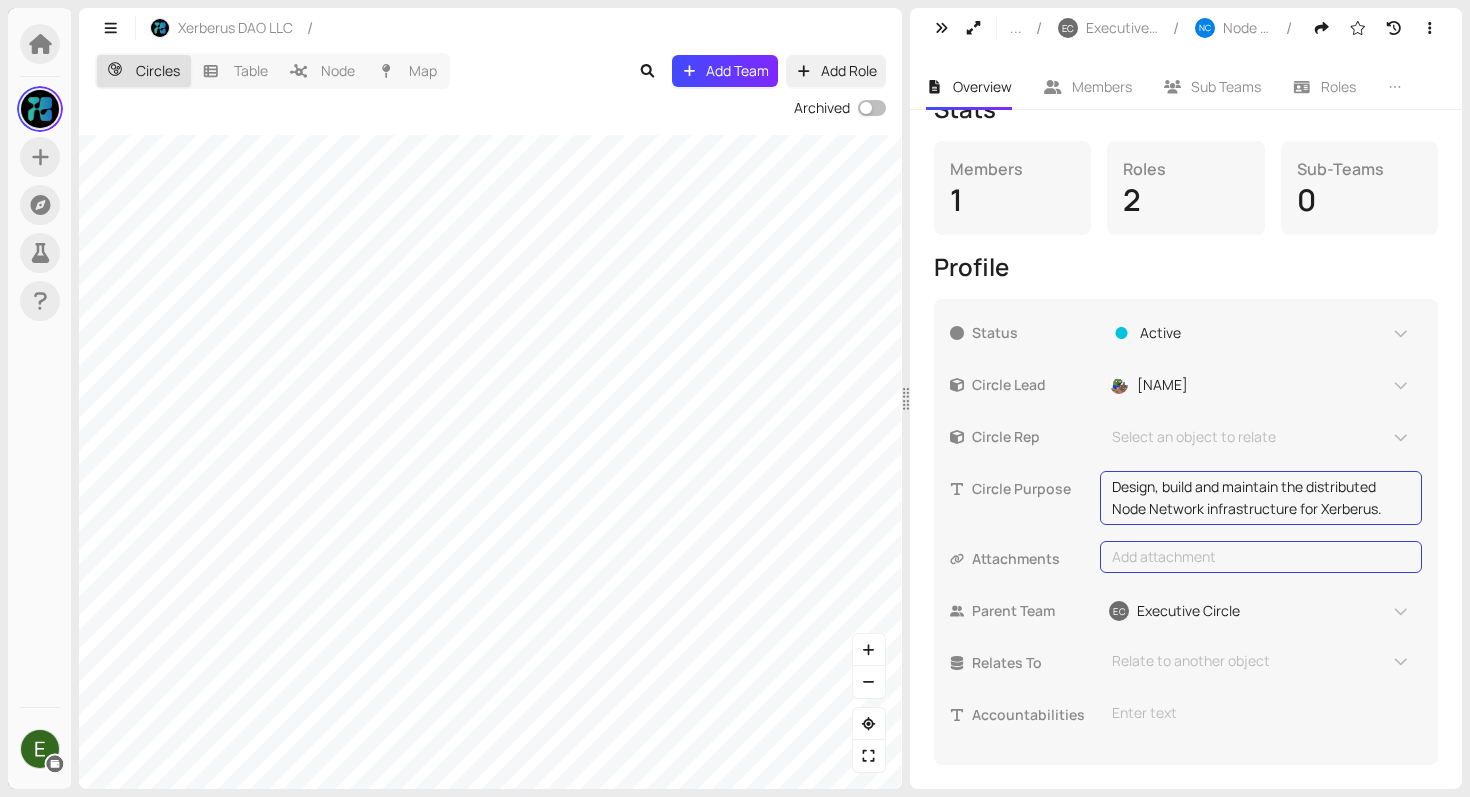 scroll, scrollTop: 302, scrollLeft: 0, axis: vertical 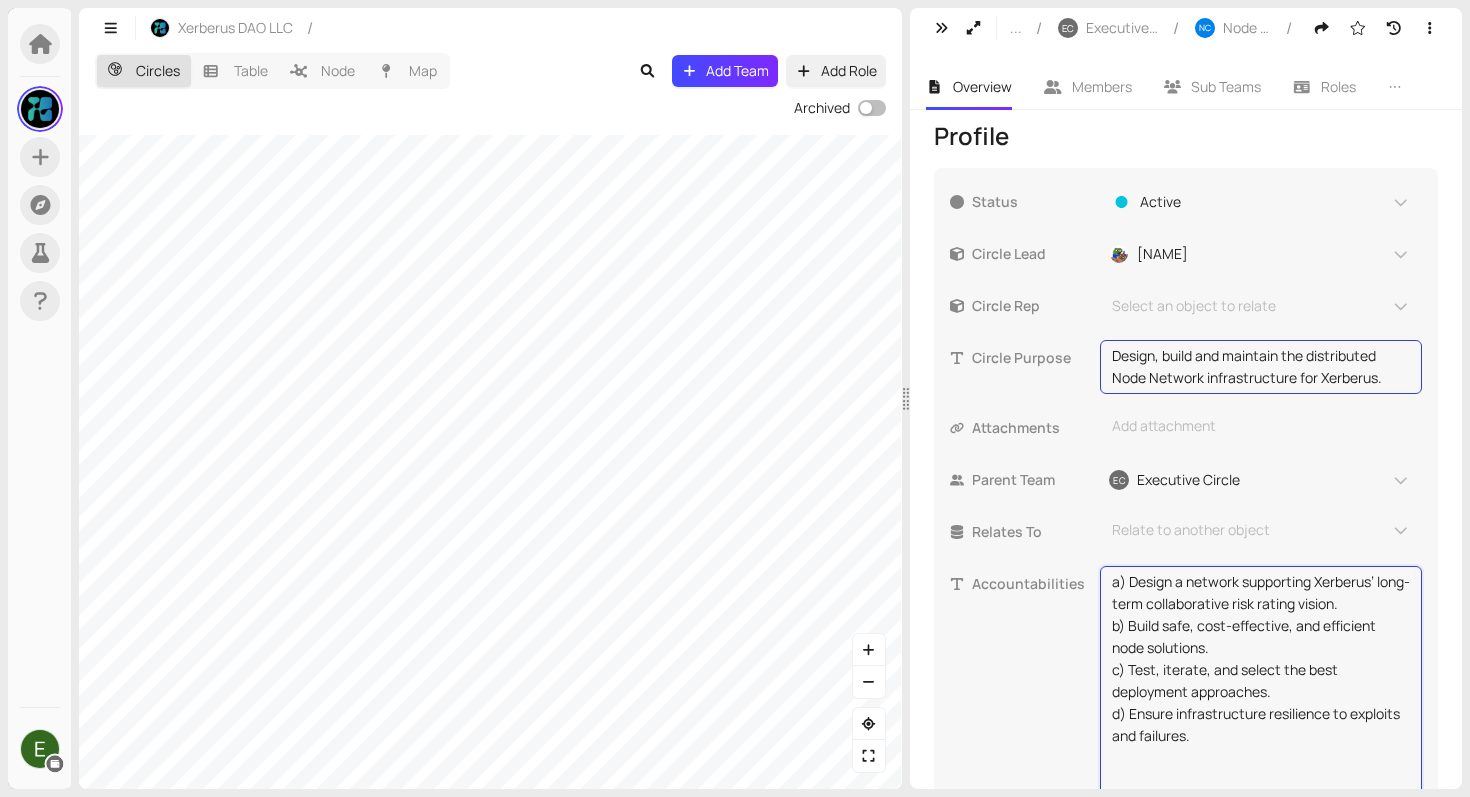 click on "a) Design a network supporting Xerberus’ long-term collaborative risk rating vision.
b) Build safe, cost-effective, and efficient node solutions.
c) Test, iterate, and select the best deployment approaches.
d) Ensure infrastructure resilience to exploits and failures." at bounding box center (1261, 681) 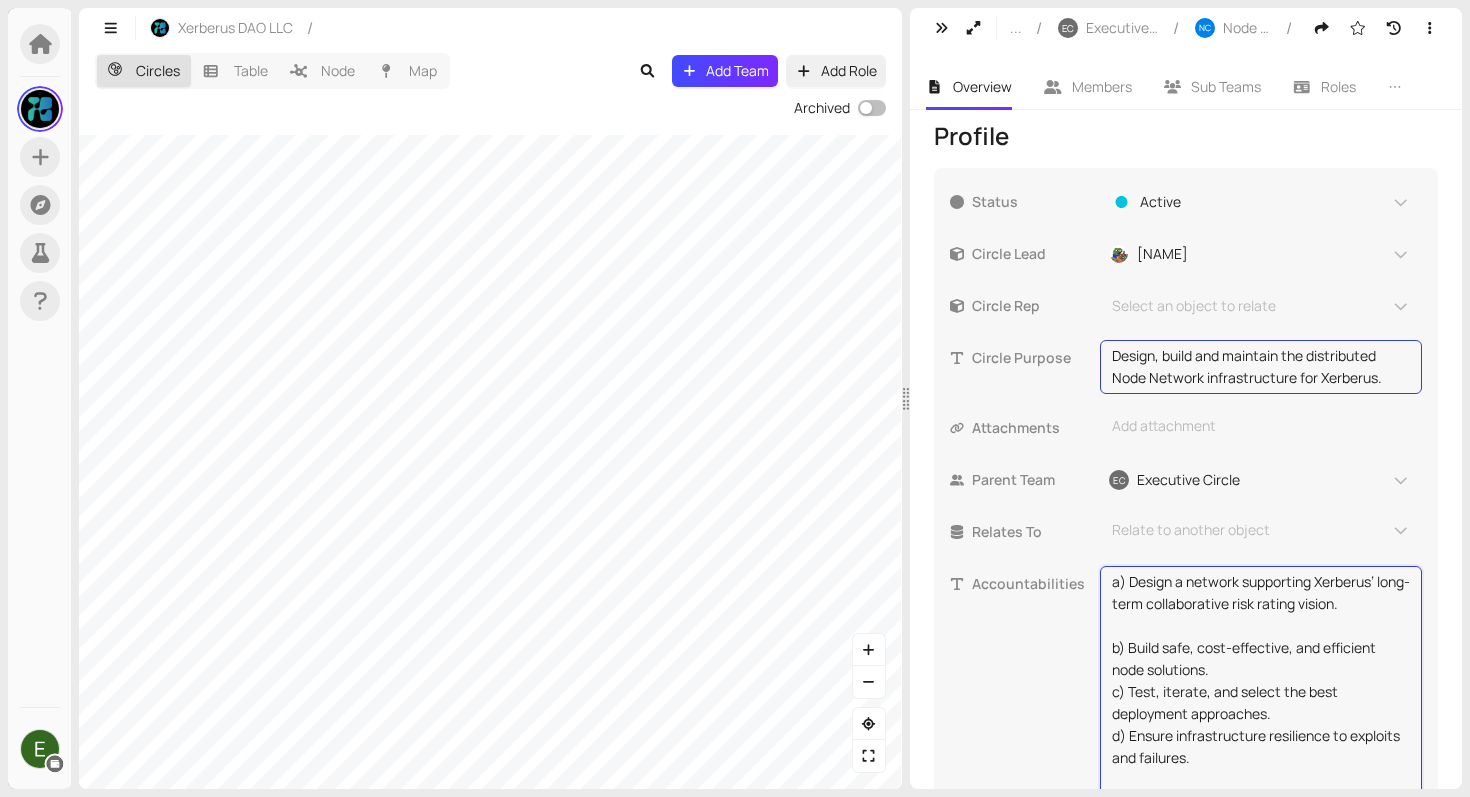 click on "a) Design a network supporting Xerberus’ long-term collaborative risk rating vision.
b) Build safe, cost-effective, and efficient node solutions.
c) Test, iterate, and select the best deployment approaches.
d) Ensure infrastructure resilience to exploits and failures." at bounding box center (1261, 692) 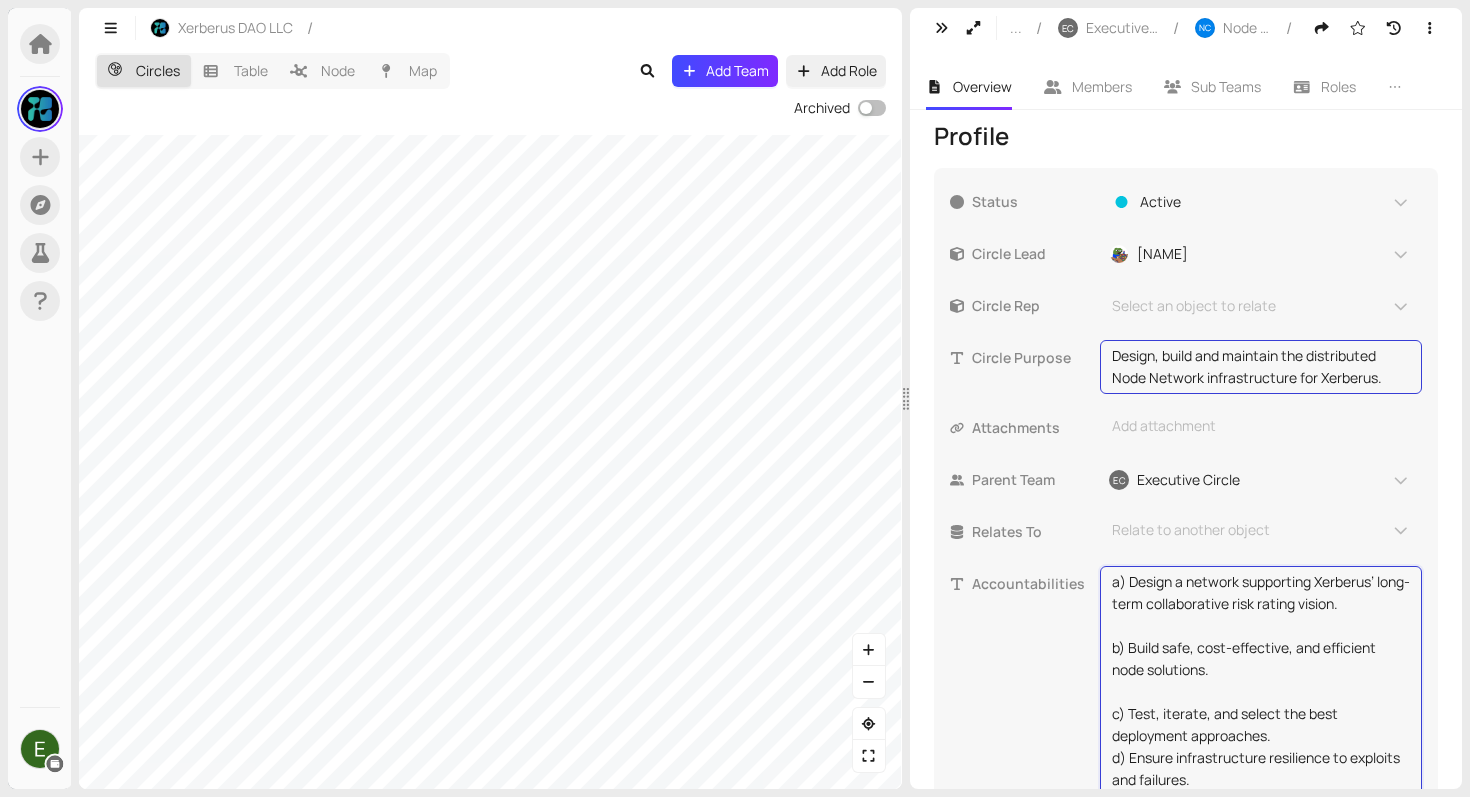 click on "a) Design a network supporting Xerberus’ long-term collaborative risk rating vision.
b) Build safe, cost-effective, and efficient node solutions.
c) Test, iterate, and select the best deployment approaches.
d) Ensure infrastructure resilience to exploits and failures." at bounding box center [1261, 703] 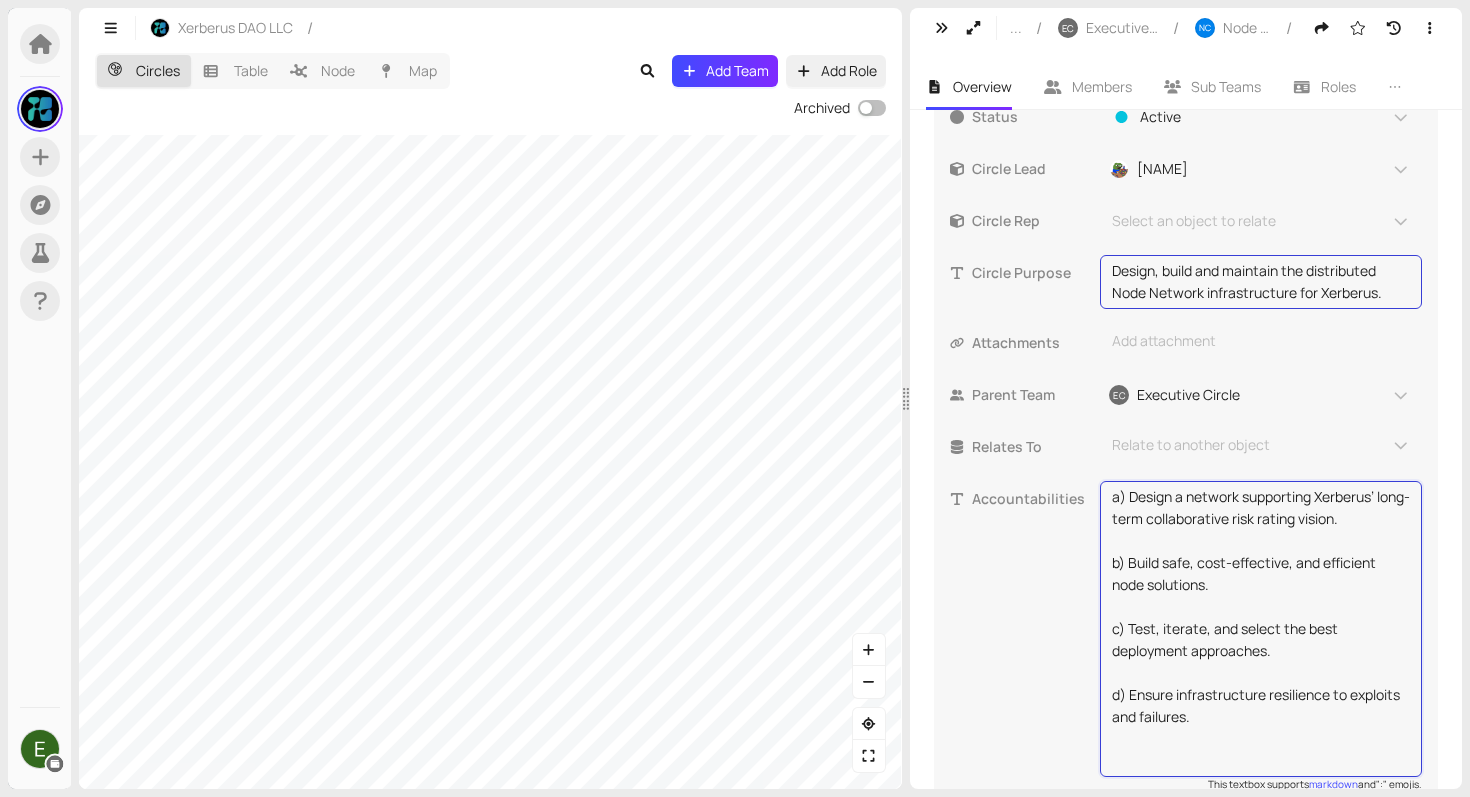 scroll, scrollTop: 548, scrollLeft: 0, axis: vertical 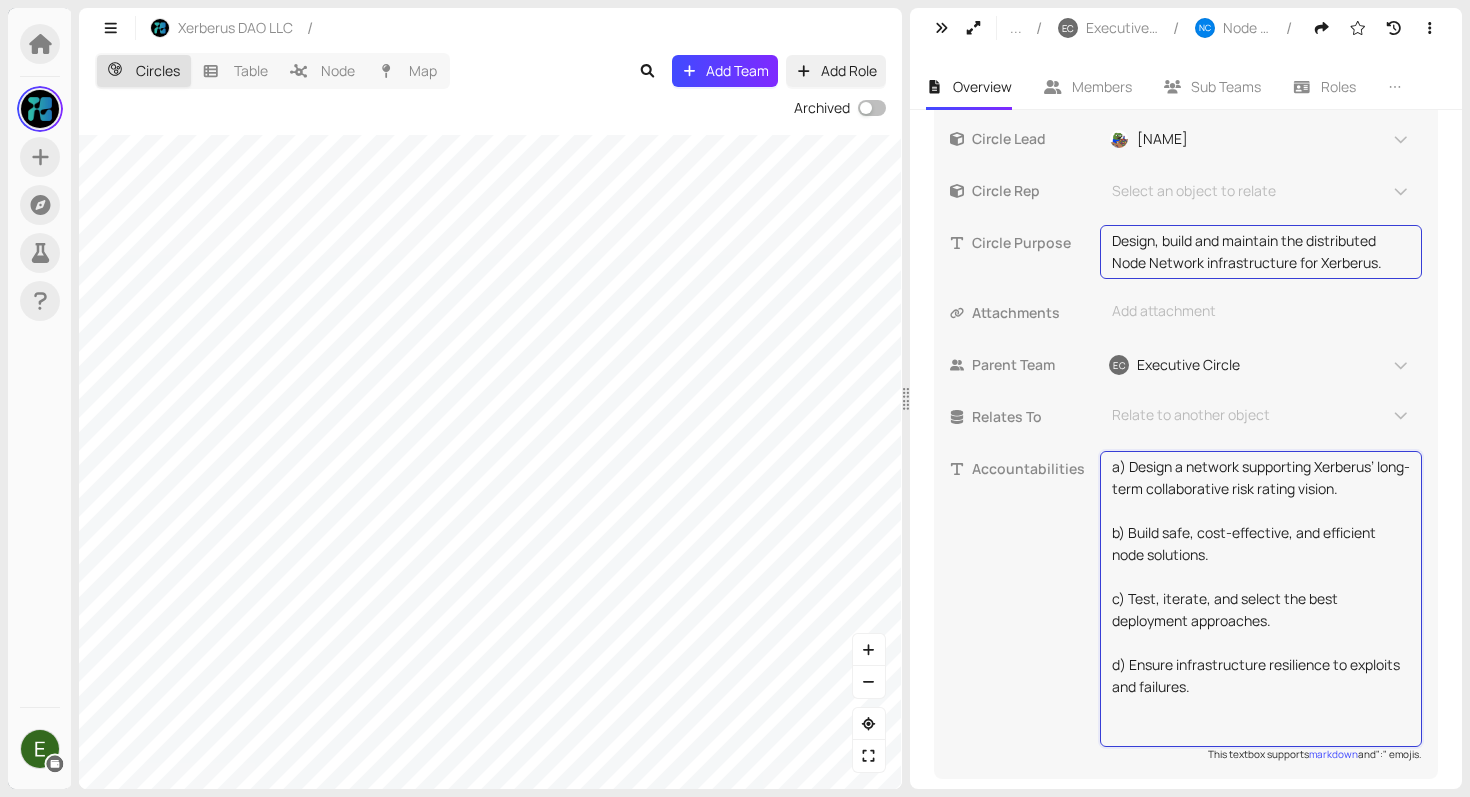 click on "Accountabilities a) Design a network supporting Xerberus’ long-term collaborative risk rating vision.
b) Build safe, cost-effective, and efficient node solutions.
c) Test, iterate, and select the best deployment approaches.
d) Ensure infrastructure resilience to exploits and failures.
This textbox supports   markdown  and  ":" emojis." at bounding box center [1186, 599] 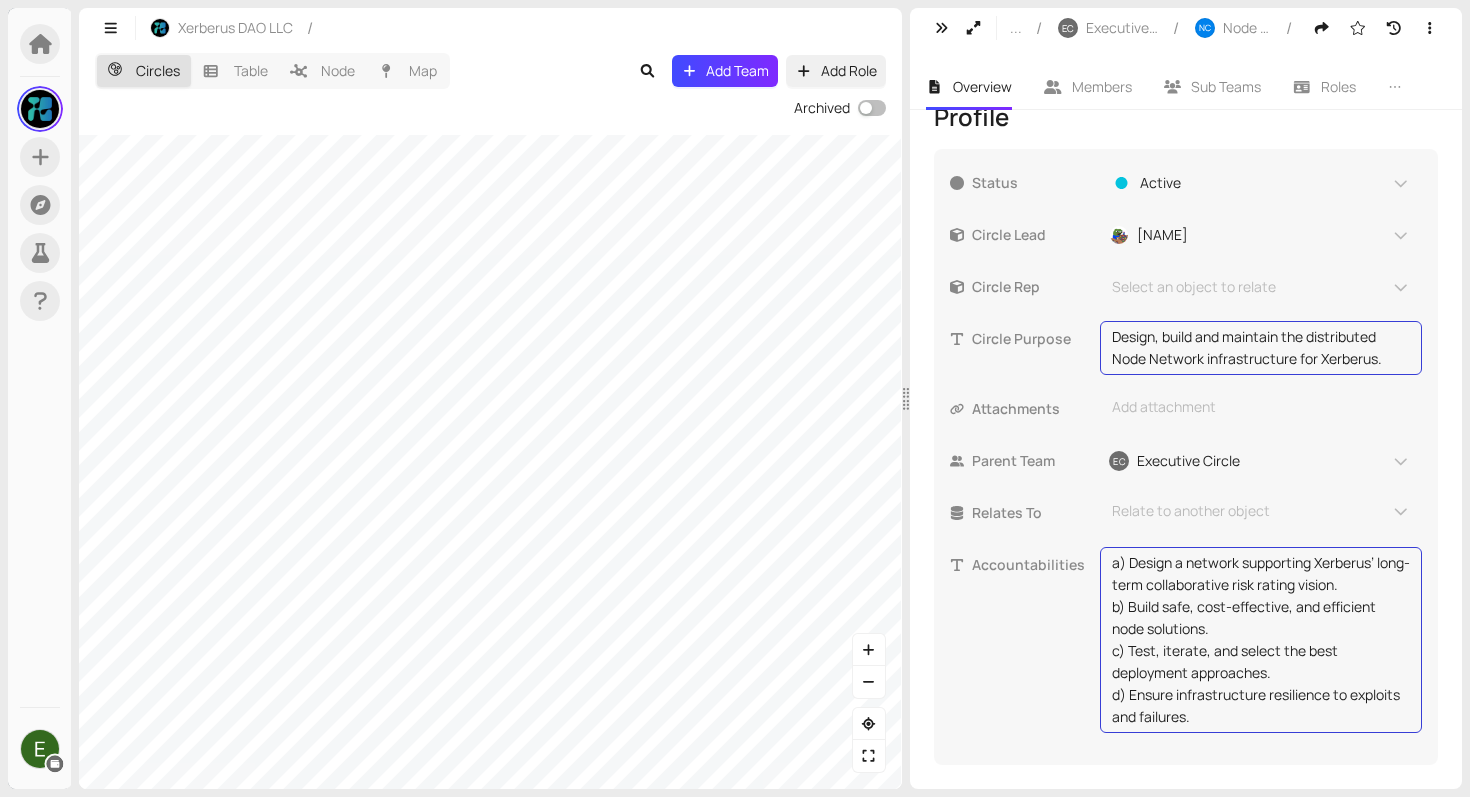 scroll, scrollTop: 302, scrollLeft: 0, axis: vertical 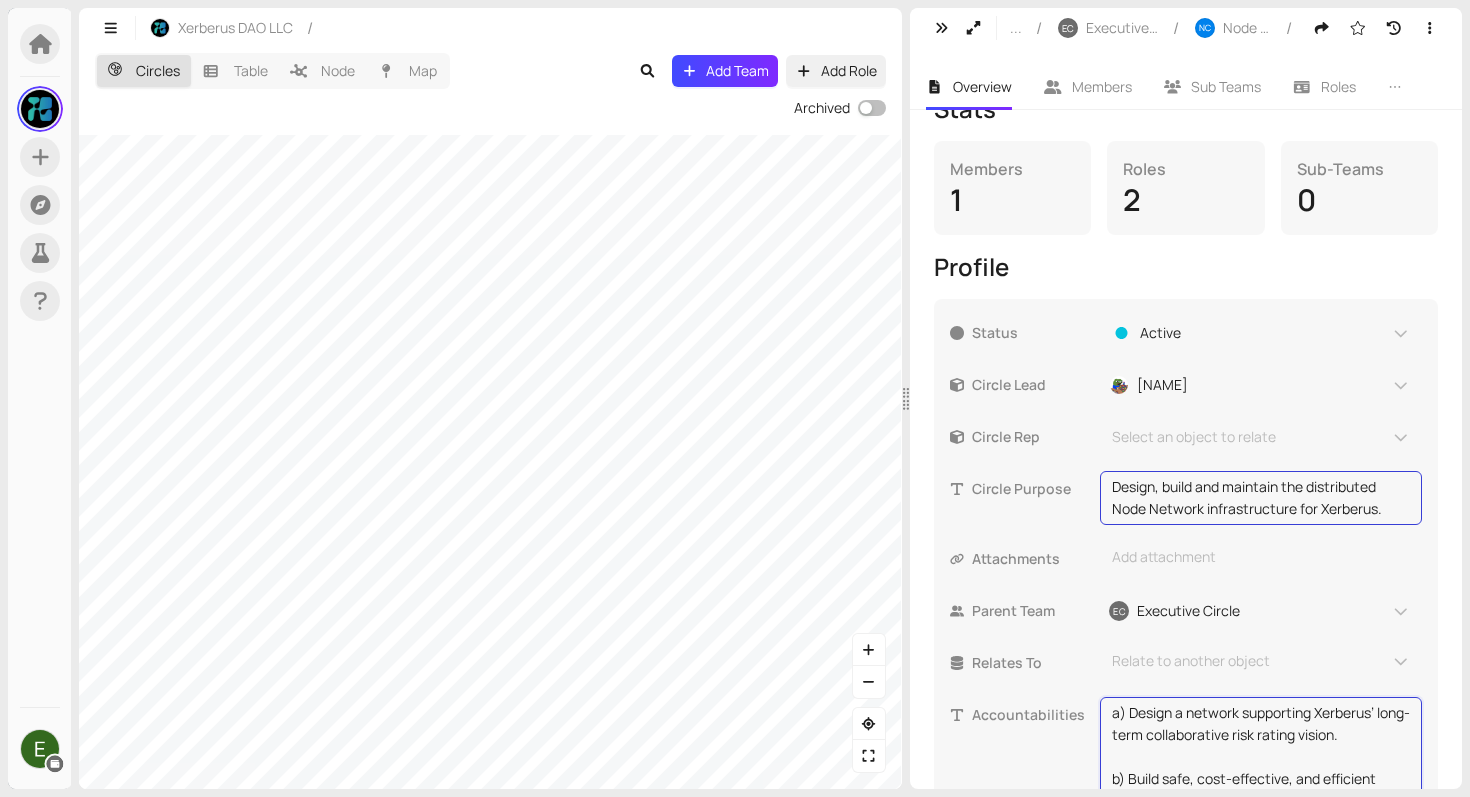 click on "a) Design a network supporting Xerberus’ long-term collaborative risk rating vision.
b) Build safe, cost-effective, and efficient node solutions.
c) Test, iterate, and select the best deployment approaches.
d) Ensure infrastructure resilience to exploits and failures." at bounding box center (1261, 845) 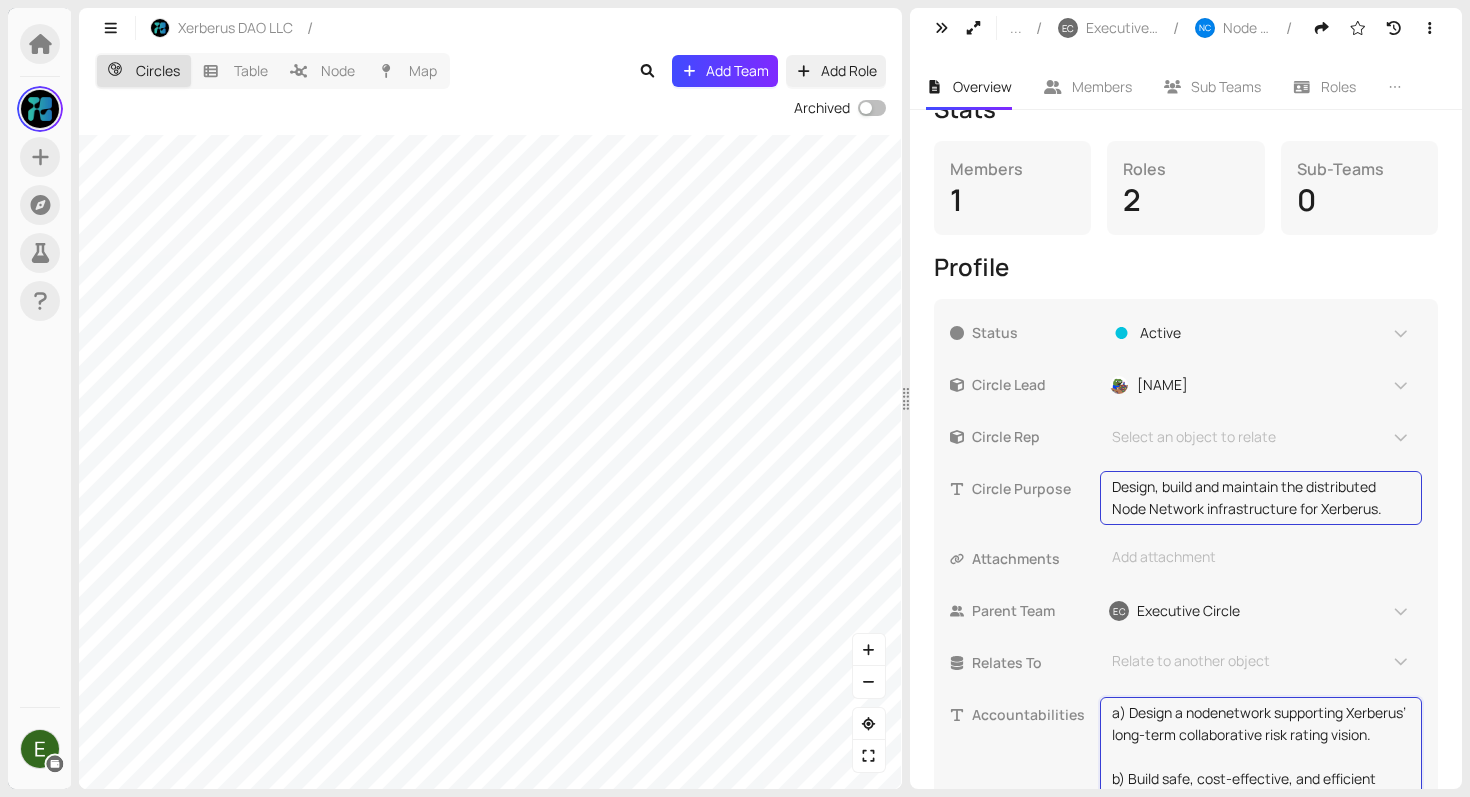 type on "a) Design a node network supporting Xerberus’ long-term collaborative risk rating vision.
b) Build safe, cost-effective, and efficient node solutions.
c) Test, iterate, and select the best deployment approaches.
d) Ensure infrastructure resilience to exploits and failures." 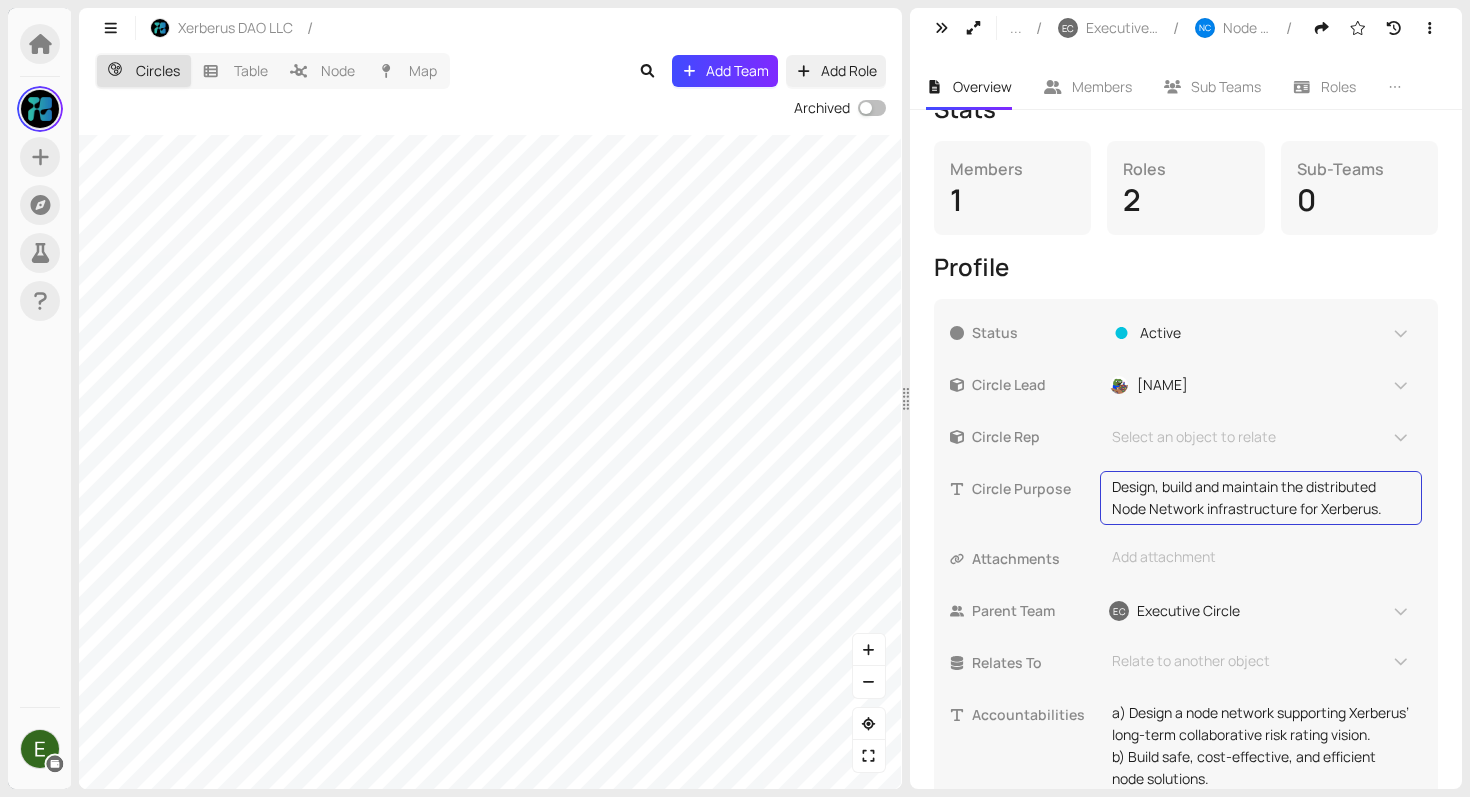 click on "Stats Members 1 Roles 2 Sub-Teams 0 Profile Status Active Circle Lead  Amin Circle Rep  Select an object to relate Circle Purpose  Design, build and maintain the distributed Node Network infrastructure for Xerberus.
This textbox supports   markdown  and  ":" emojis. Attachments Add attachment Parent Team EC Executive Circle Relates To Relate to another object Accountabilities a) Design a node network supporting Xerberus’ long-term collaborative risk rating vision.
b) Build safe, cost-effective, and efficient node solutions.
c) Test, iterate, and select the best deployment approaches.
d) Ensure infrastructure resilience to exploits and failures.
This textbox supports   markdown  and  ":" emojis." at bounding box center [1186, 500] 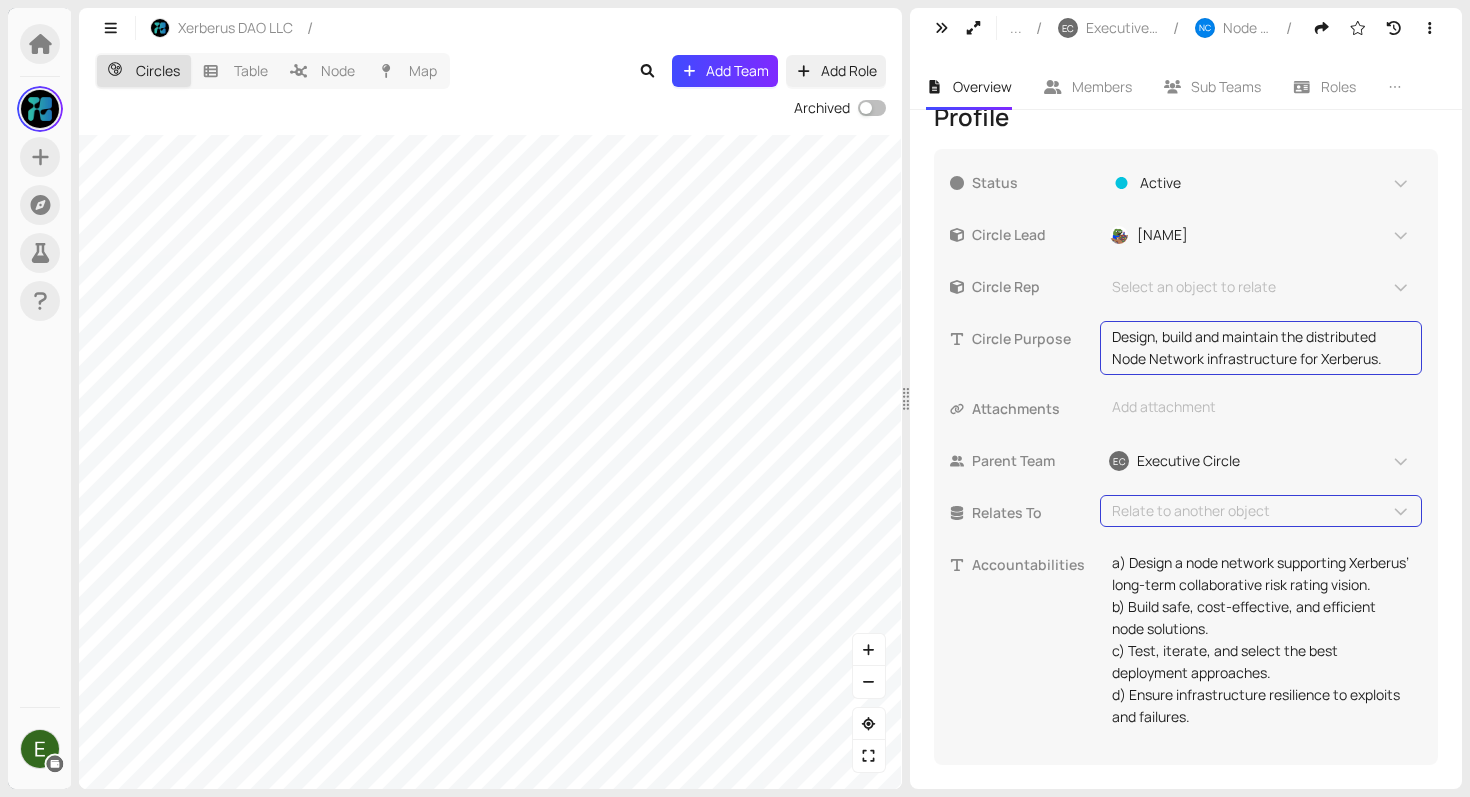 scroll, scrollTop: 474, scrollLeft: 0, axis: vertical 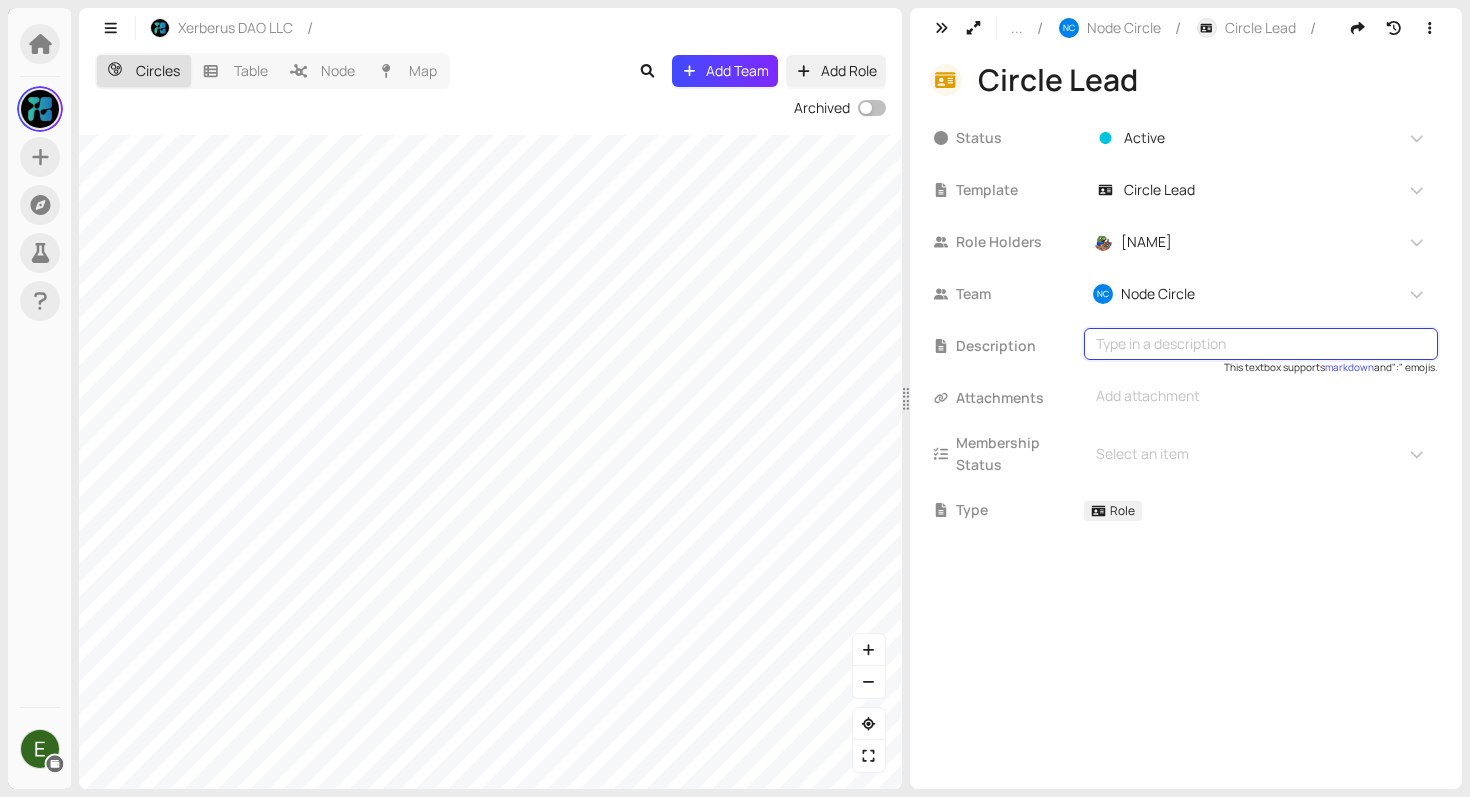 type on "Oversee Node Circle priorities and ensure infrastructure goals are met." 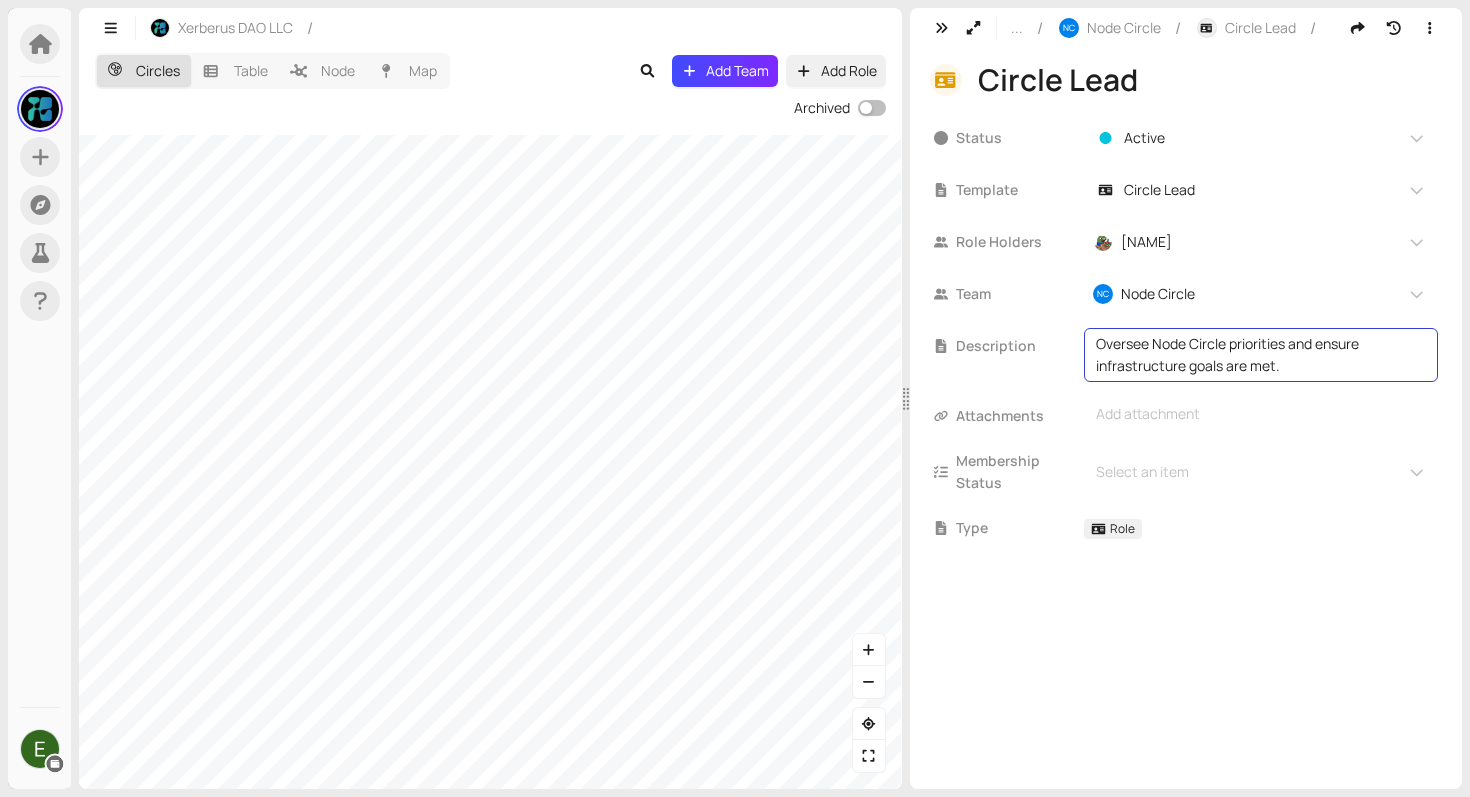 click on "Attachments Add attachment" at bounding box center [1186, 424] 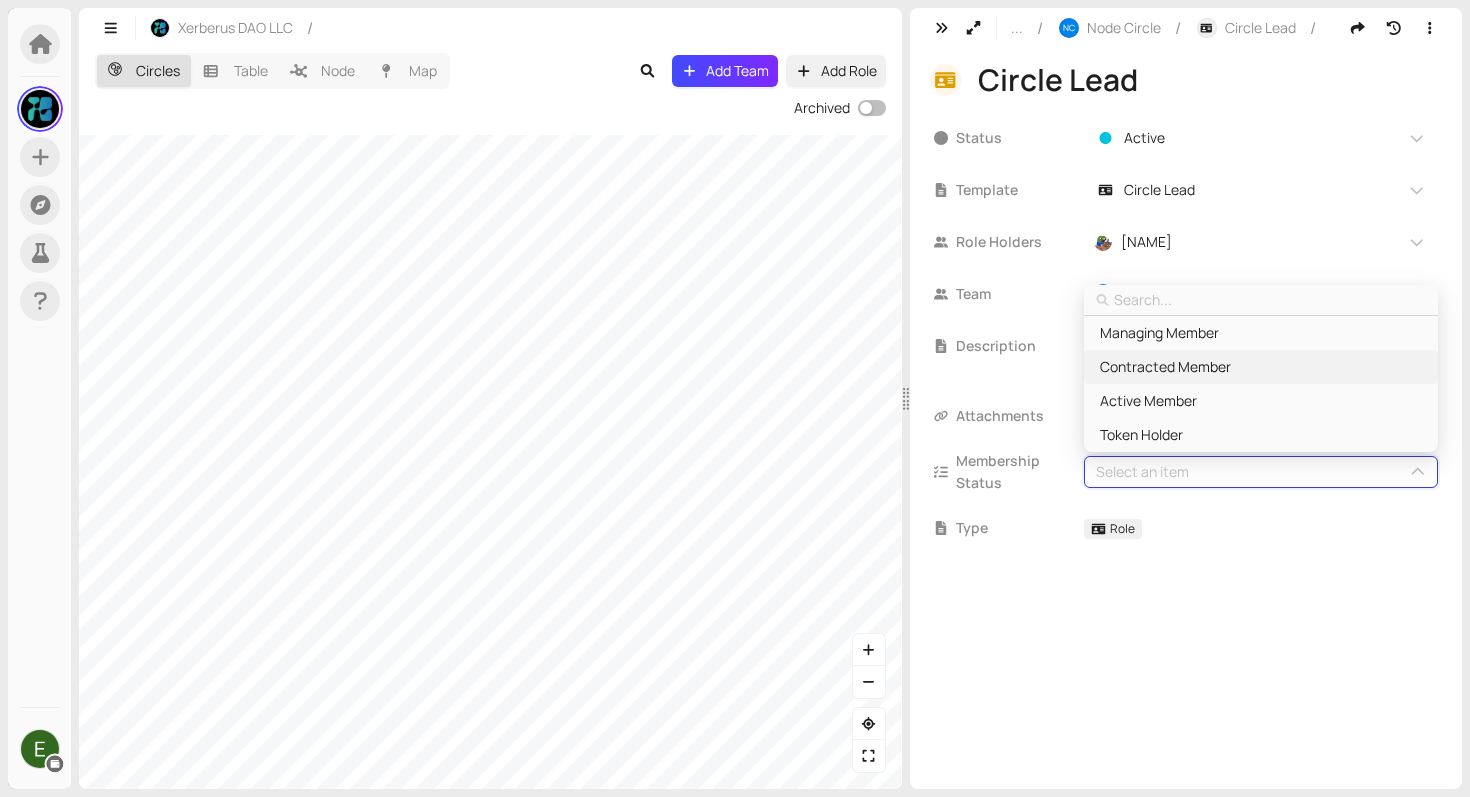 click on "Contracted Member" at bounding box center [1165, 367] 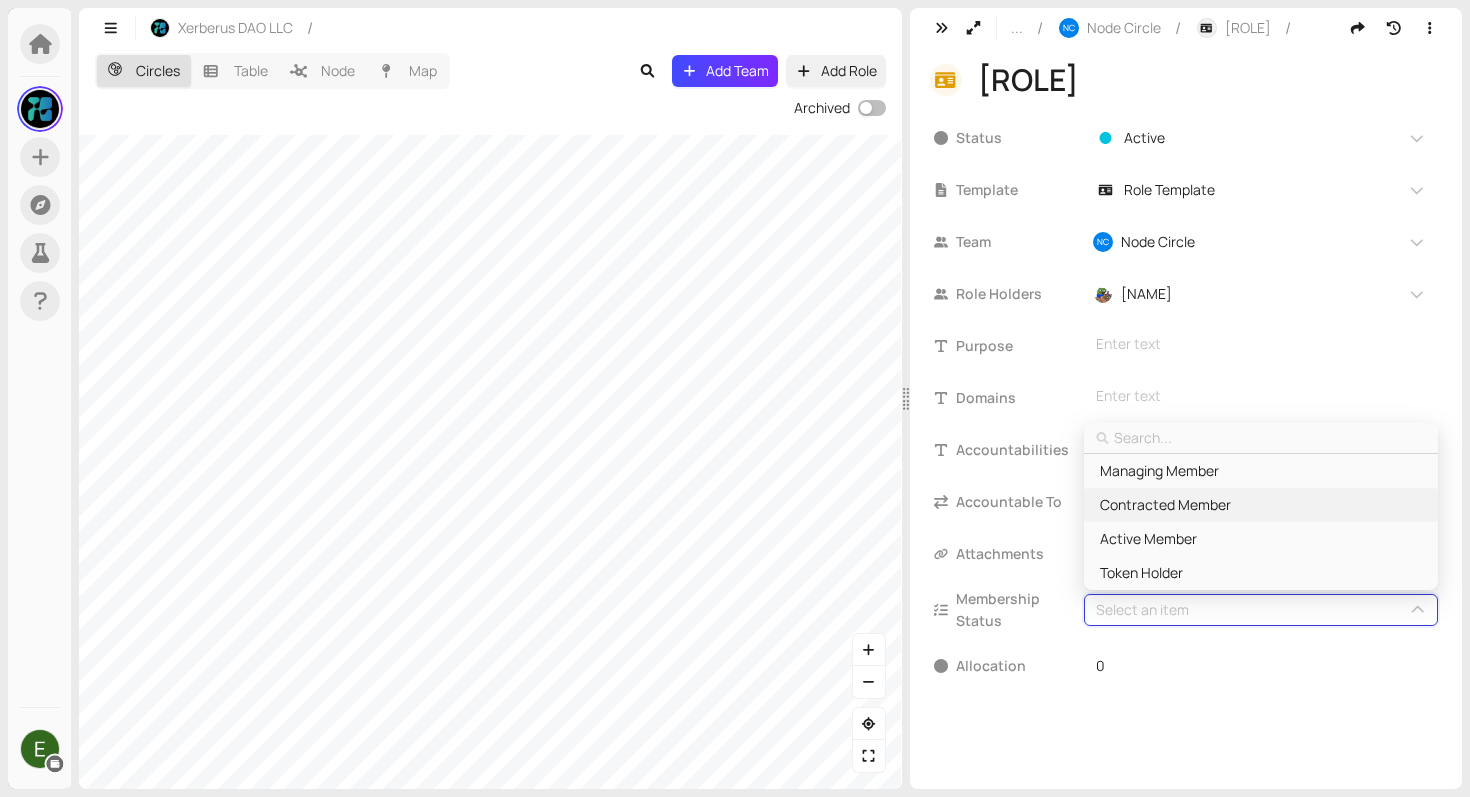 click on "Contracted Member" at bounding box center [1165, 505] 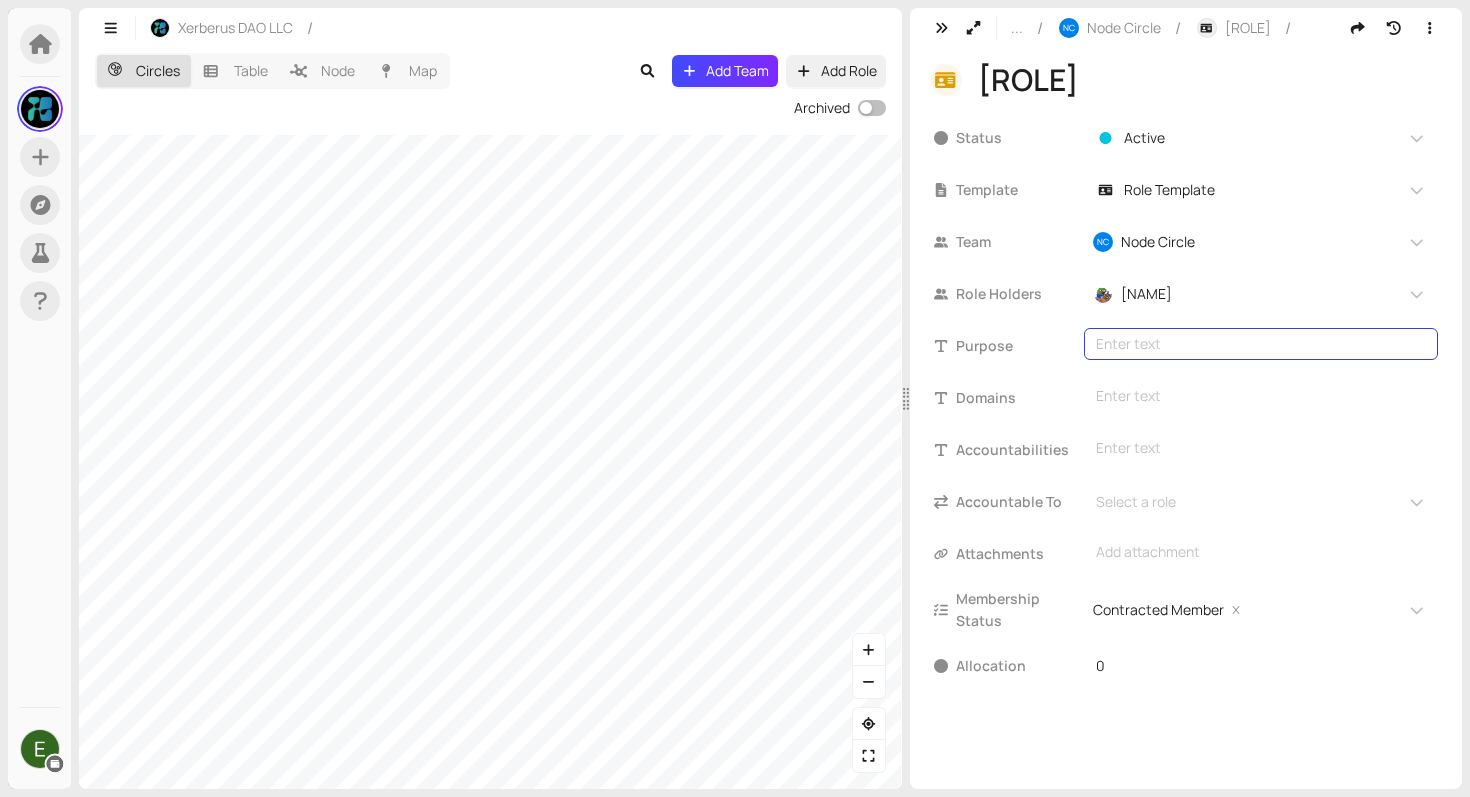 click on "Enter text" at bounding box center (1261, 344) 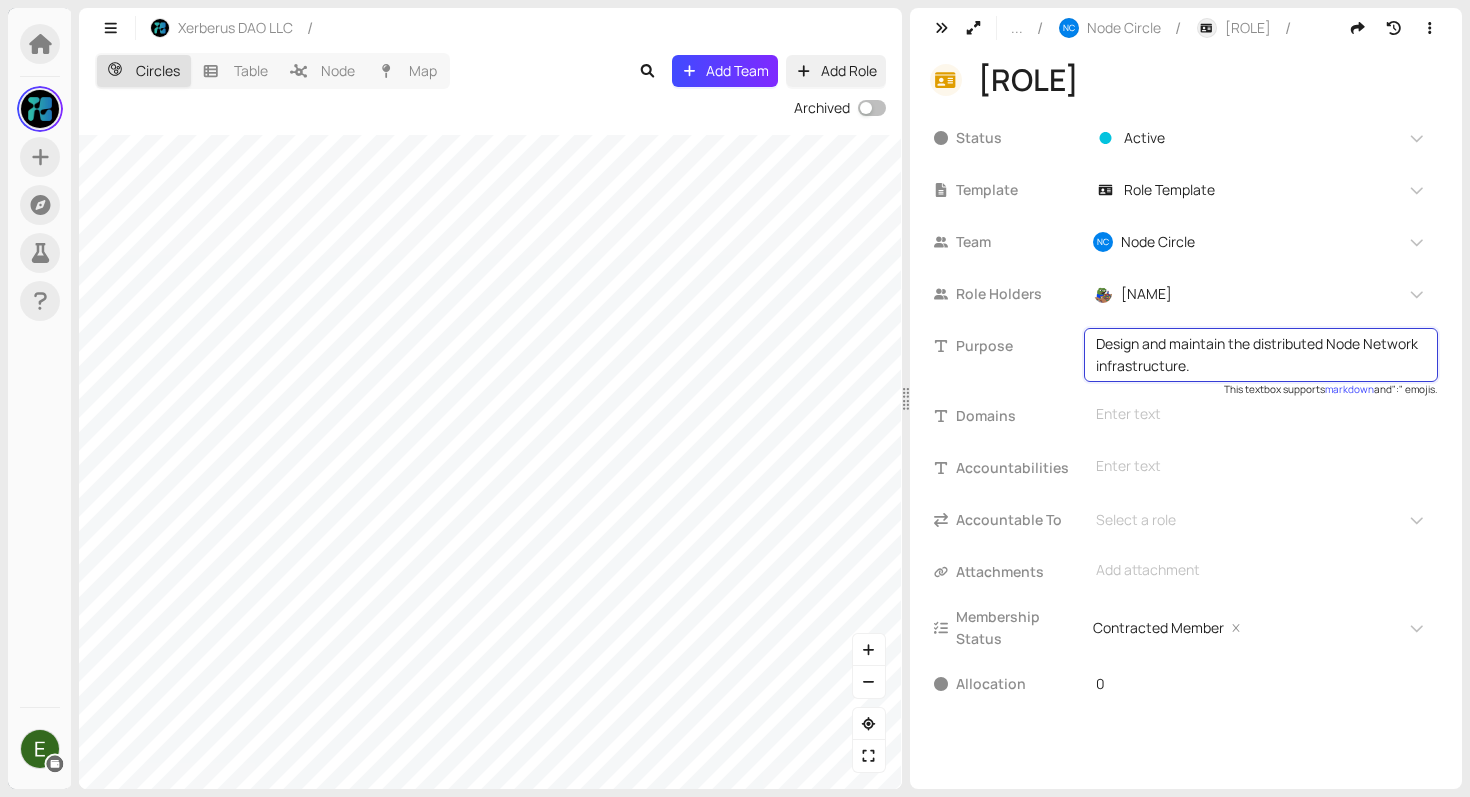 click on "Design and maintain the distributed Node Network infrastructure." at bounding box center (1261, 355) 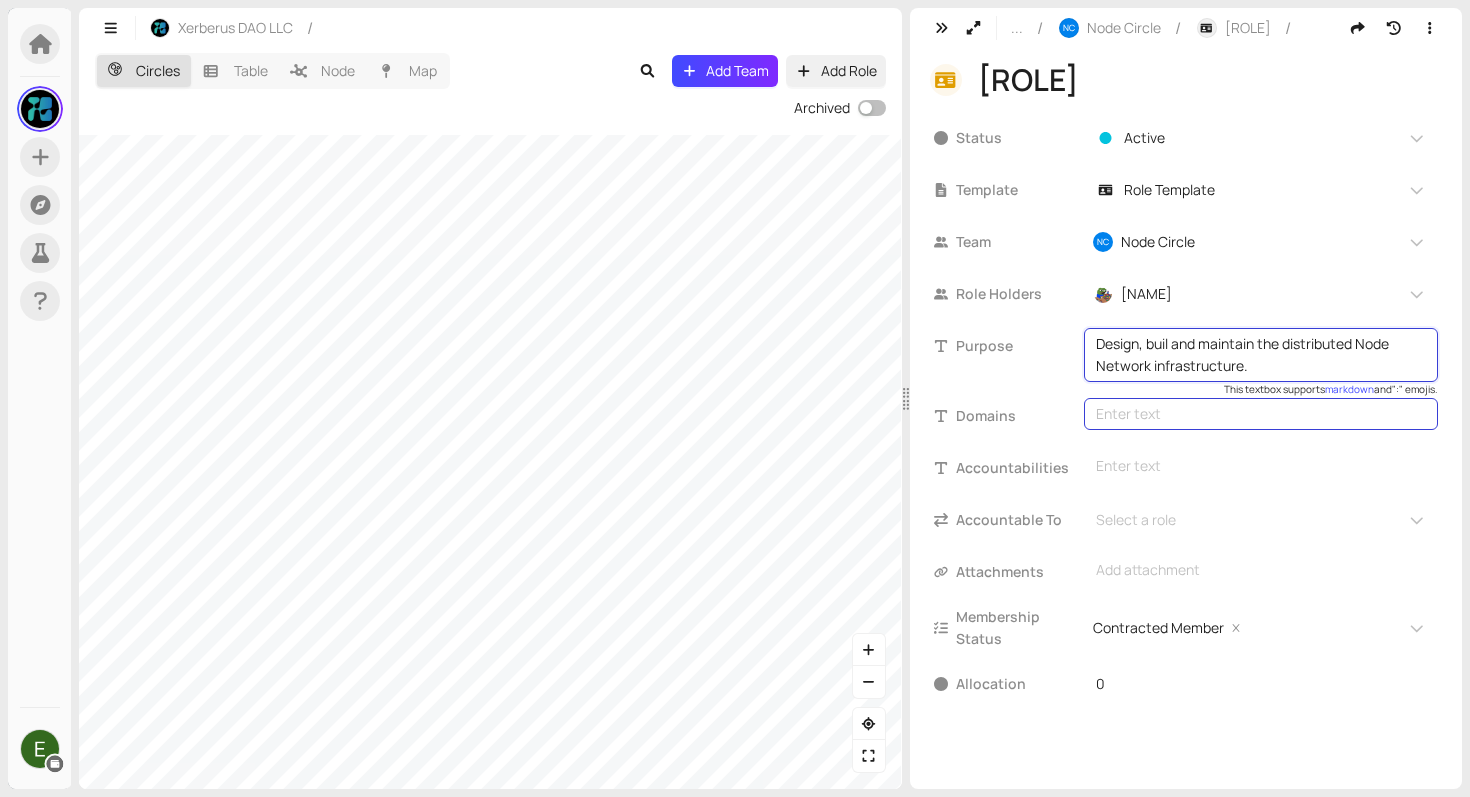 type on "Design, build and maintain the distributed Node Network infrastructure." 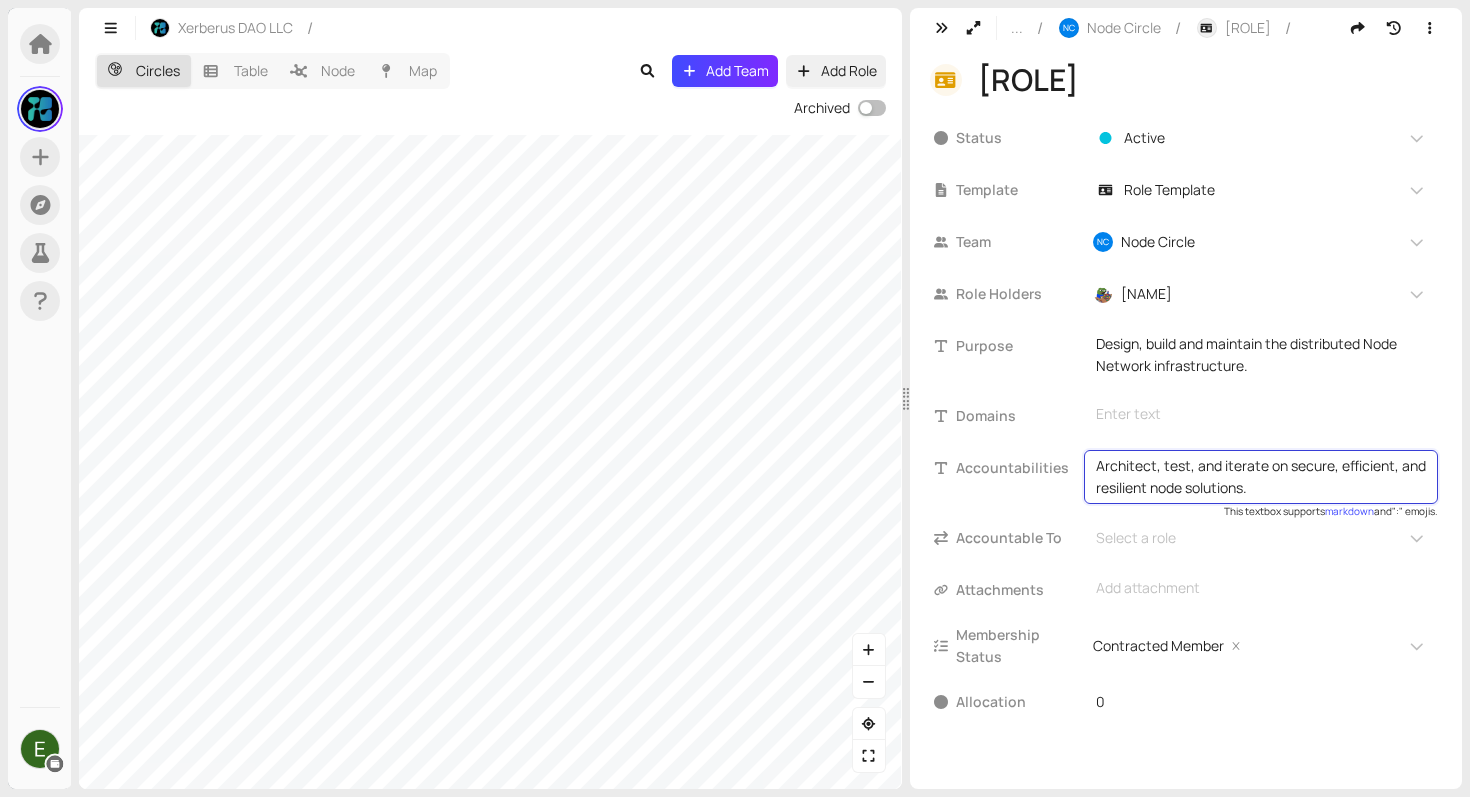 click on "Architect, test, and iterate on secure, efficient, and resilient node solutions." at bounding box center [1261, 477] 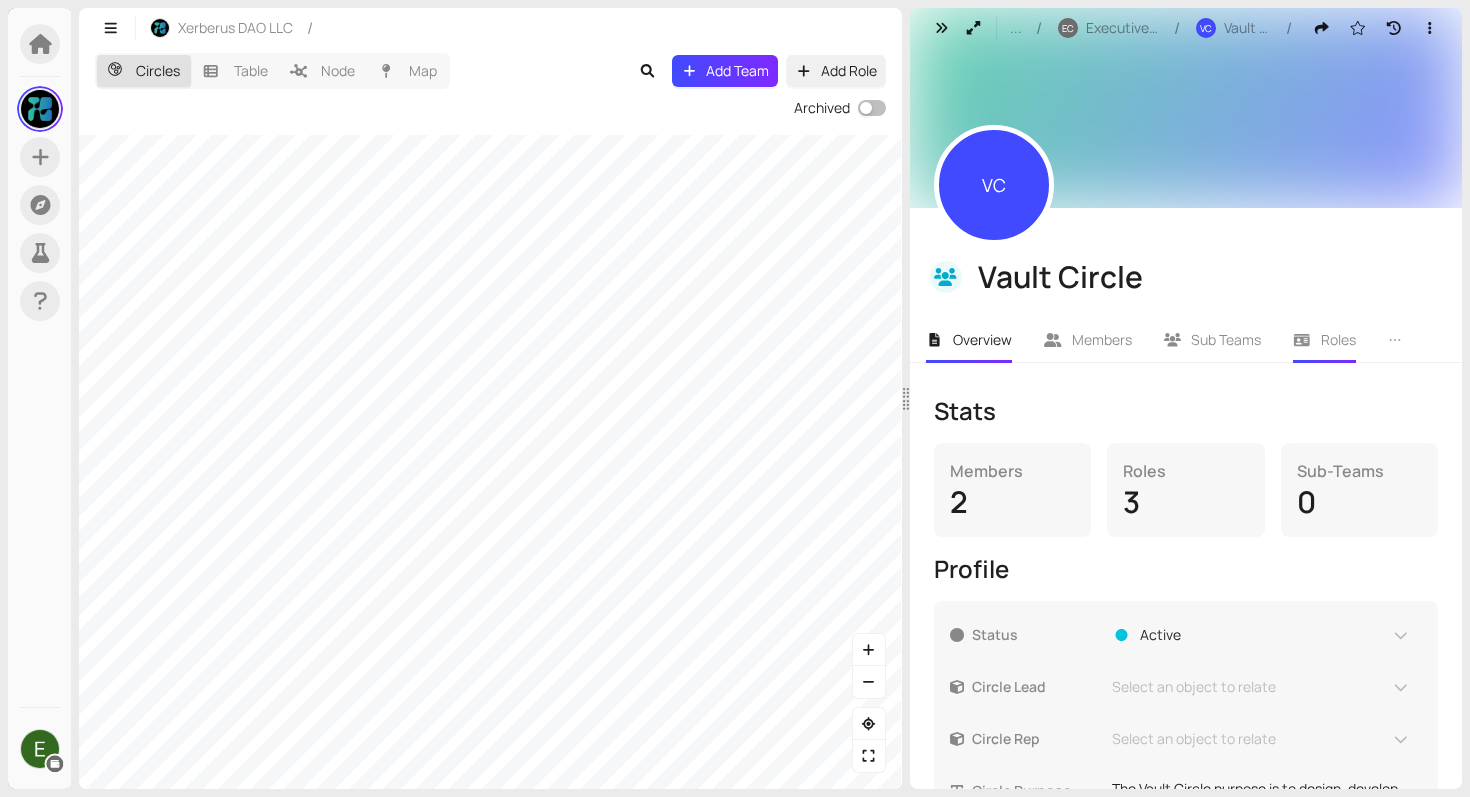 click on "Roles" at bounding box center [1324, 340] 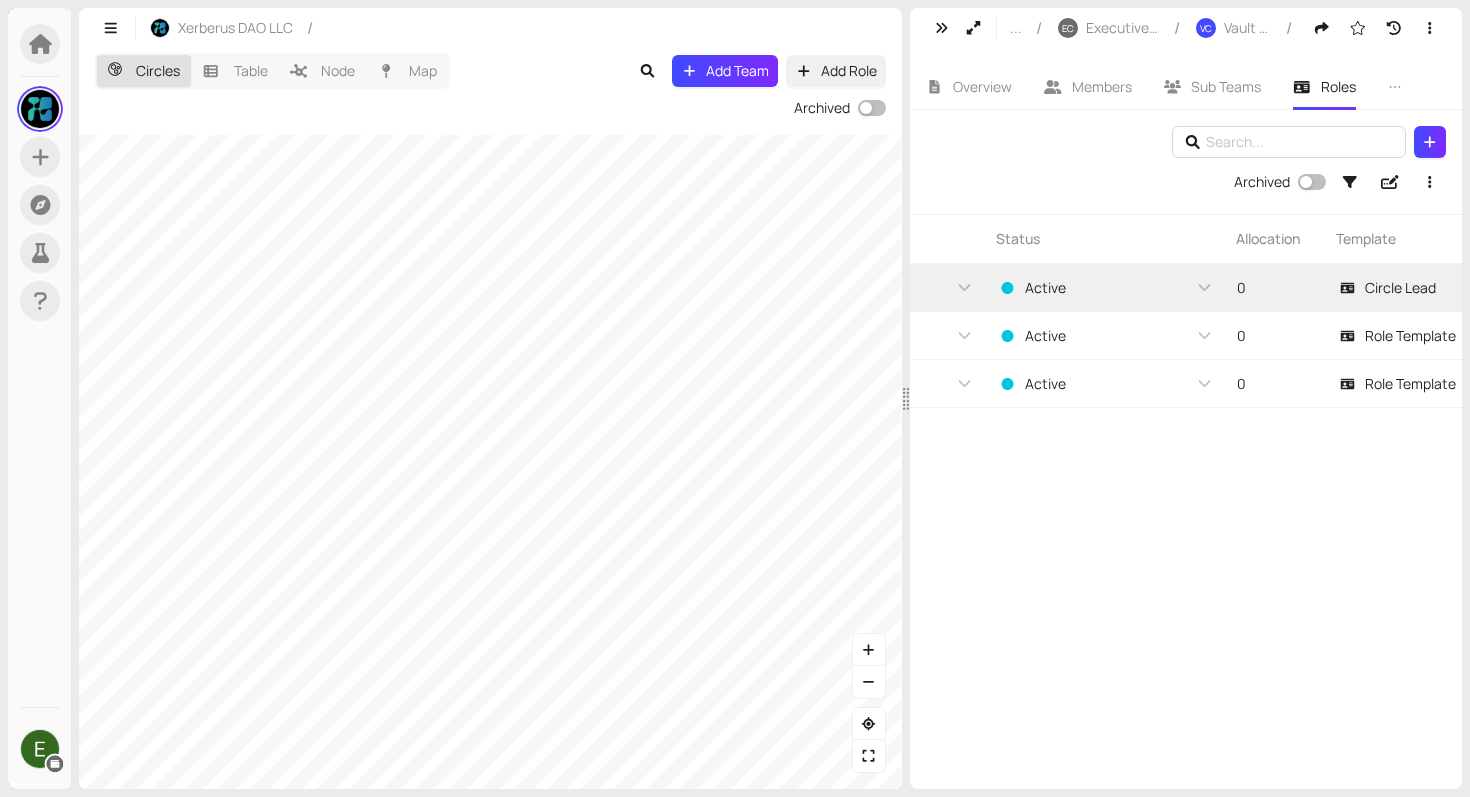 scroll, scrollTop: 0, scrollLeft: 1077, axis: horizontal 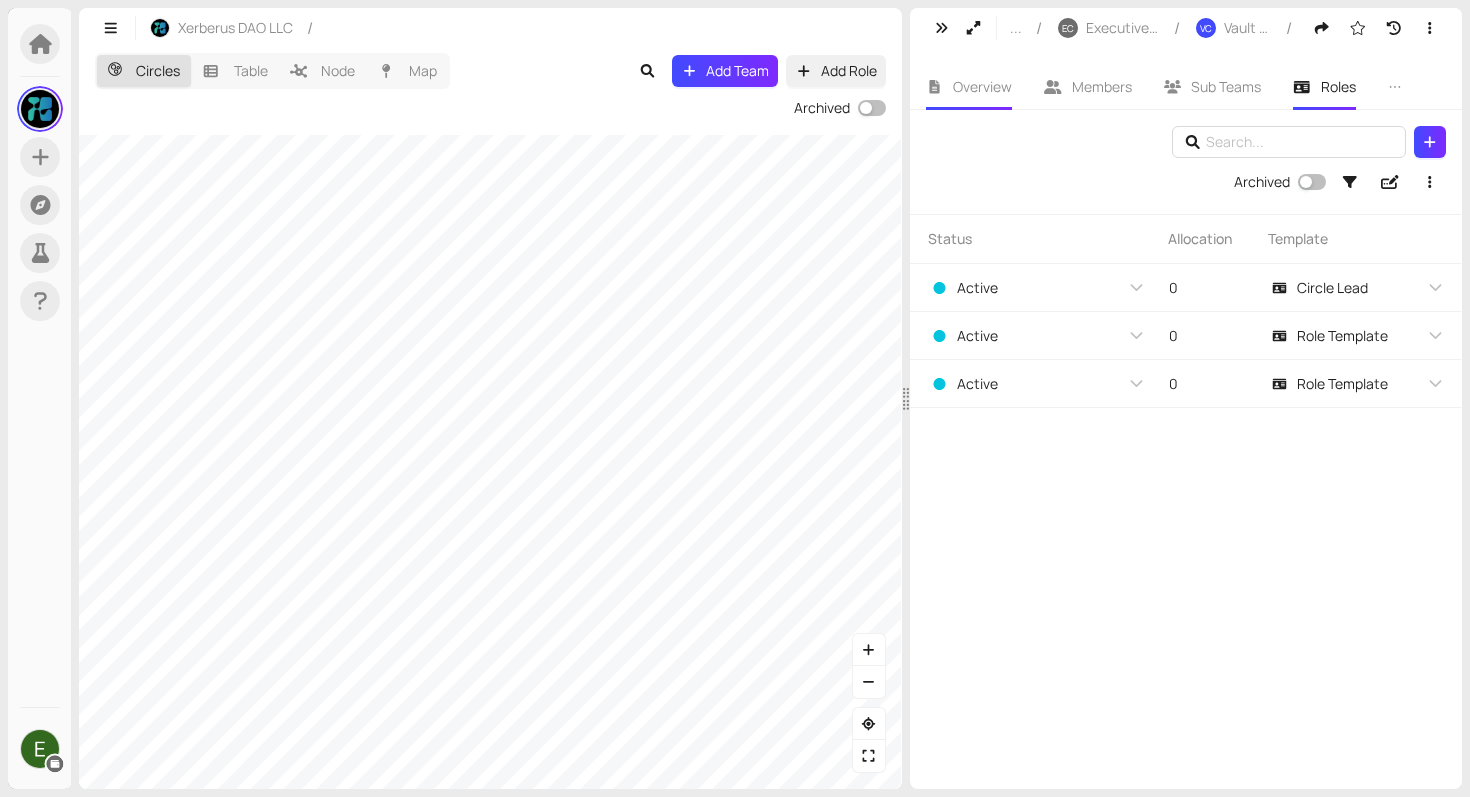 click on "Overview" at bounding box center (969, 87) 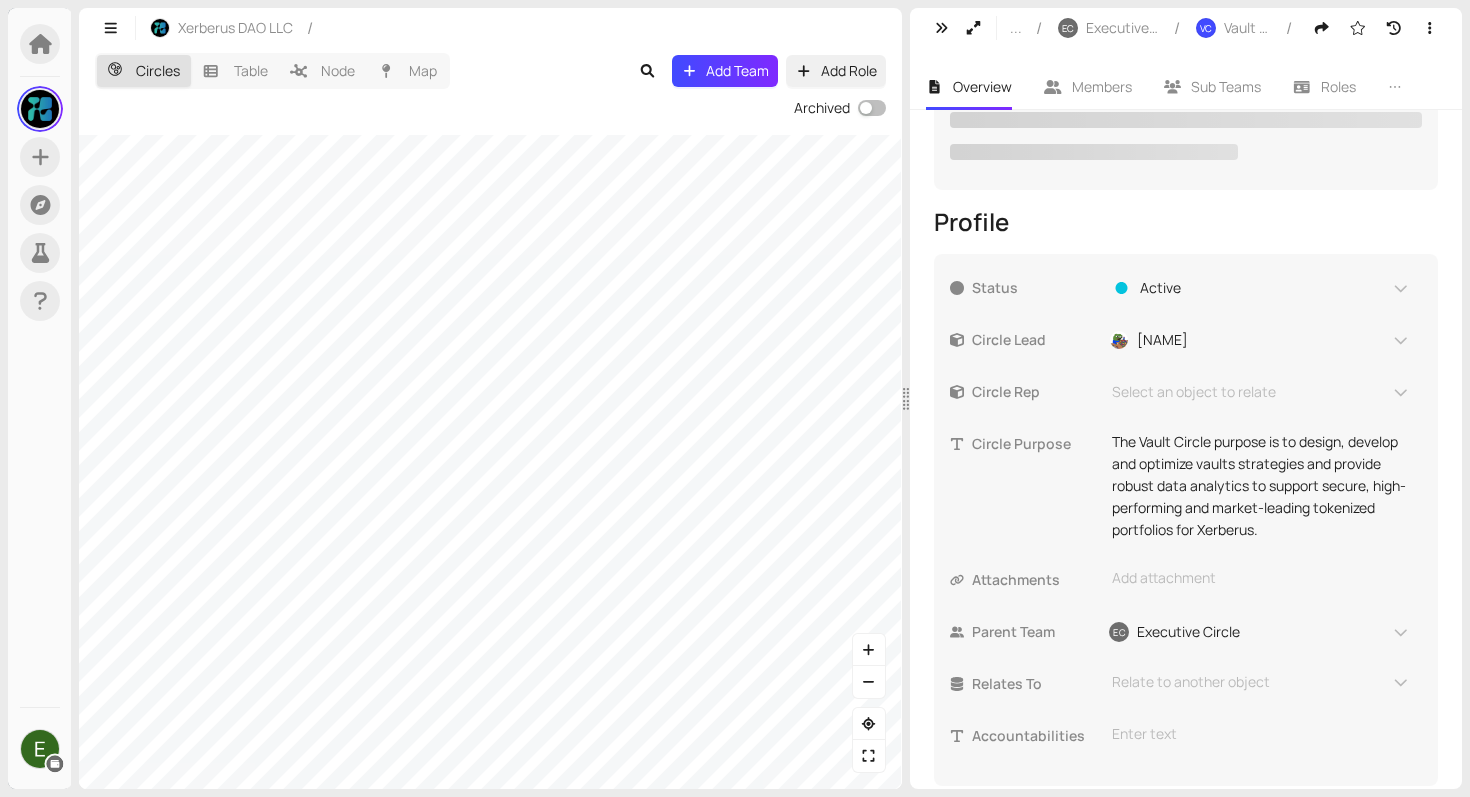 scroll, scrollTop: 440, scrollLeft: 0, axis: vertical 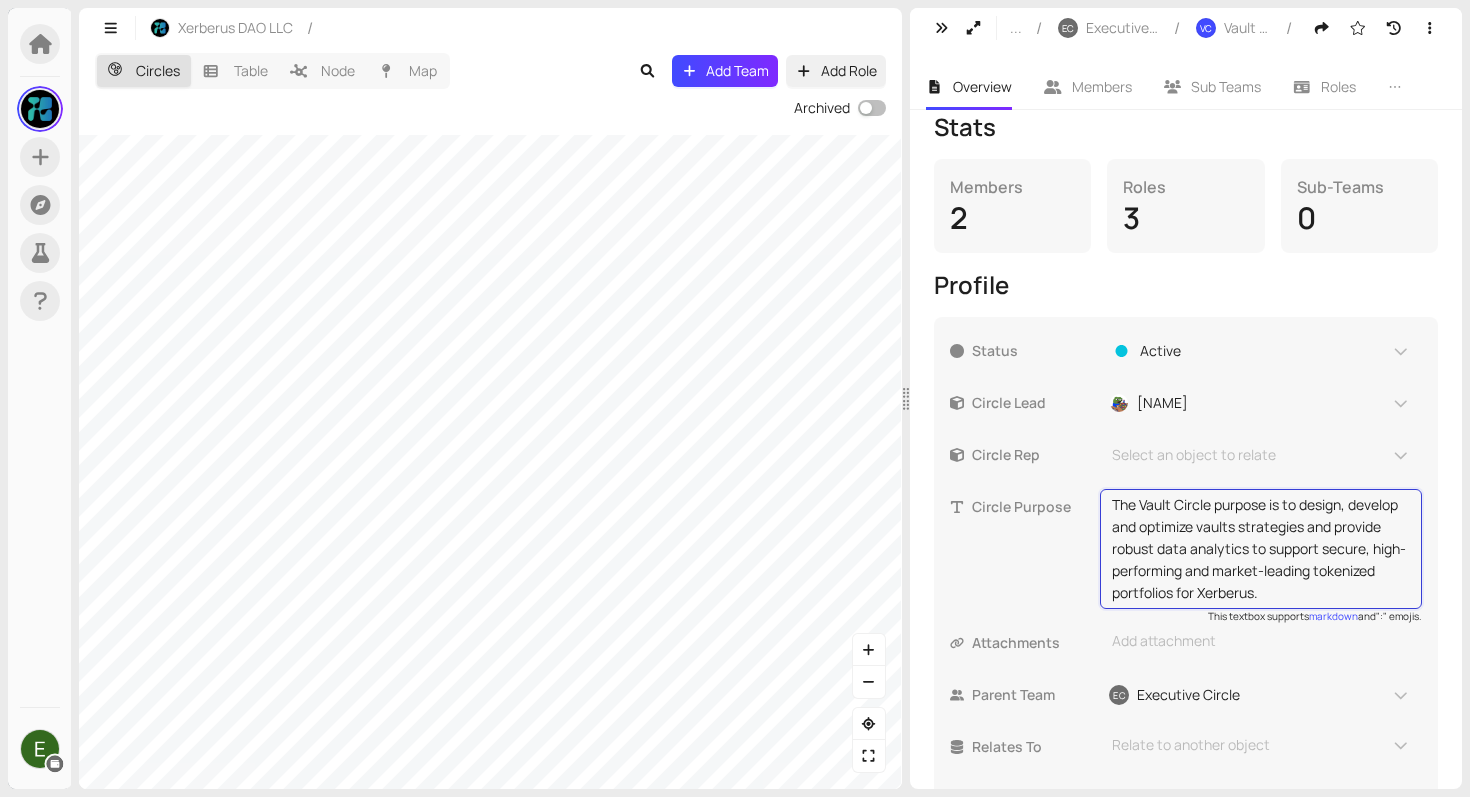 drag, startPoint x: 1115, startPoint y: 415, endPoint x: 1361, endPoint y: 557, distance: 284.04224 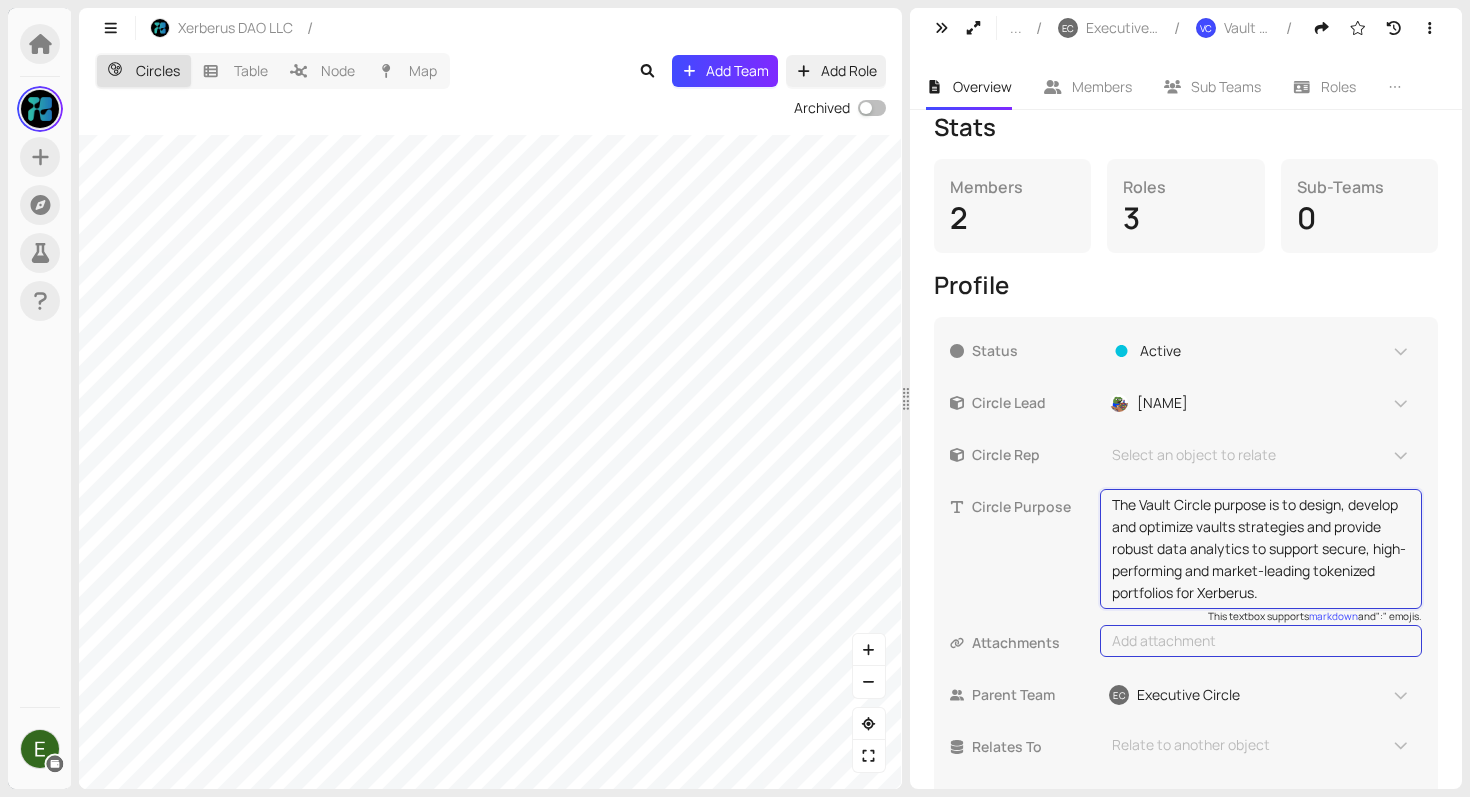 scroll, scrollTop: 22, scrollLeft: 0, axis: vertical 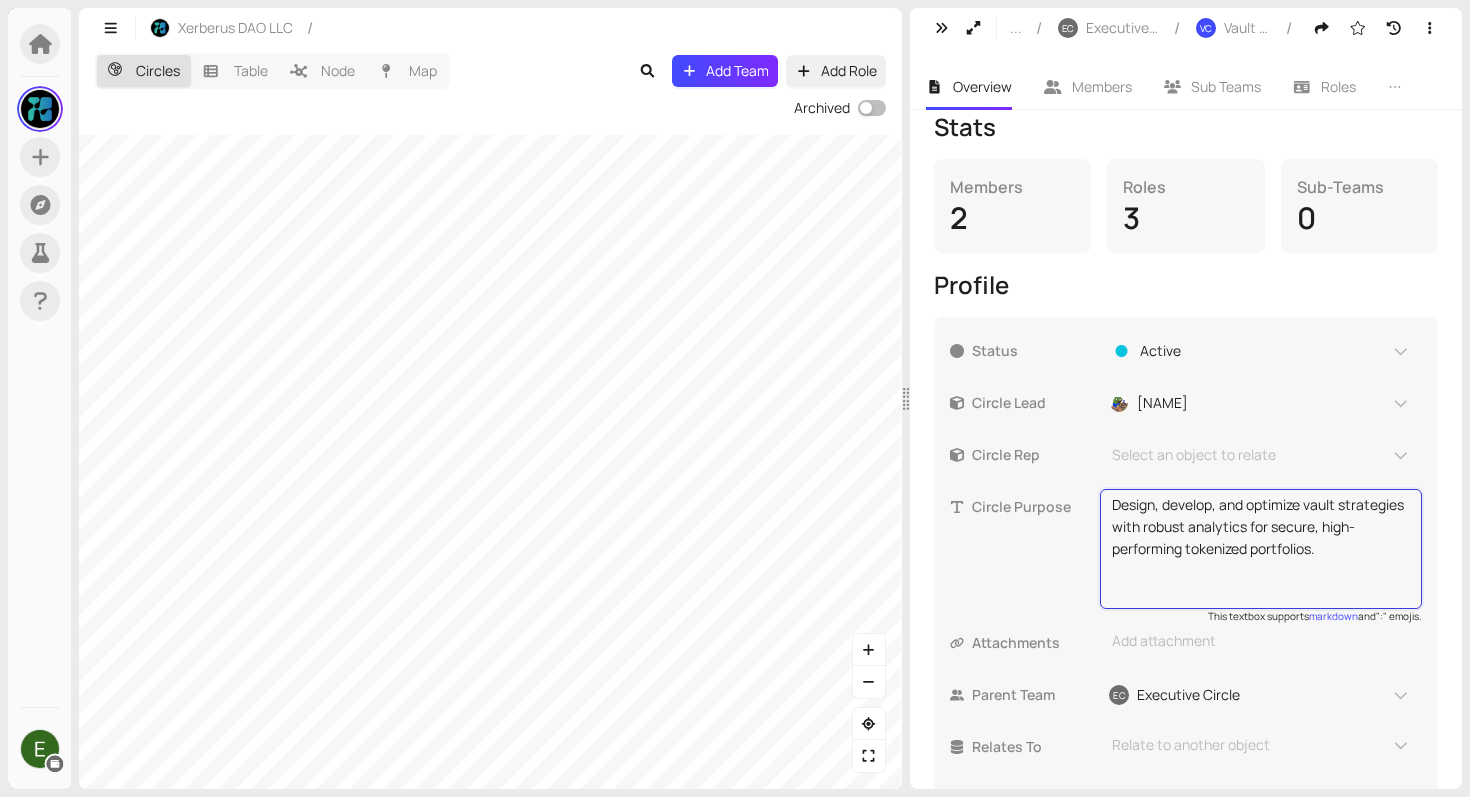 click on "Design, develop, and optimize vault strategies with robust analytics for secure, high-performing tokenized portfolios." at bounding box center [1261, 549] 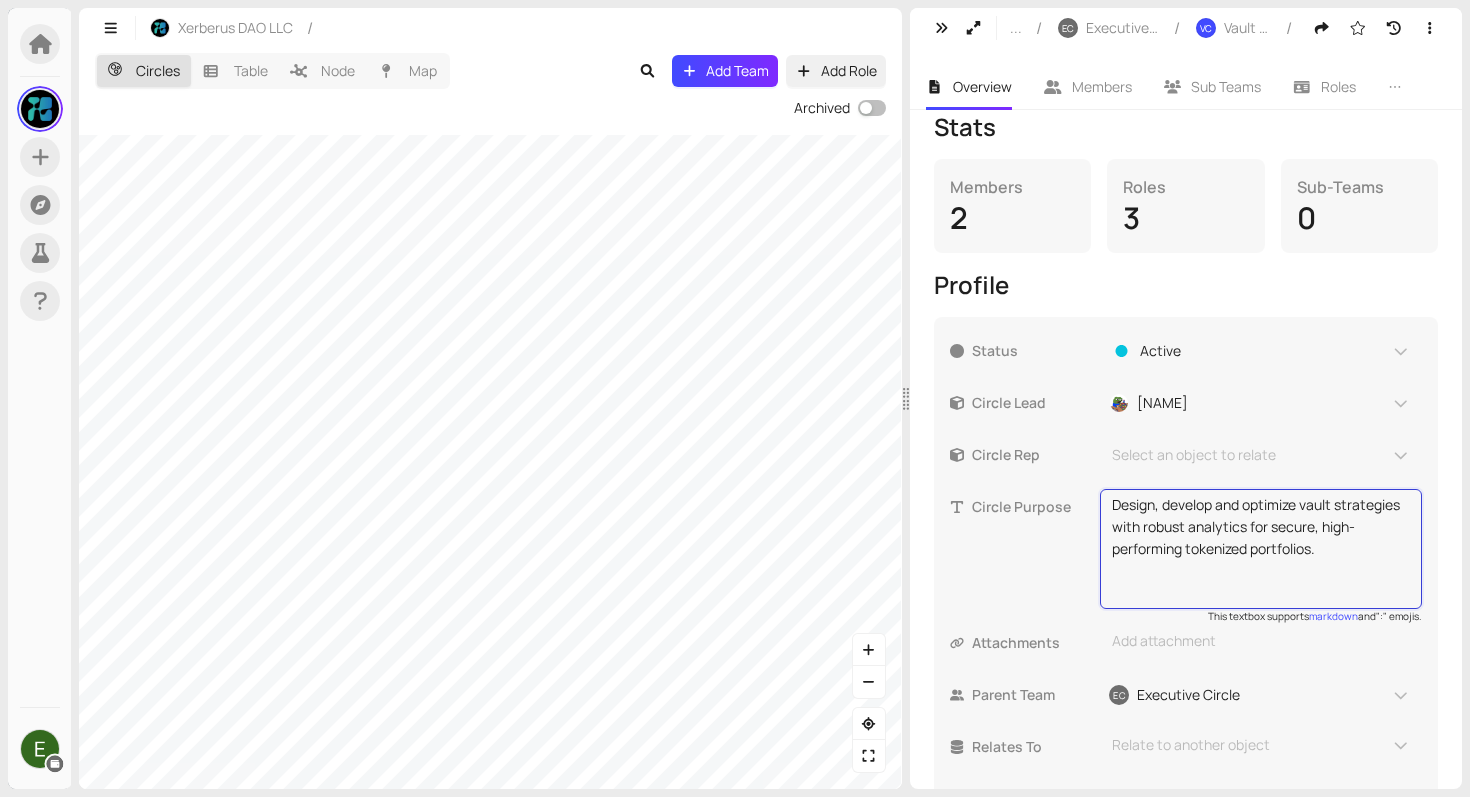 click on "Design, develop and optimize vault strategies with robust analytics for secure, high-performing tokenized portfolios." at bounding box center (1261, 549) 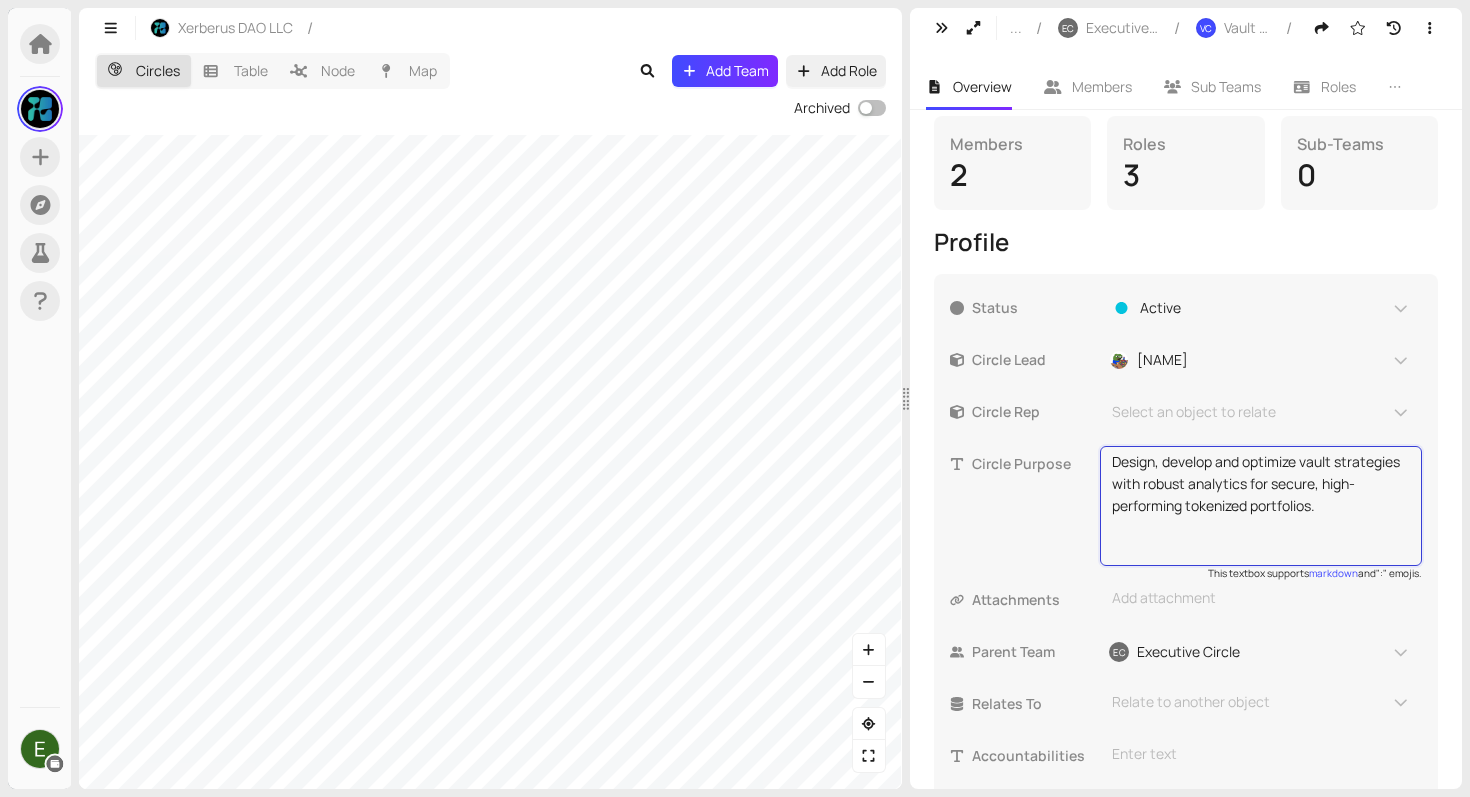 scroll, scrollTop: 368, scrollLeft: 0, axis: vertical 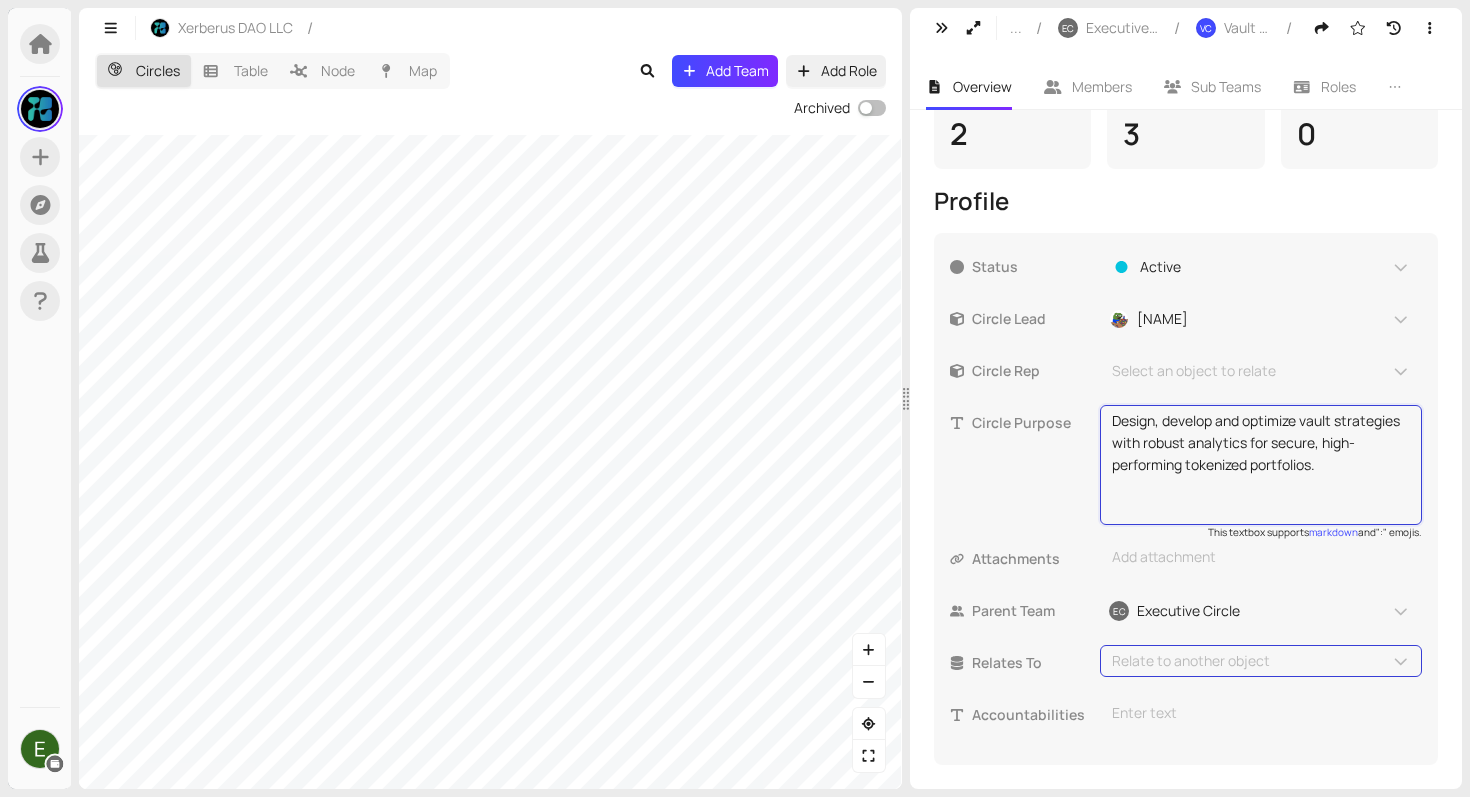 type on "Design, develop and optimize vault strategies with robust analytics for secure, high-performing tokenized portfolios." 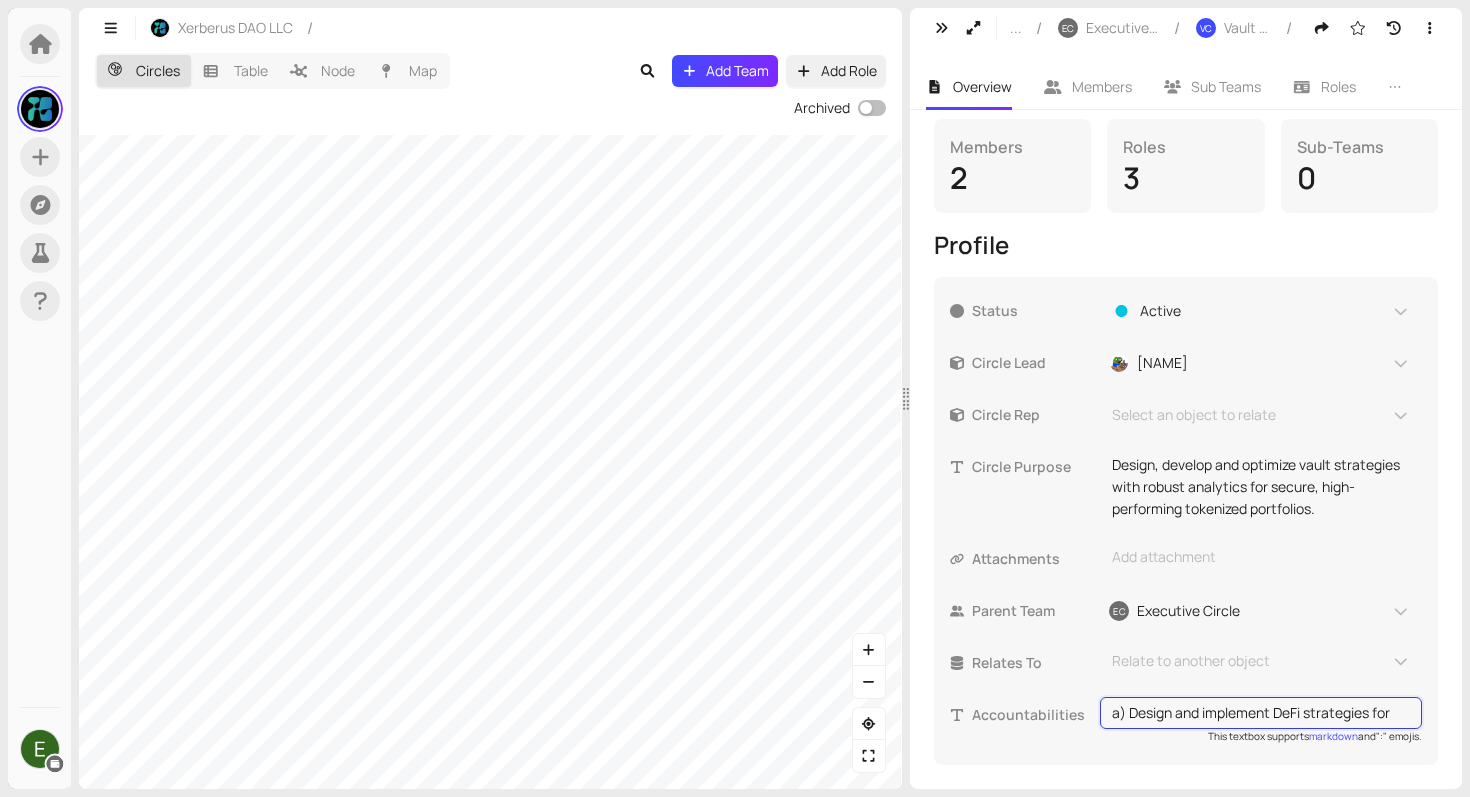 scroll, scrollTop: 455, scrollLeft: 0, axis: vertical 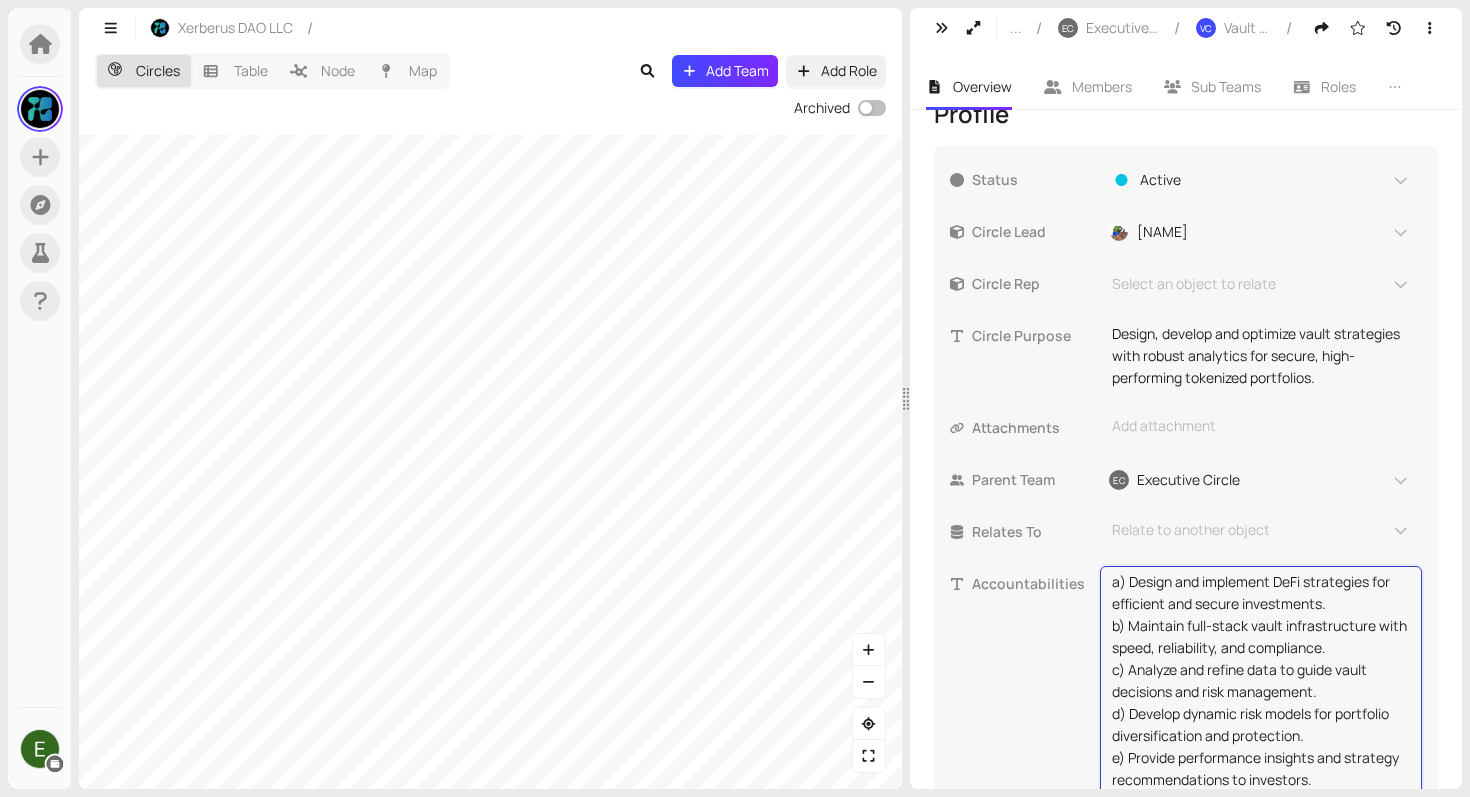 click on "a) Design and implement DeFi strategies for efficient and secure investments.
b) Maintain full-stack vault infrastructure with speed, reliability, and compliance.
c) Analyze and refine data to guide vault decisions and risk management.
d) Develop dynamic risk models for portfolio diversification and protection.
e) Provide performance insights and strategy recommendations to investors." at bounding box center [1261, 681] 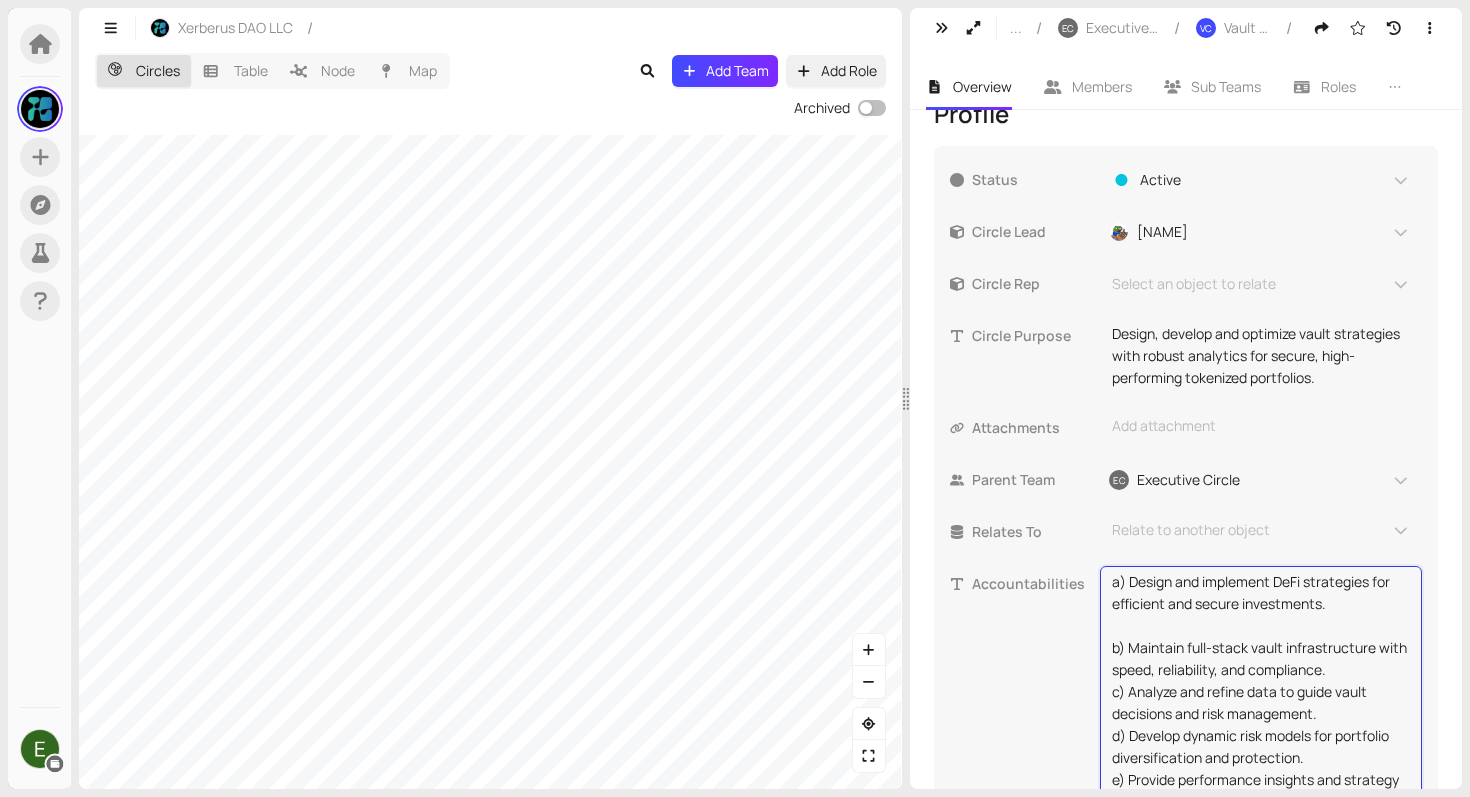 click on "a) Design and implement DeFi strategies for efficient and secure investments.
b) Maintain full-stack vault infrastructure with speed, reliability, and compliance.
c) Analyze and refine data to guide vault decisions and risk management.
d) Develop dynamic risk models for portfolio diversification and protection.
e) Provide performance insights and strategy recommendations to investors." at bounding box center (1261, 692) 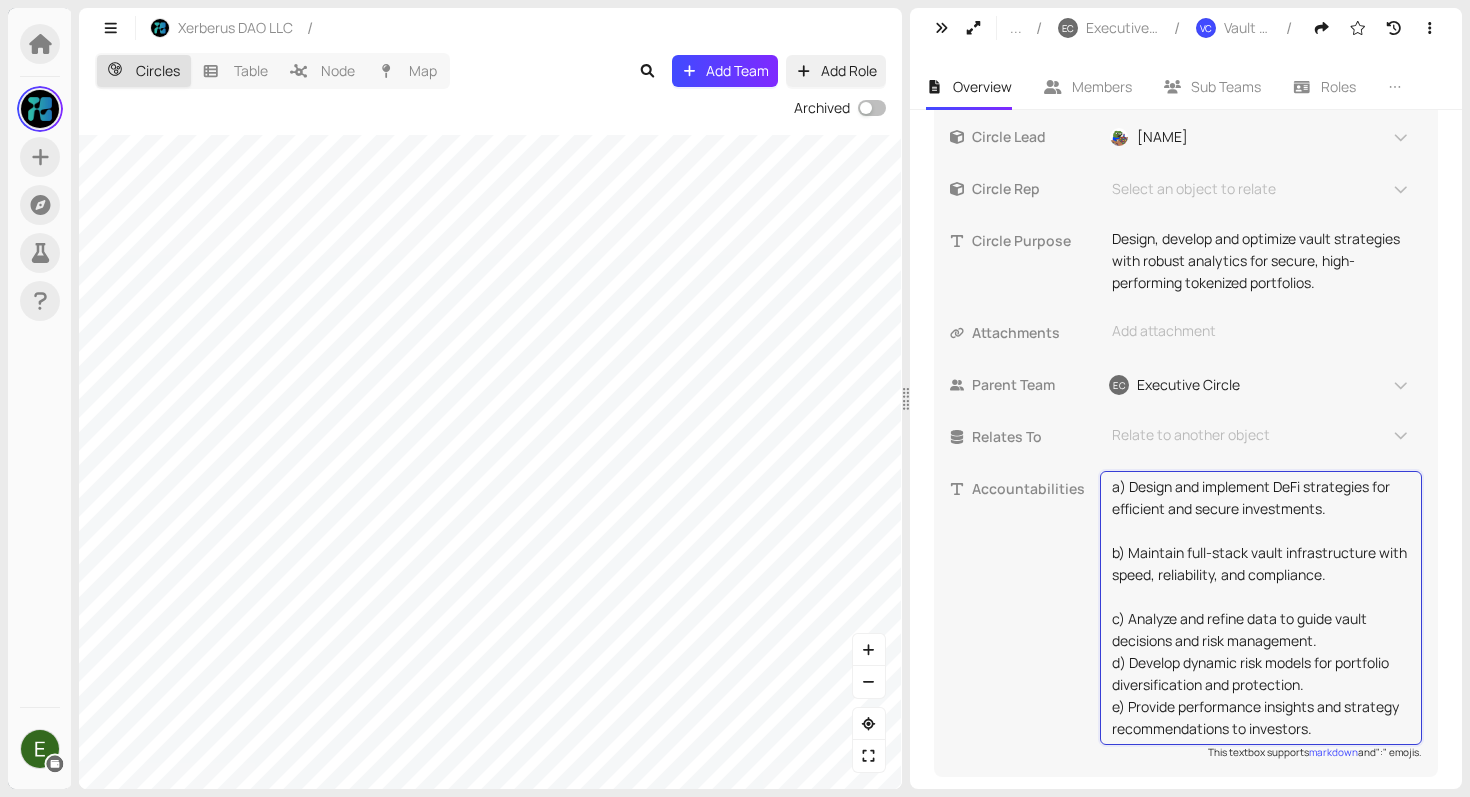 scroll, scrollTop: 562, scrollLeft: 0, axis: vertical 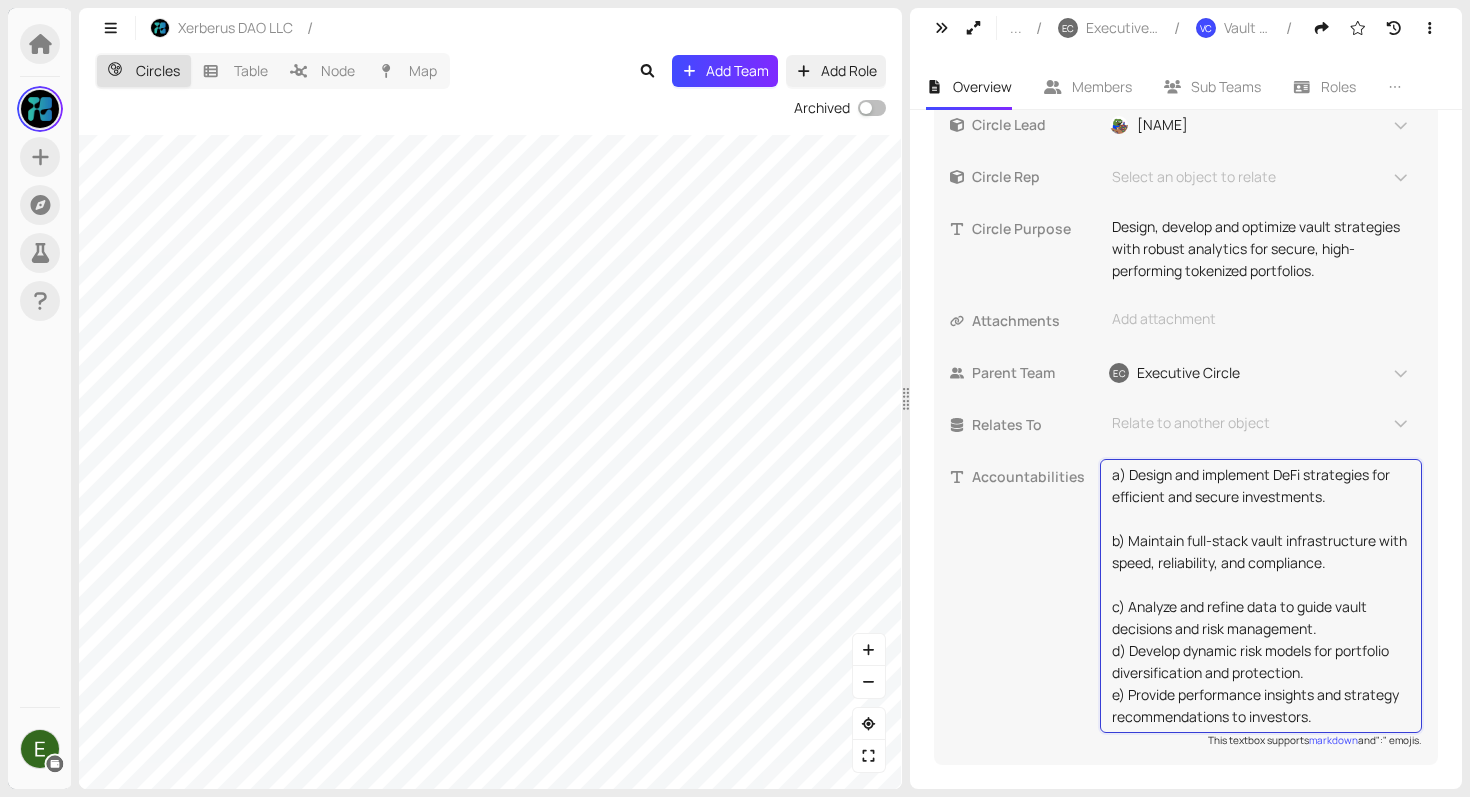 click on "a) Design and implement DeFi strategies for efficient and secure investments.
b) Maintain full-stack vault infrastructure with speed, reliability, and compliance.
c) Analyze and refine data to guide vault decisions and risk management.
d) Develop dynamic risk models for portfolio diversification and protection.
e) Provide performance insights and strategy recommendations to investors." at bounding box center [1261, 596] 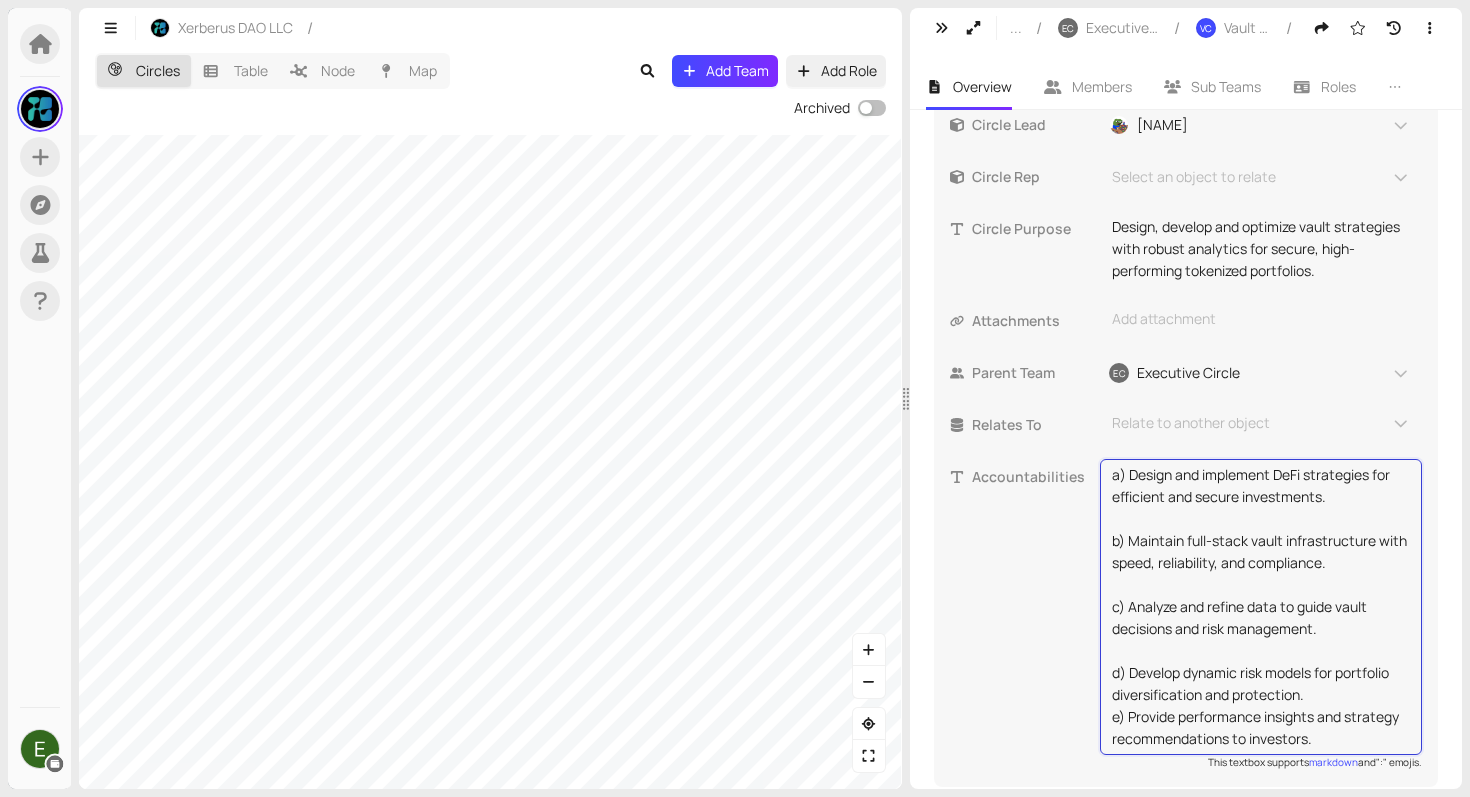 click on "a) Design and implement DeFi strategies for efficient and secure investments.
b) Maintain full-stack vault infrastructure with speed, reliability, and compliance.
c) Analyze and refine data to guide vault decisions and risk management.
d) Develop dynamic risk models for portfolio diversification and protection.
e) Provide performance insights and strategy recommendations to investors." at bounding box center (1261, 607) 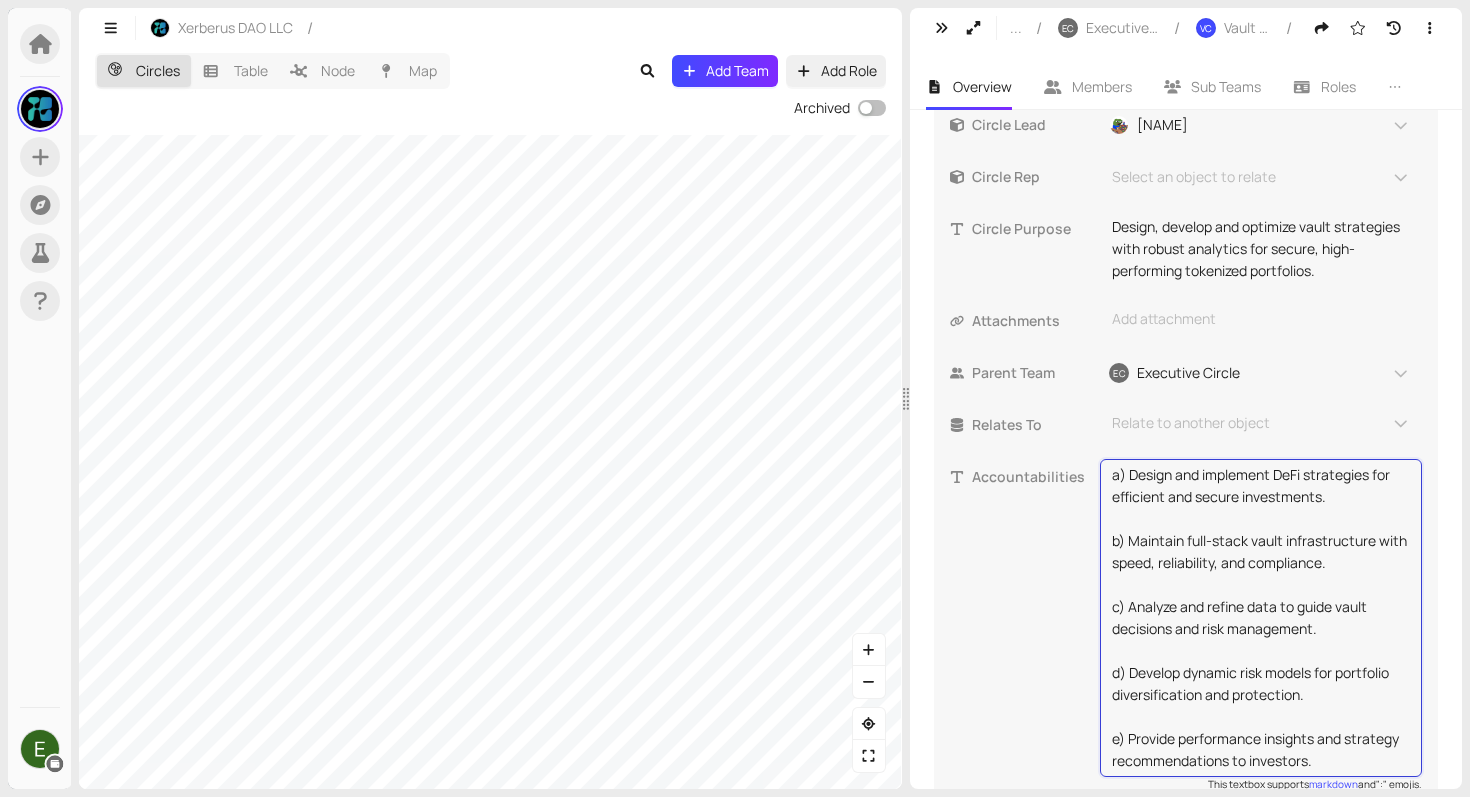 scroll, scrollTop: 606, scrollLeft: 0, axis: vertical 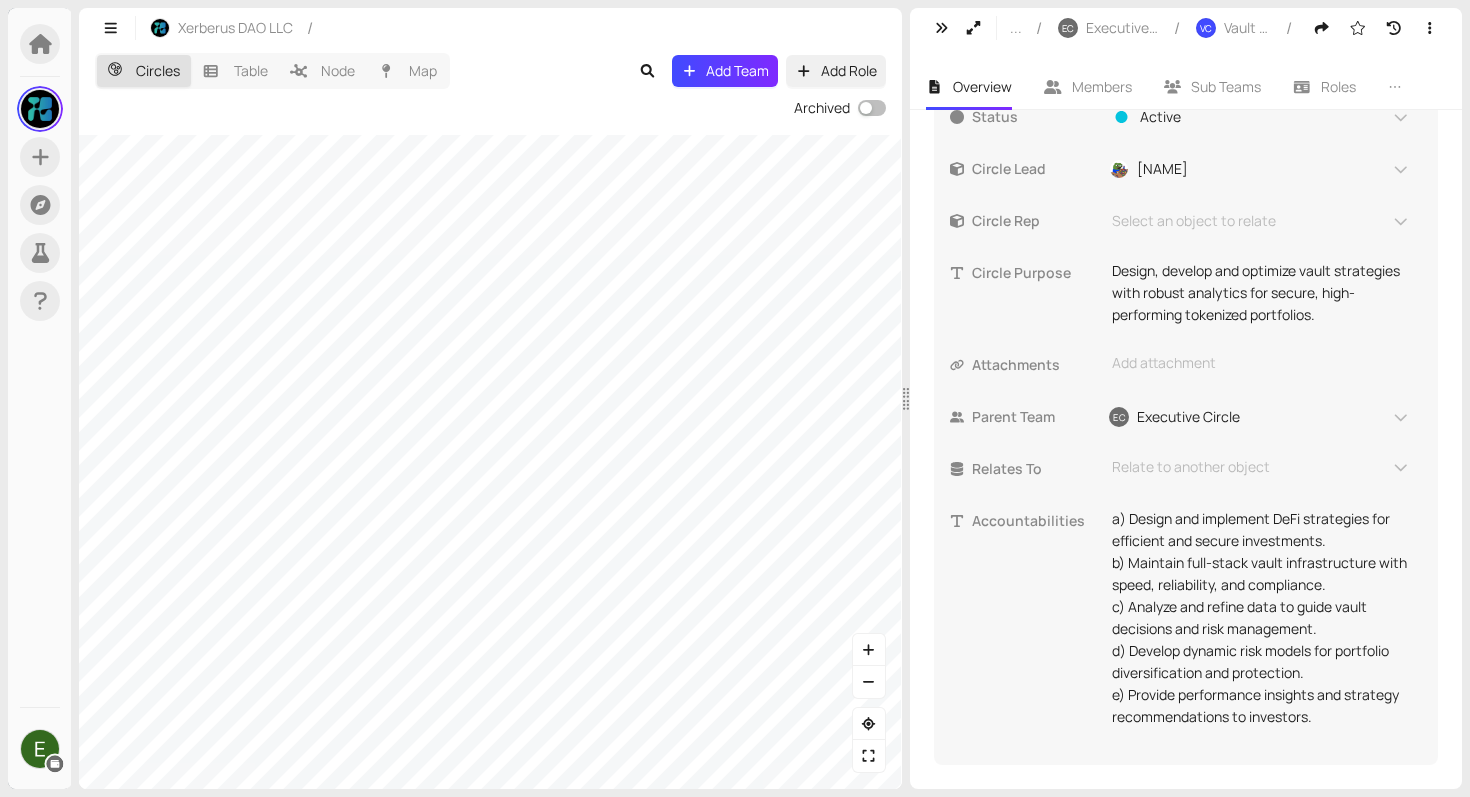 click on "Accountabilities a) Design and implement DeFi strategies for efficient and secure investments.
b) Maintain full-stack vault infrastructure with speed, reliability, and compliance.
c) Analyze and refine data to guide vault decisions and risk management.
d) Develop dynamic risk models for portfolio diversification and protection.
e) Provide performance insights and strategy recommendations to investors.
This textbox supports   markdown  and  ":" emojis." at bounding box center (1186, 618) 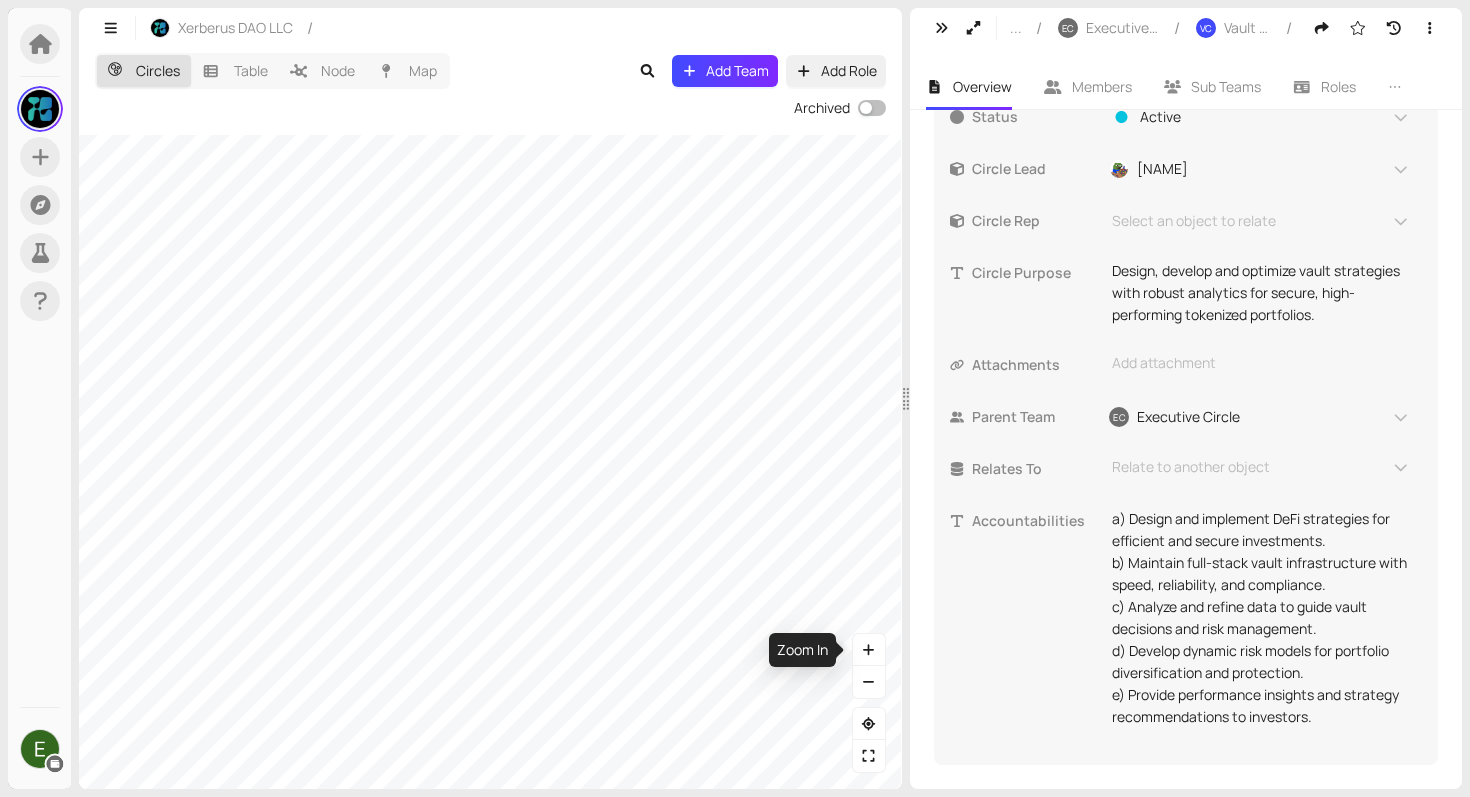click at bounding box center (490, 462) 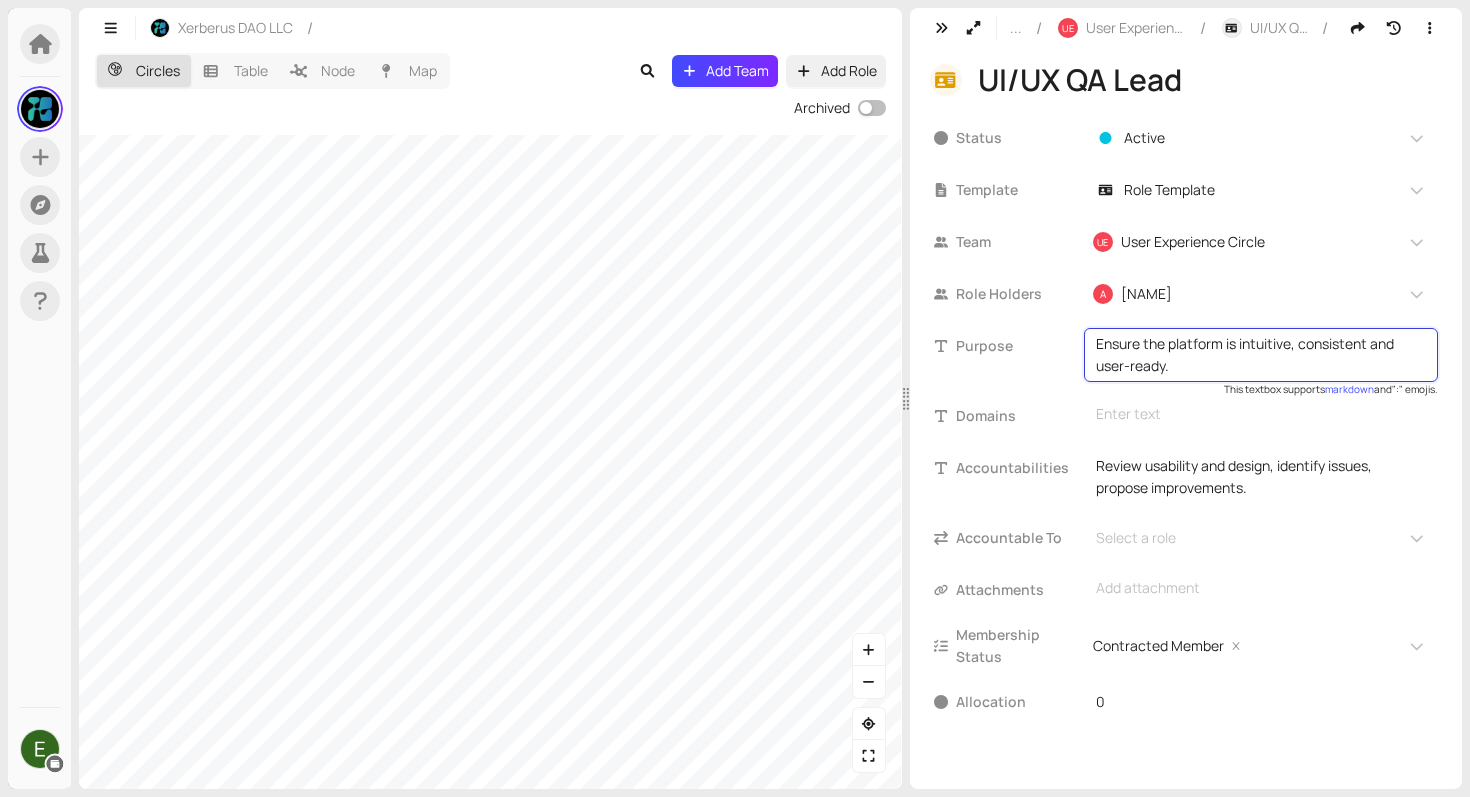 click on "Ensure the platform is intuitive, consistent and user-ready." at bounding box center [1261, 355] 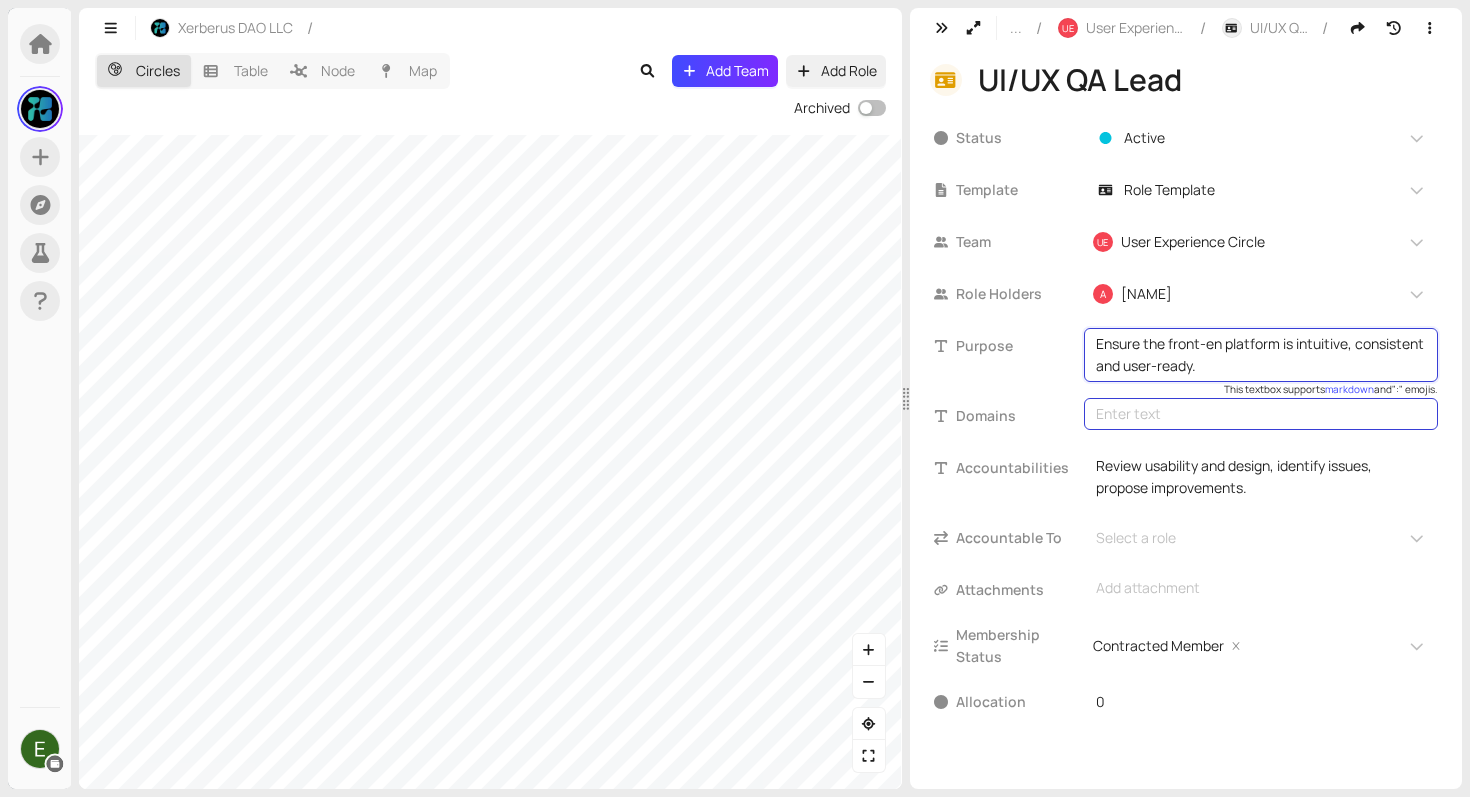 type on "Ensure the front-end platform is intuitive, consistent and user-ready." 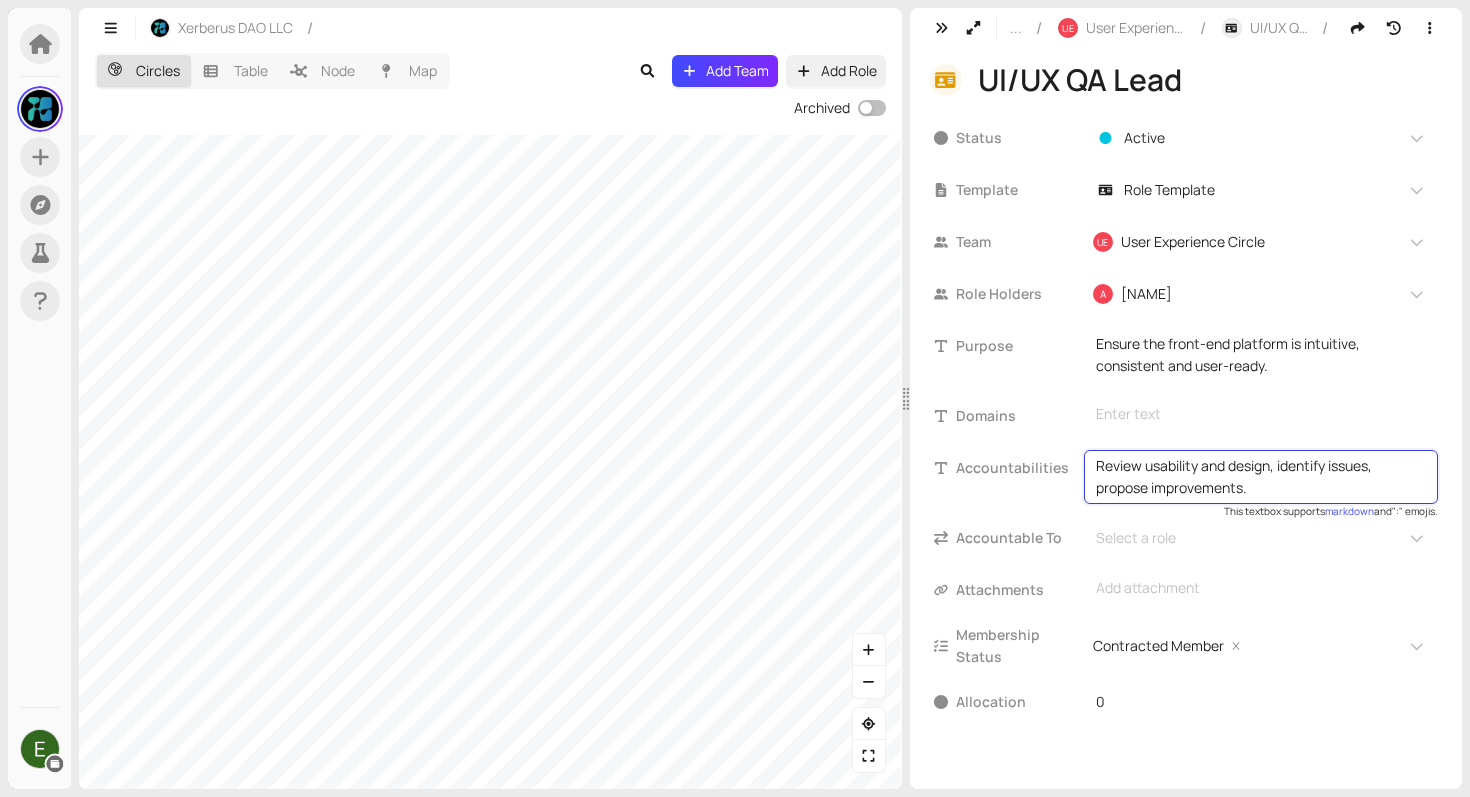 click on "Review usability and design, identify issues, propose improvements." at bounding box center [1261, 477] 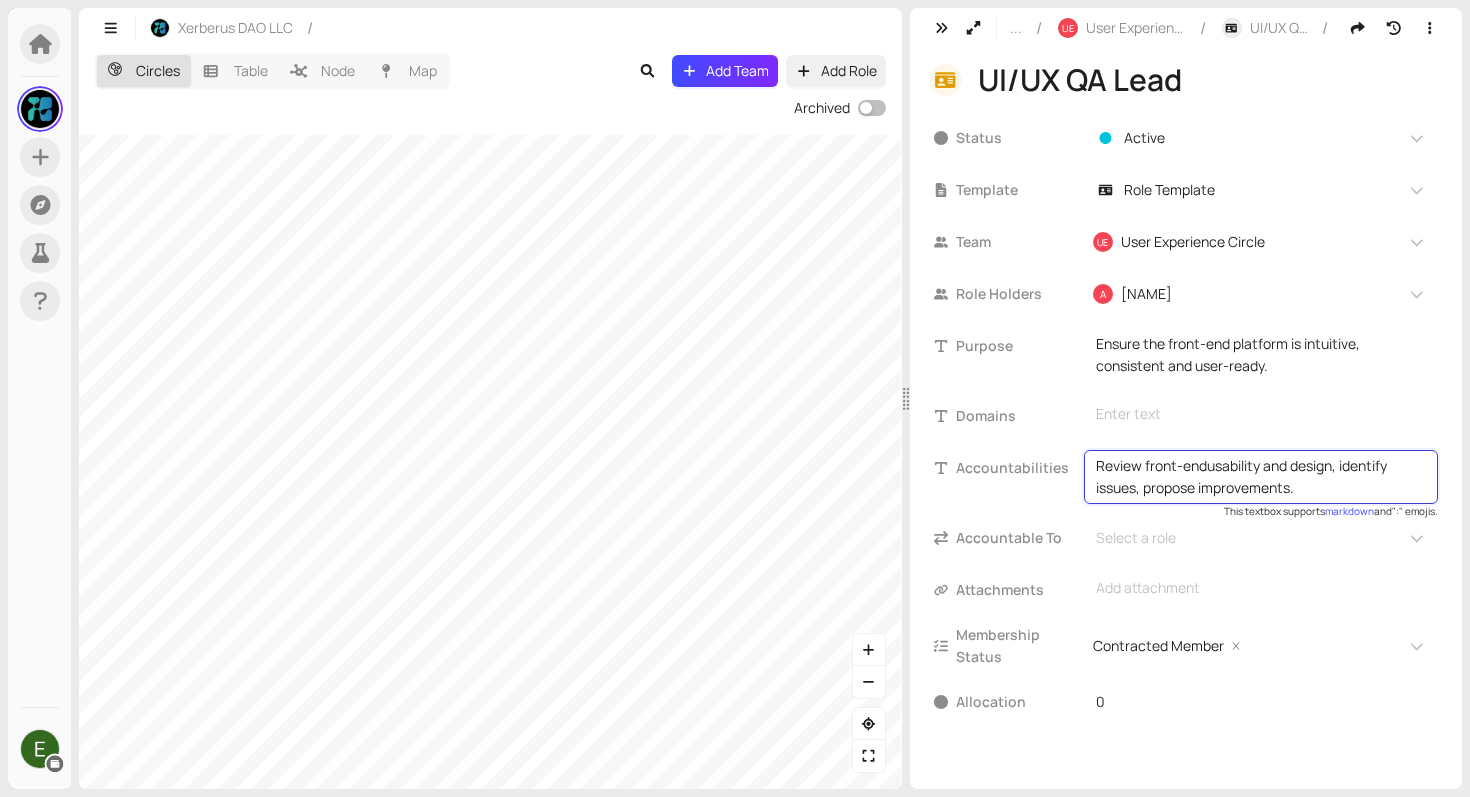 type on "Review front-end usability and design, identify issues, propose improvements." 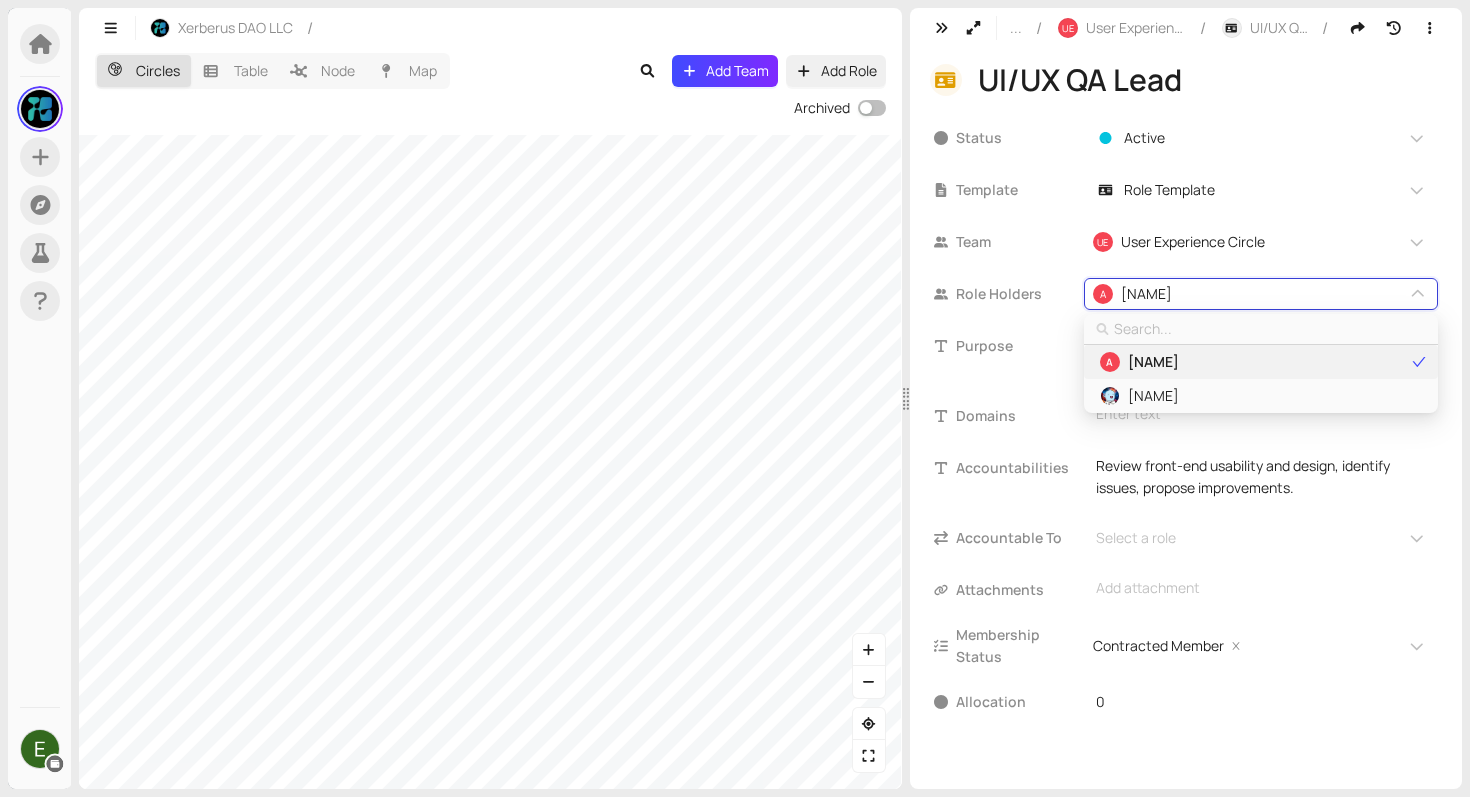 type on "b" 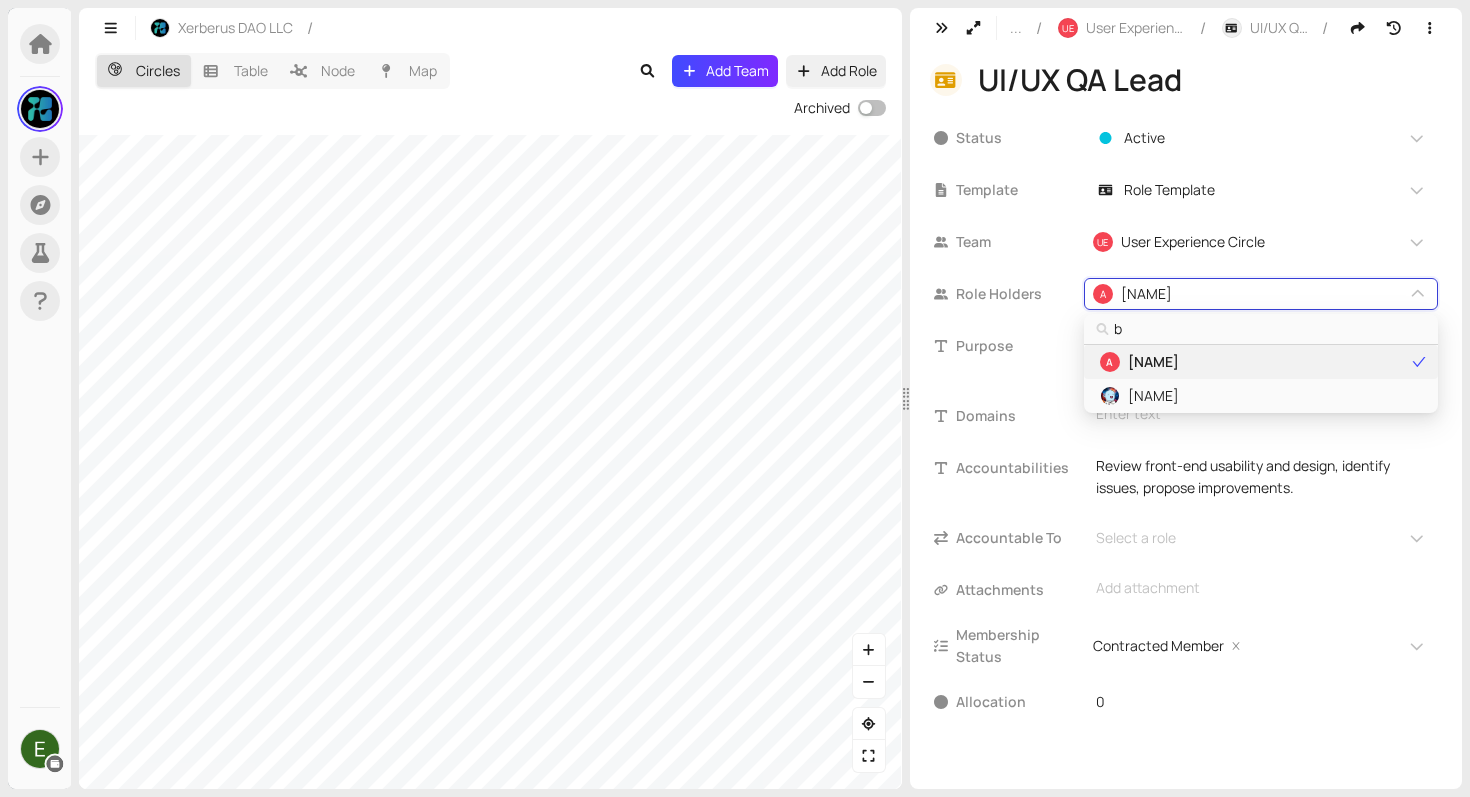 type on "br" 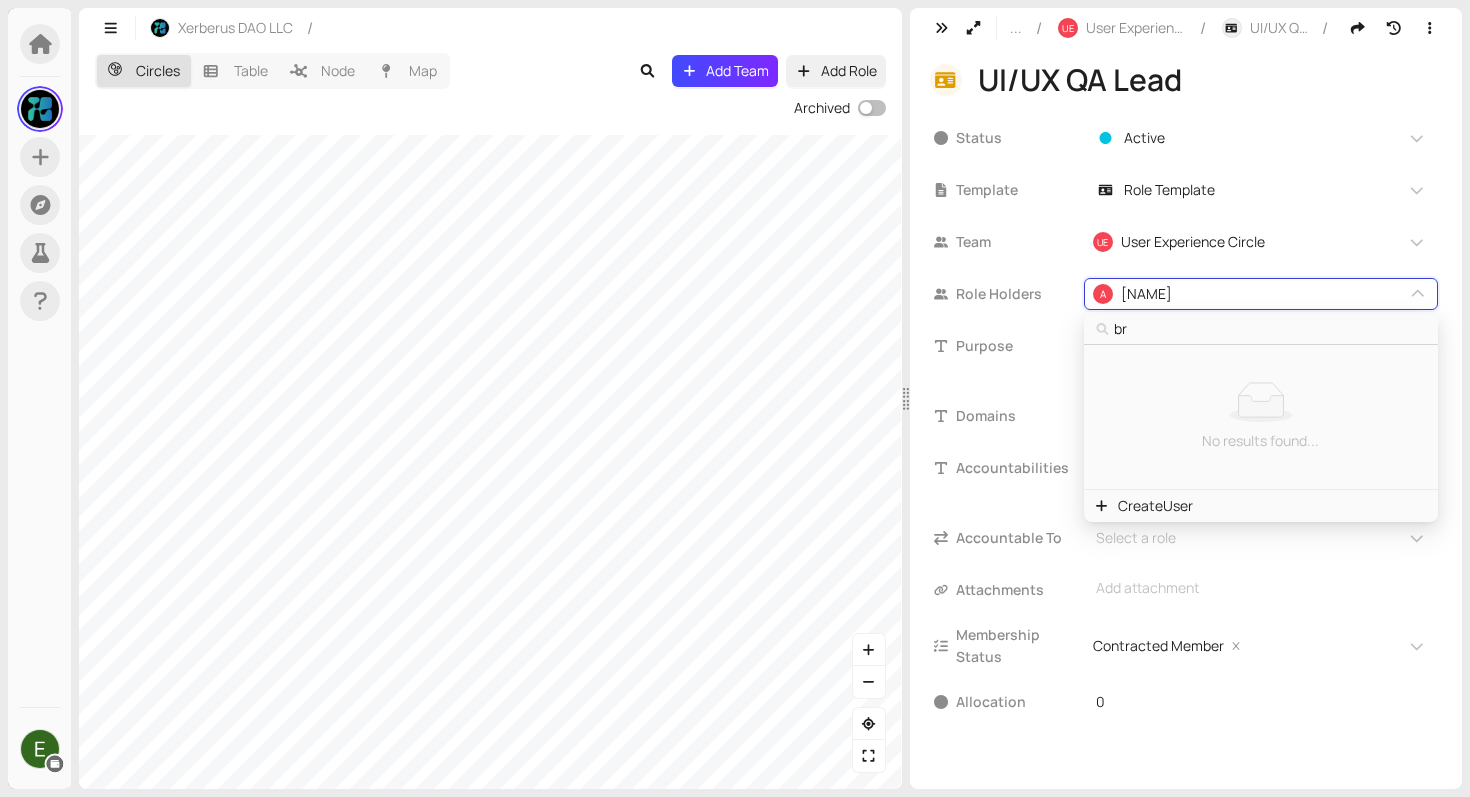 type on "b" 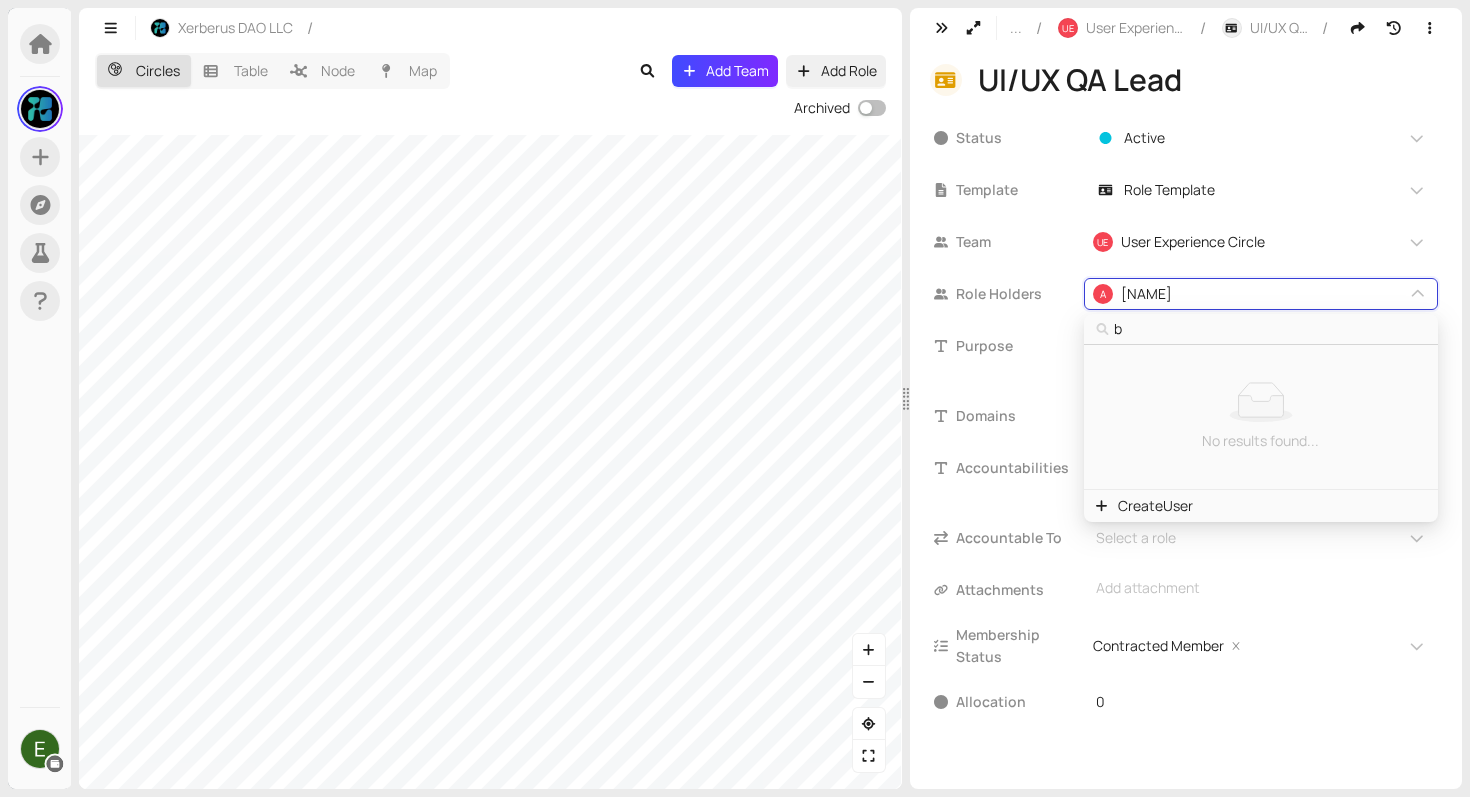 type 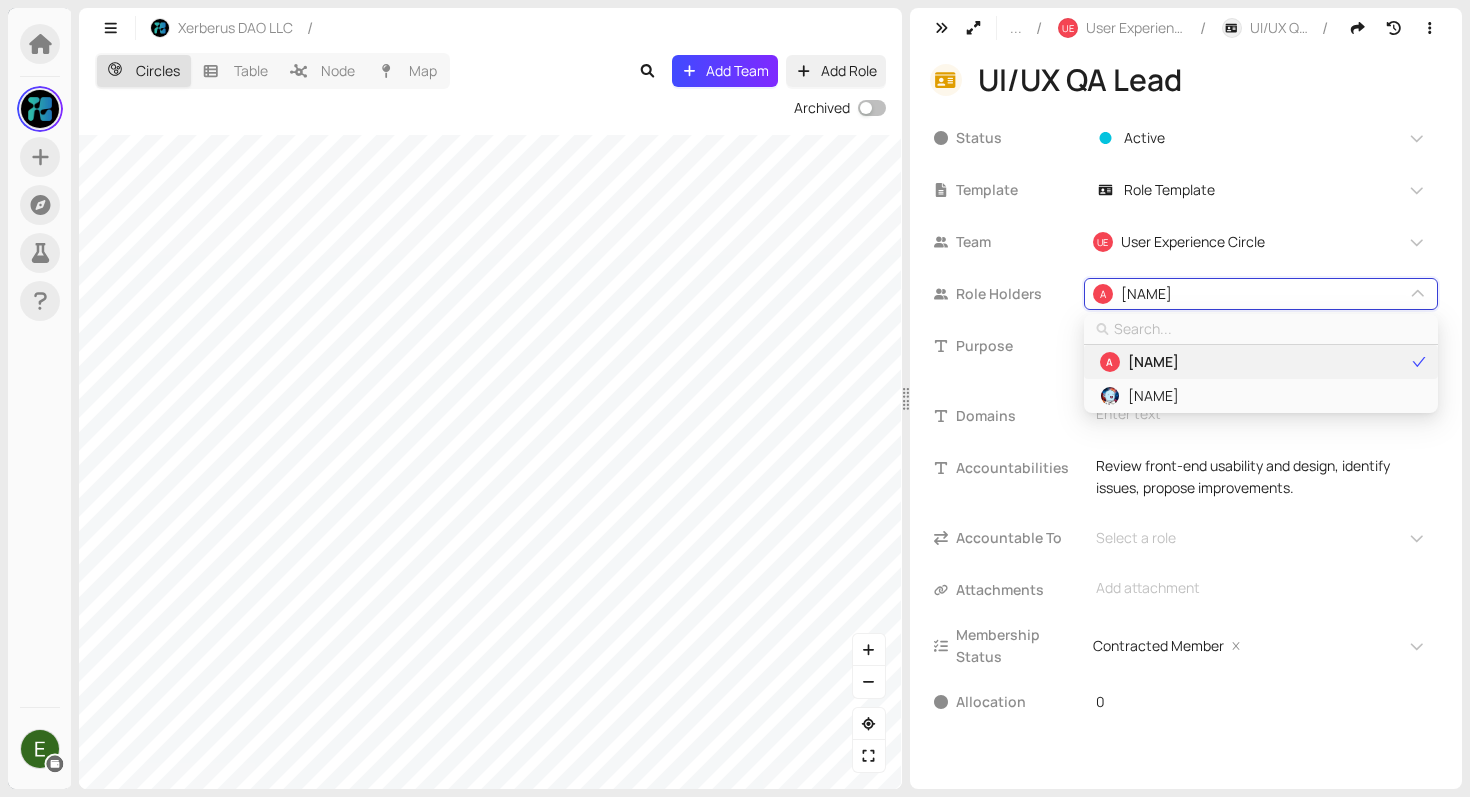 type on "d" 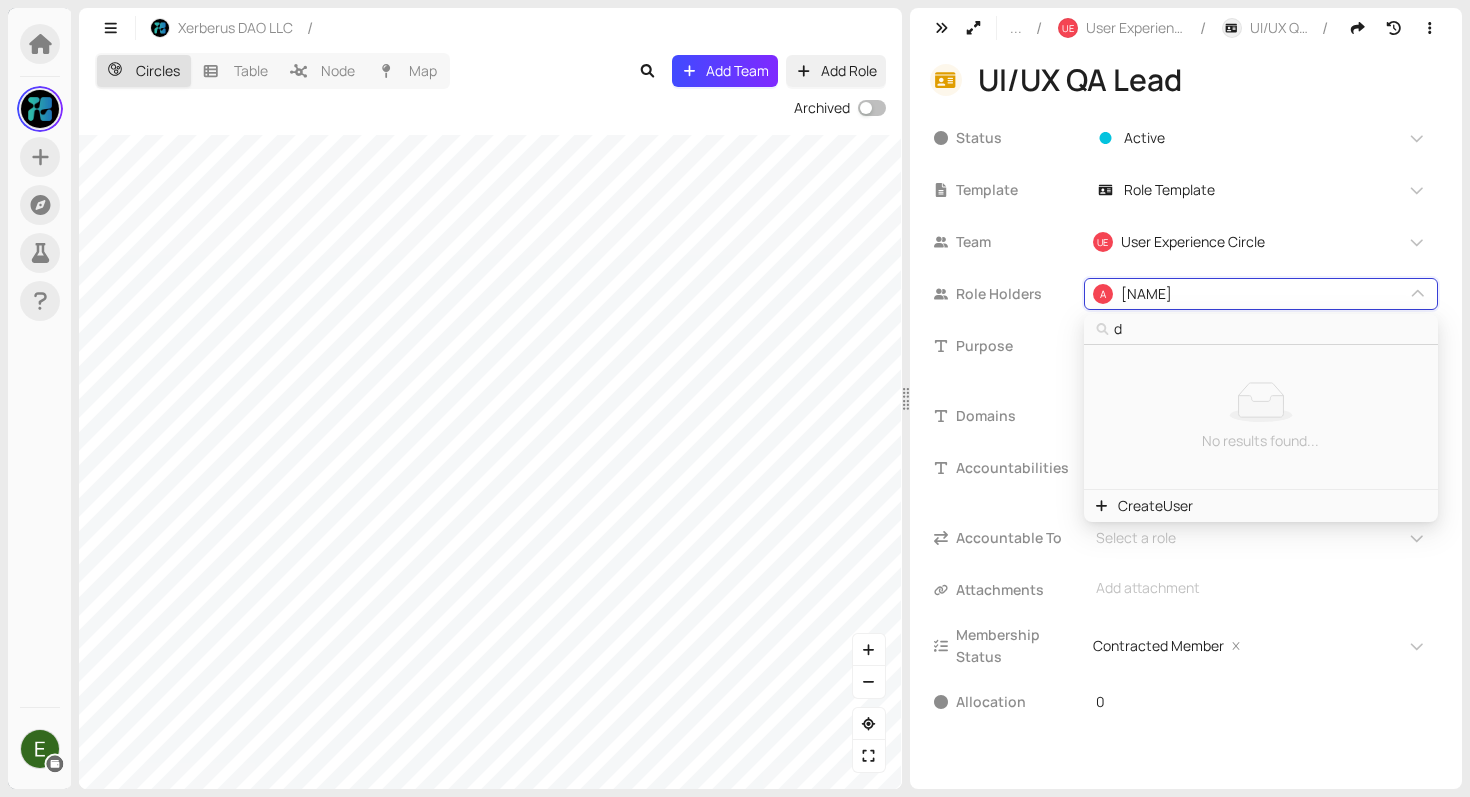 type on "dr" 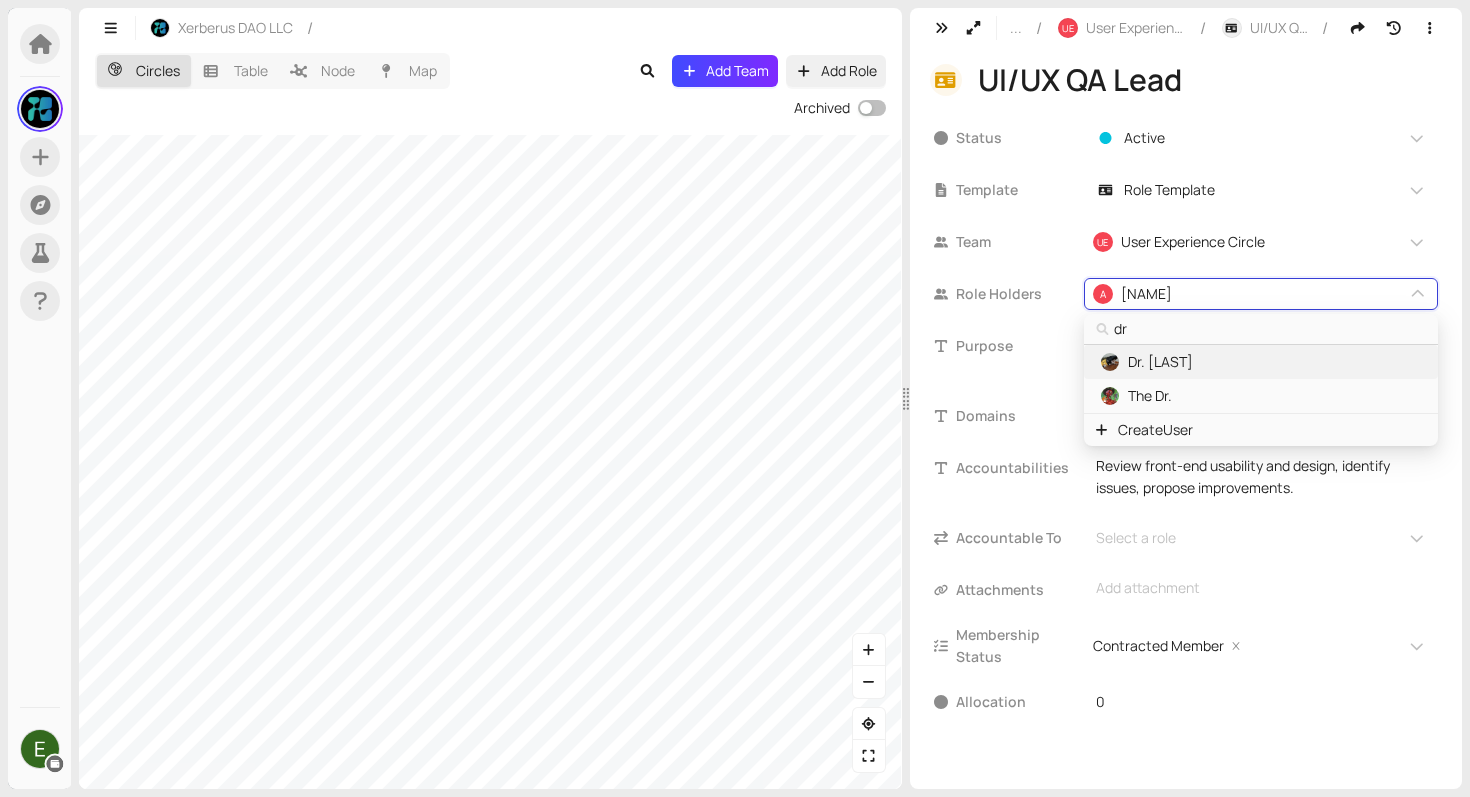 click on "Dr. [LAST]" at bounding box center (1260, 362) 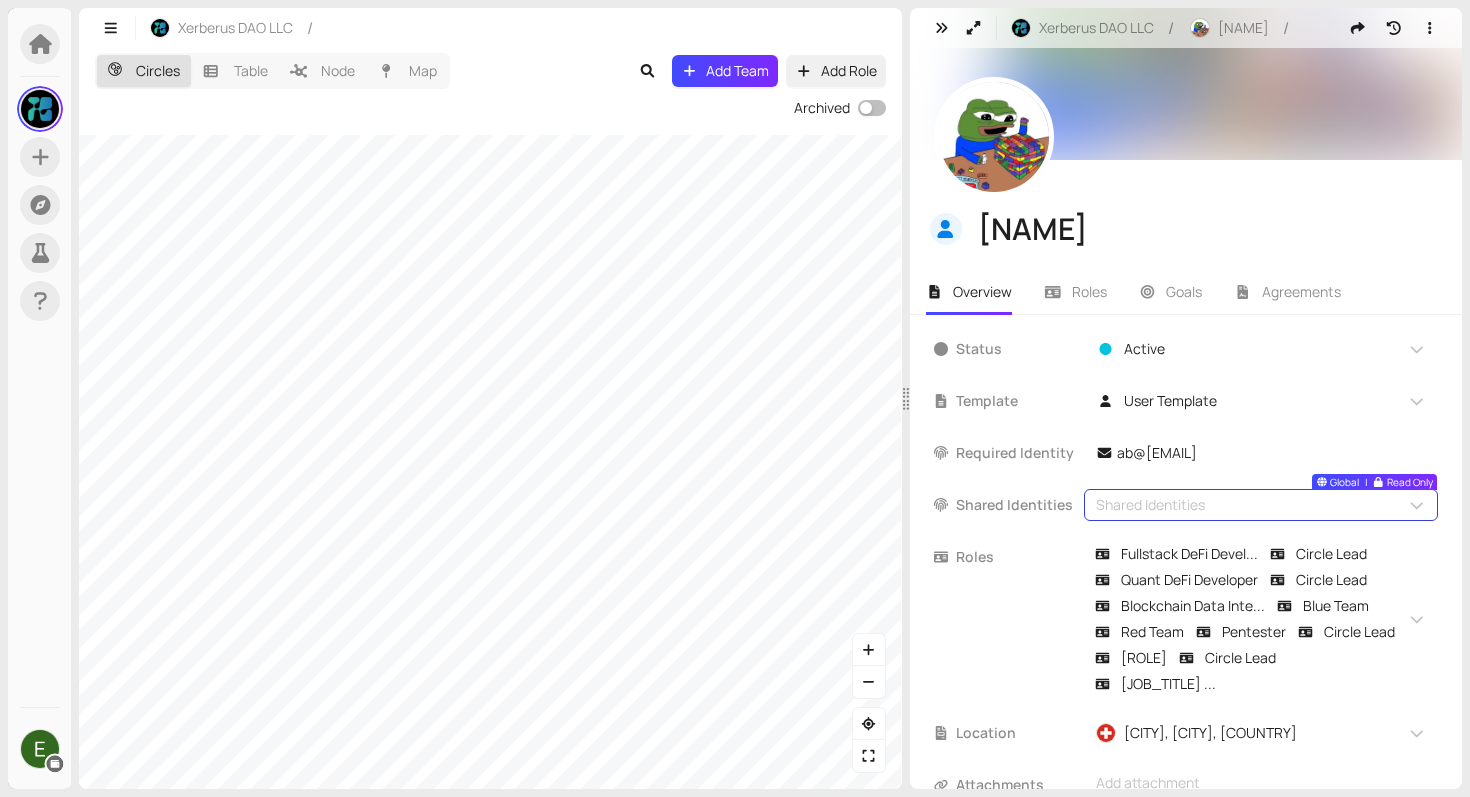 scroll, scrollTop: 200, scrollLeft: 0, axis: vertical 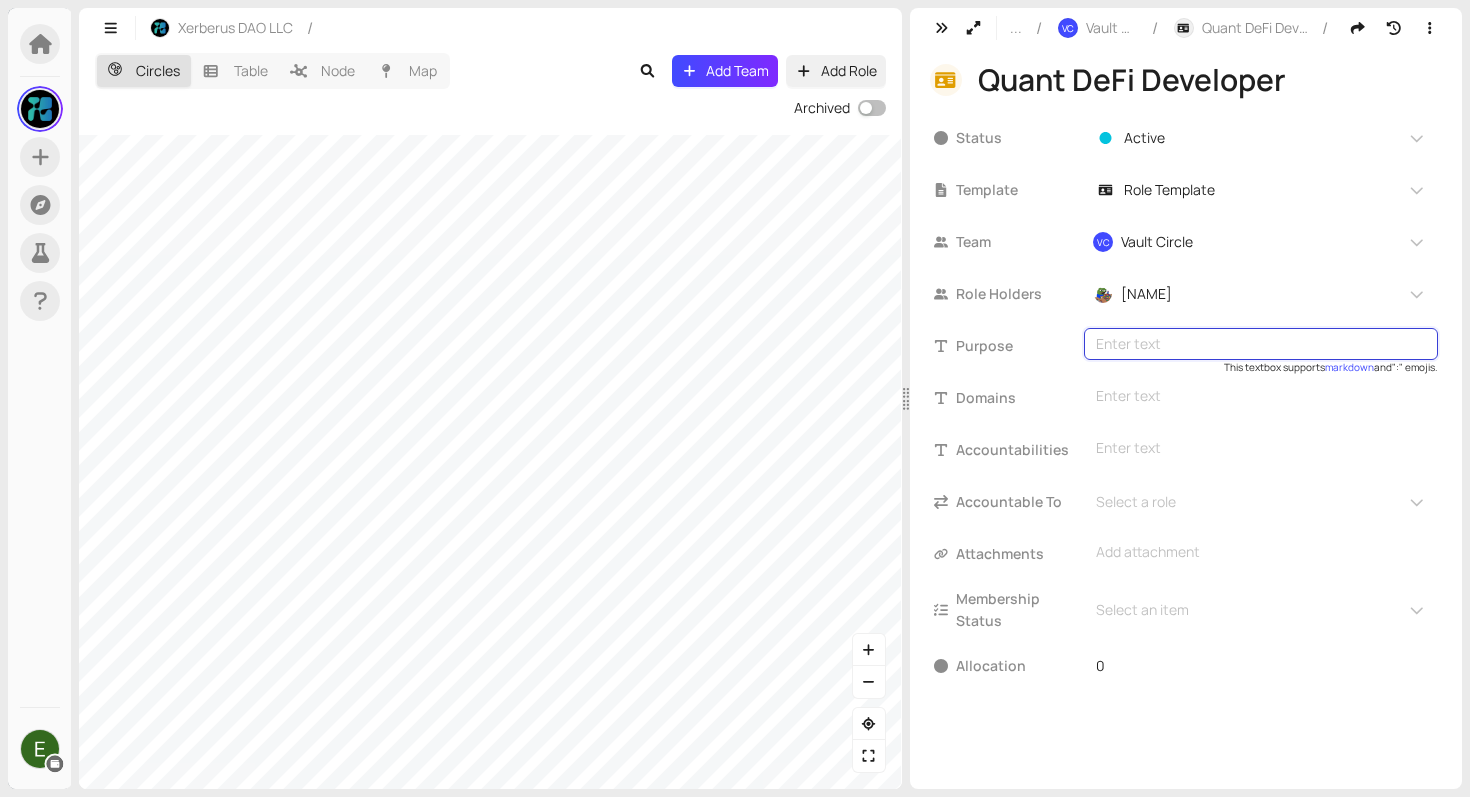 type on "Guide the Vault Circle to deliver secure, high-performing strategies." 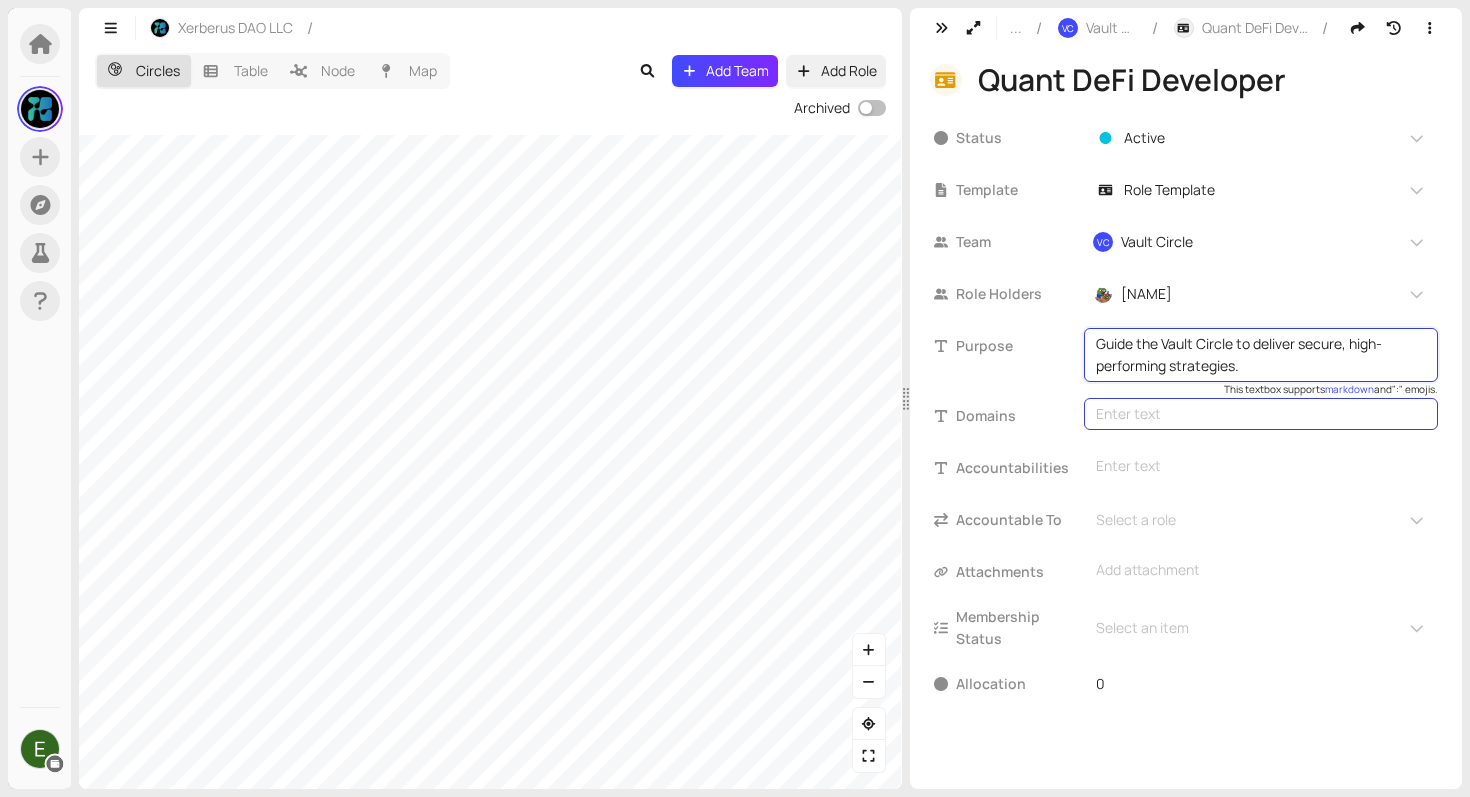 drag, startPoint x: 1097, startPoint y: 345, endPoint x: 1305, endPoint y: 398, distance: 214.64622 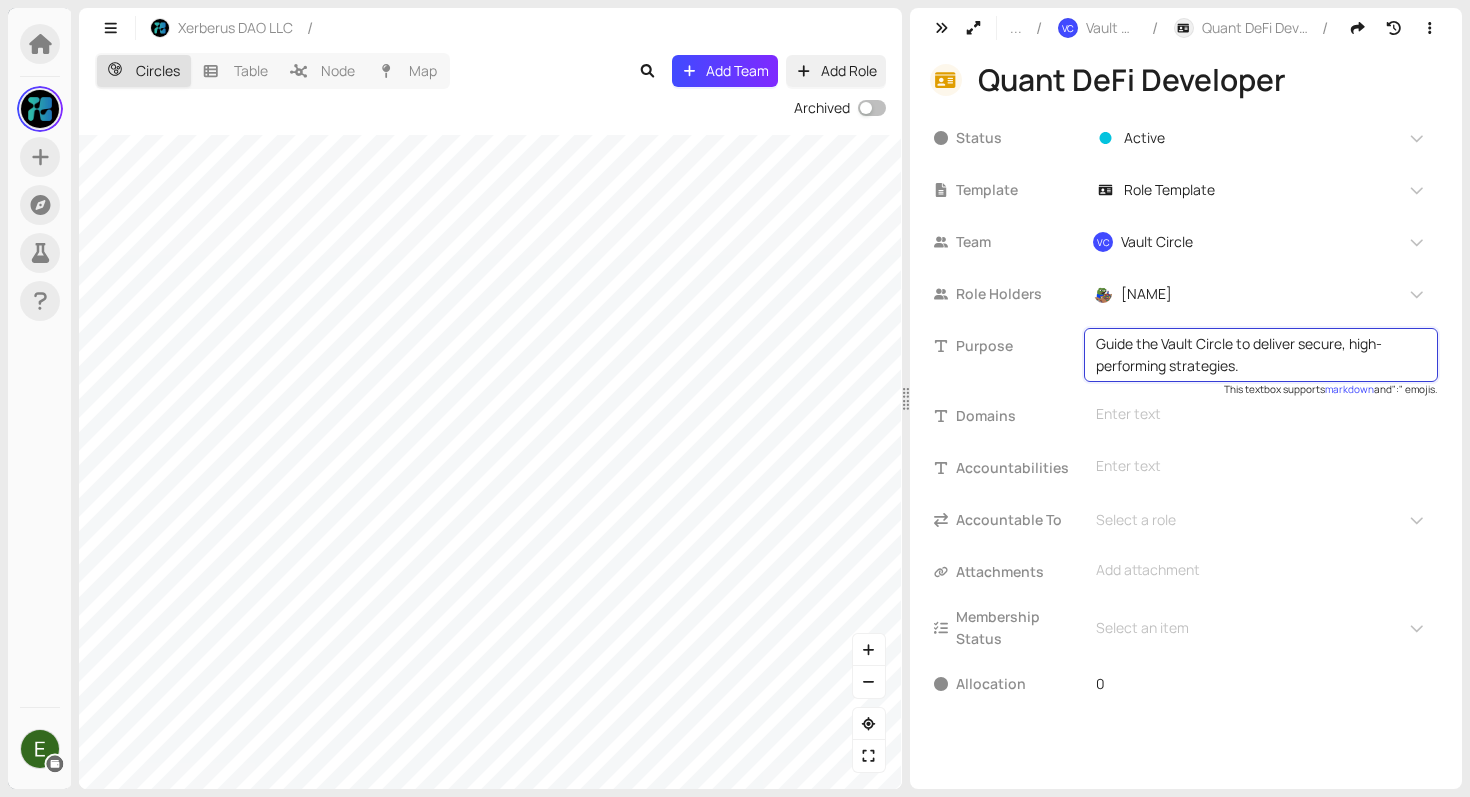 drag, startPoint x: 1263, startPoint y: 366, endPoint x: 1059, endPoint y: 333, distance: 206.65189 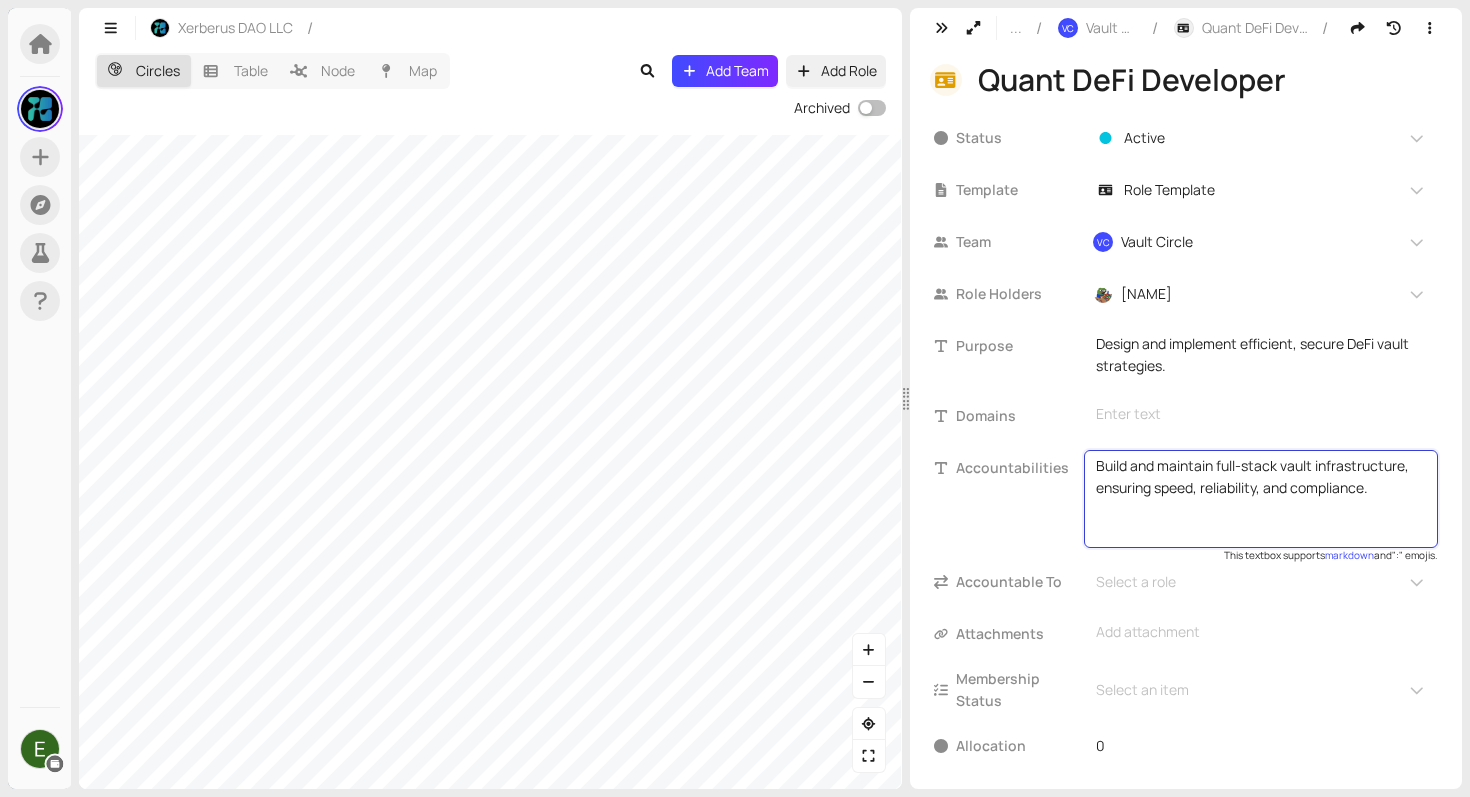 click on "Build and maintain full-stack vault infrastructure, ensuring speed, reliability, and compliance." at bounding box center (1261, 499) 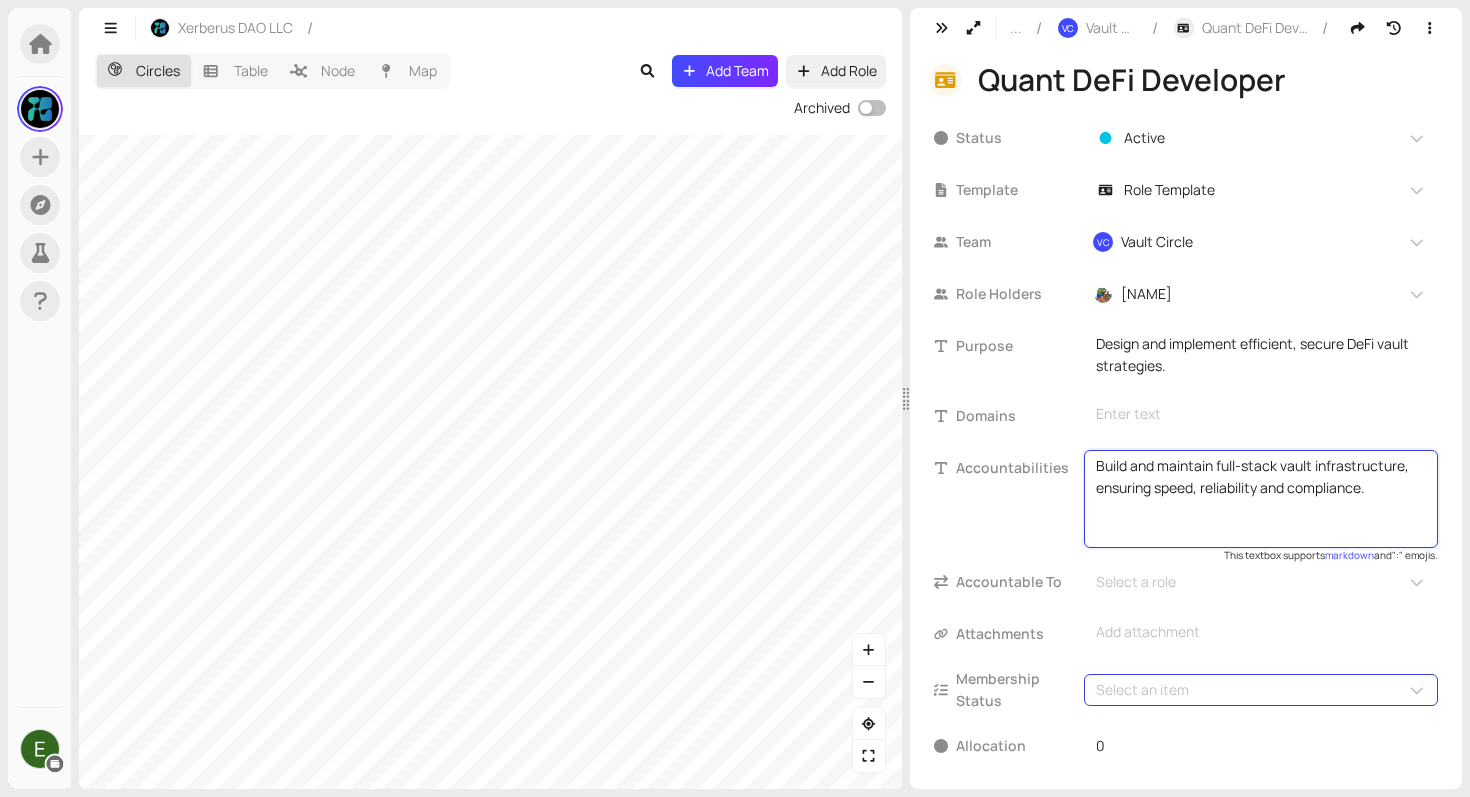 type on "Build and maintain full-stack vault infrastructure, ensuring speed, reliability and compliance." 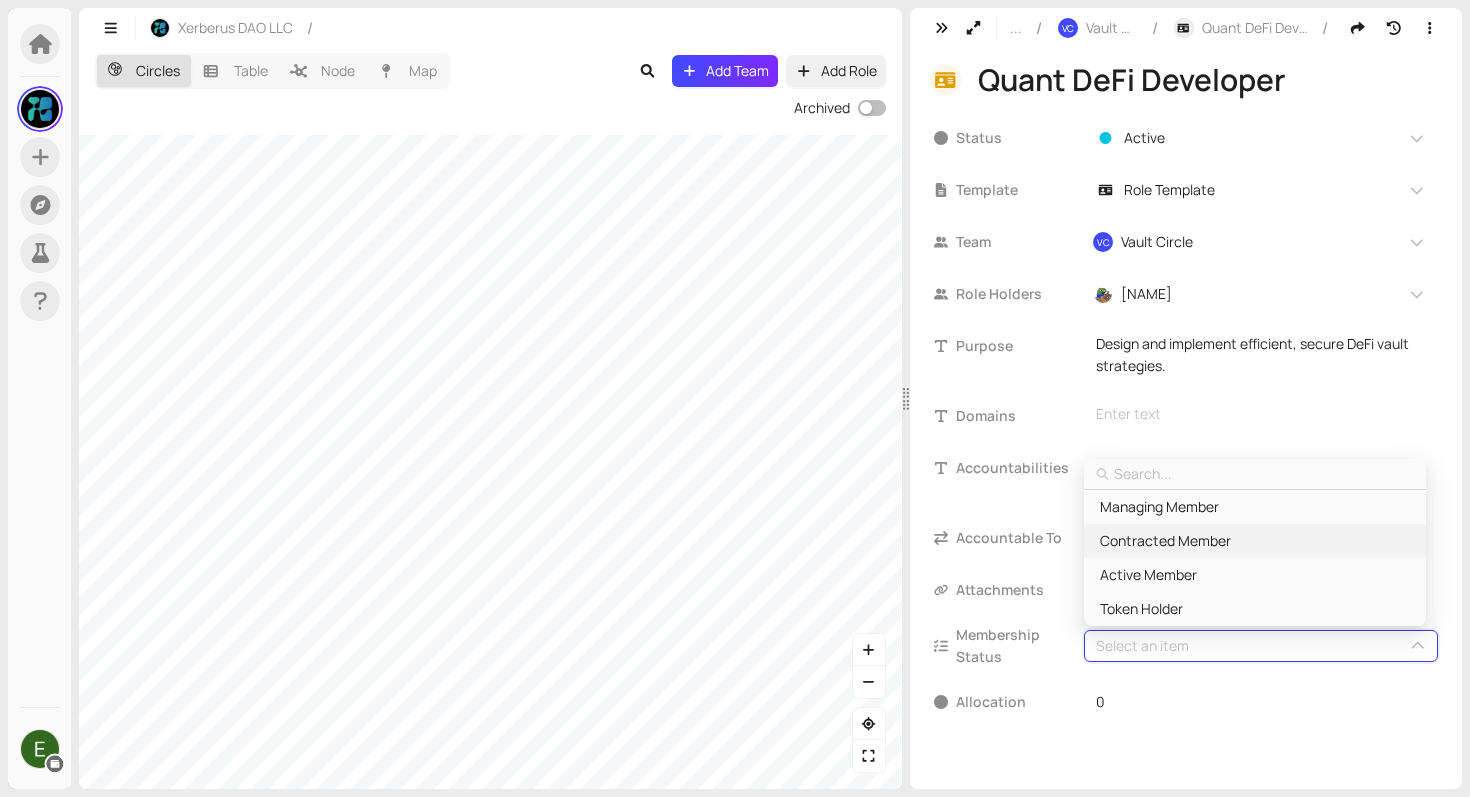 click on "Contracted Member" at bounding box center (1165, 541) 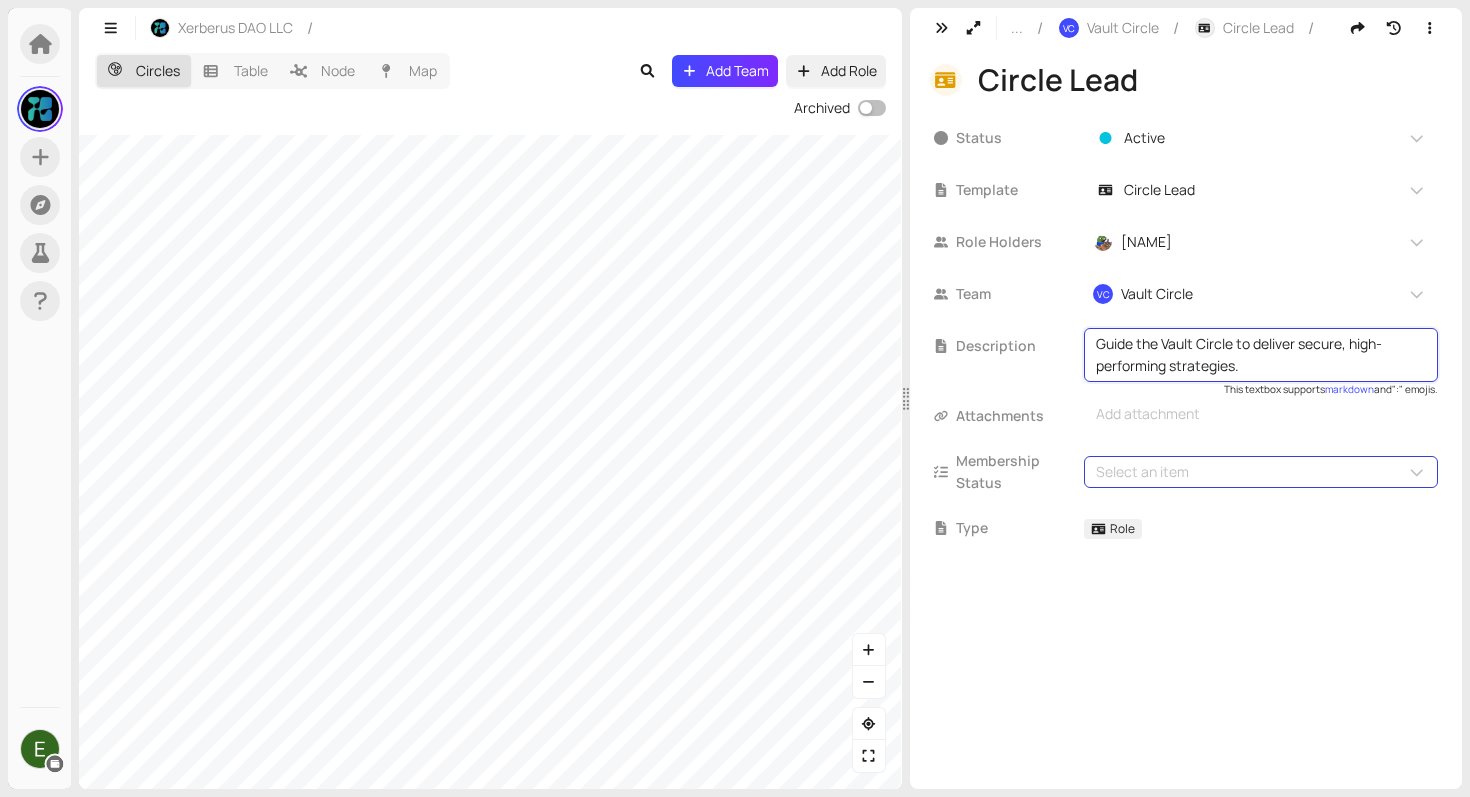 type on "Guide the Vault Circle to deliver secure, high-performing strategies." 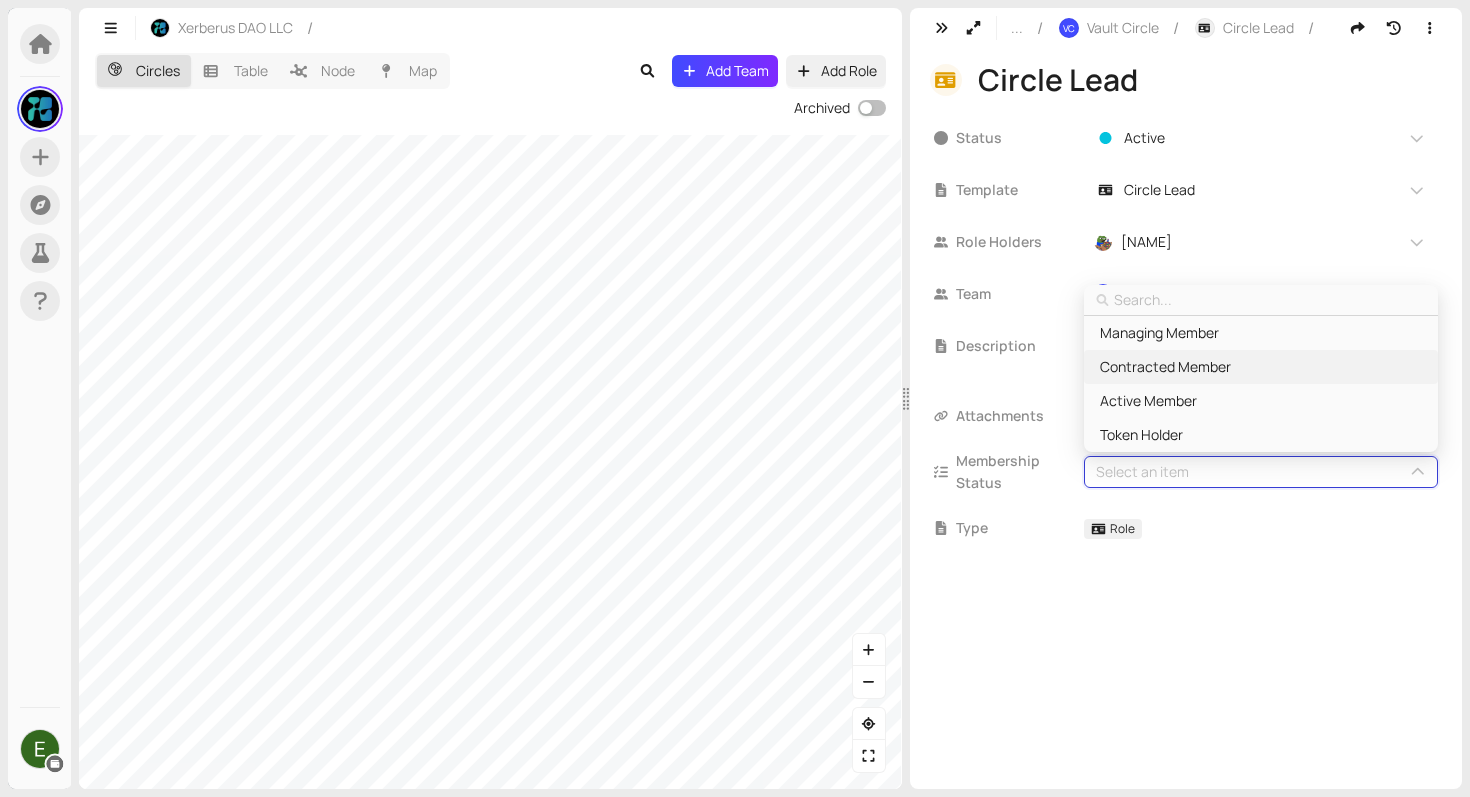 click on "Contracted Member" at bounding box center [1165, 367] 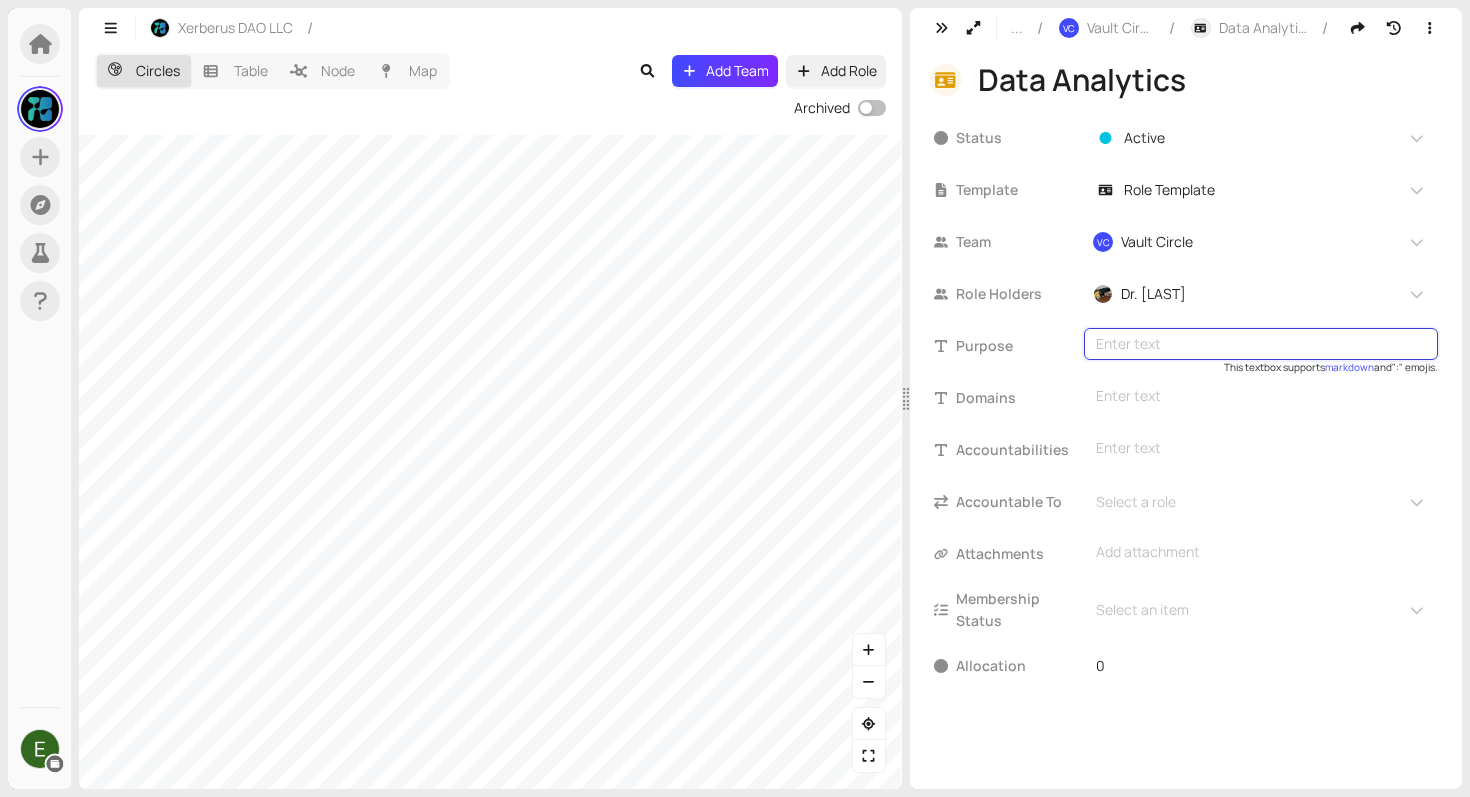 type on "Provide data-driven insights to optimize vault performance and manage risk." 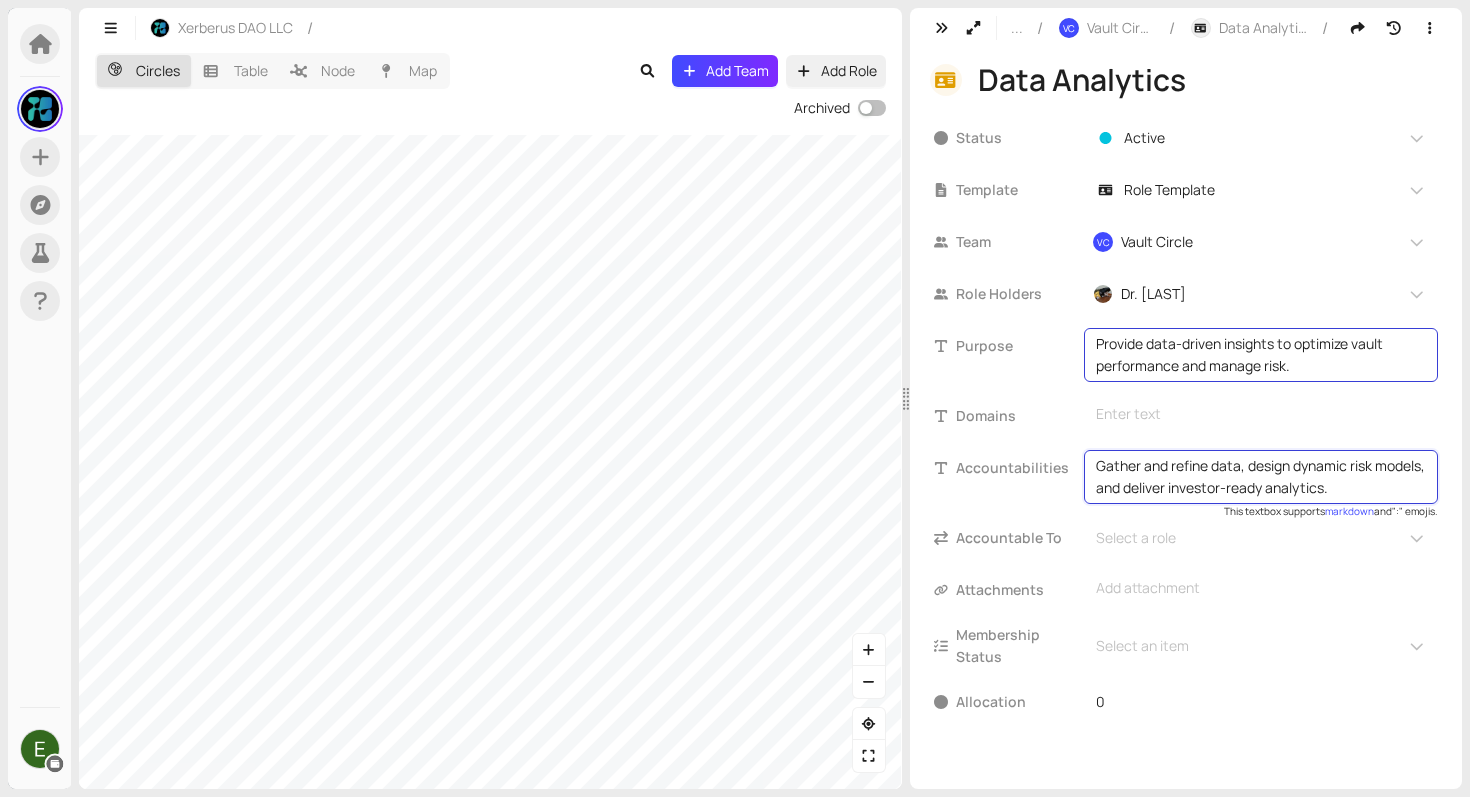 click on "Gather and refine data, design dynamic risk models, and deliver investor-ready analytics." at bounding box center [1261, 477] 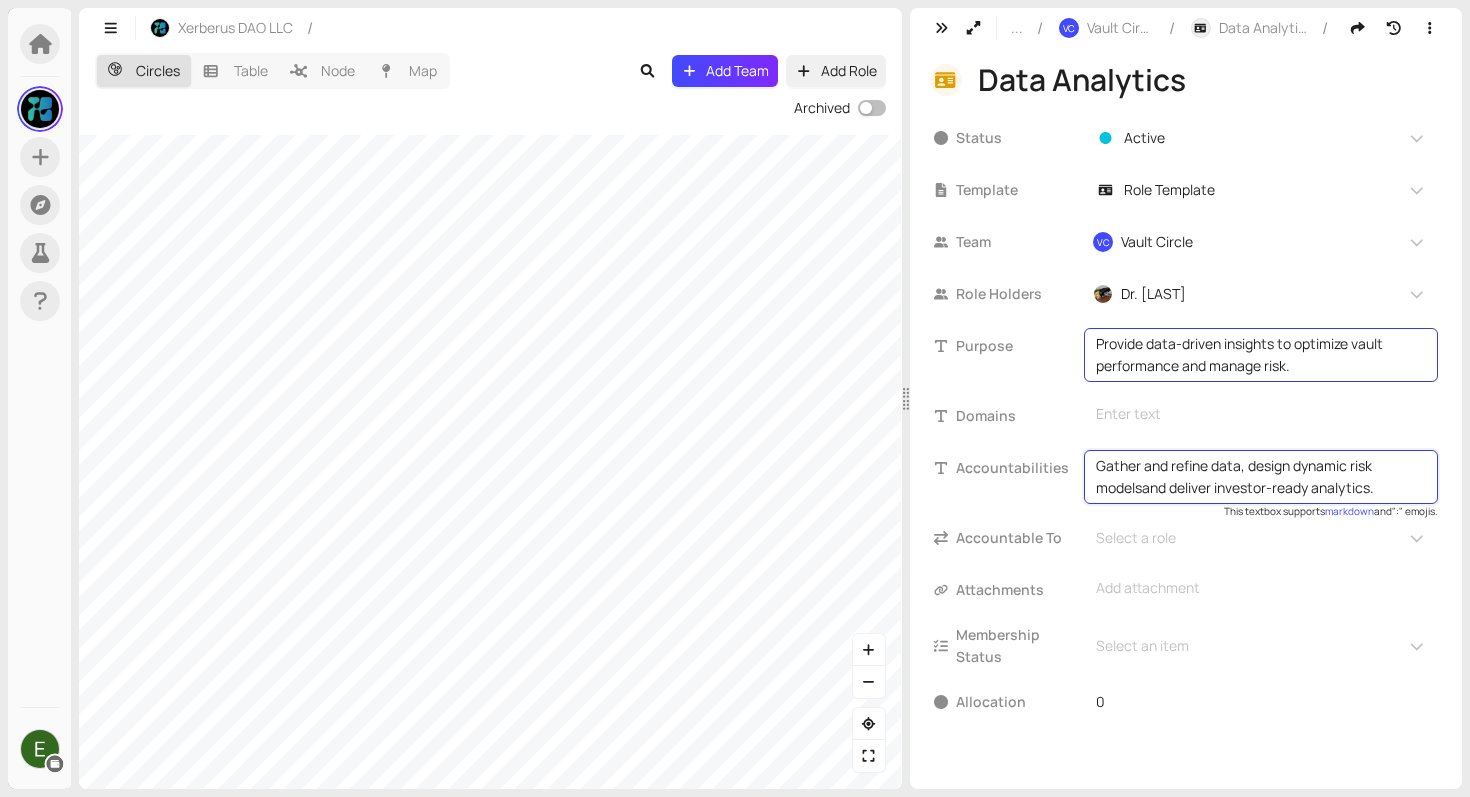 type on "Gather and refine data, design dynamic risk models and deliver investor-ready analytics." 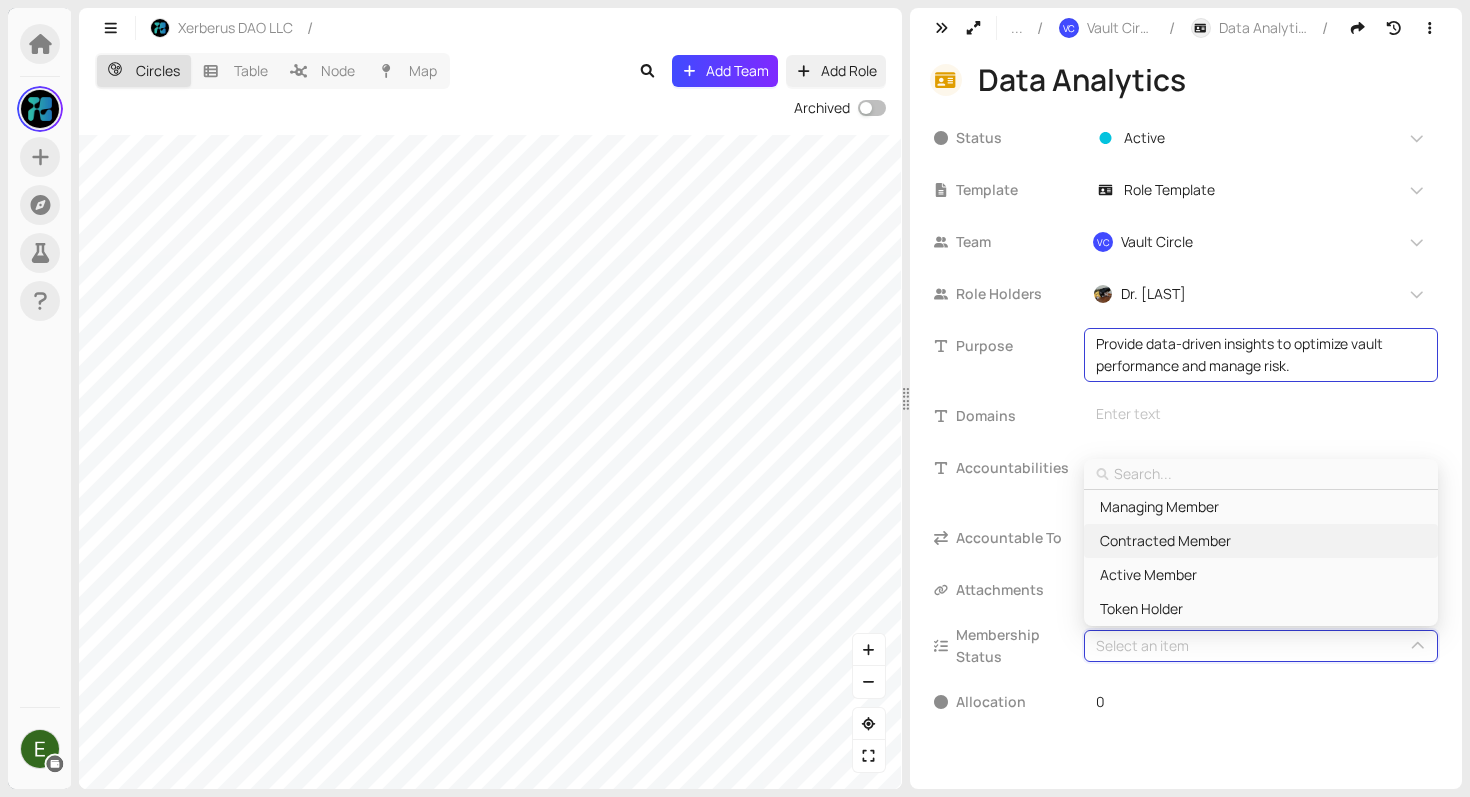click on "Contracted Member" at bounding box center (1165, 541) 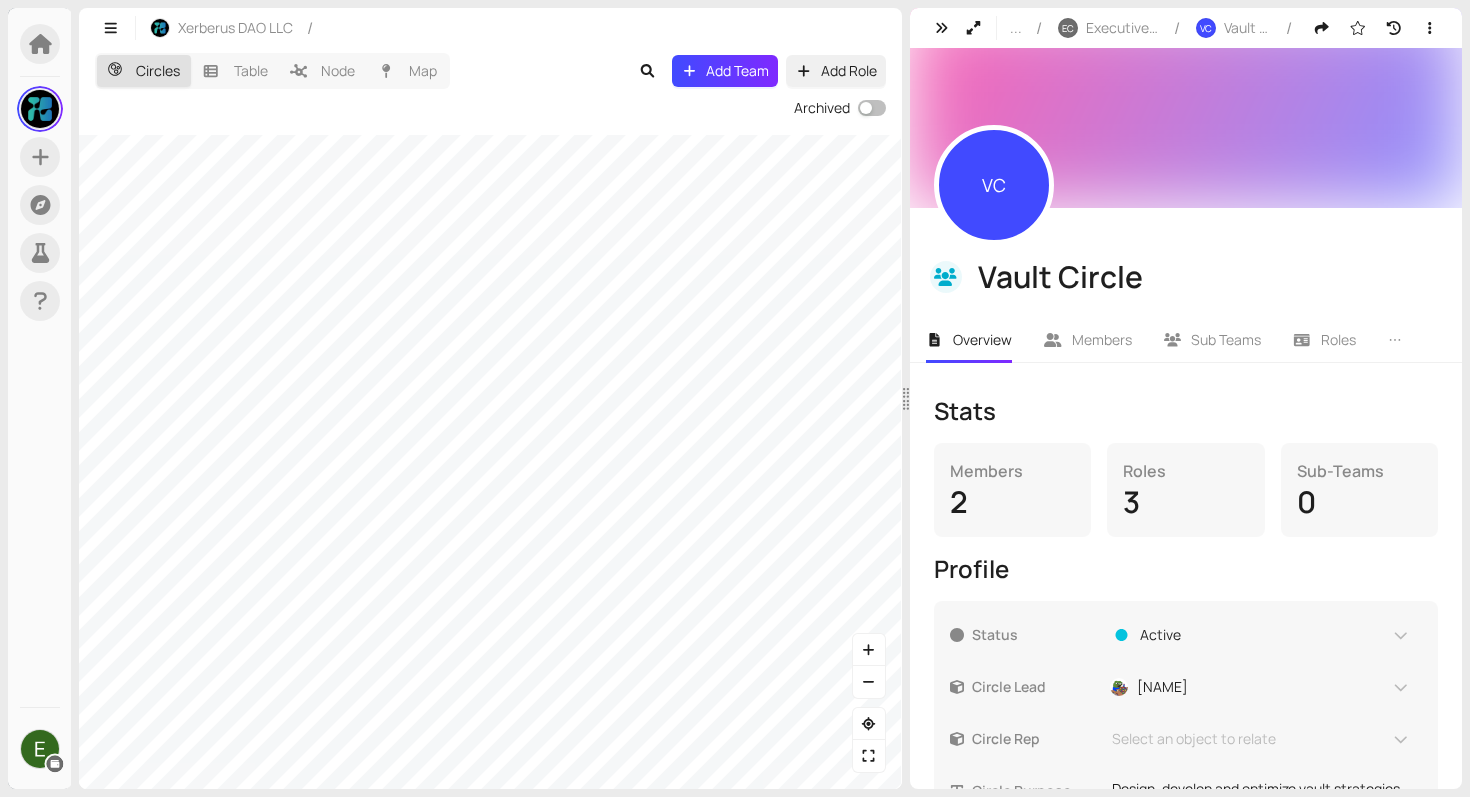 scroll, scrollTop: 518, scrollLeft: 0, axis: vertical 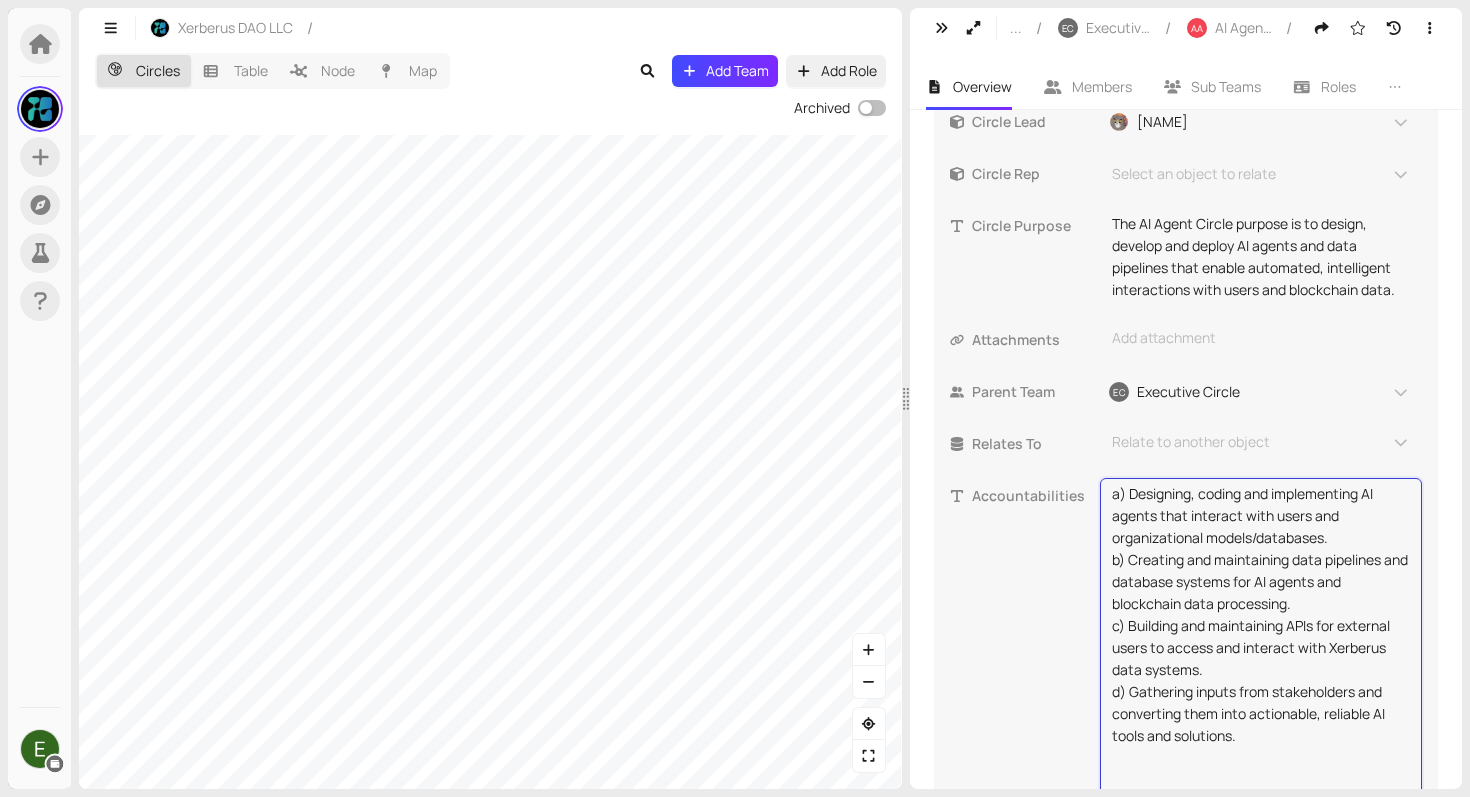 click on "a) Designing, coding and implementing AI agents that interact with users and organizational models/databases.
b) Creating and maintaining data pipelines and database systems for AI agents and blockchain data processing.
c) Building and maintaining APIs for external users to access and interact with Xerberus data systems.
d) Gathering inputs from stakeholders and converting them into actionable, reliable AI tools and solutions." at bounding box center [1261, 637] 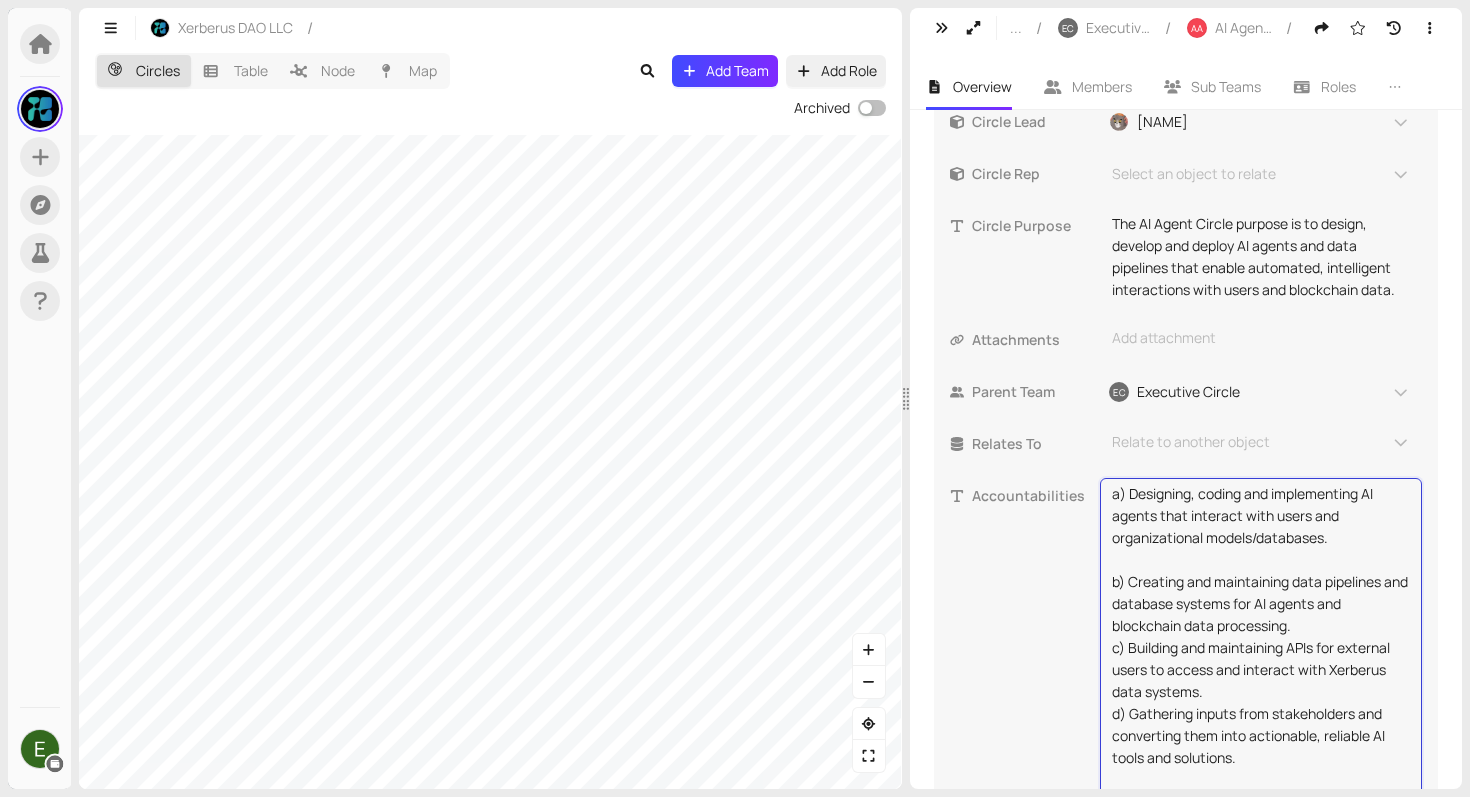 click on "a) Designing, coding and implementing AI agents that interact with users and organizational models/databases.
b) Creating and maintaining data pipelines and database systems for AI agents and blockchain data processing.
c) Building and maintaining APIs for external users to access and interact with Xerberus data systems.
d) Gathering inputs from stakeholders and converting them into actionable, reliable AI tools and solutions." at bounding box center (1261, 648) 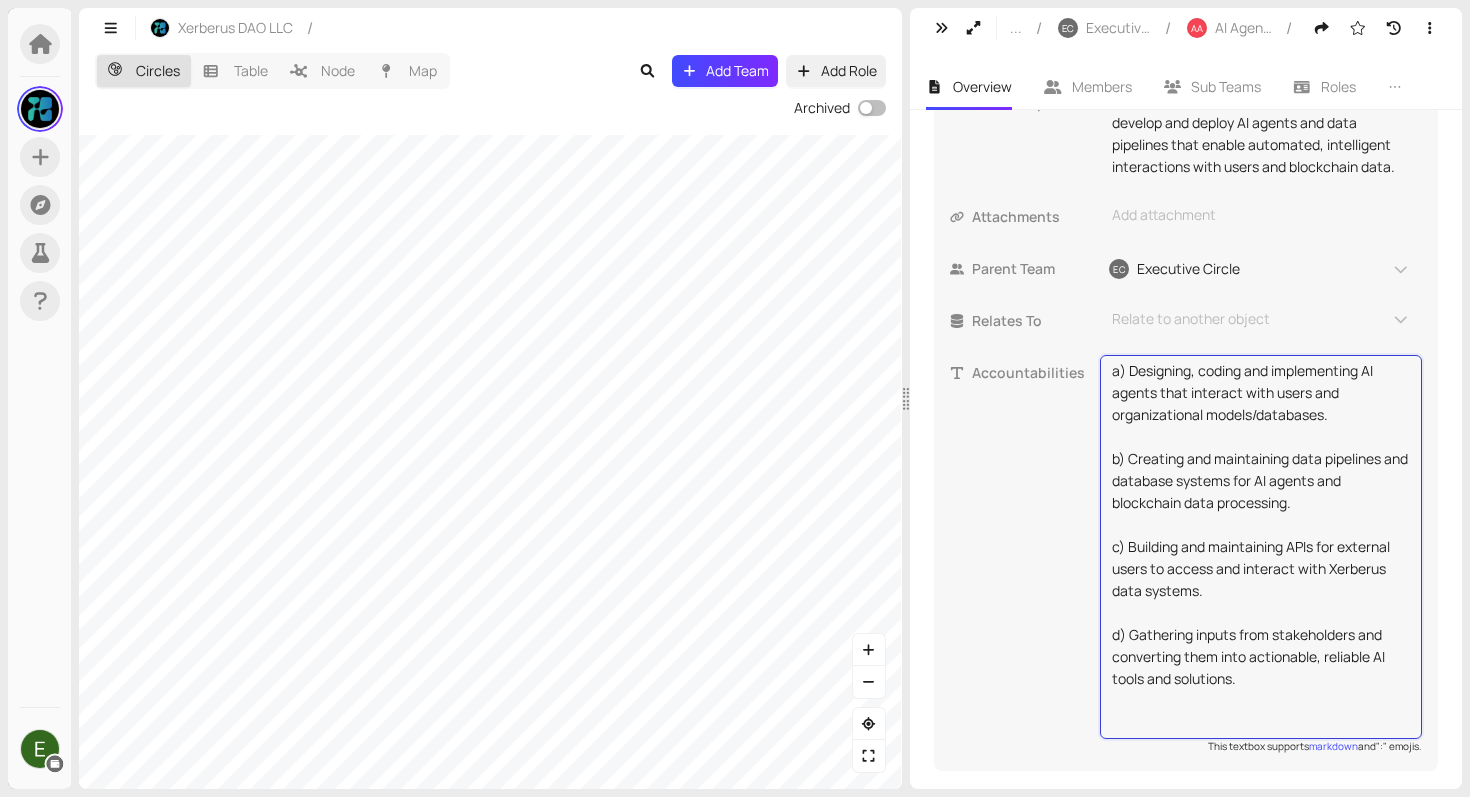 scroll, scrollTop: 694, scrollLeft: 0, axis: vertical 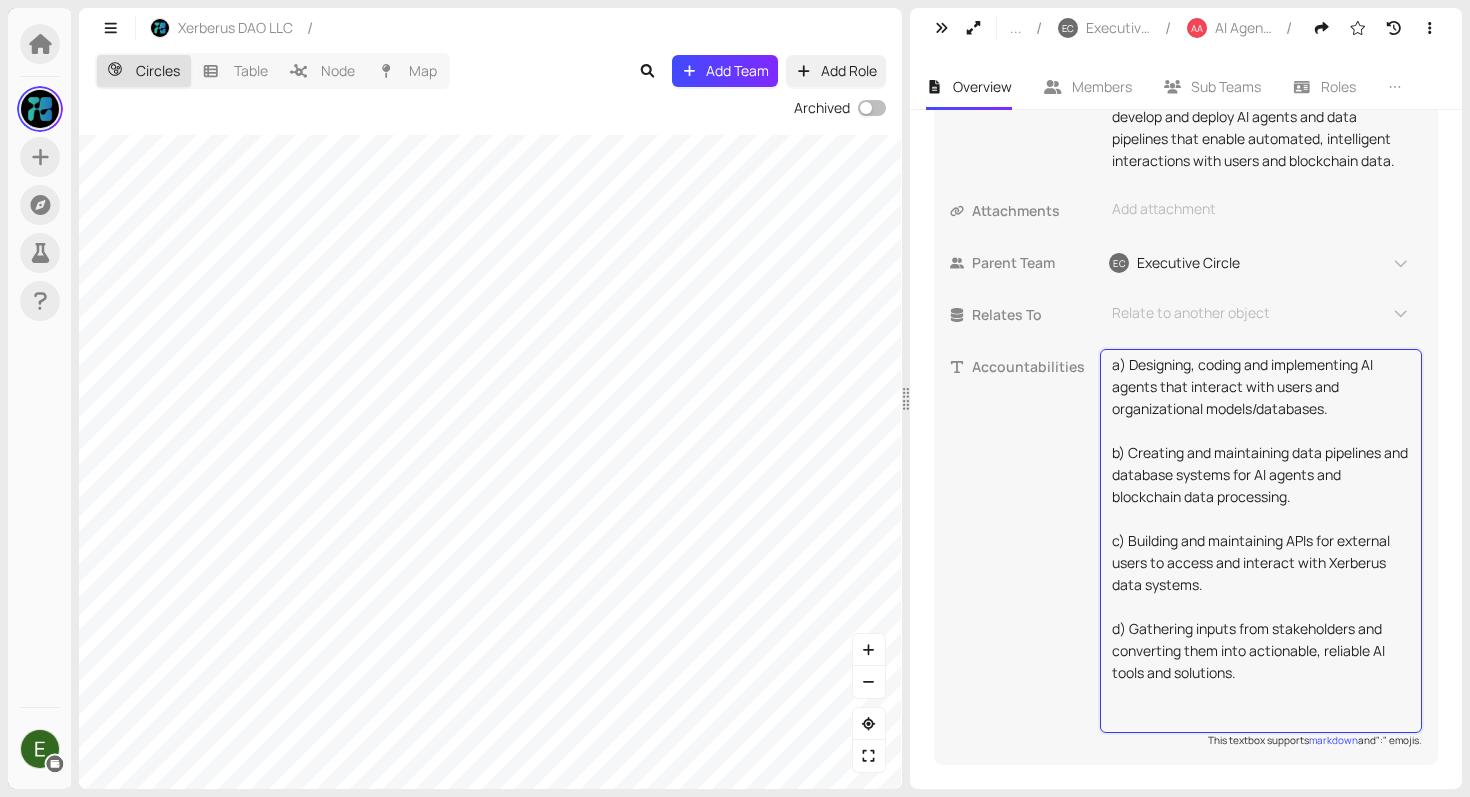 type on "a) Designing, coding and implementing AI agents that interact with users and organizational models/databases.
b) Creating and maintaining data pipelines and database systems for AI agents and blockchain data processing.
c) Building and maintaining APIs for external users to access and interact with Xerberus data systems.
d) Gathering inputs from stakeholders and converting them into actionable, reliable AI tools and solutions." 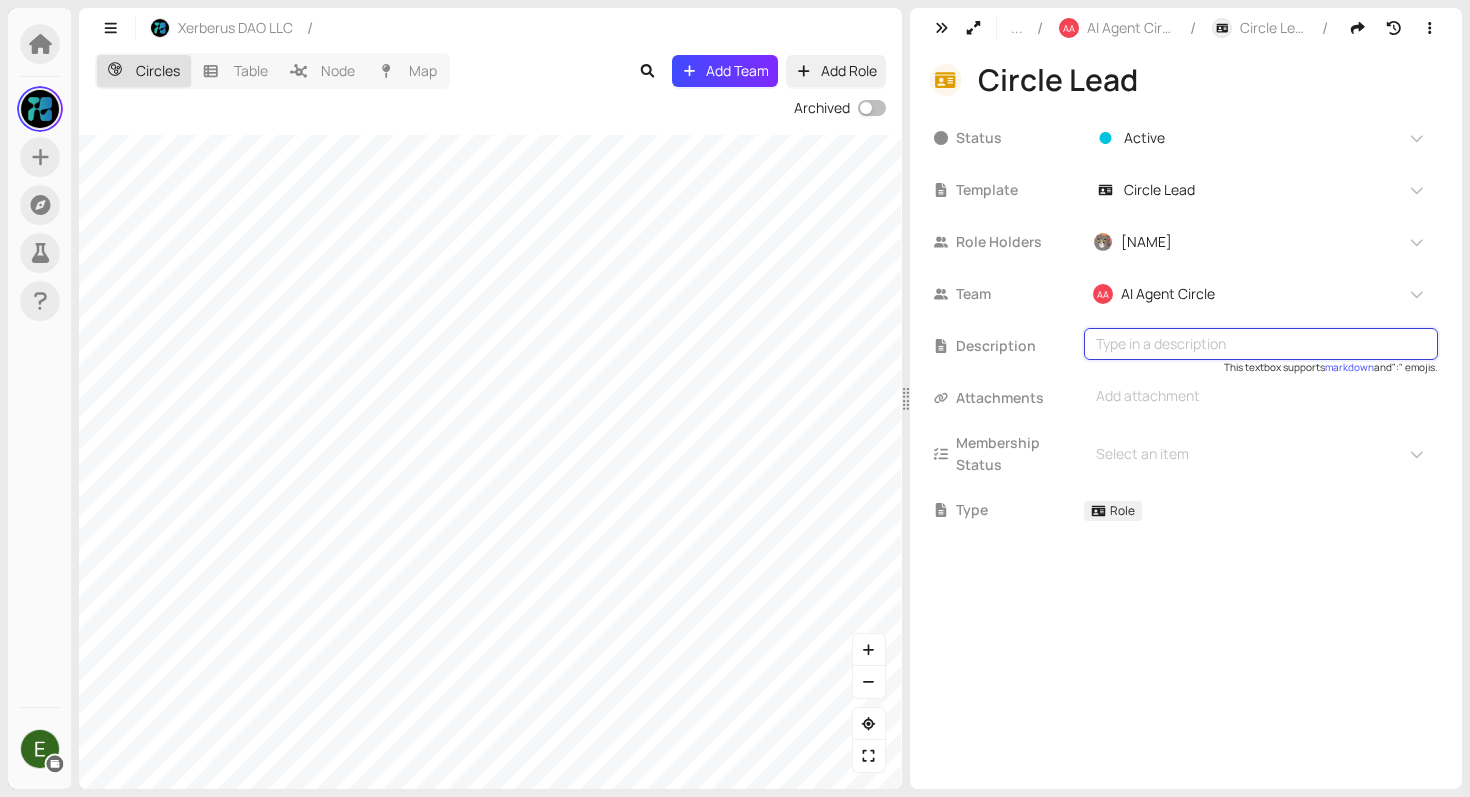type on "Oversee AI Agent Circle priorities and ensure AI development goals are met." 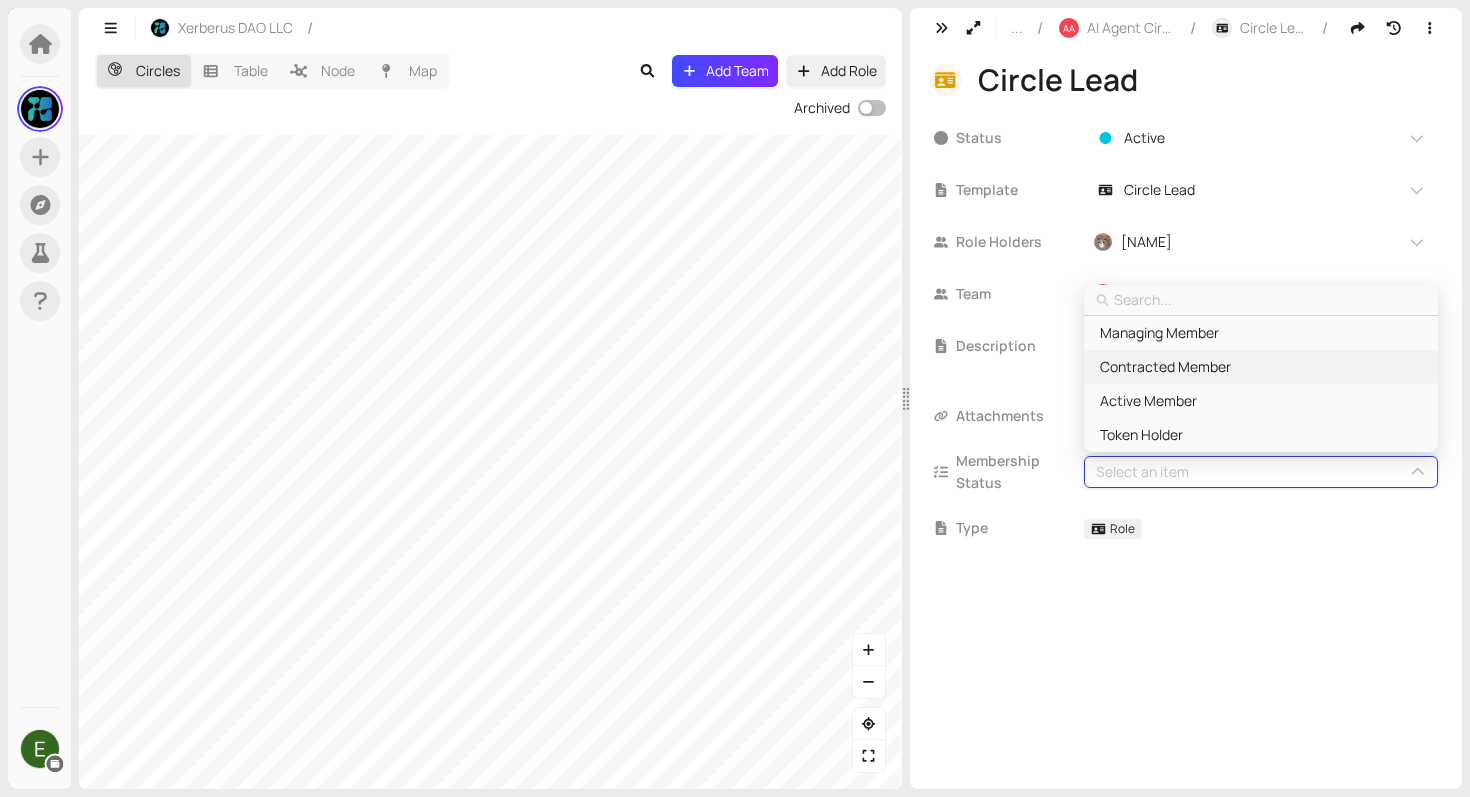 click on "Contracted Member" at bounding box center (1165, 367) 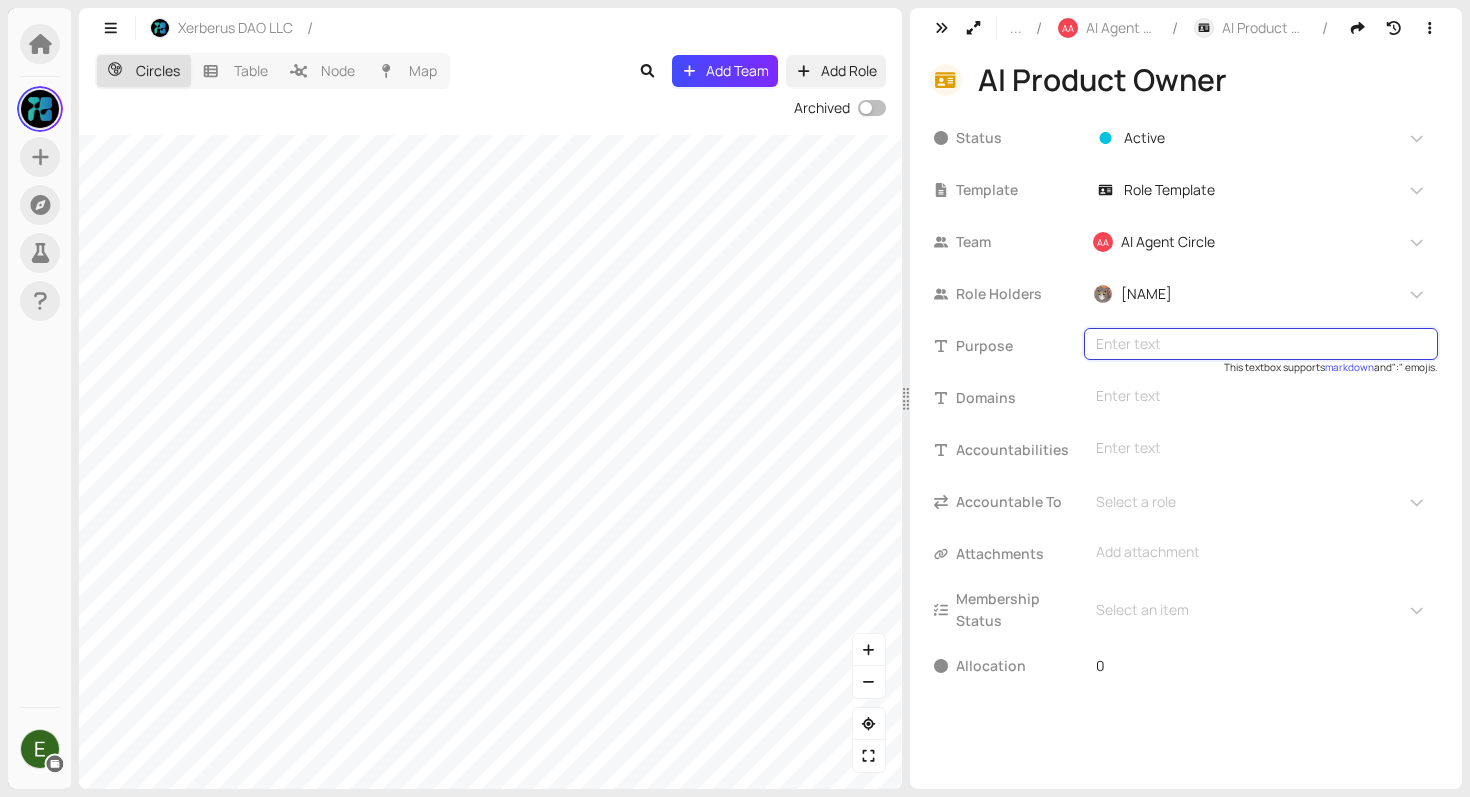 type on "Translate stakeholder requirements into actionable AI tools and solutions." 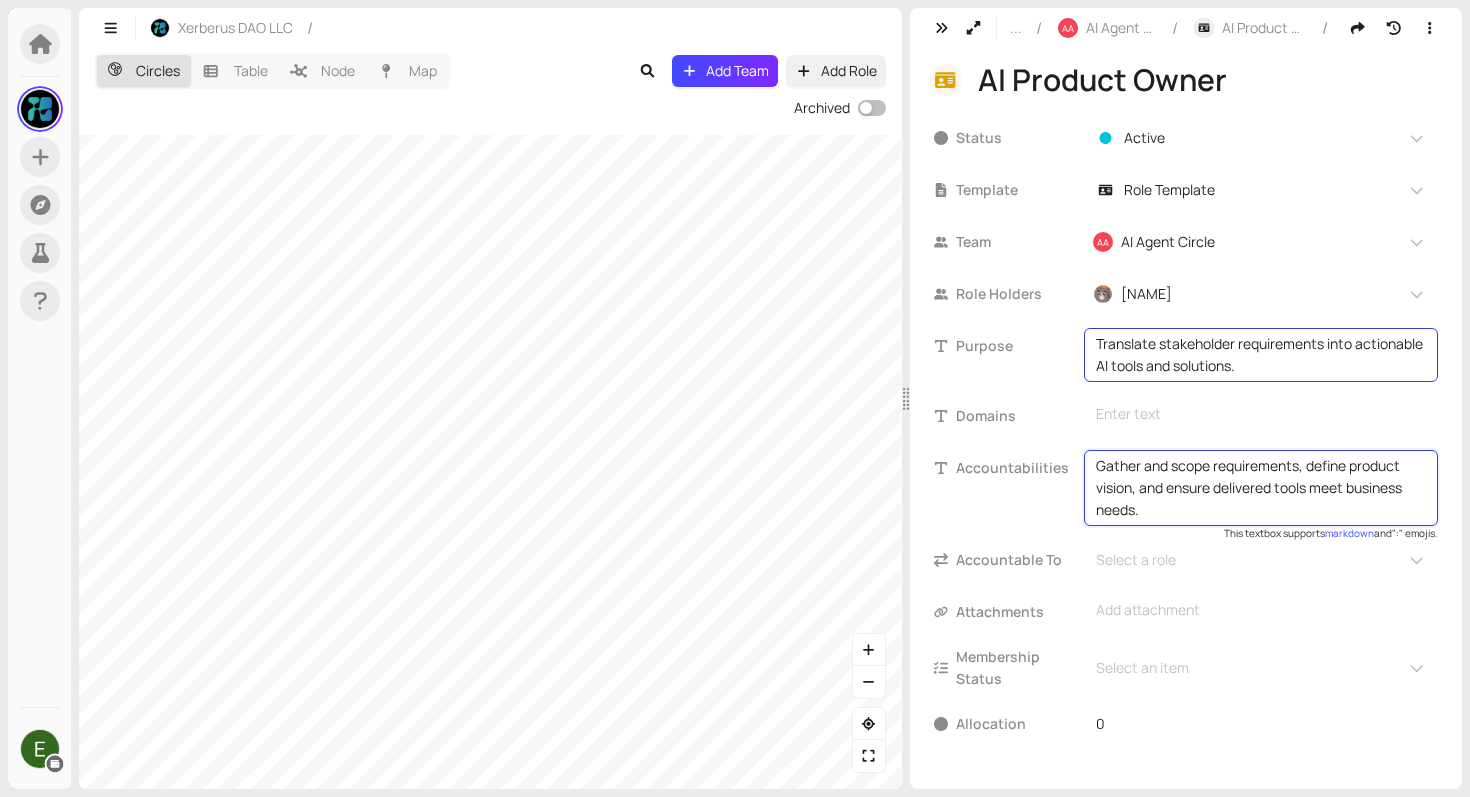 click on "Gather and scope requirements, define product vision, and ensure delivered tools meet business needs." at bounding box center [1261, 488] 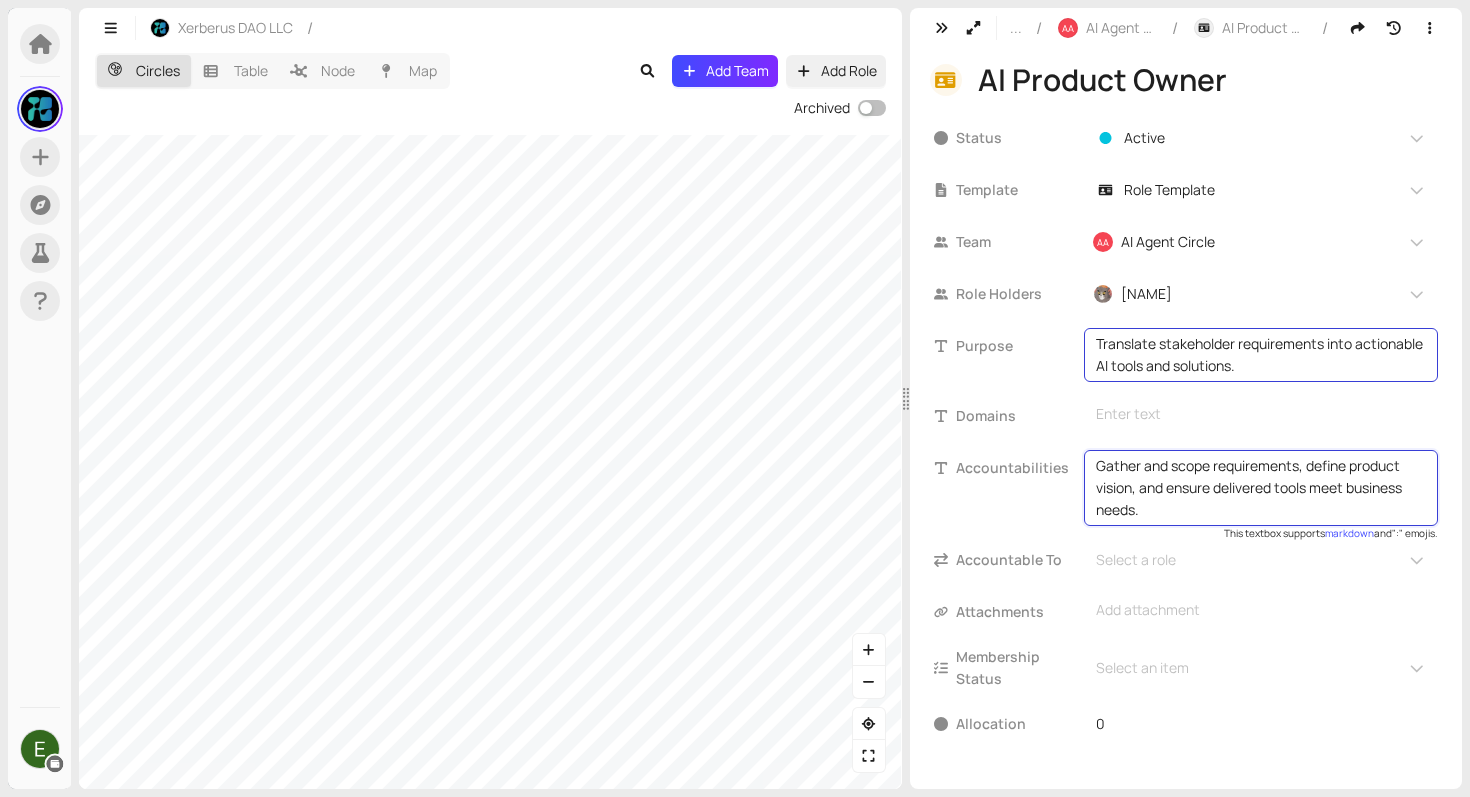 type on "Gather and scope requirements, define product vision and ensure delivered tools meet business needs." 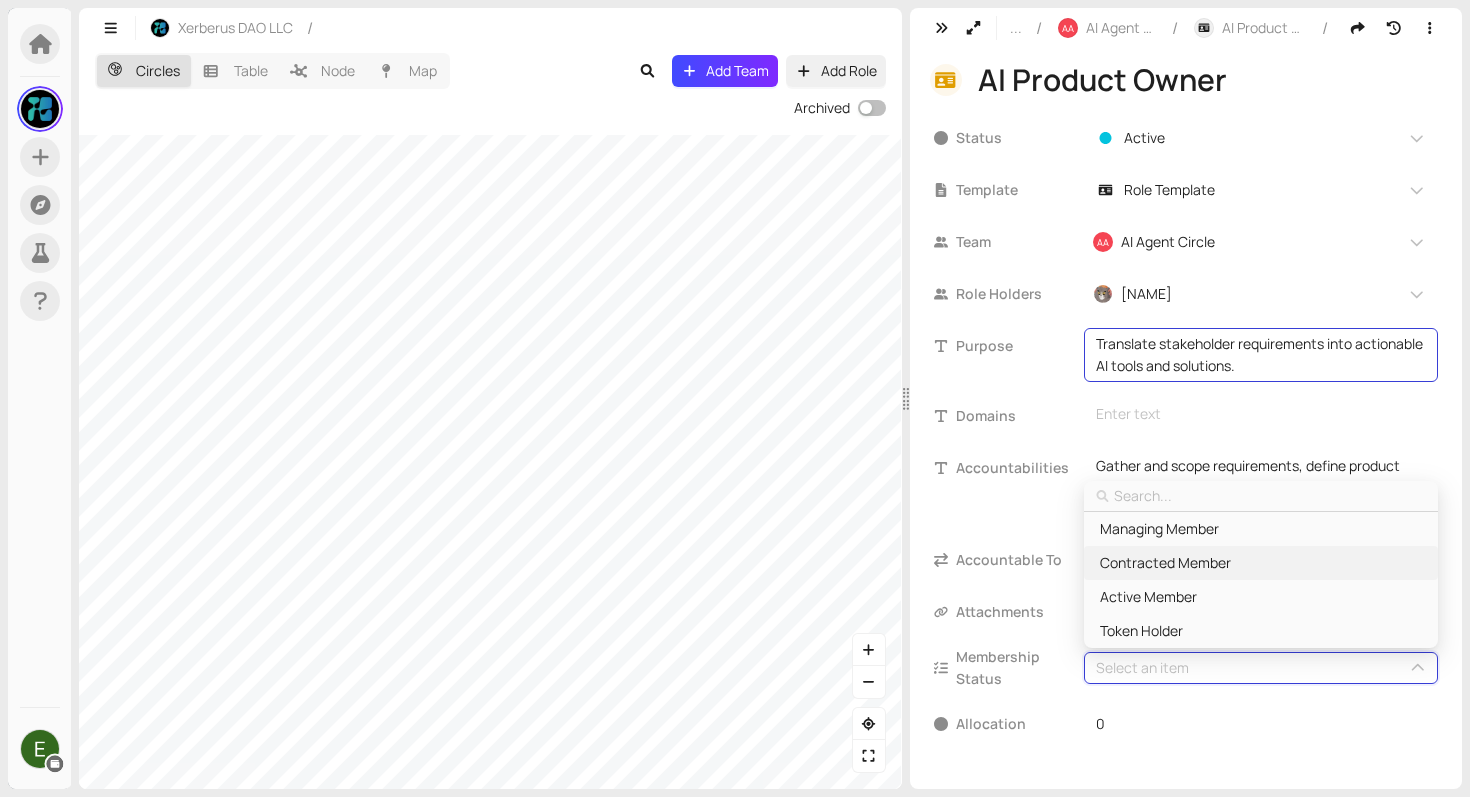 click on "Contracted Member" at bounding box center (1165, 563) 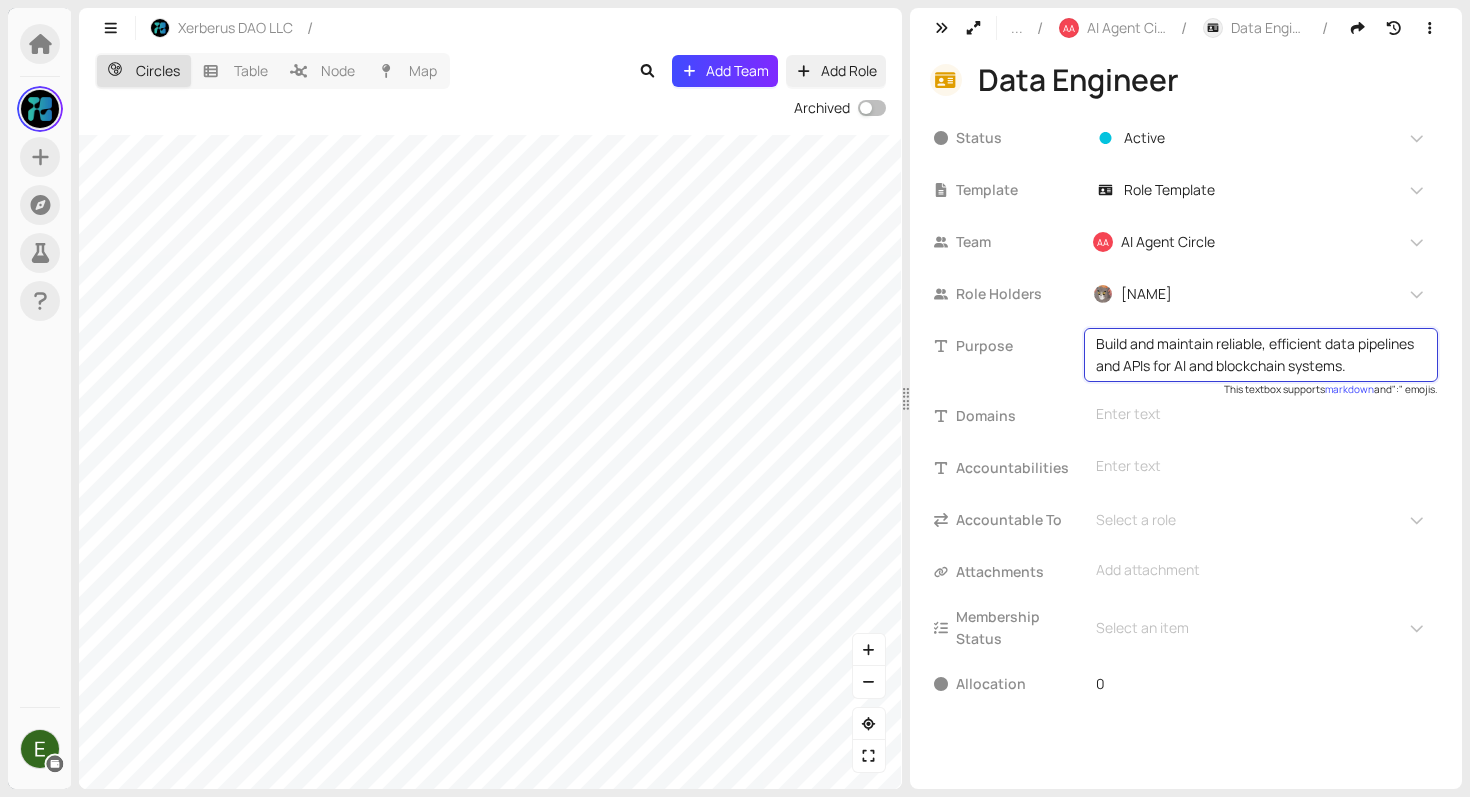 drag, startPoint x: 1189, startPoint y: 364, endPoint x: 1287, endPoint y: 363, distance: 98.005104 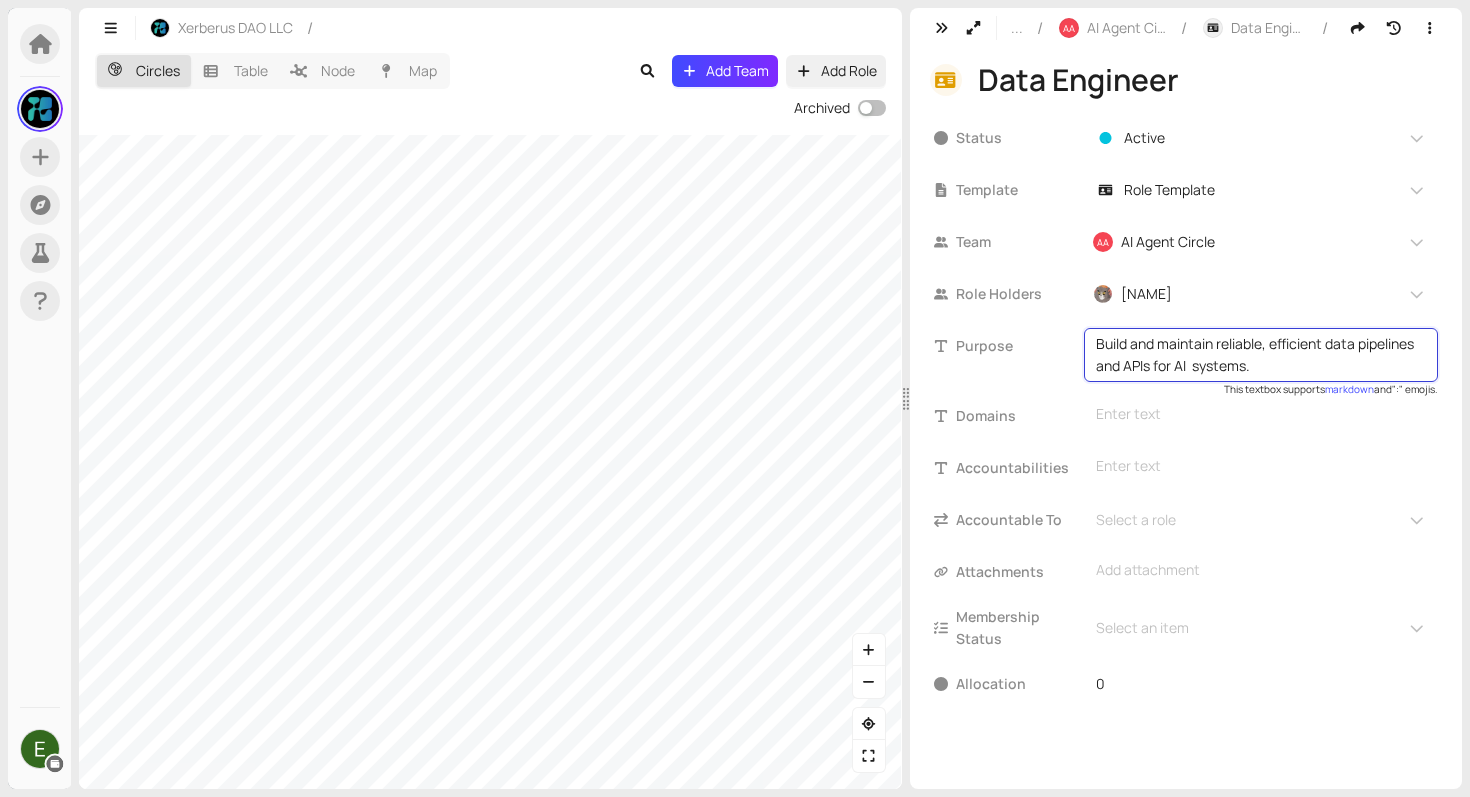 type on "Build and maintain reliable, efficient data pipelines and APIs for AI systems." 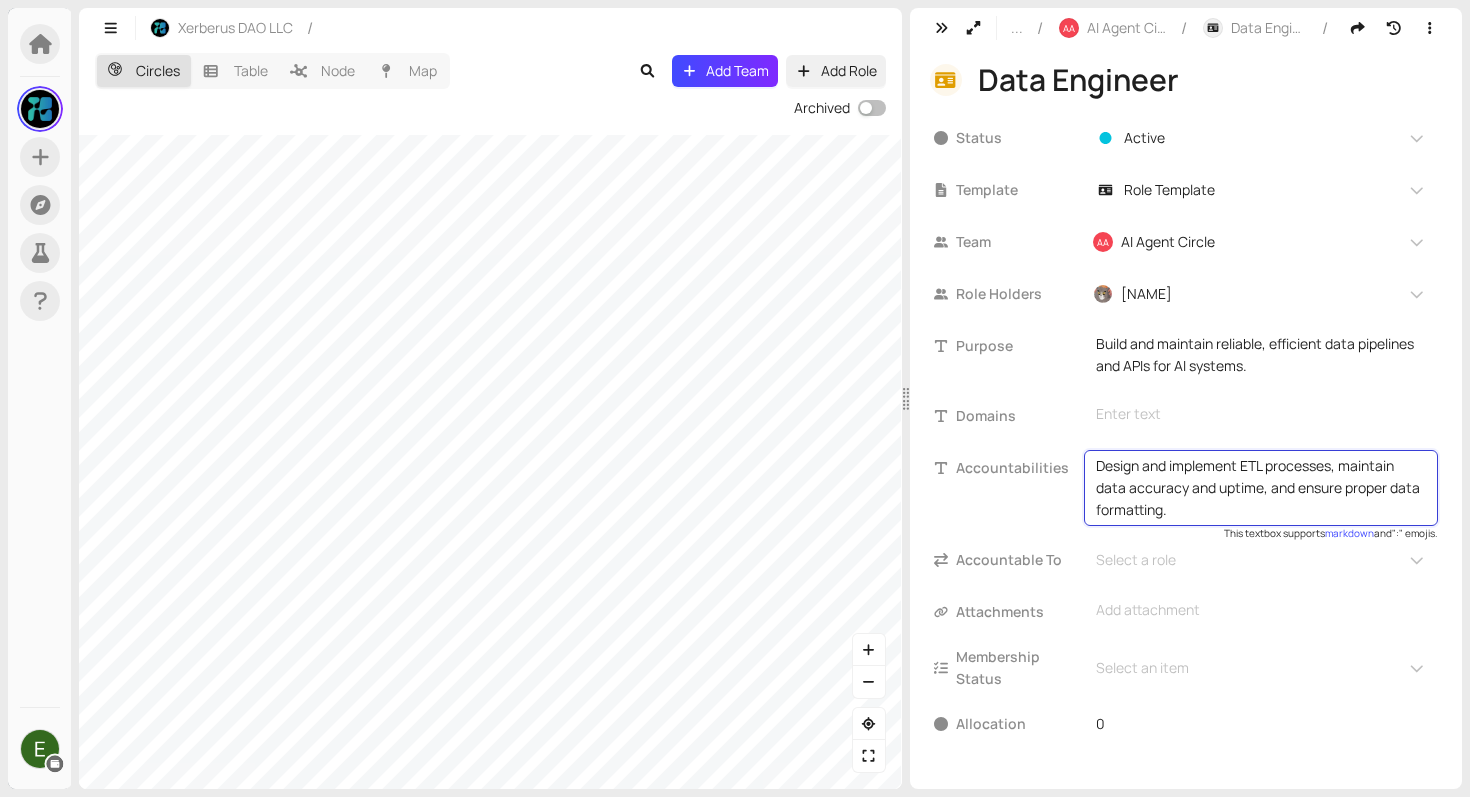 click on "Design and implement ETL processes, maintain data accuracy and uptime, and ensure proper data formatting." at bounding box center [1261, 488] 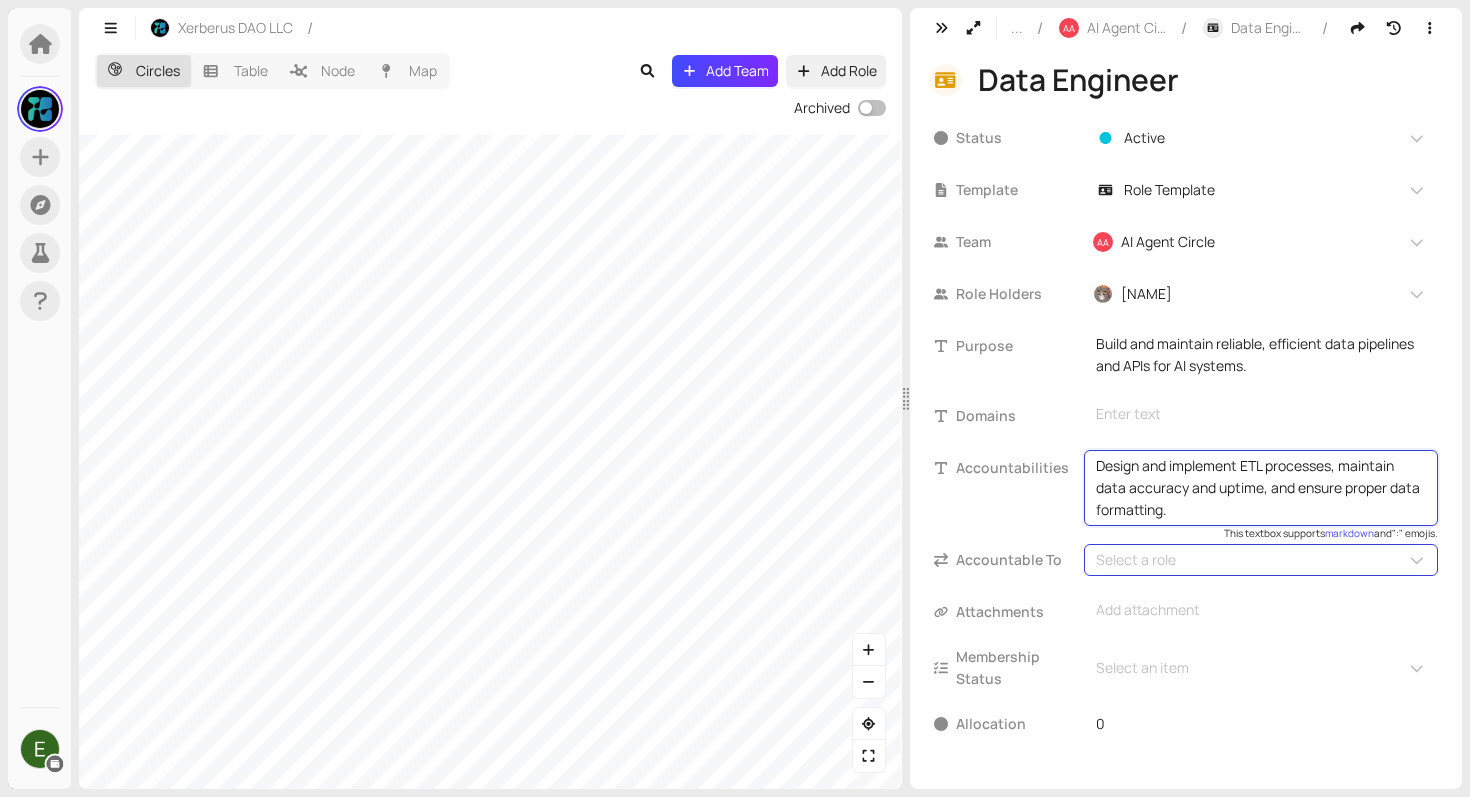 type on "Design and implement ETL processes, maintain data accuracy and uptime and ensure proper data formatting." 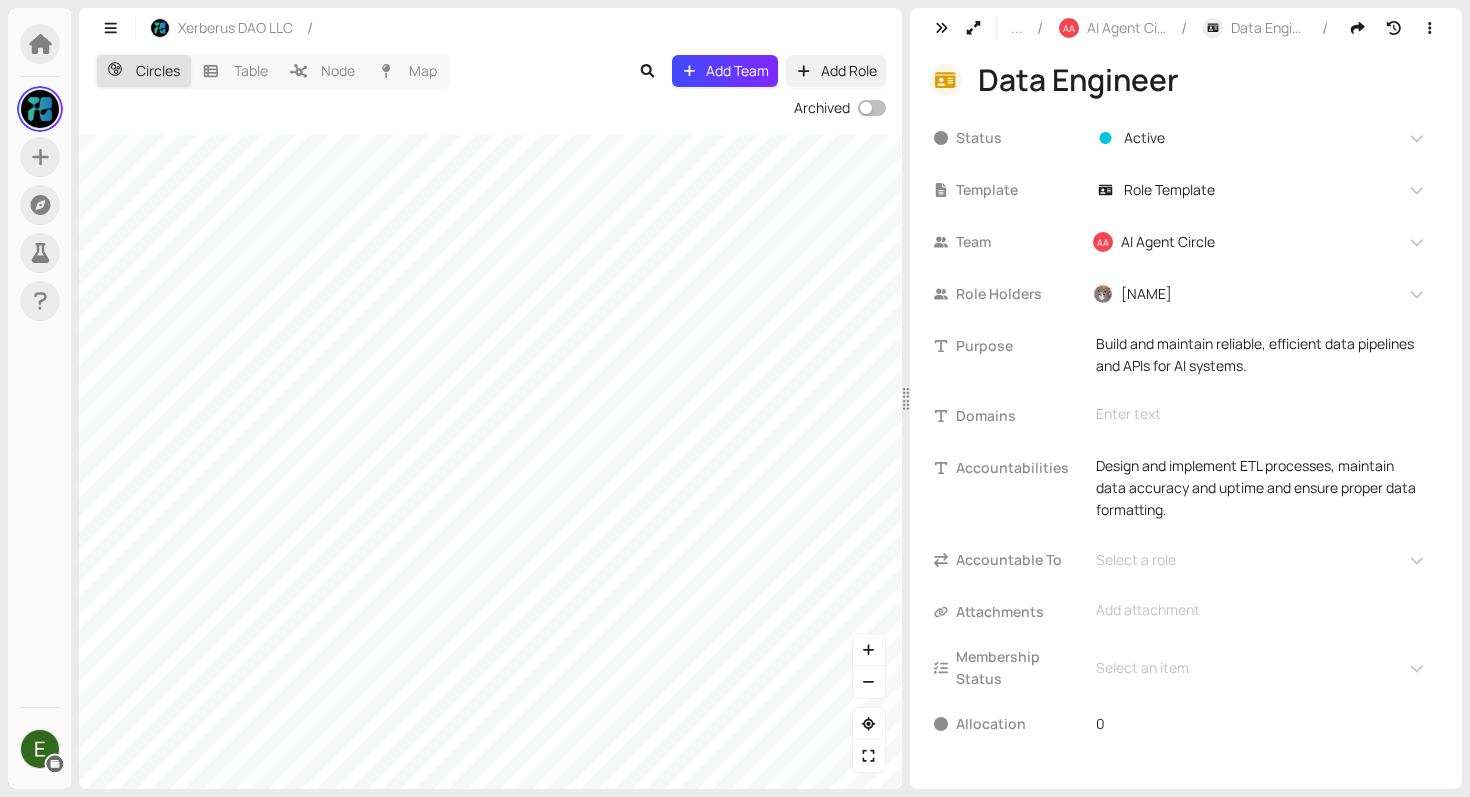 click on "Accountabilities Design and implement ETL processes, maintain data accuracy and uptime and ensure proper data formatting.
This textbox supports   markdown  and  ":" emojis." at bounding box center [1186, 488] 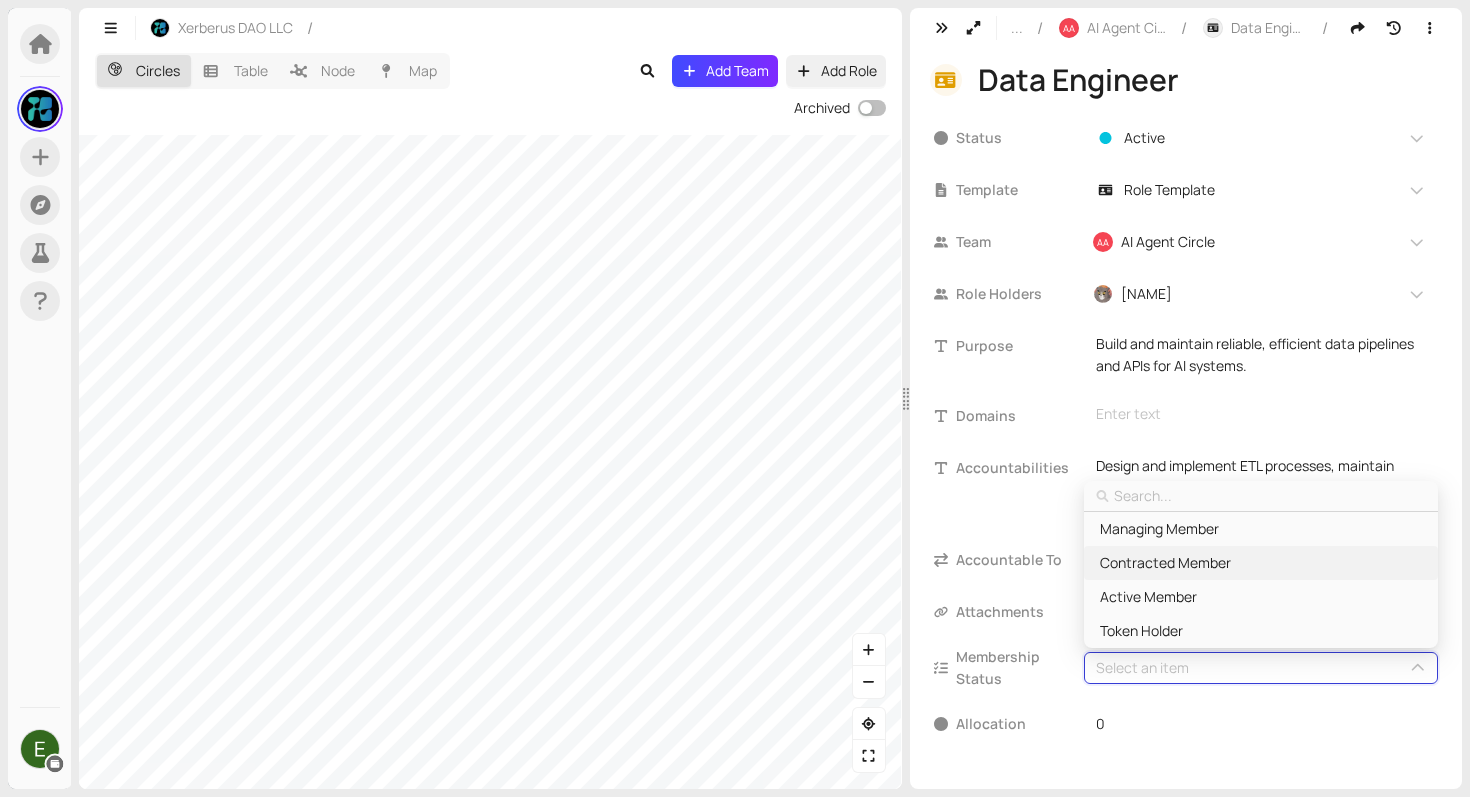 click on "Contracted Member" at bounding box center [1165, 563] 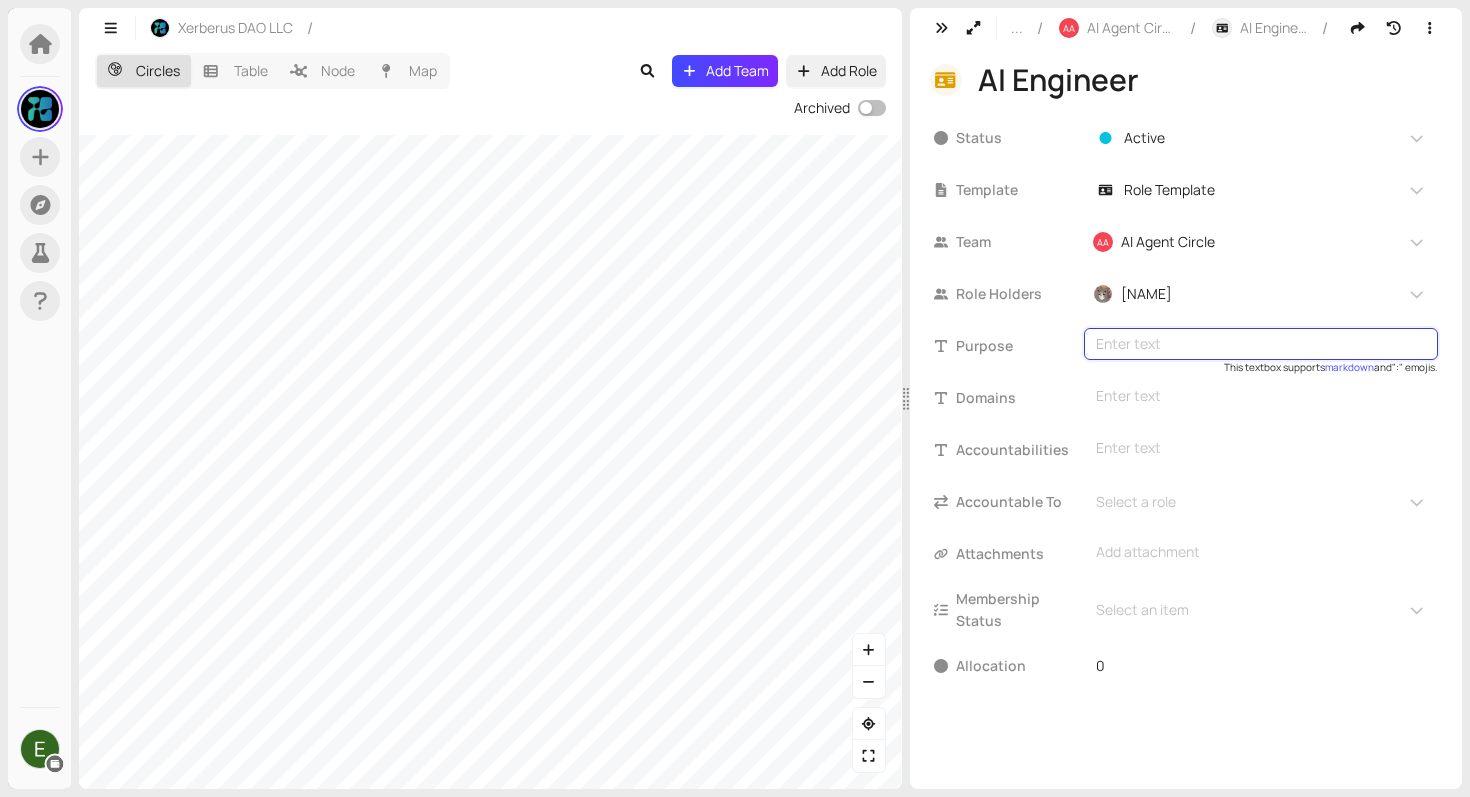 type on "Design and implement AI agents that interact with users and organizational systems." 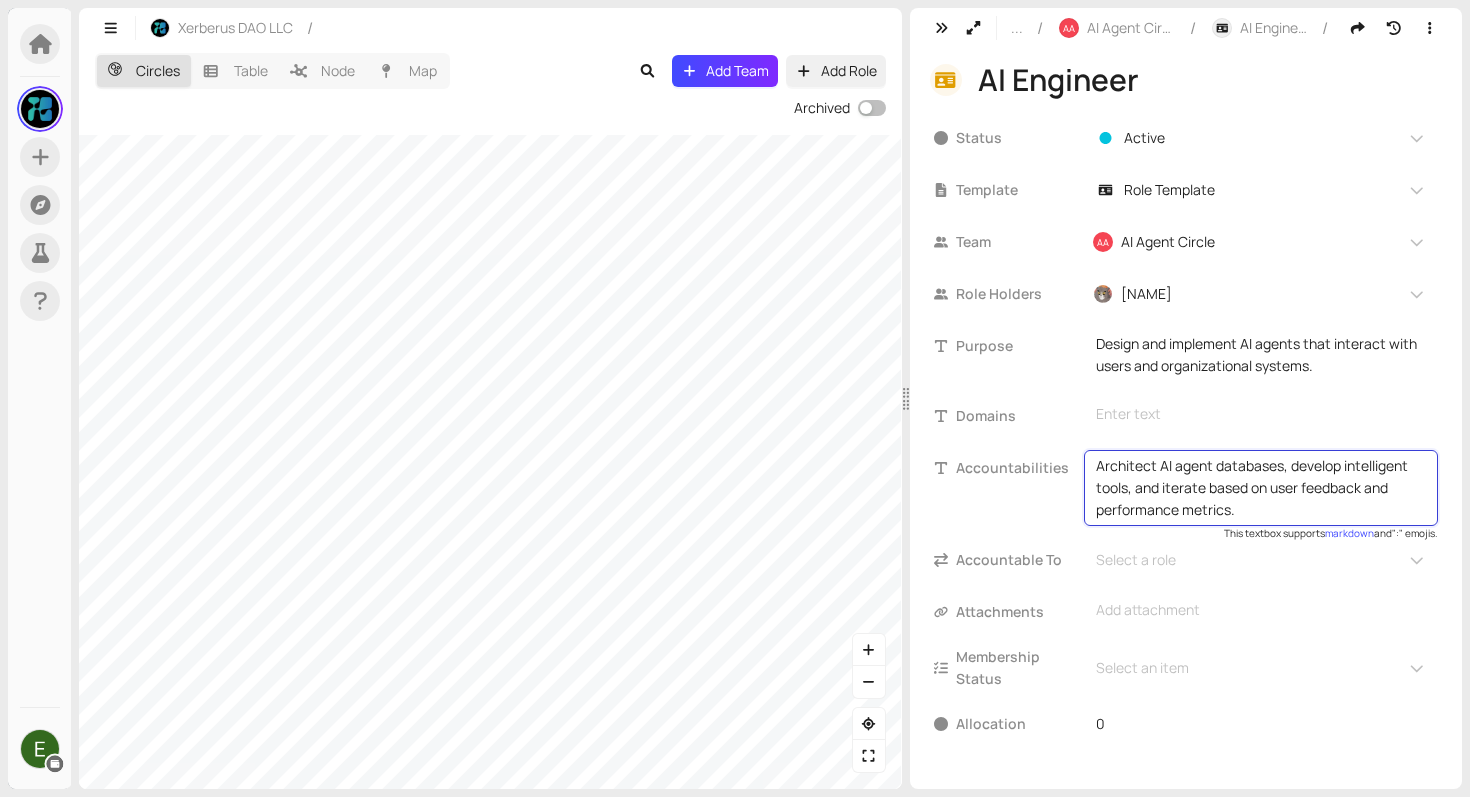 click on "Architect AI agent databases, develop intelligent tools, and iterate based on user feedback and performance metrics." at bounding box center (1261, 488) 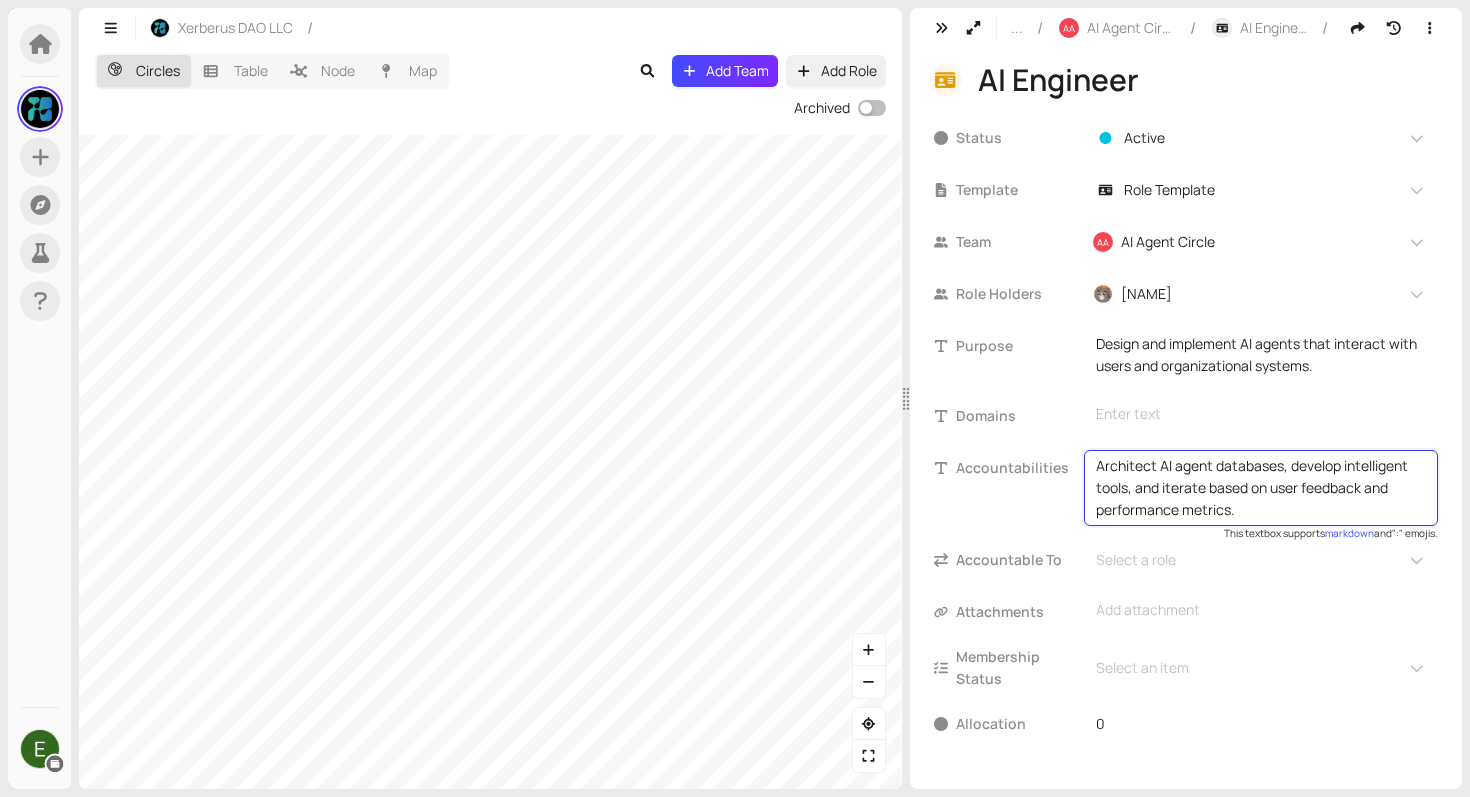 type on "Architect AI agent databases, develop intelligent tools and iterate based on user feedback and performance metrics." 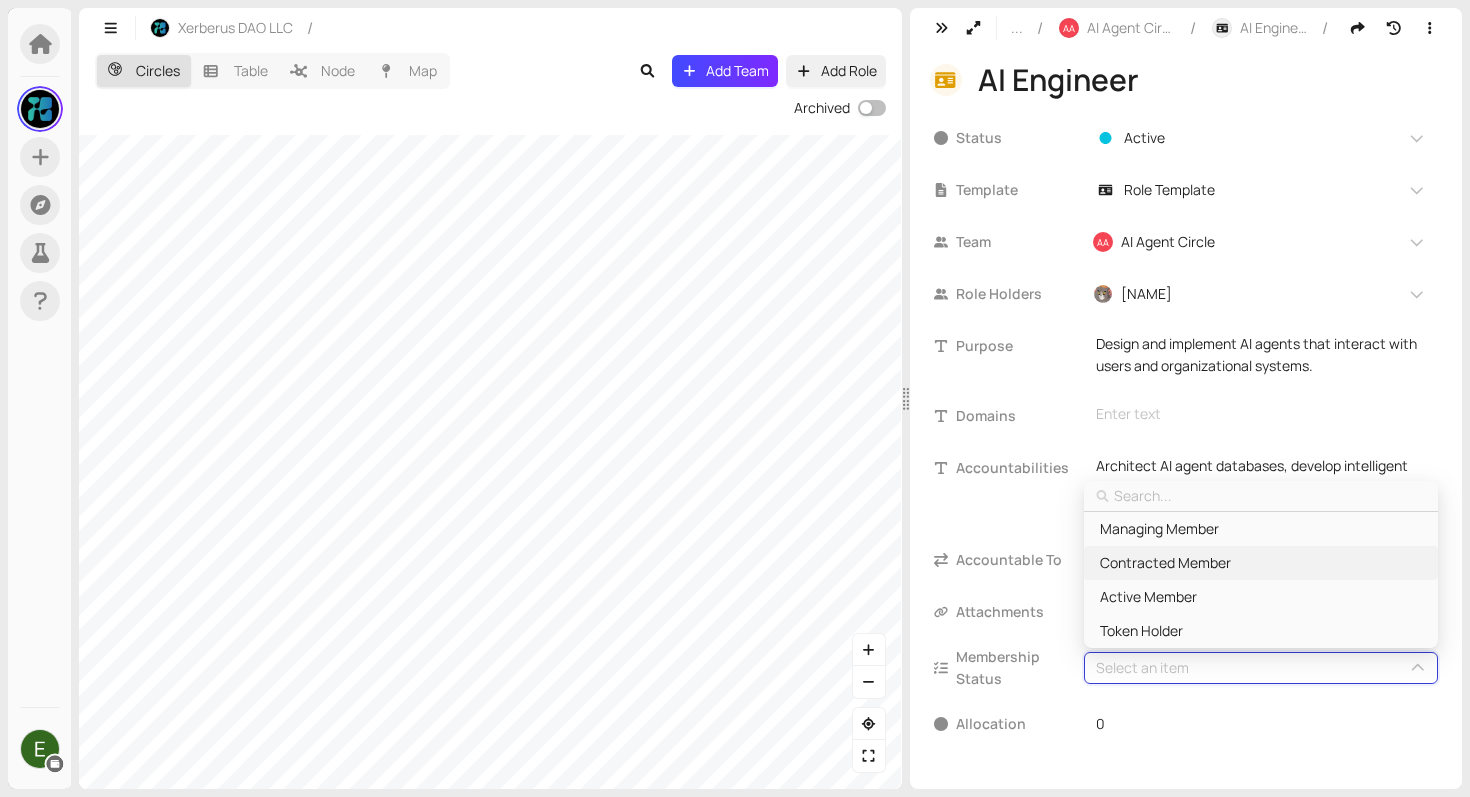 click on "Contracted Member" at bounding box center (1165, 563) 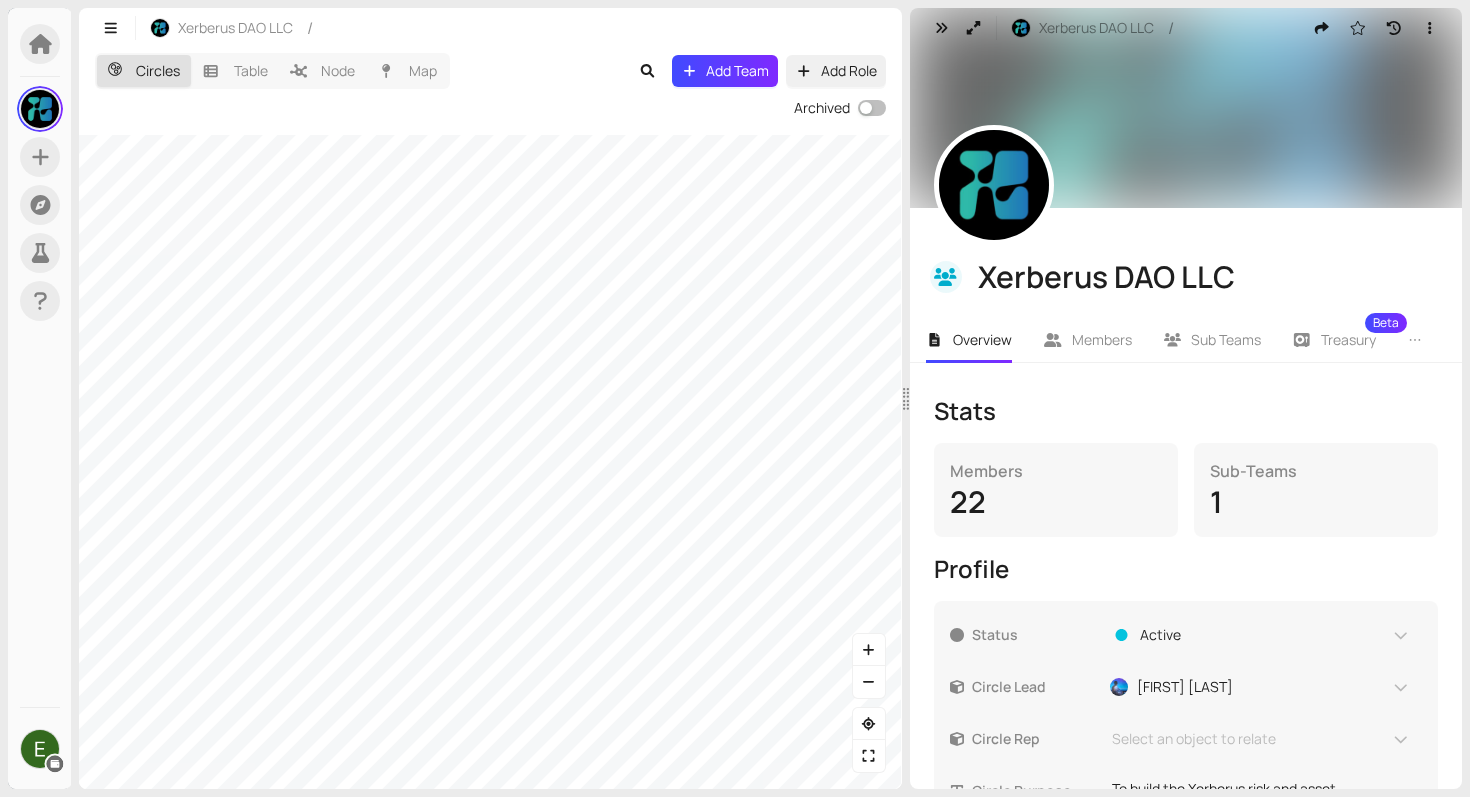 drag, startPoint x: 874, startPoint y: 514, endPoint x: 928, endPoint y: 465, distance: 72.91776 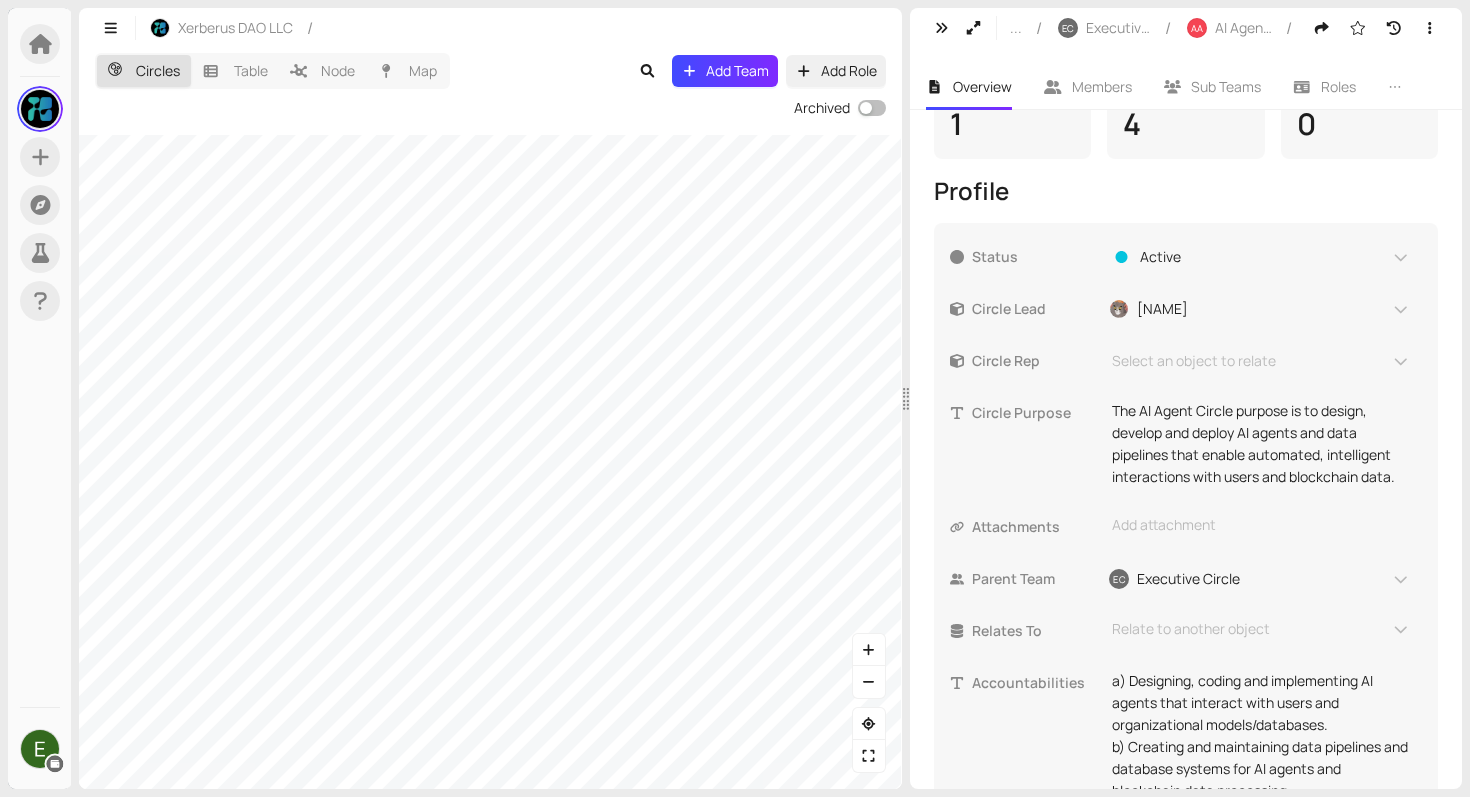 scroll, scrollTop: 584, scrollLeft: 0, axis: vertical 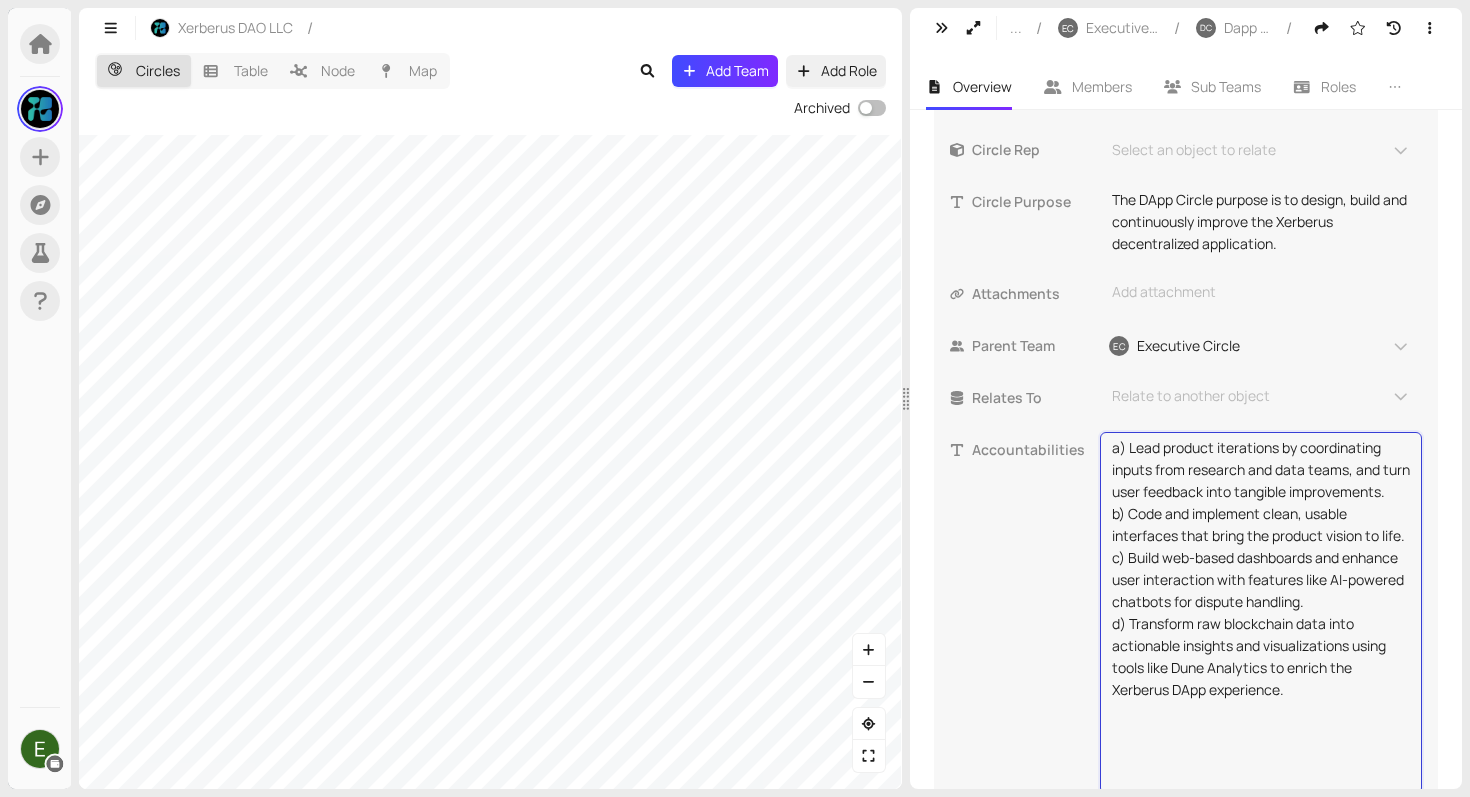 click on "a) Lead product iterations by coordinating inputs from research and data teams, and turn user feedback into tangible improvements.
b) Code and implement clean, usable interfaces that bring the product vision to life.
c) Build web-based dashboards and enhance user interaction with features like AI-powered chatbots for dispute handling.
d) Transform raw blockchain data into actionable insights and visualizations using tools like Dune Analytics to enrich the Xerberus DApp experience." at bounding box center [1261, 613] 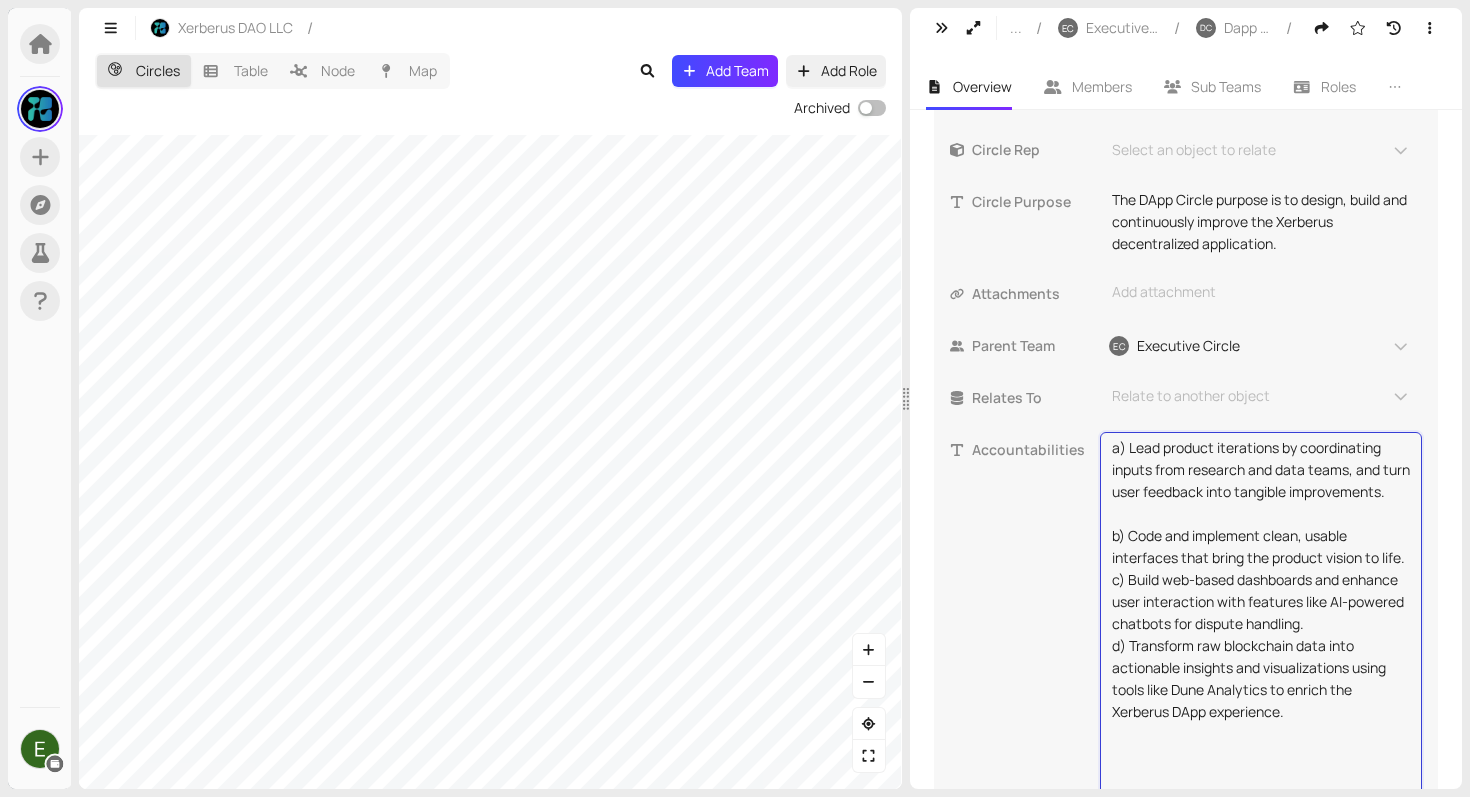 click on "a) Lead product iterations by coordinating inputs from research and data teams, and turn user feedback into tangible improvements.
b) Code and implement clean, usable interfaces that bring the product vision to life.
c) Build web-based dashboards and enhance user interaction with features like AI-powered chatbots for dispute handling.
d) Transform raw blockchain data into actionable insights and visualizations using tools like Dune Analytics to enrich the Xerberus DApp experience." at bounding box center (1261, 624) 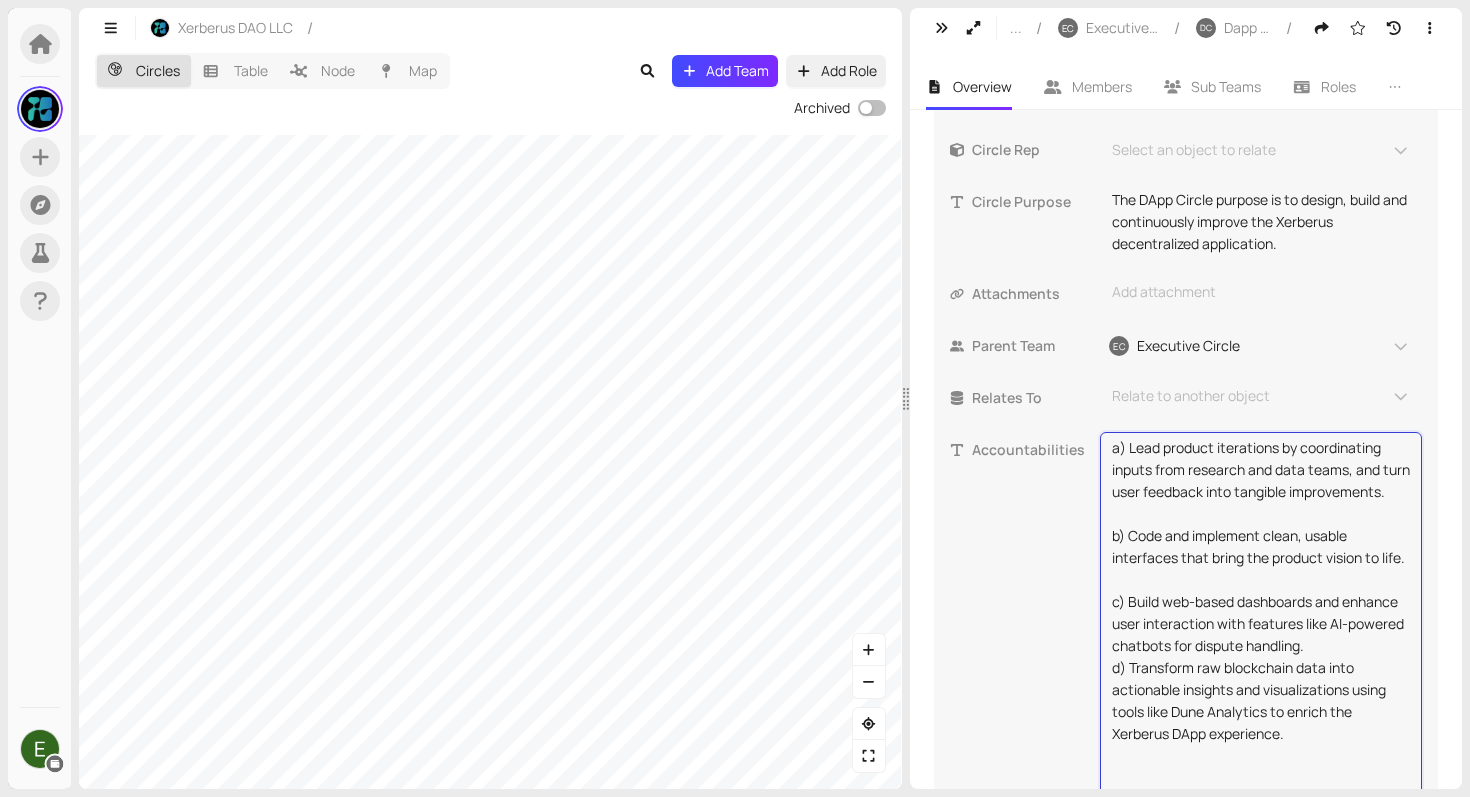 click on "a) Lead product iterations by coordinating inputs from research and data teams, and turn user feedback into tangible improvements.
b) Code and implement clean, usable interfaces that bring the product vision to life.
c) Build web-based dashboards and enhance user interaction with features like AI-powered chatbots for dispute handling.
d) Transform raw blockchain data into actionable insights and visualizations using tools like Dune Analytics to enrich the Xerberus DApp experience." at bounding box center (1261, 635) 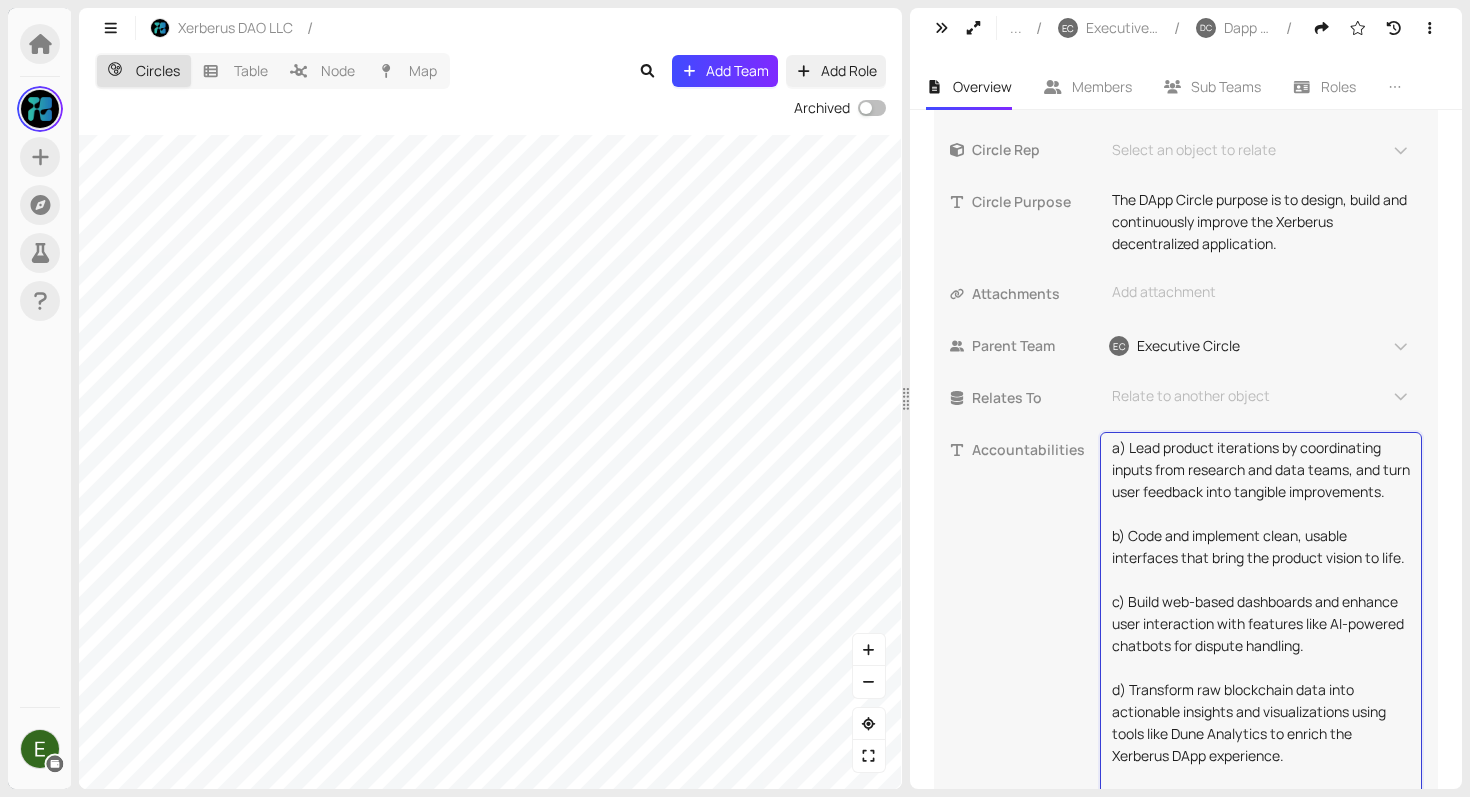 scroll, scrollTop: 22, scrollLeft: 0, axis: vertical 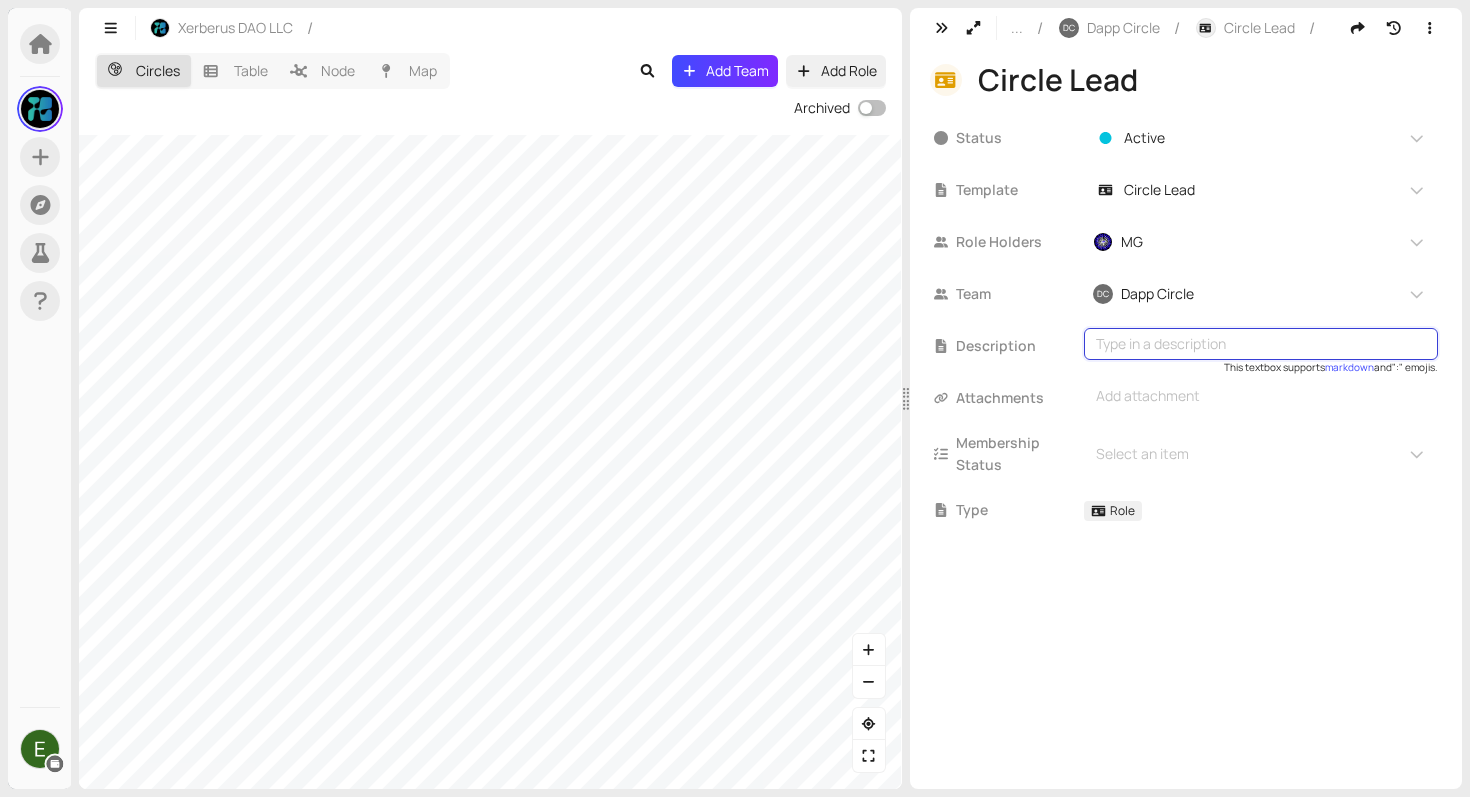 click at bounding box center (1261, 344) 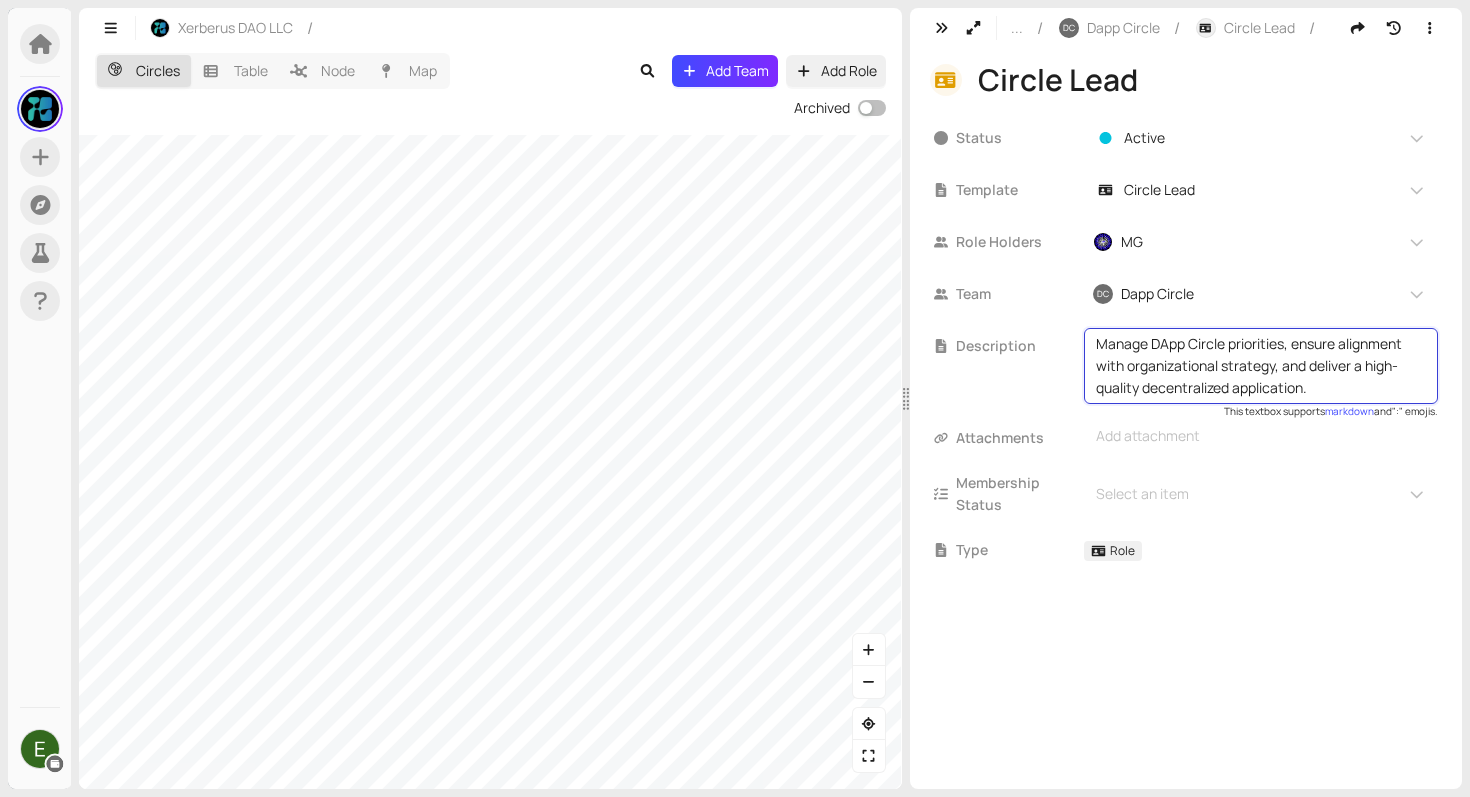click on "Manage DApp Circle priorities, ensure alignment with organizational strategy, and deliver a high-quality decentralized application." at bounding box center [1261, 366] 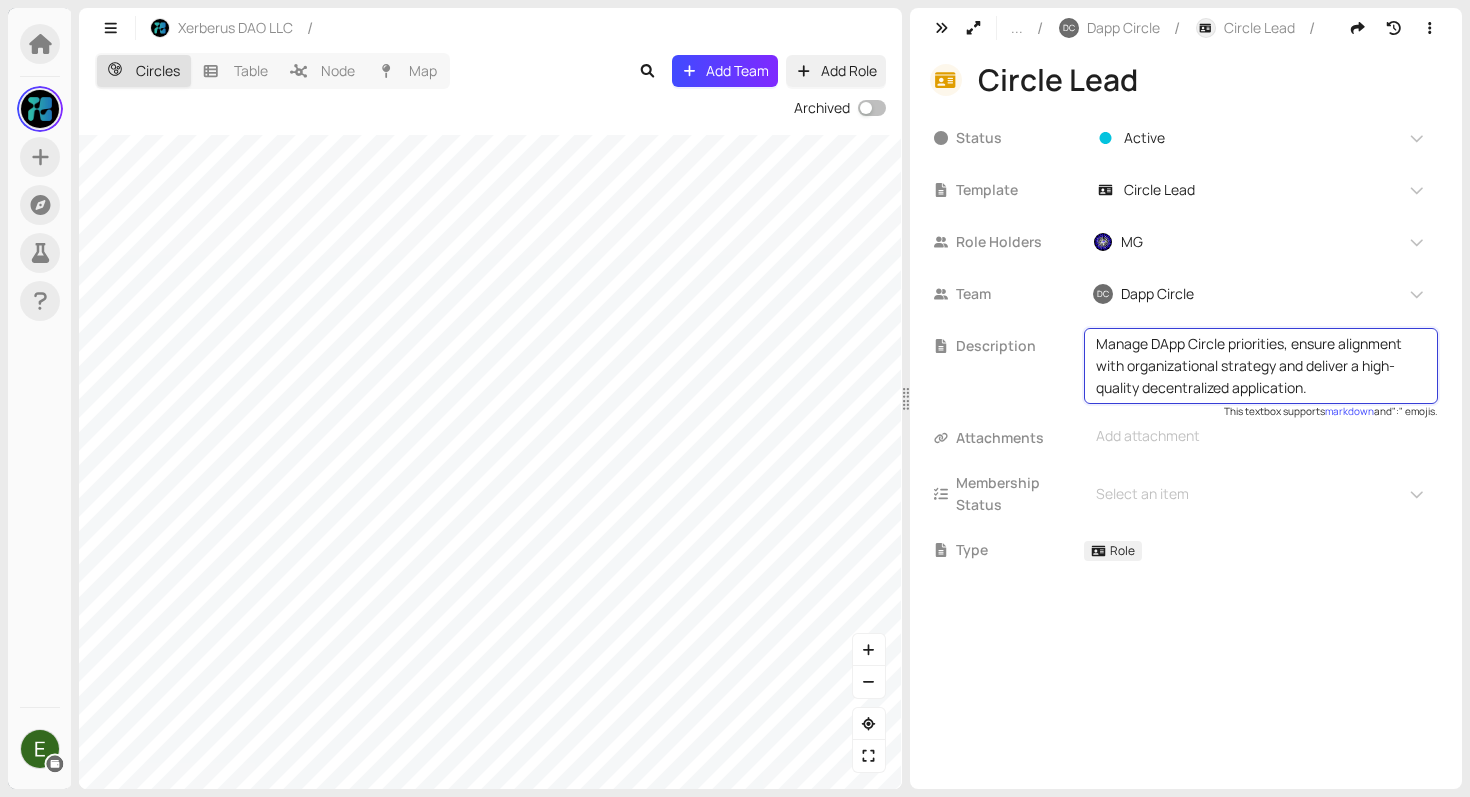 drag, startPoint x: 1144, startPoint y: 389, endPoint x: 1326, endPoint y: 393, distance: 182.04395 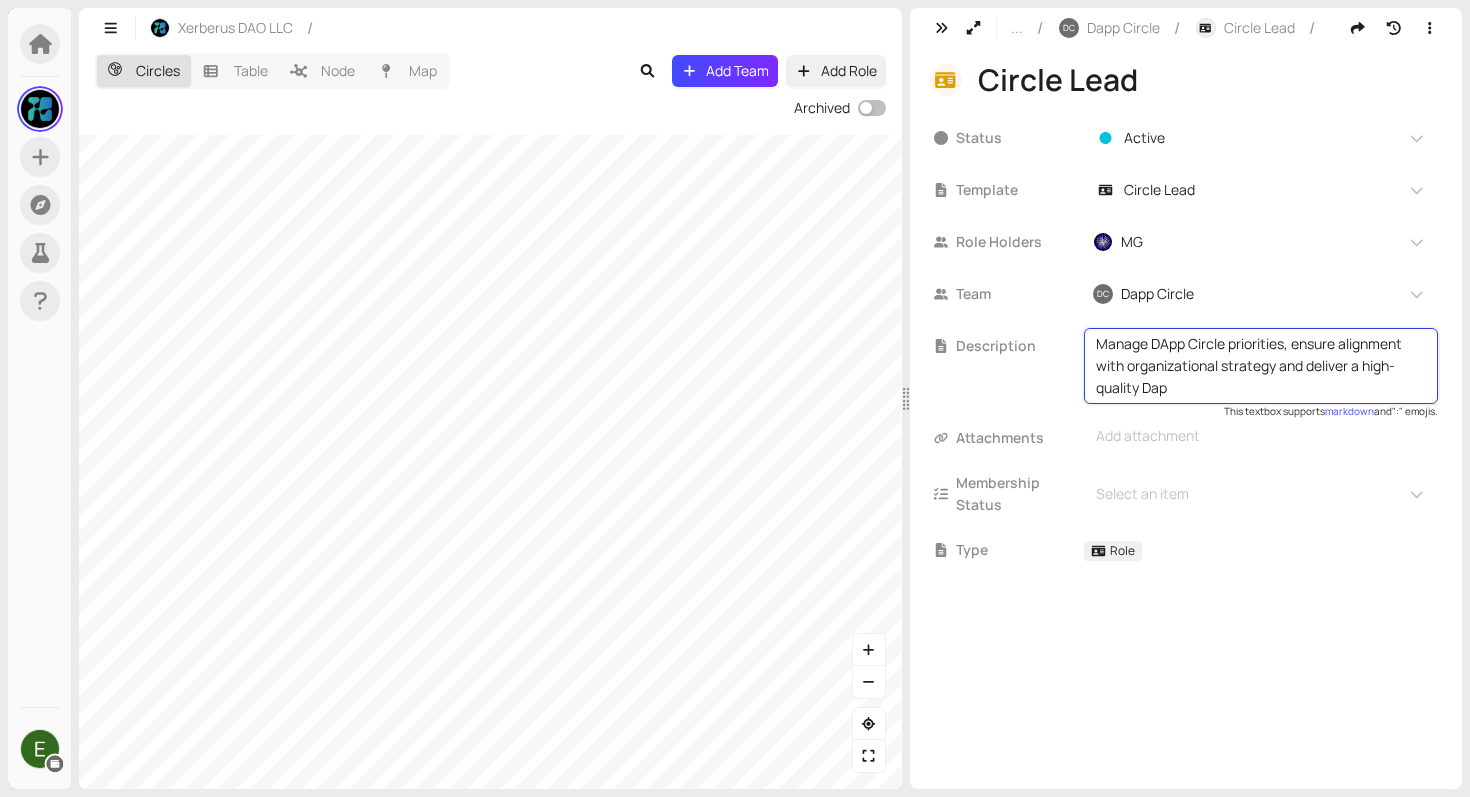 type on "Manage DApp Circle priorities, ensure alignment with organizational strategy and deliver a high-quality Dapp" 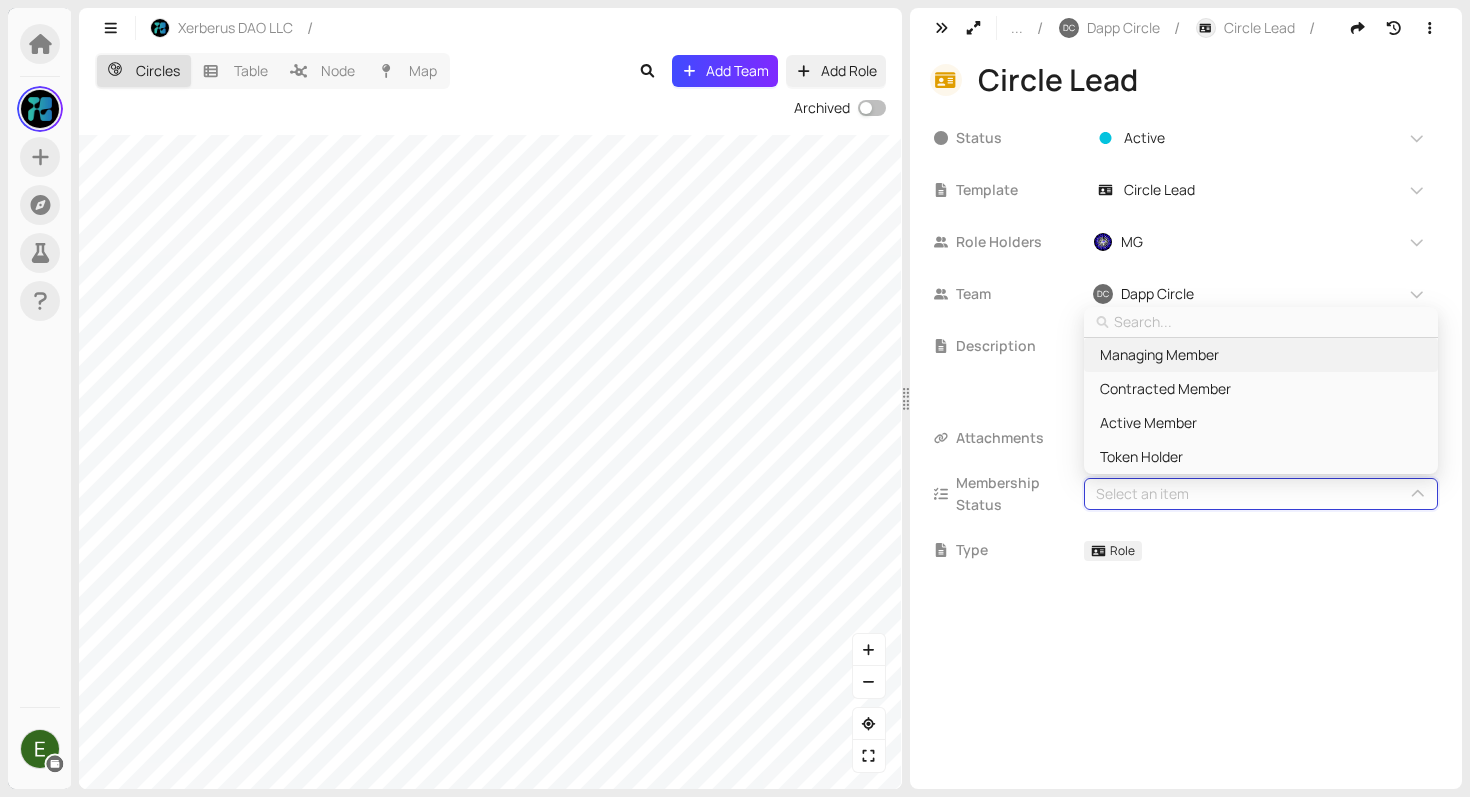 drag, startPoint x: 1166, startPoint y: 391, endPoint x: 1158, endPoint y: 354, distance: 37.85499 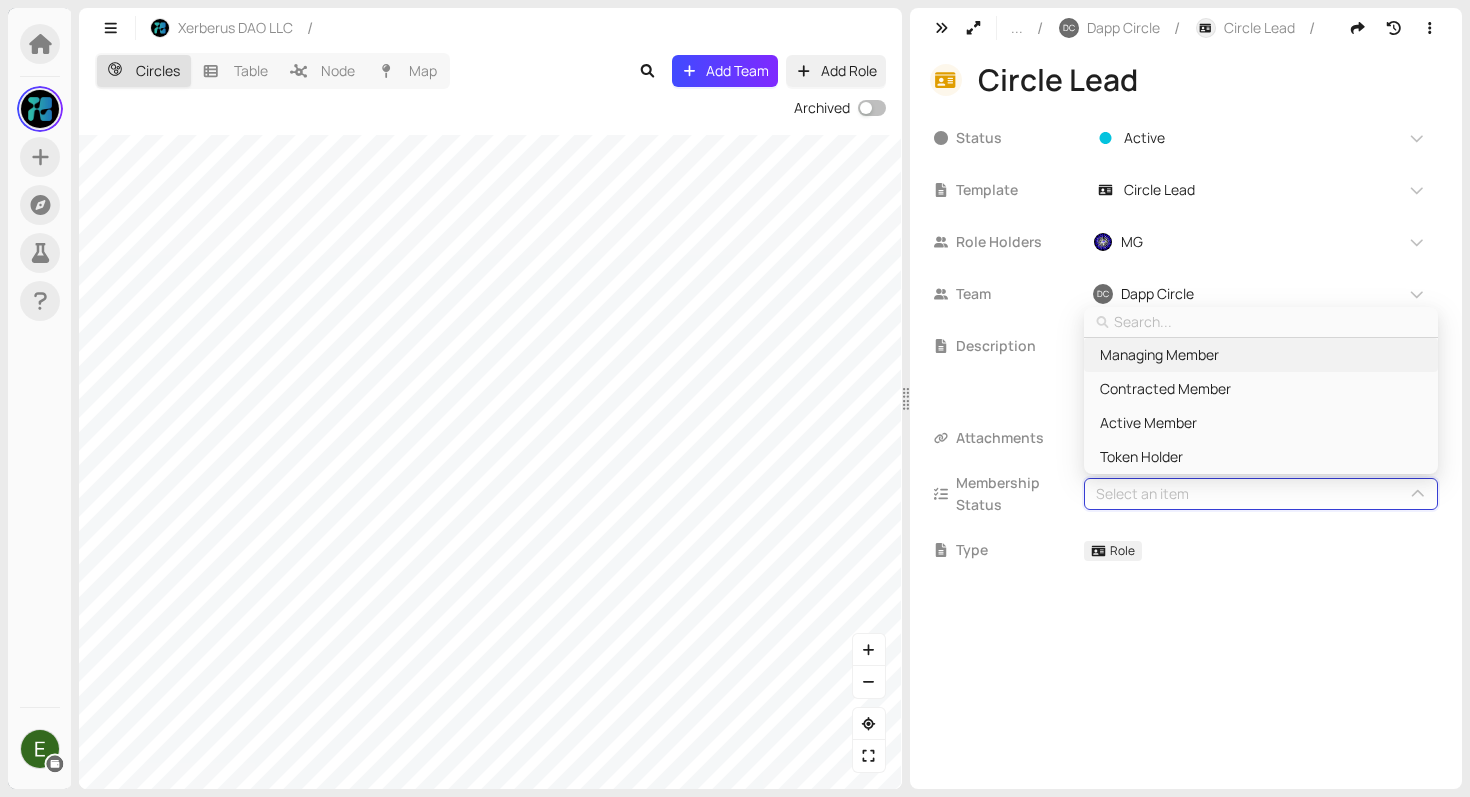 click on "Managing Member" at bounding box center (1159, 355) 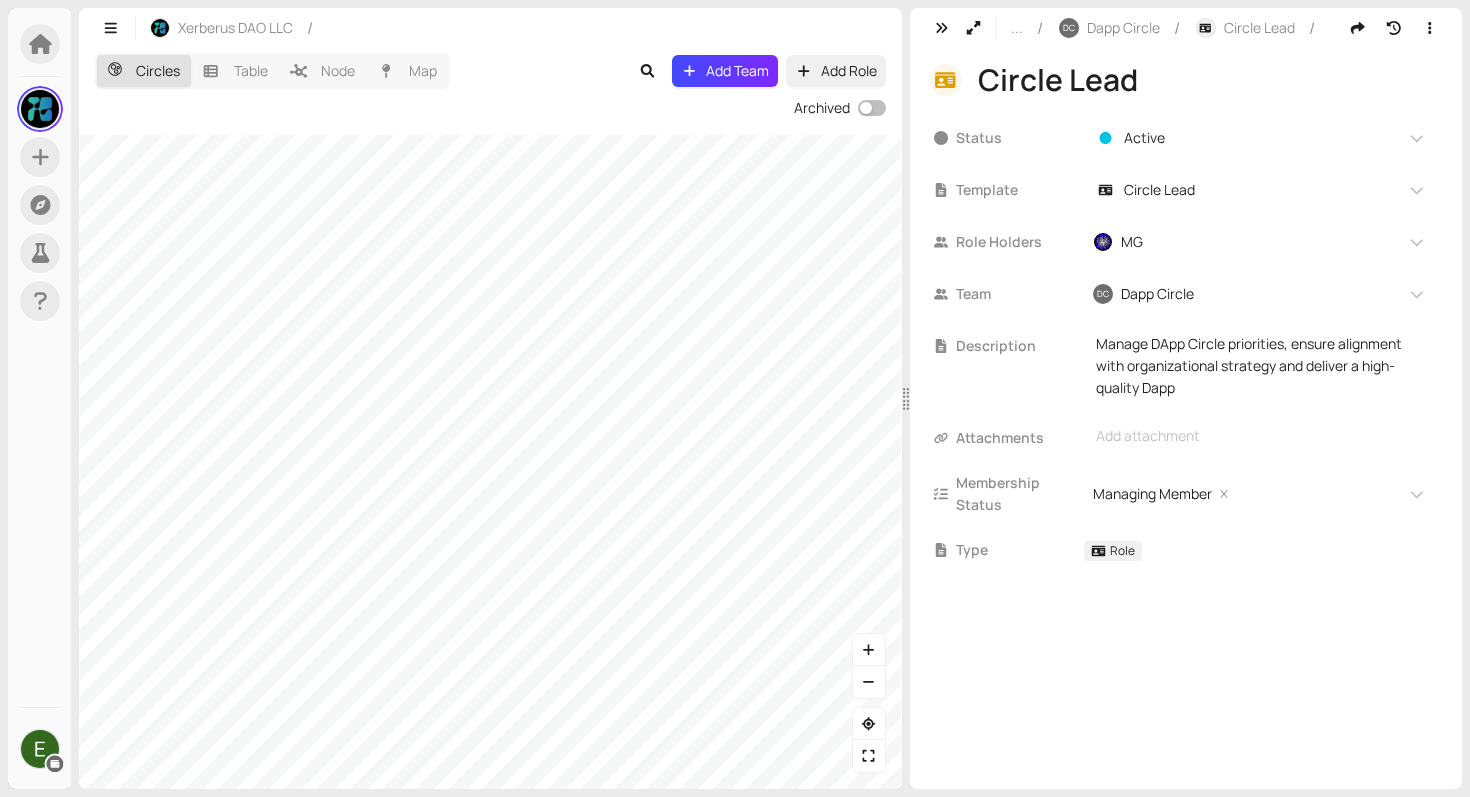 click on "Search Explore Xerberus DAO LLC My Profile My Teams Governance Development Circle Settings Connect Wallet Xerberus DAO LLC / Circles Table Node Map Add Team Add Role Archived ... / DC Dapp Circle / Circle Lead / Circle Lead Status Active Template Circle Lead Role Holders MG + 0 ... Team DC Dapp Circle Description Manage DApp Circle priorities, ensure alignment with organizational strategy and deliver a high-quality Dapp This textbox supports markdown and : emojis. Attachments Add attachment Membership Status Managing Member Type Role : Manage DApp Circle priorities, ensure alignment with organizational strategy and deliver a high-quality Dapp Zoom Out Zoom In" at bounding box center (735, 398) 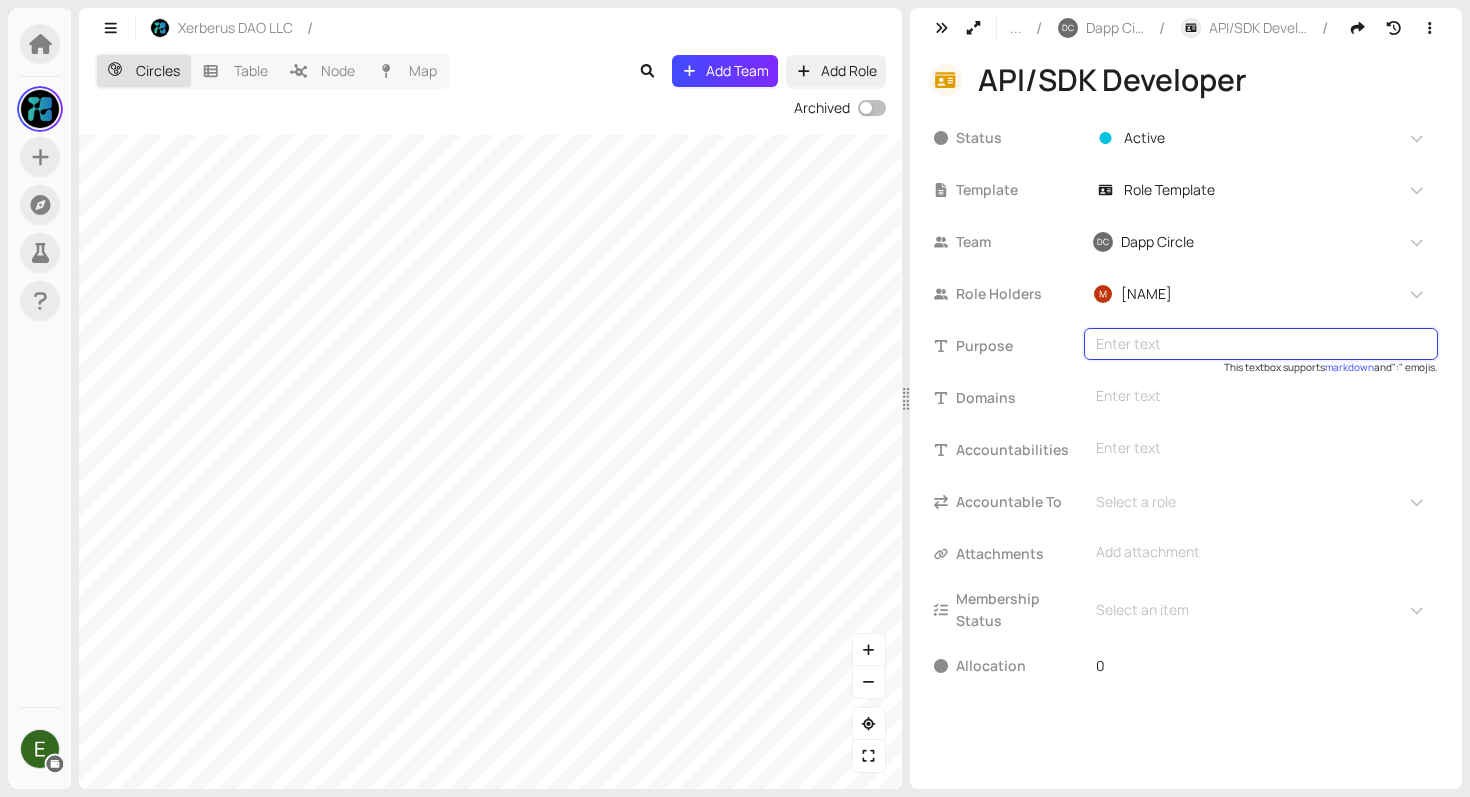 type on "Develop and maintain APIs and SDKs to enable seamless integration with the DApp." 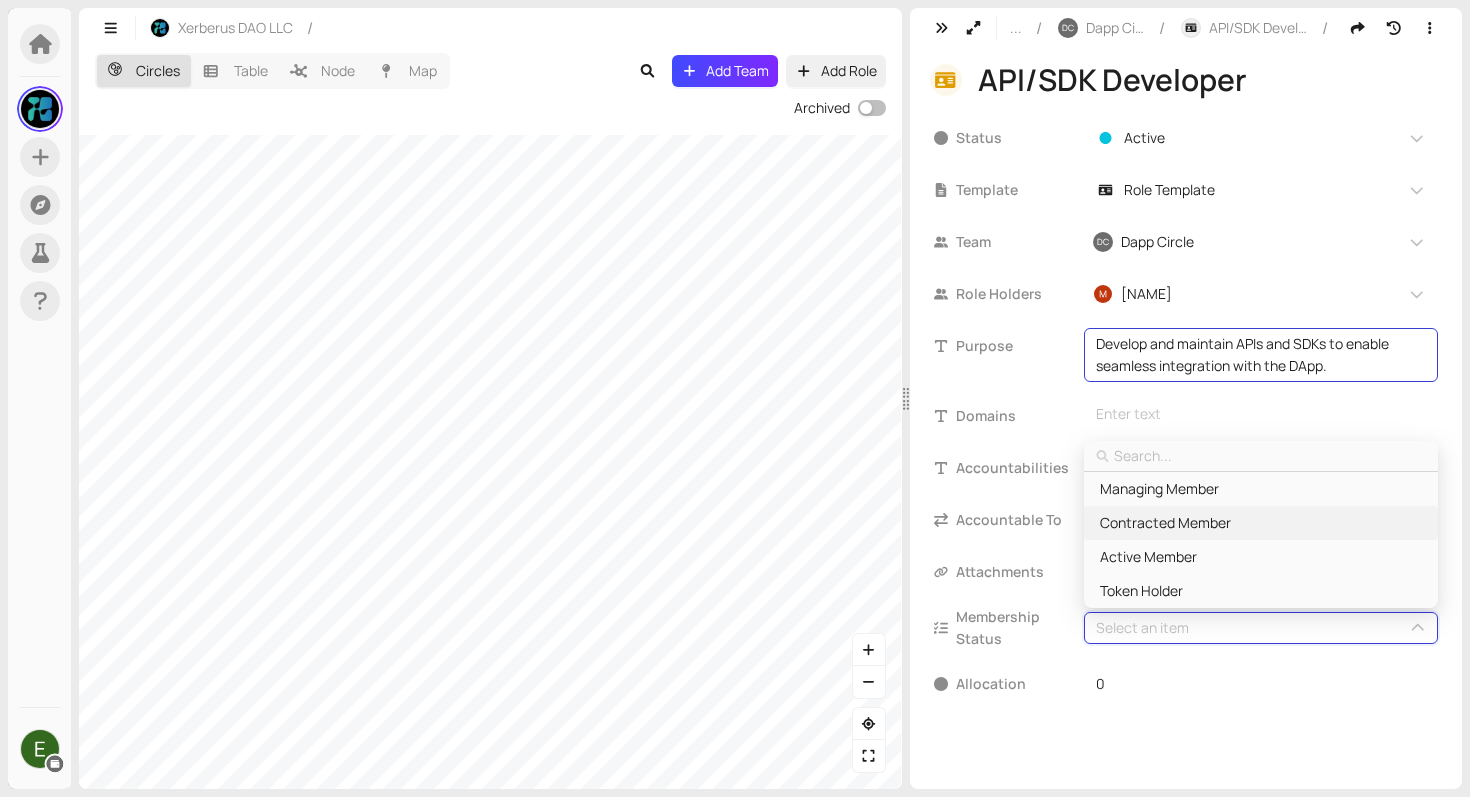click on "Contracted Member" at bounding box center (1165, 523) 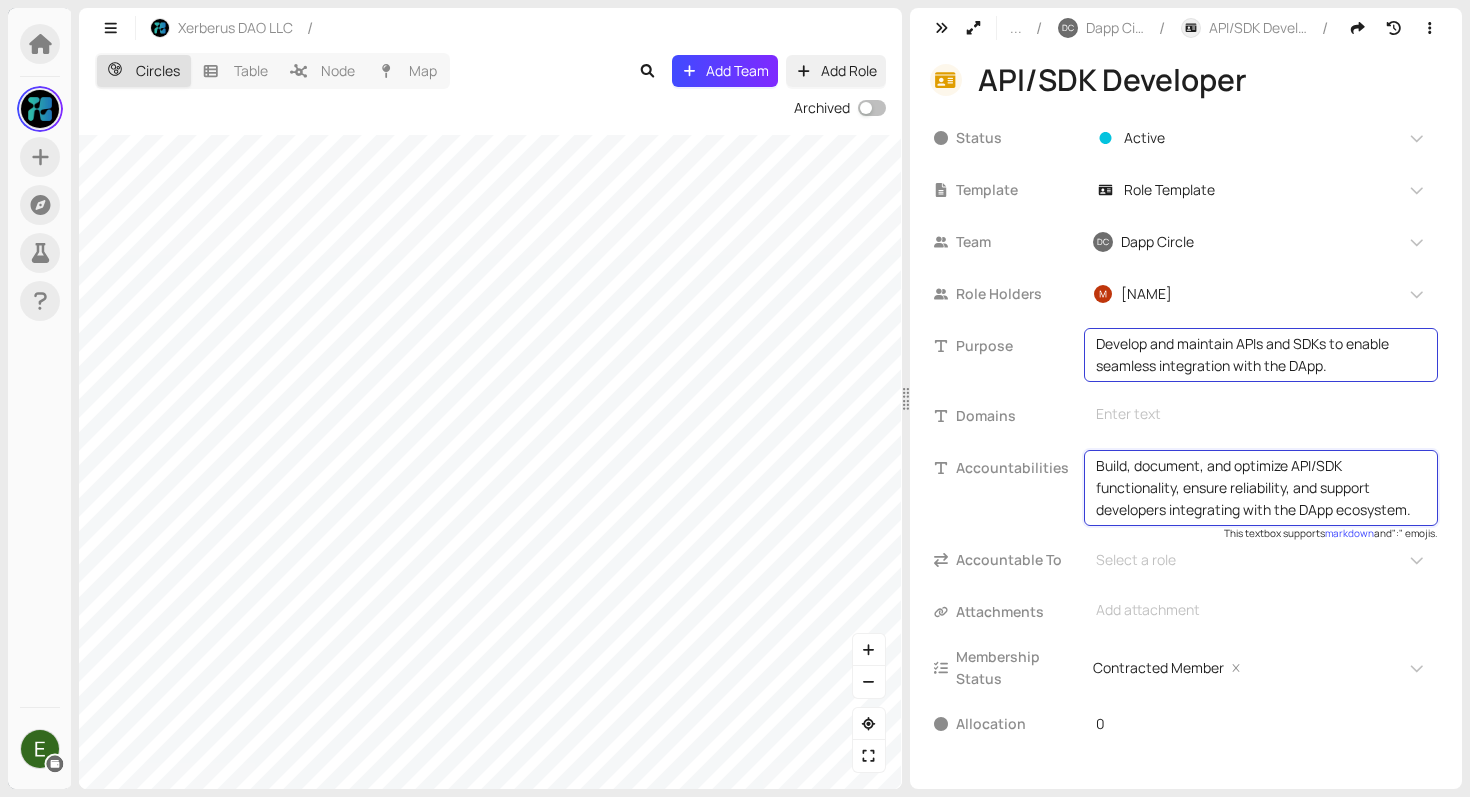 drag, startPoint x: 1290, startPoint y: 497, endPoint x: 1290, endPoint y: 521, distance: 24 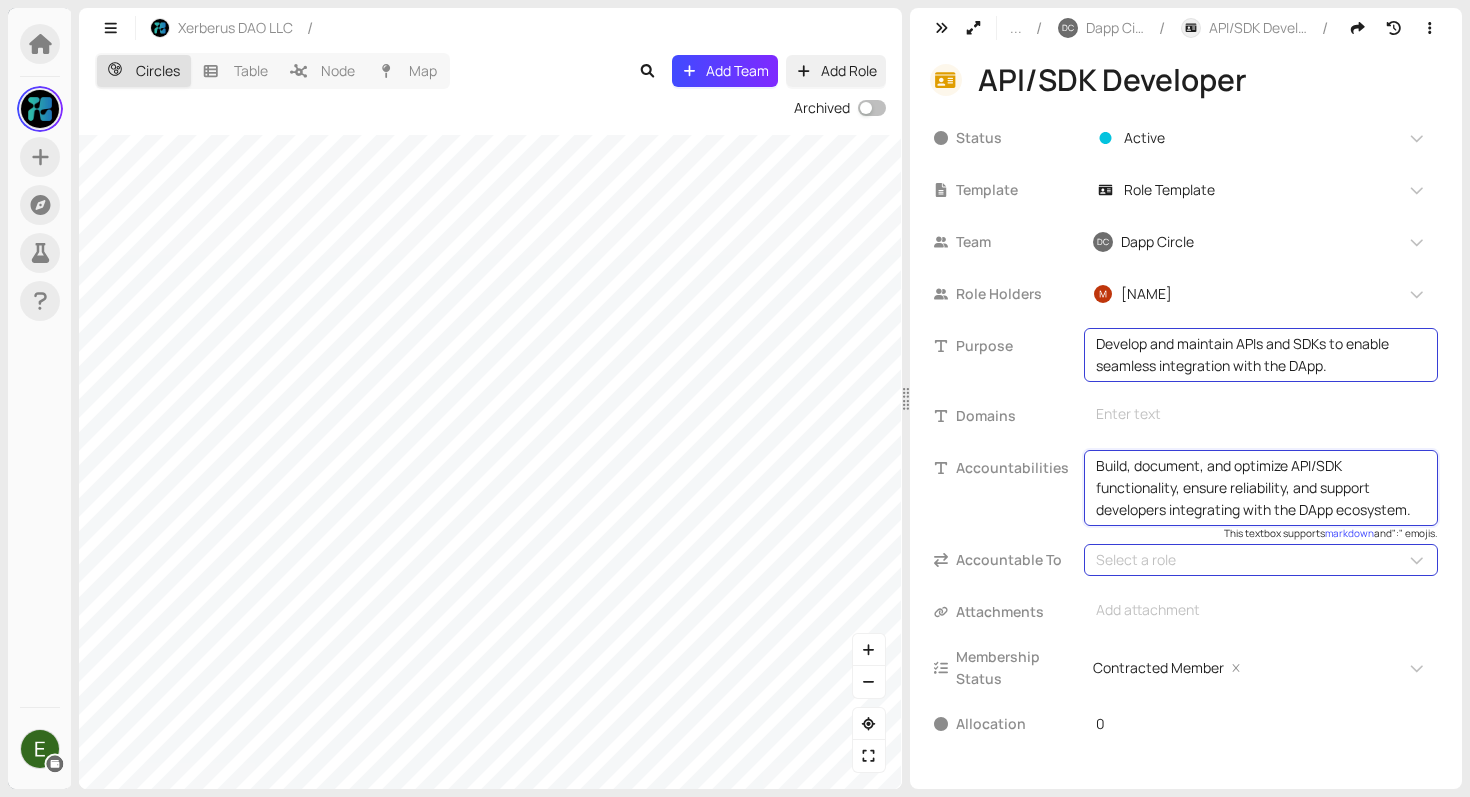 type on "Build, document, and optimize API/SDK functionality, ensure reliability and support developers integrating with the DApp ecosystem." 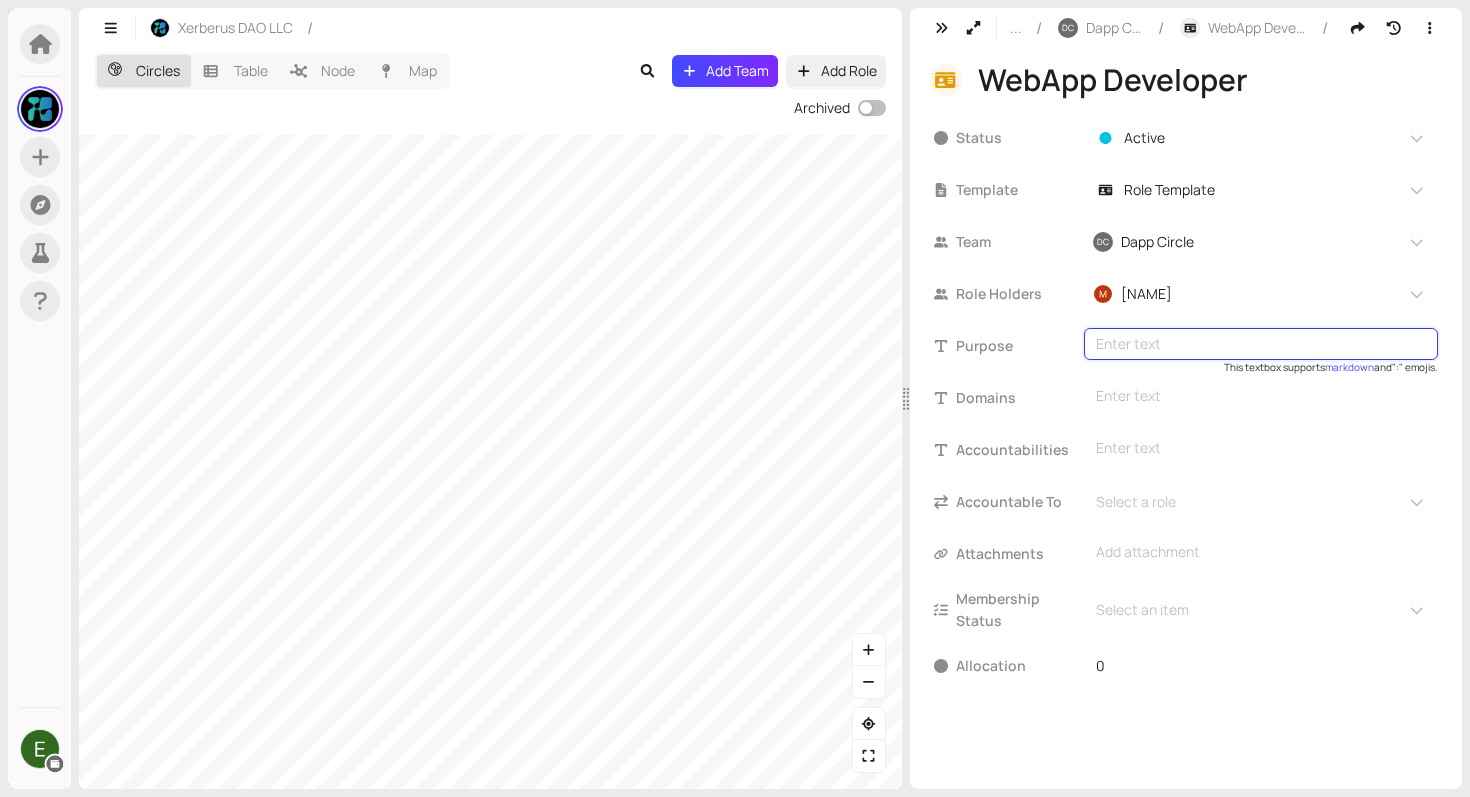 type on "Implement and maintain the DApp’s core web application features." 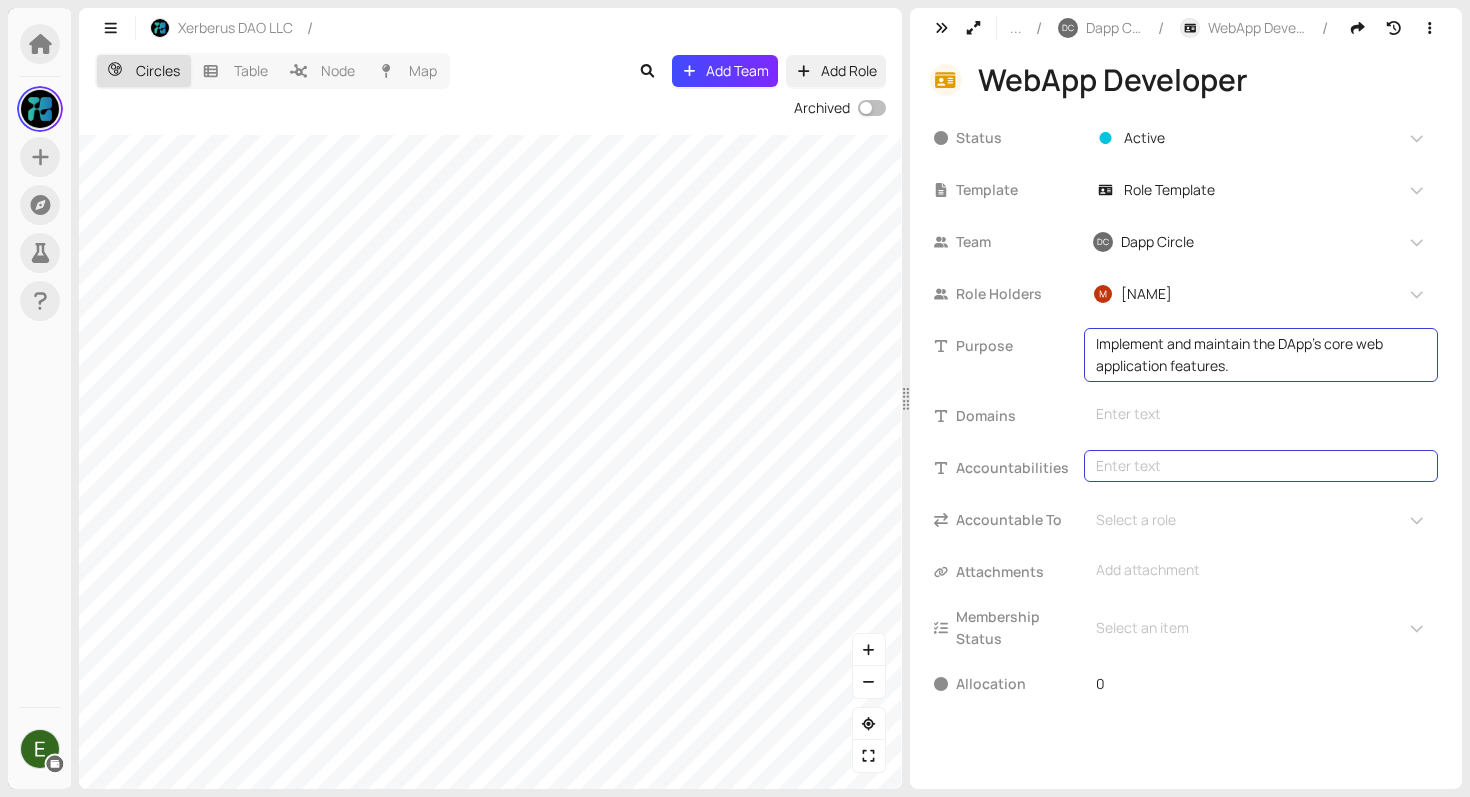 click on "Enter text" at bounding box center (1261, 466) 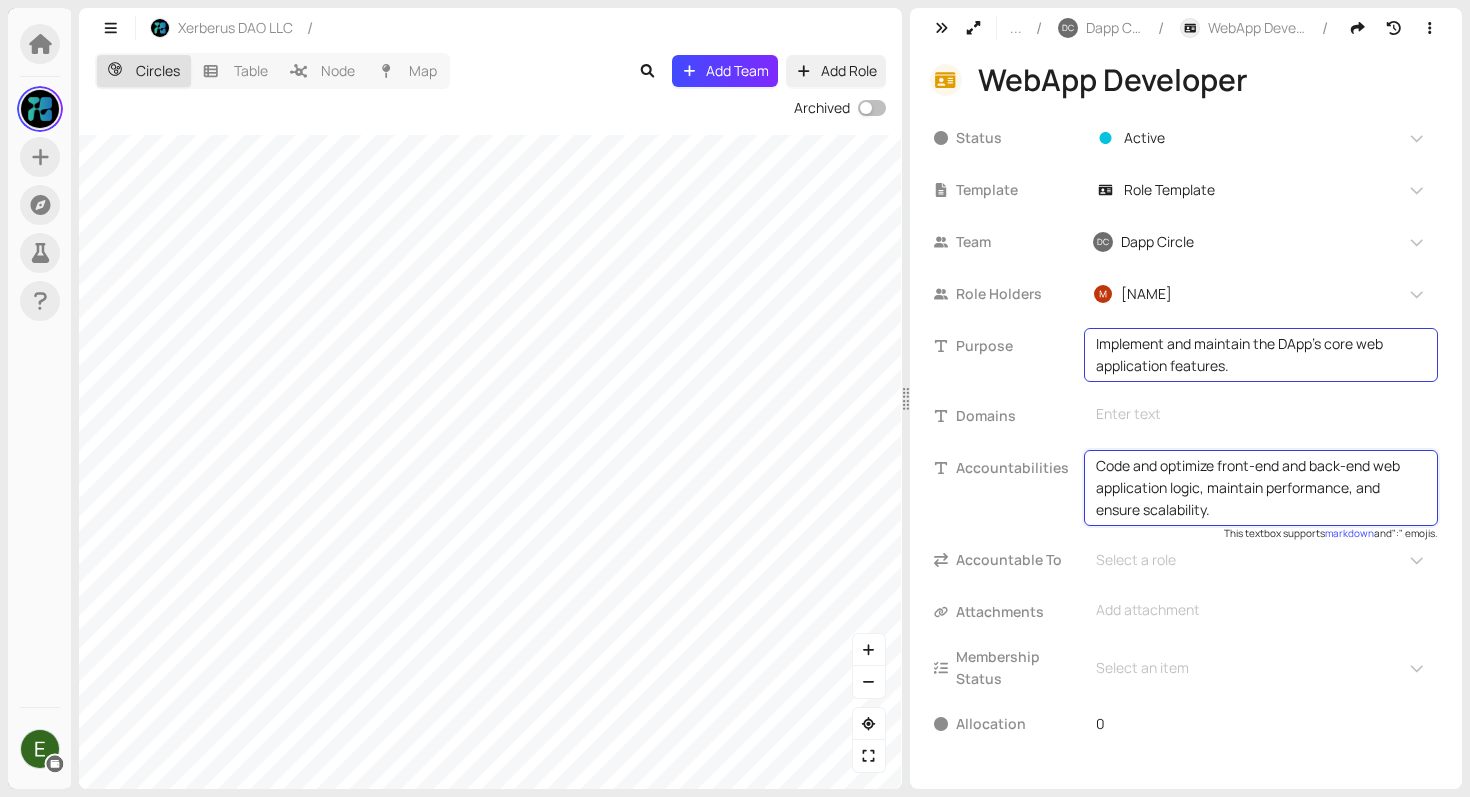 click on "Code and optimize front-end and back-end web application logic, maintain performance, and ensure scalability." at bounding box center (1261, 488) 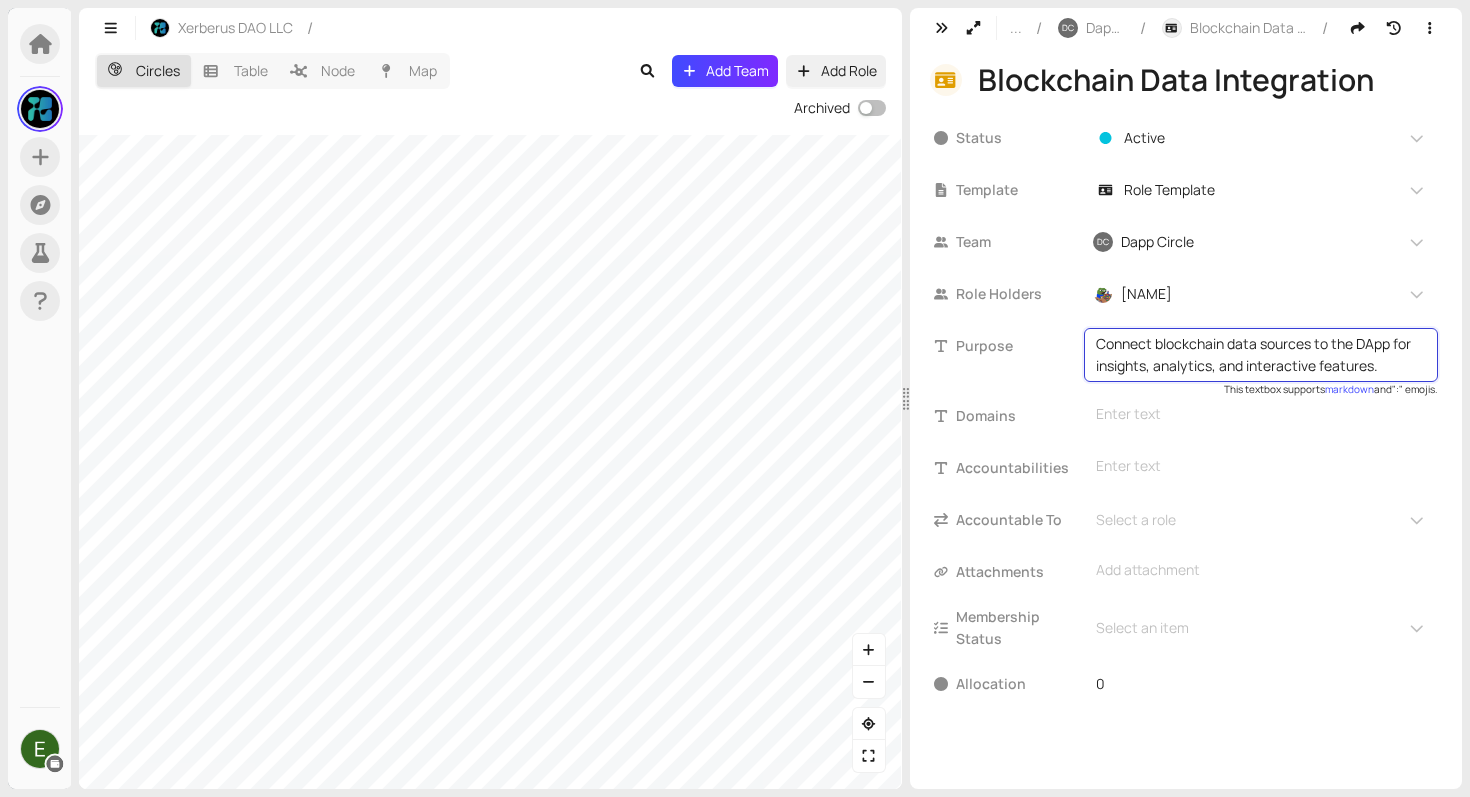 click on "Connect blockchain data sources to the DApp for insights, analytics, and interactive features." at bounding box center [1261, 355] 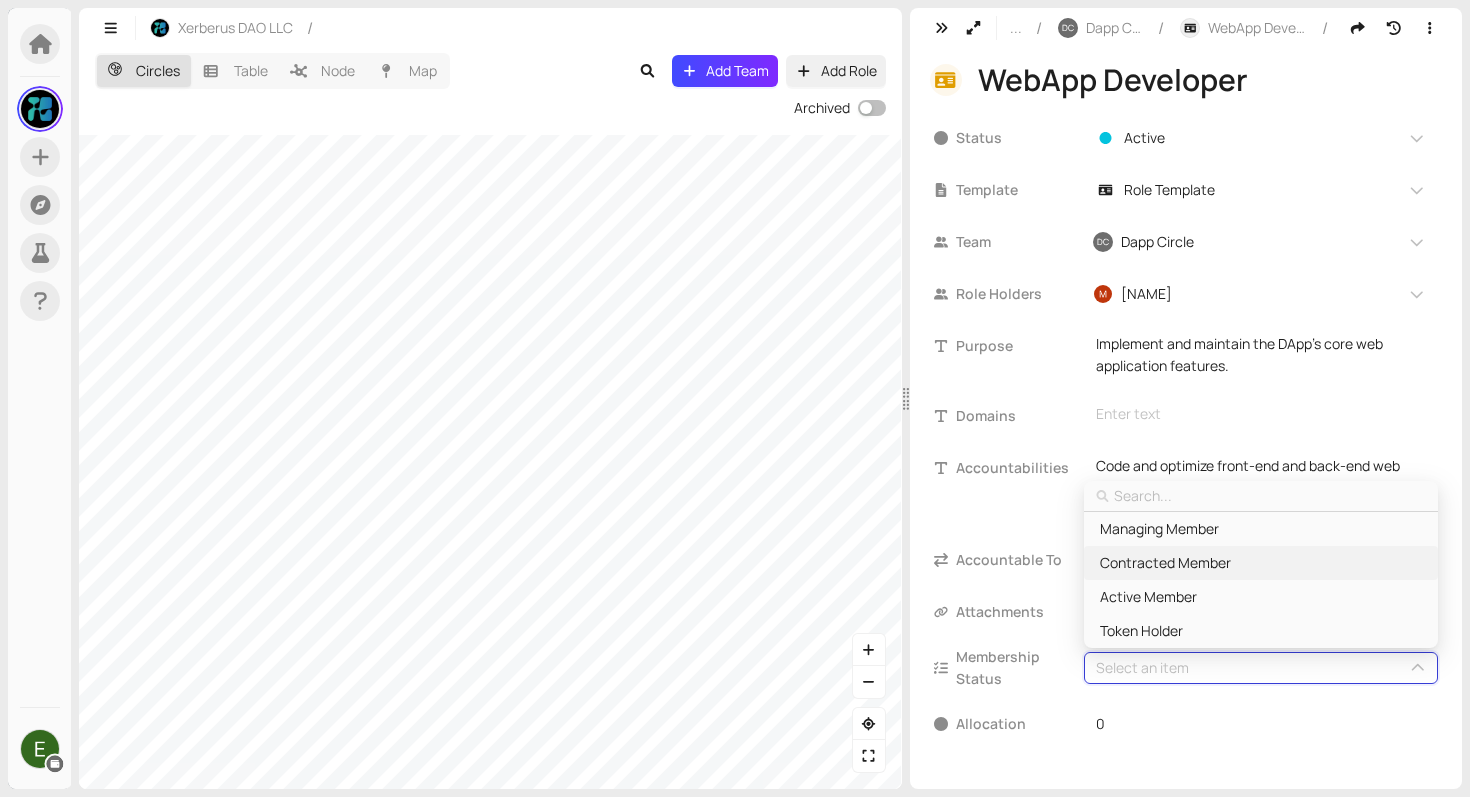 click on "Contracted Member" at bounding box center (1165, 563) 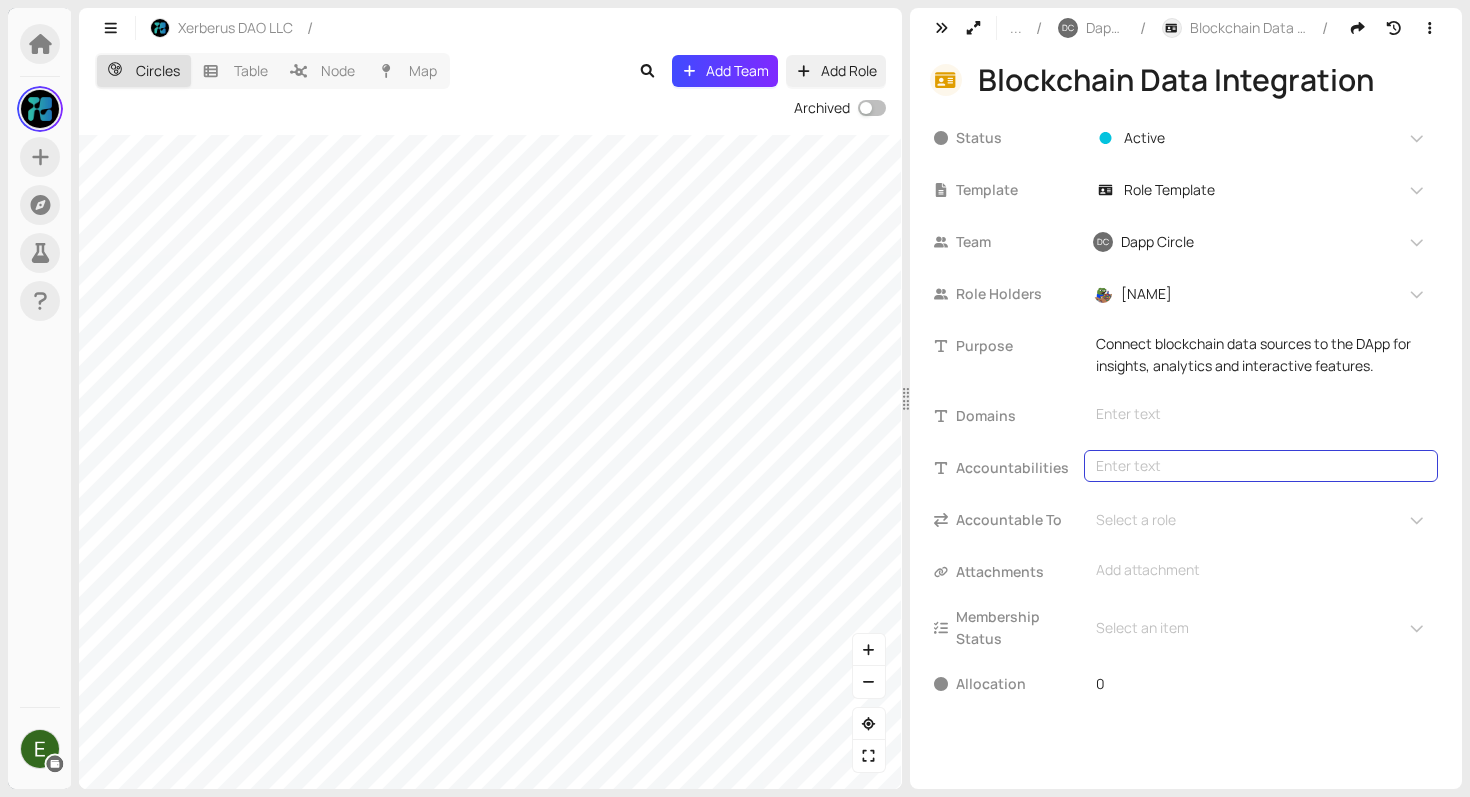 click on "Enter text" at bounding box center (1261, 466) 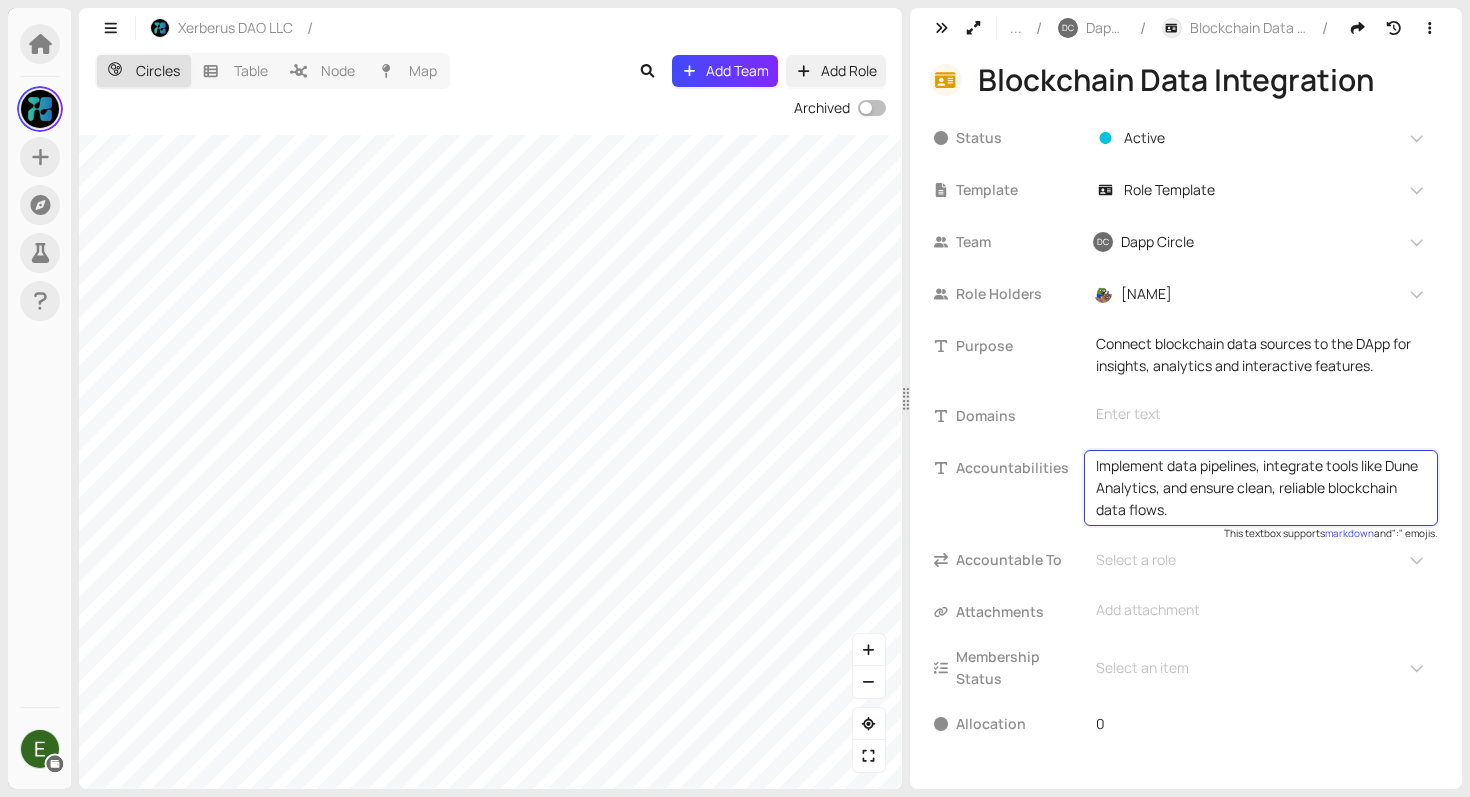 click on "Implement data pipelines, integrate tools like Dune Analytics, and ensure clean, reliable blockchain data flows." at bounding box center (1261, 488) 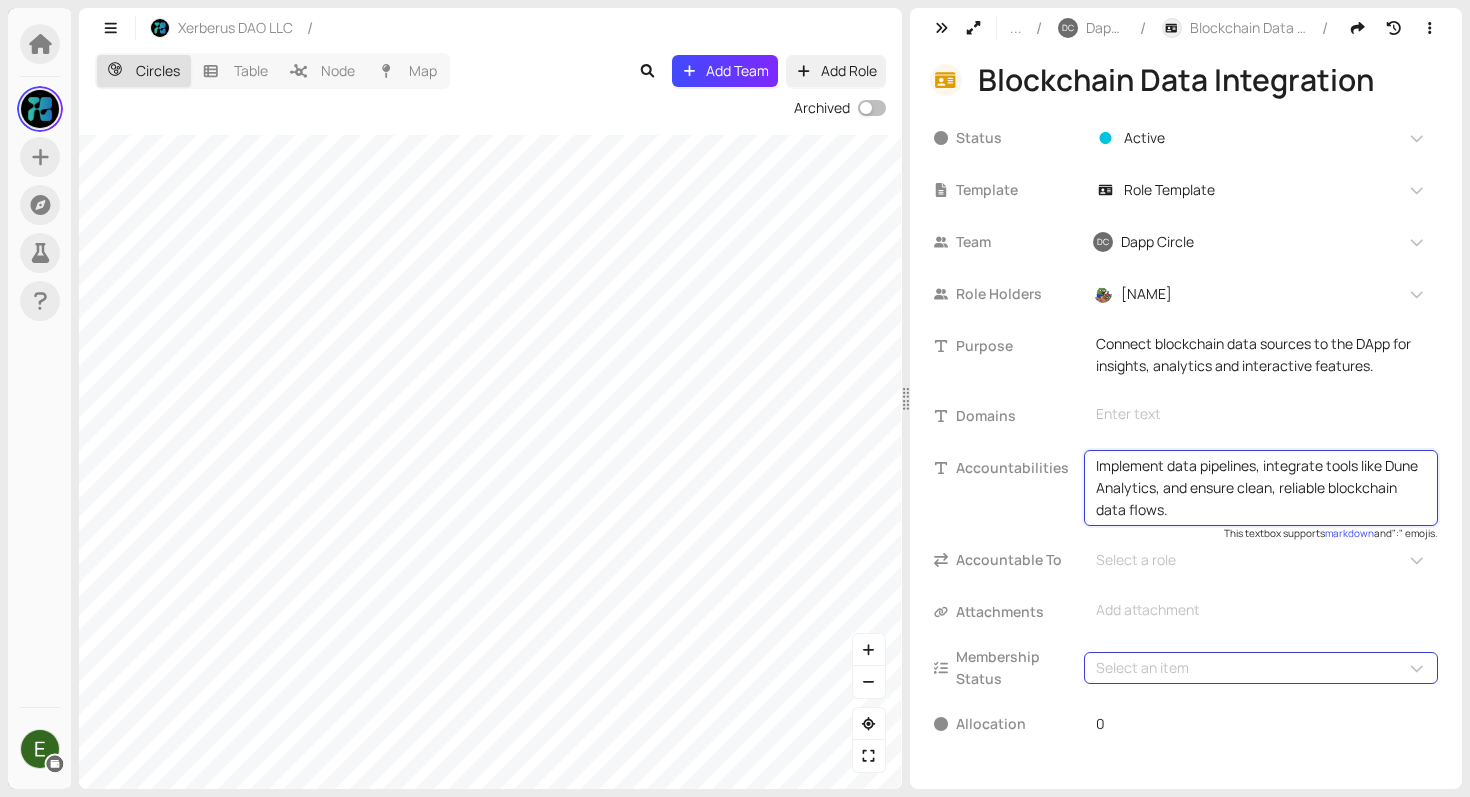 type on "Implement data pipelines, integrate tools like Dune Analytics and ensure clean, reliable blockchain data flows." 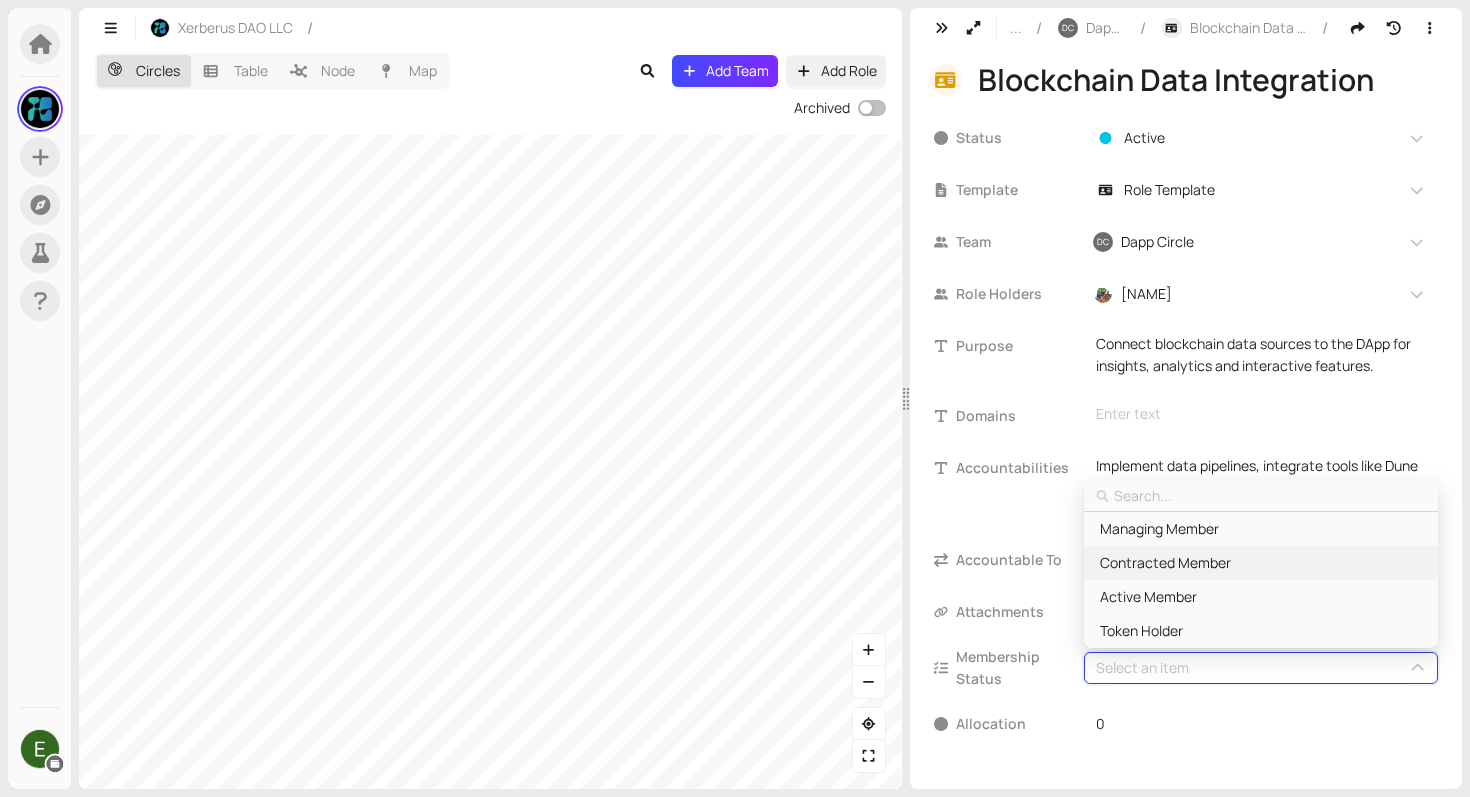 click on "Contracted Member" at bounding box center (1165, 563) 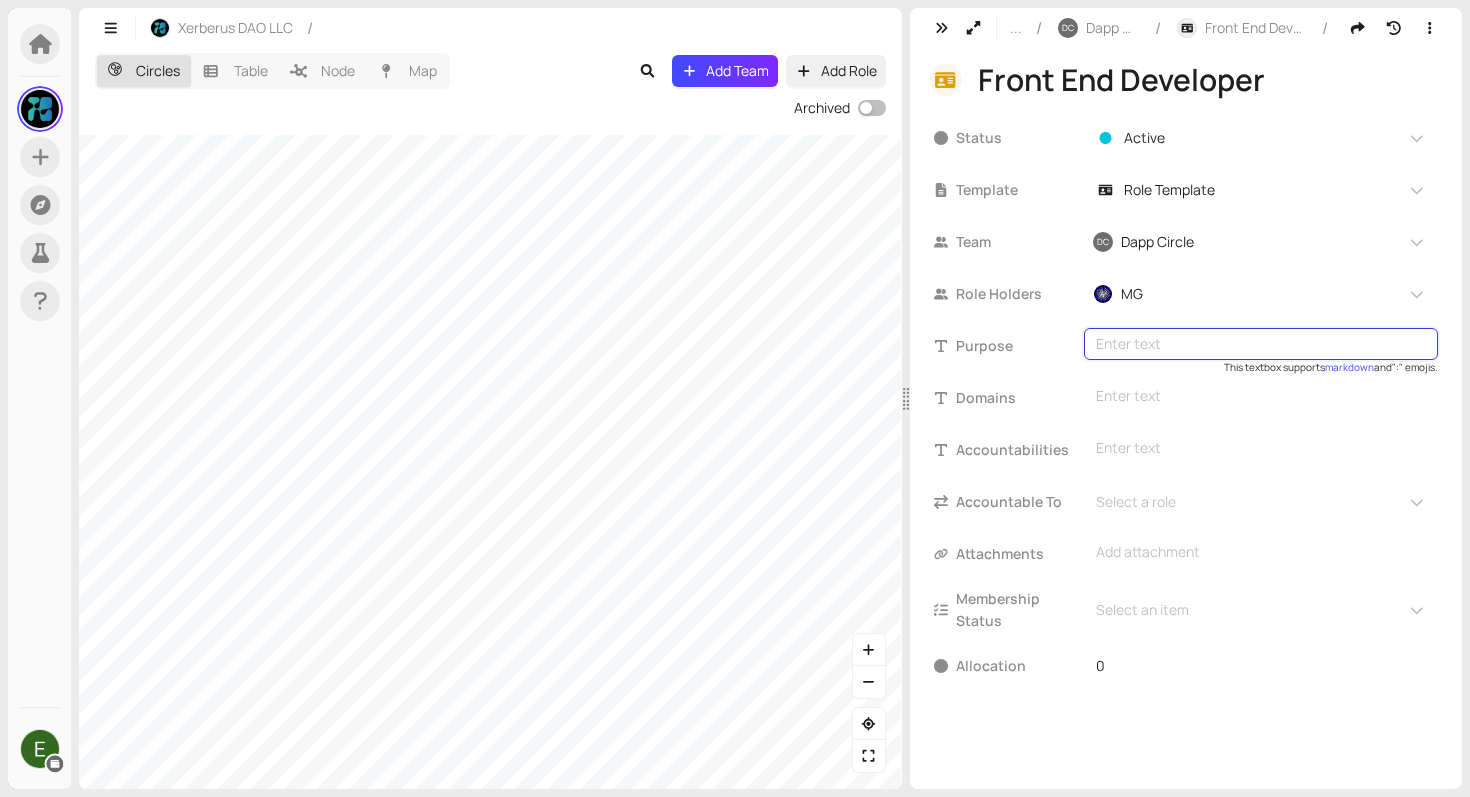 type on "Create and maintain clean, user-friendly interfaces that bring the DApp vision to life." 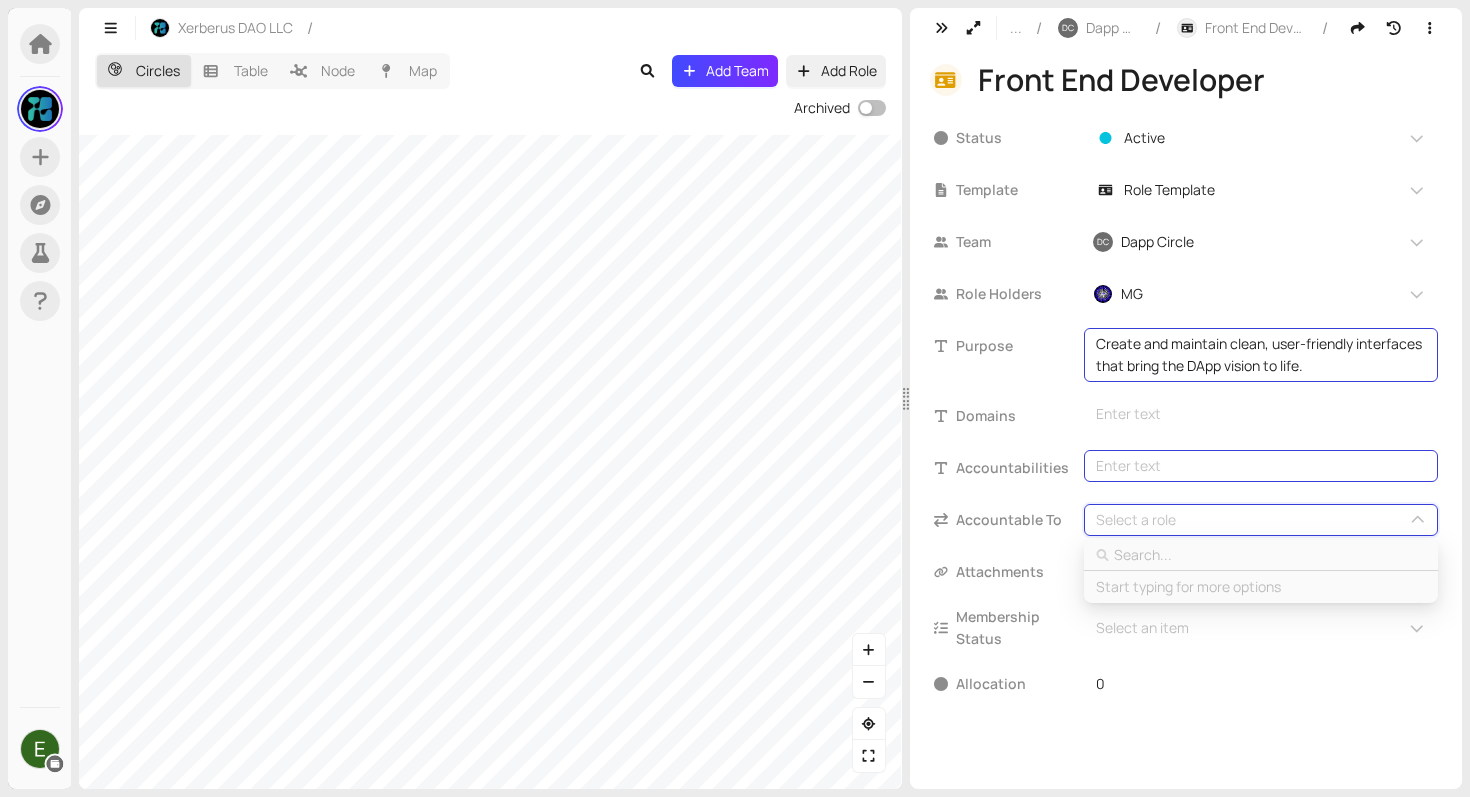 type on "Code responsive, accessible, and visually appealing UI components, test usability, and implement user feedback." 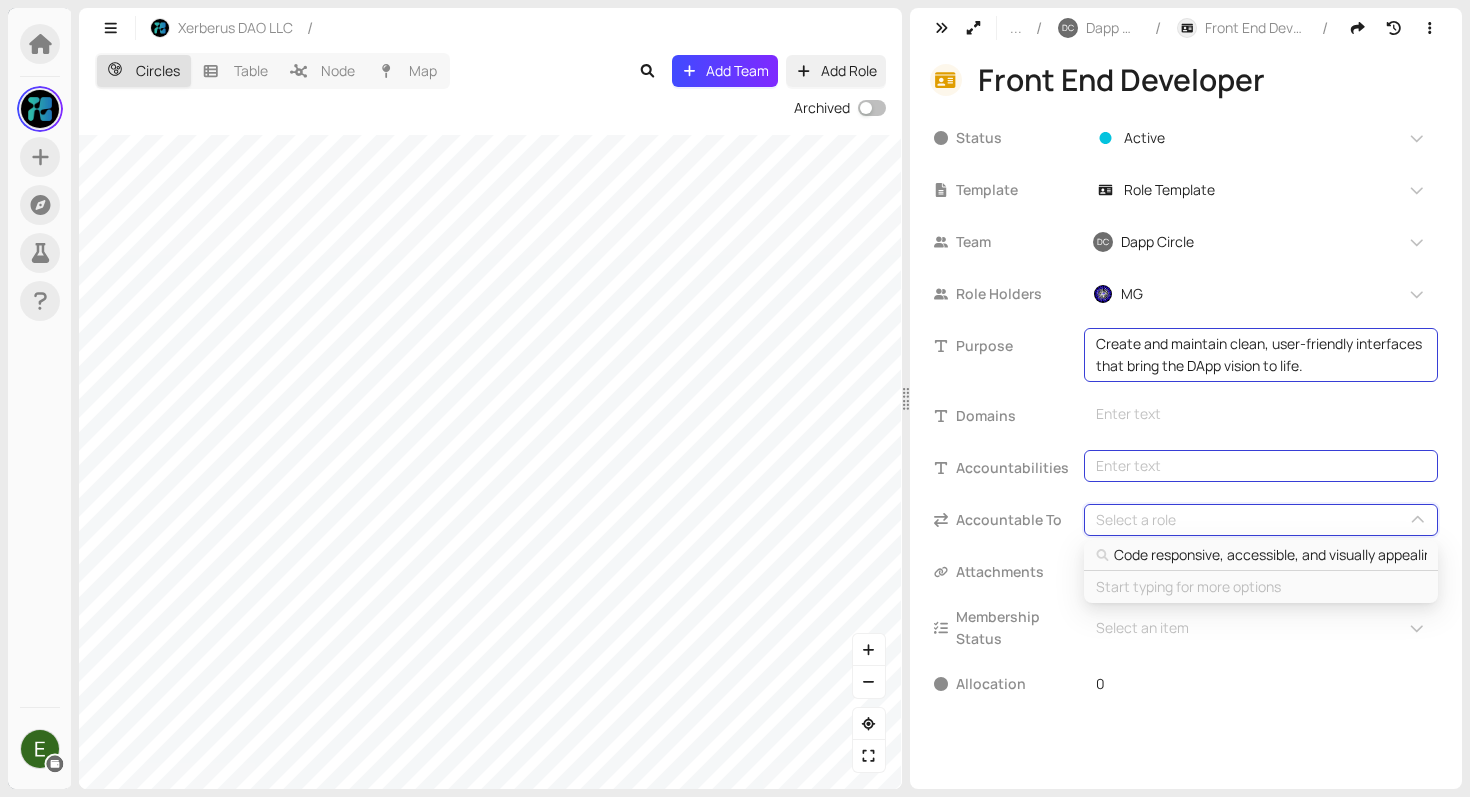 scroll, scrollTop: 0, scrollLeft: 407, axis: horizontal 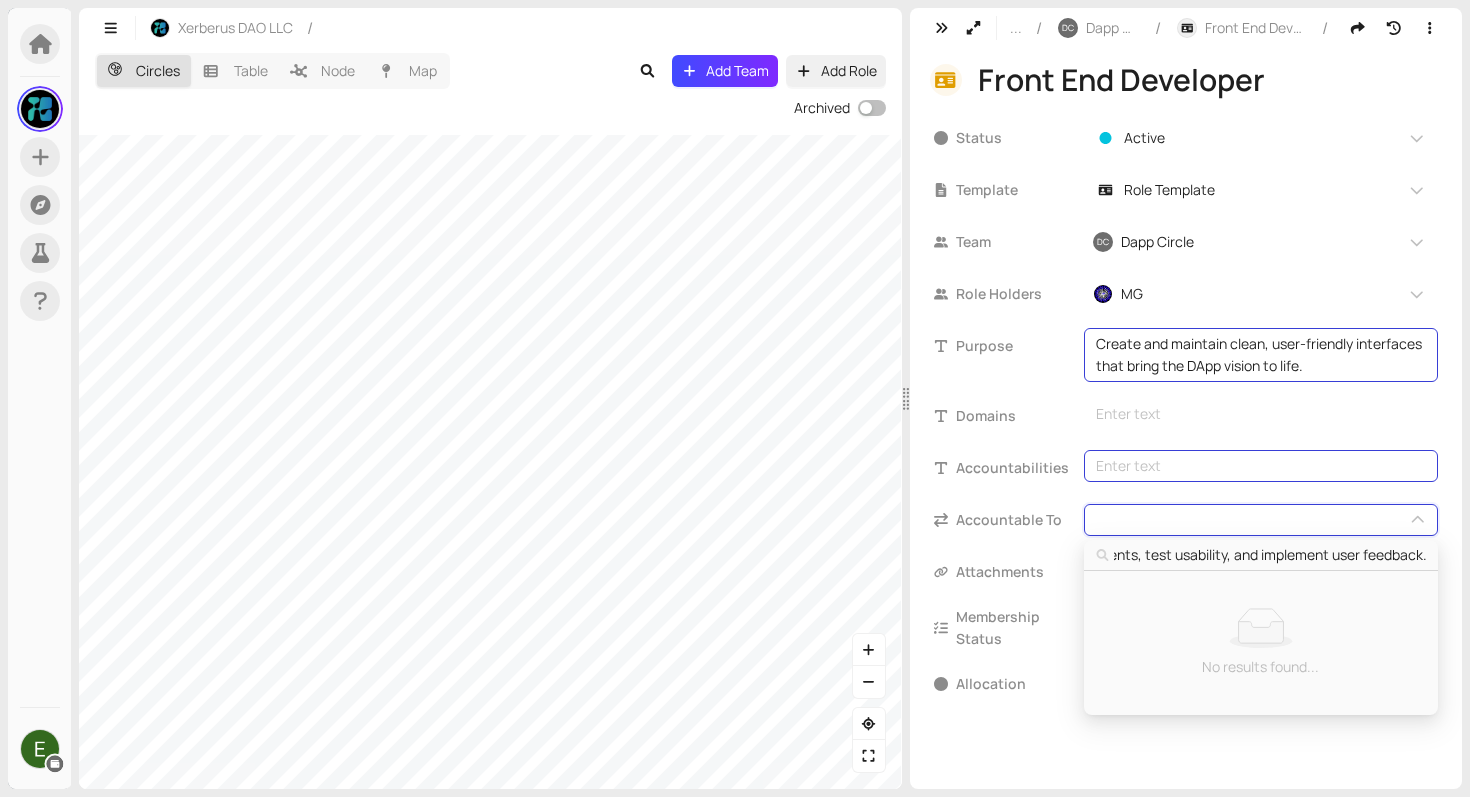 type 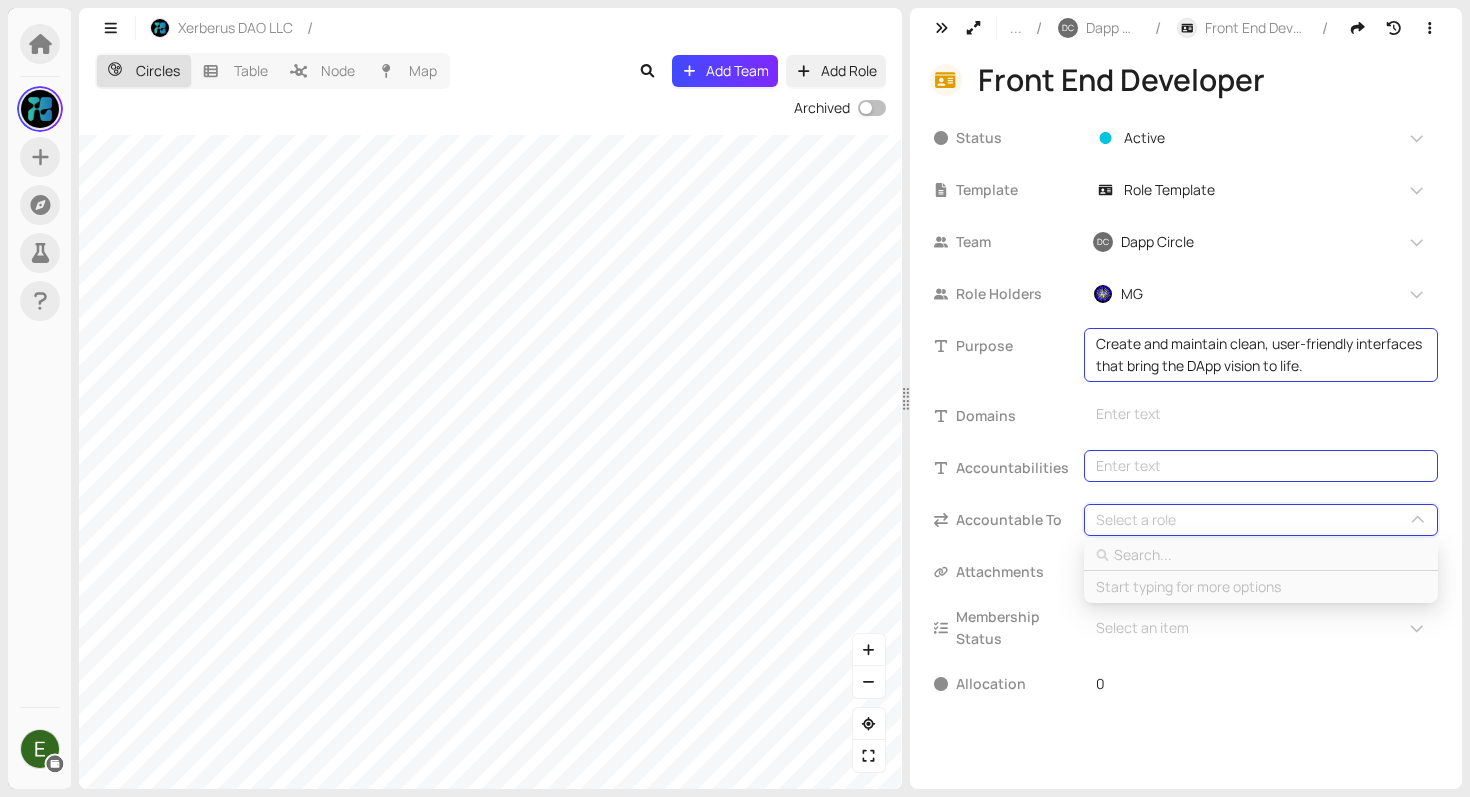 scroll, scrollTop: 0, scrollLeft: 0, axis: both 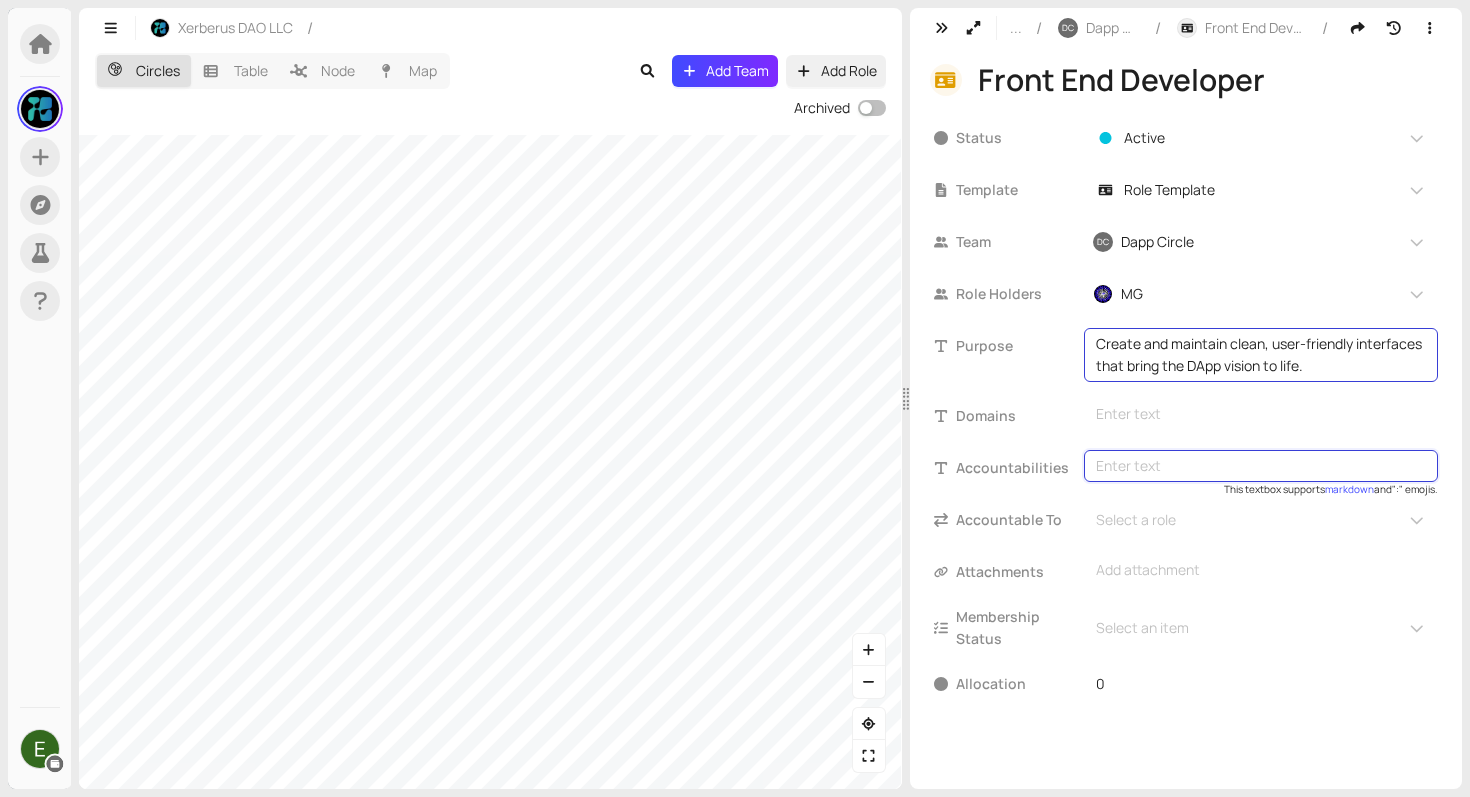 click at bounding box center (1261, 466) 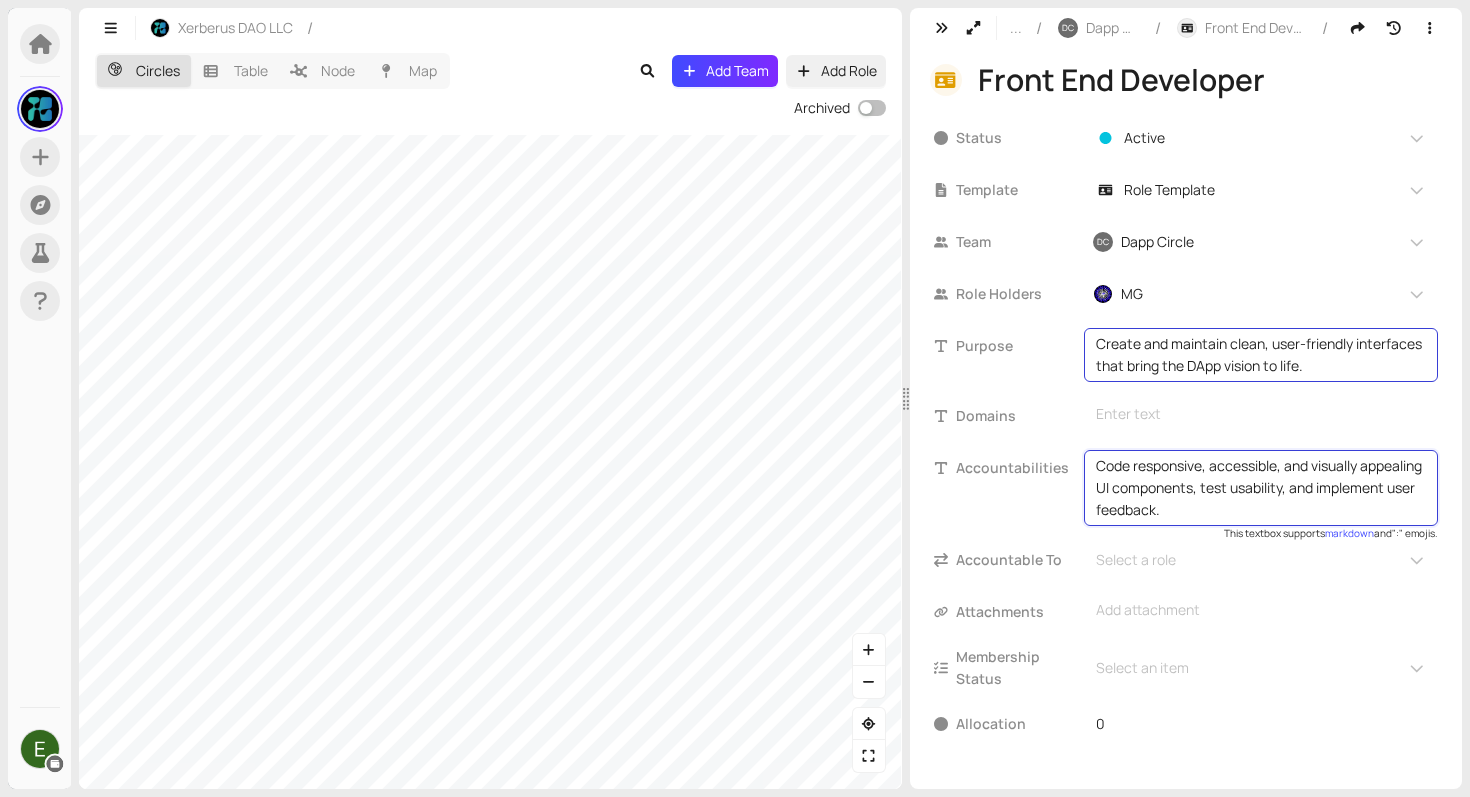 click on "Code responsive, accessible, and visually appealing UI components, test usability, and implement user feedback." at bounding box center [1261, 488] 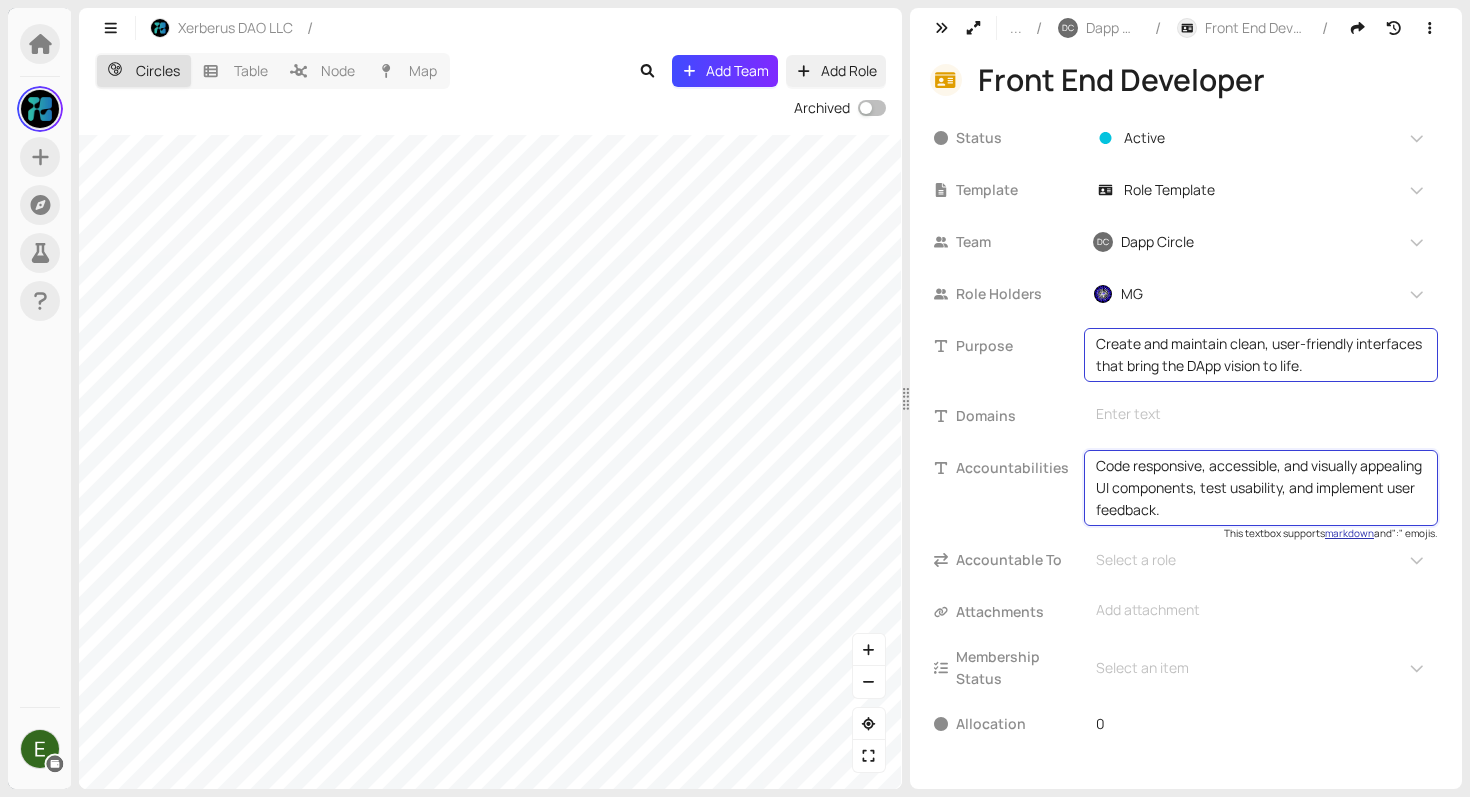type on "Code responsive, accessible, and visually appealing UI components, test usability and implement user feedback." 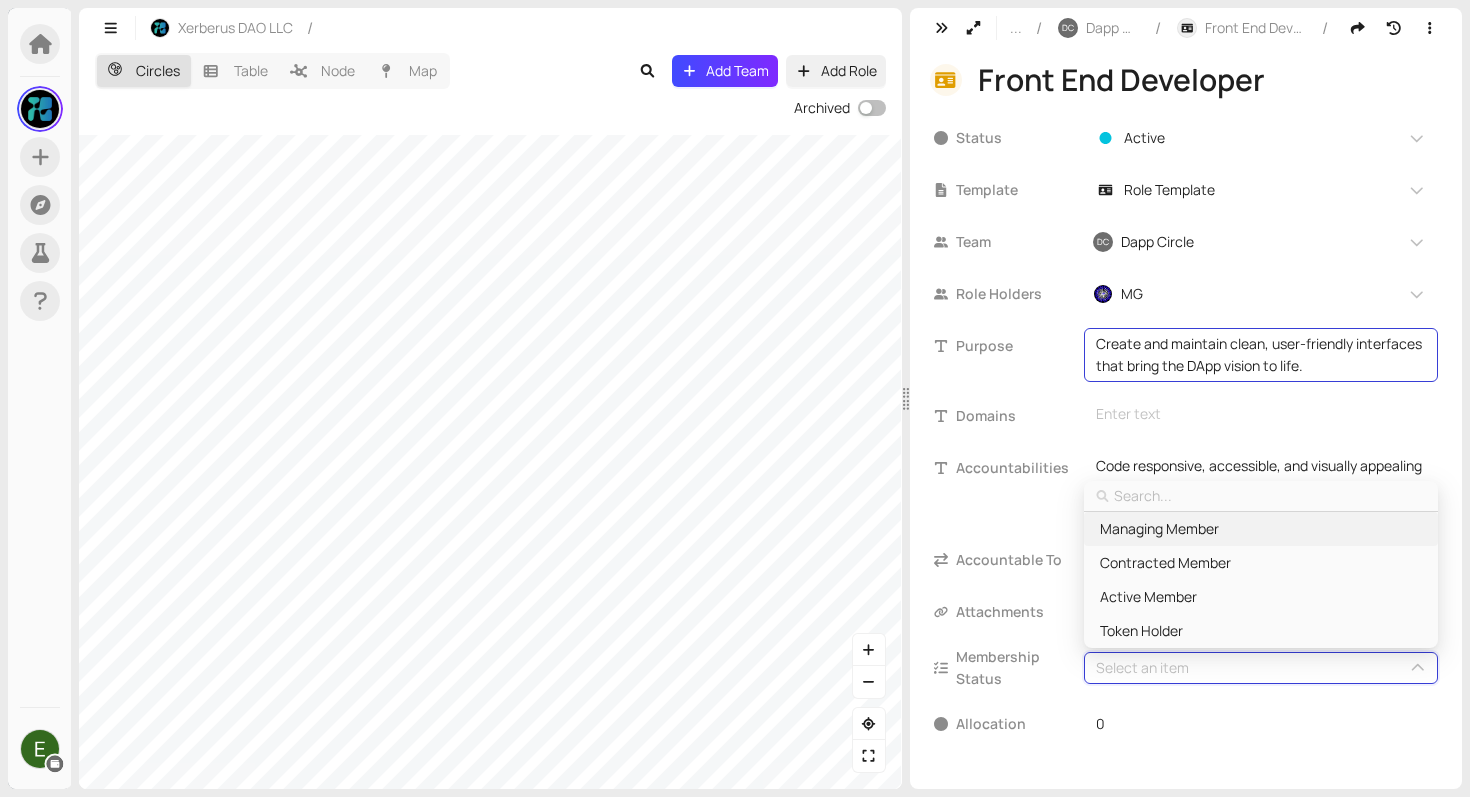 click on "Managing Member" at bounding box center [1159, 529] 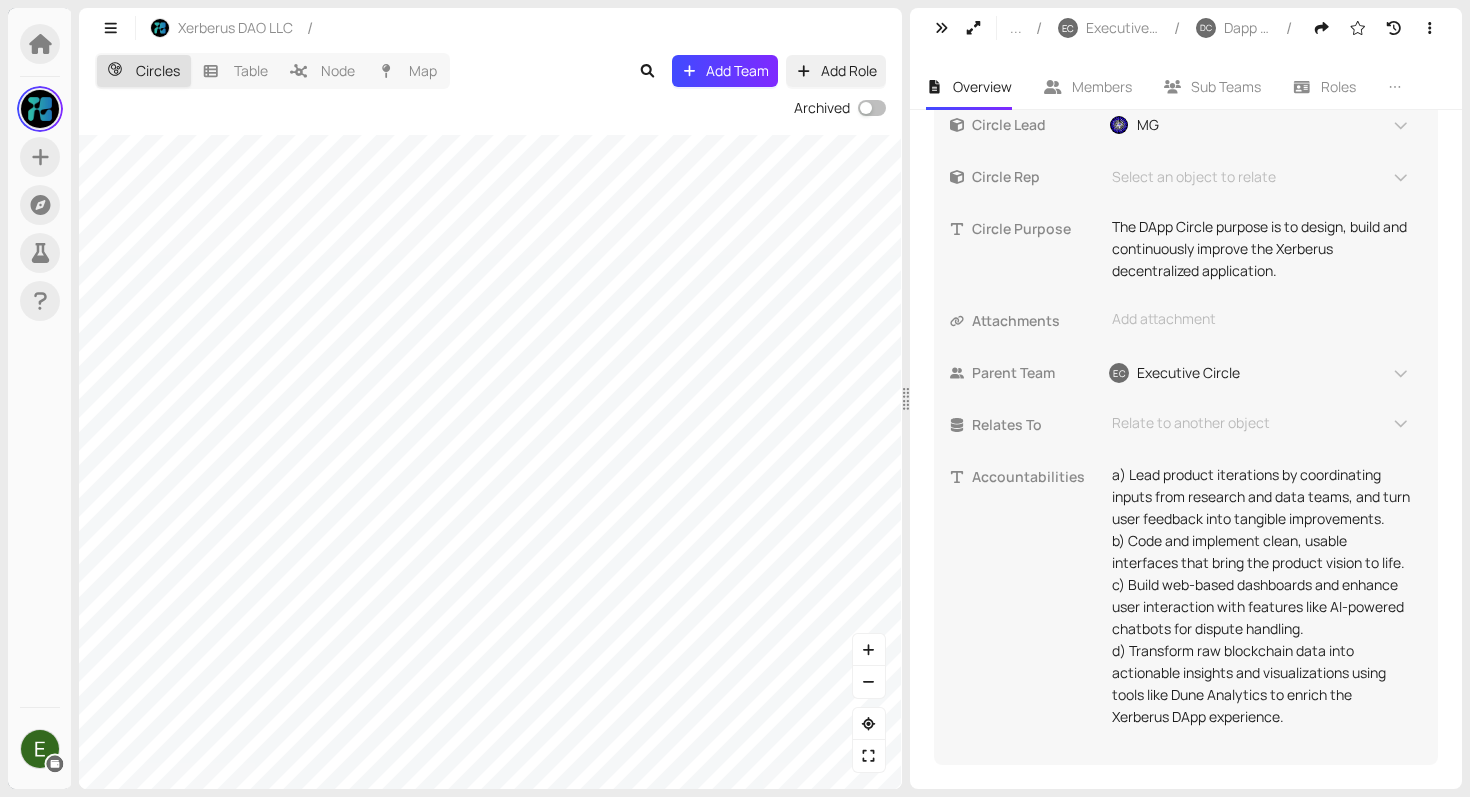 scroll, scrollTop: 606, scrollLeft: 0, axis: vertical 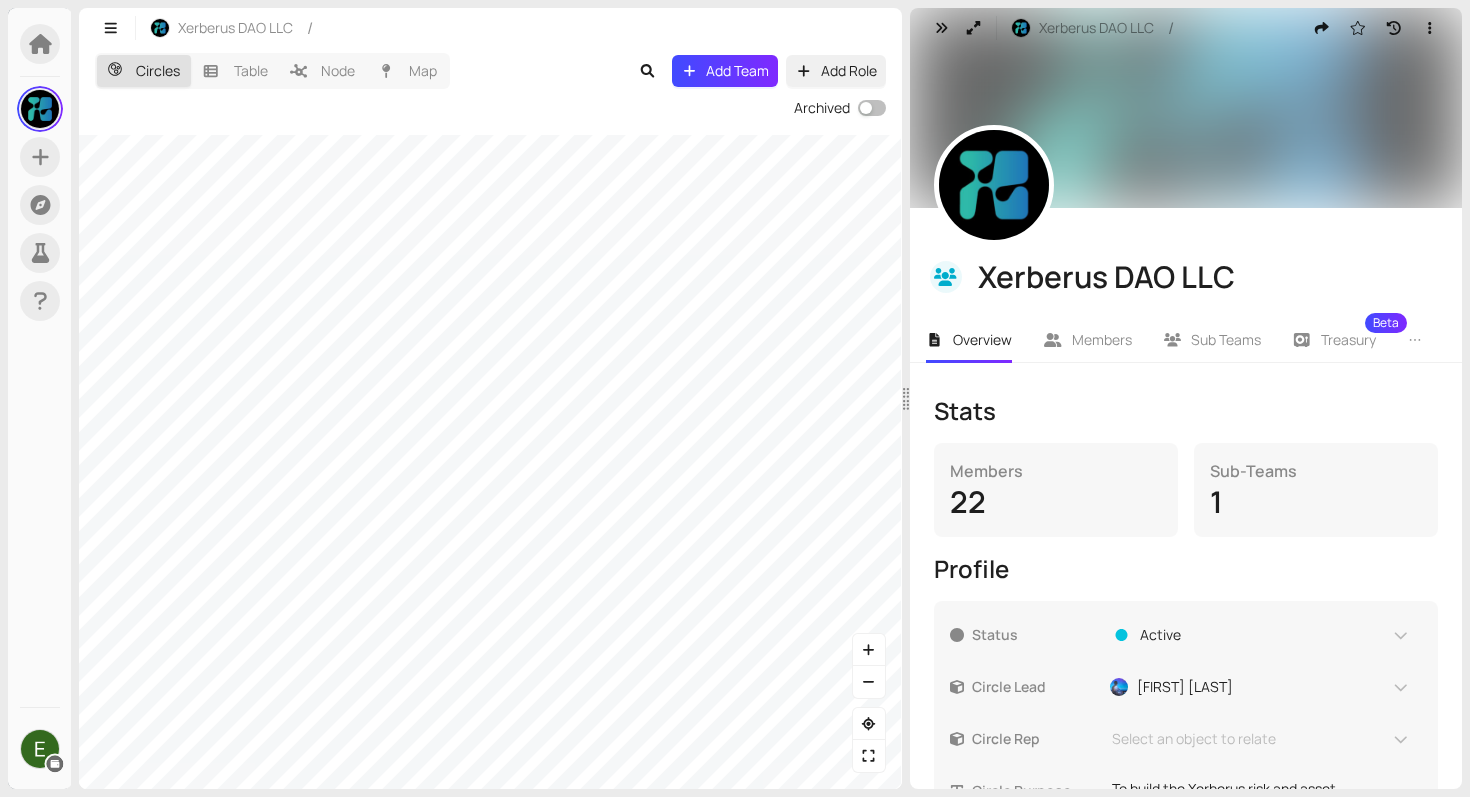 drag, startPoint x: 844, startPoint y: 524, endPoint x: 71, endPoint y: 441, distance: 777.44324 